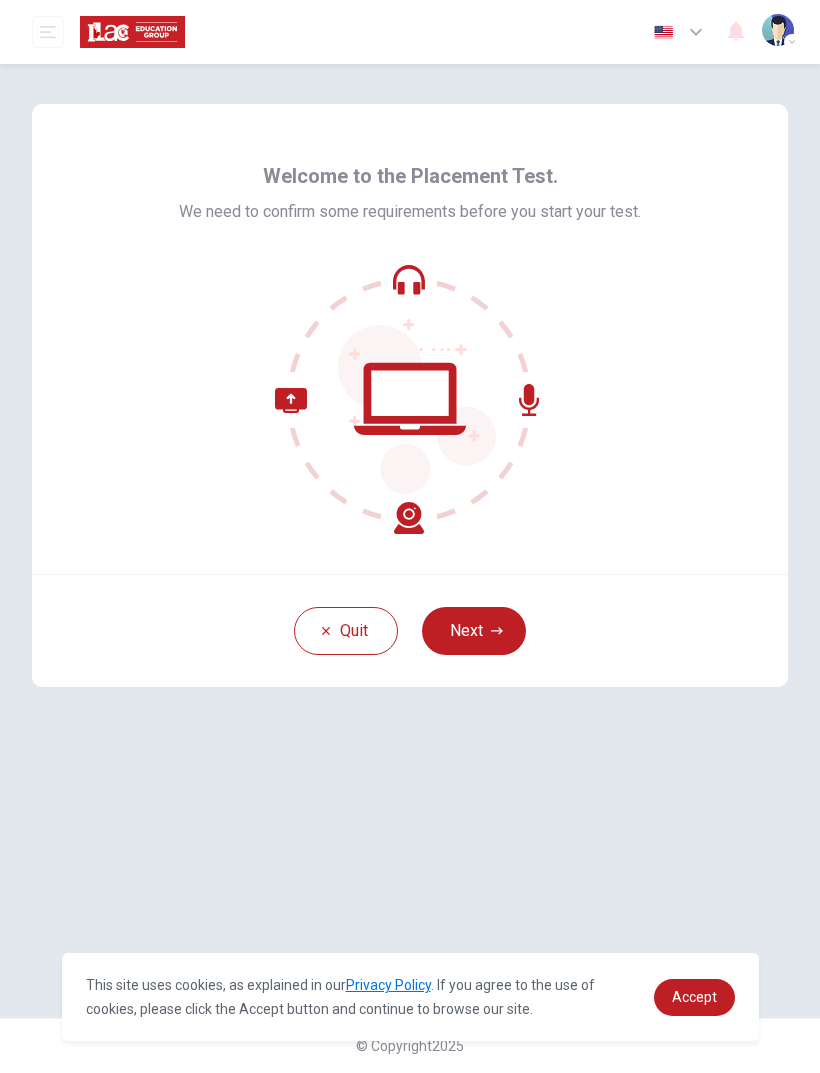 scroll, scrollTop: 0, scrollLeft: 0, axis: both 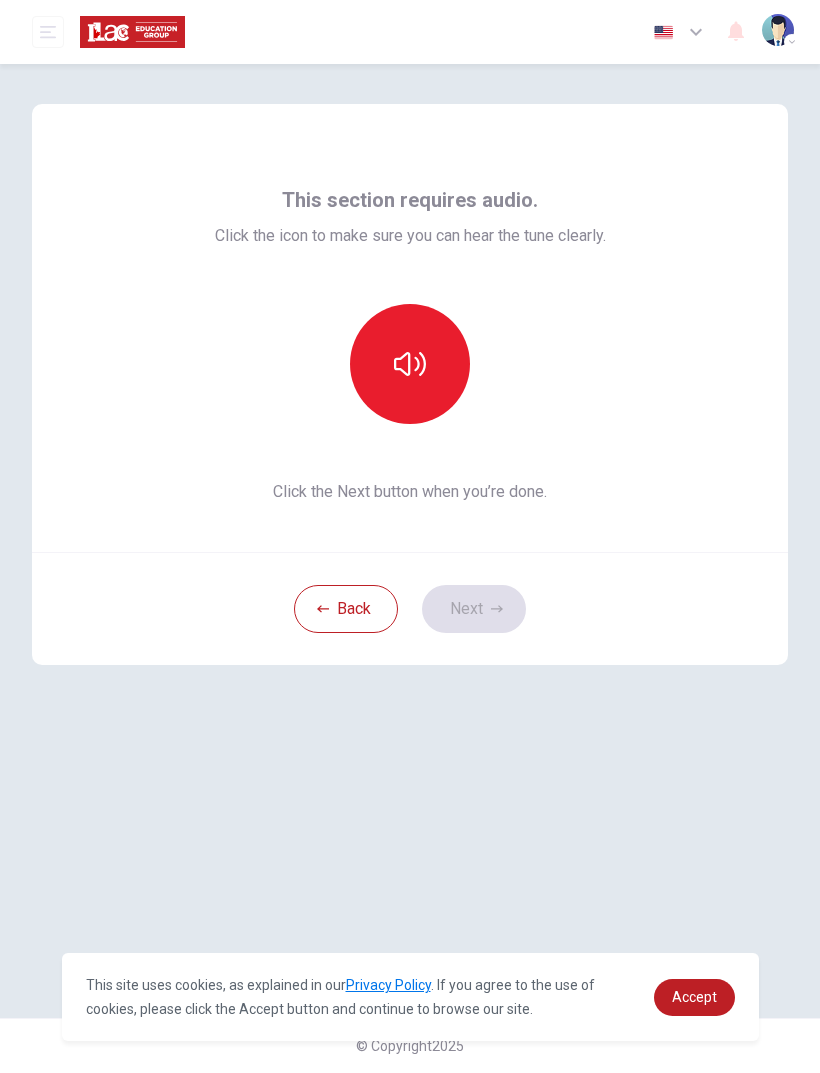 click 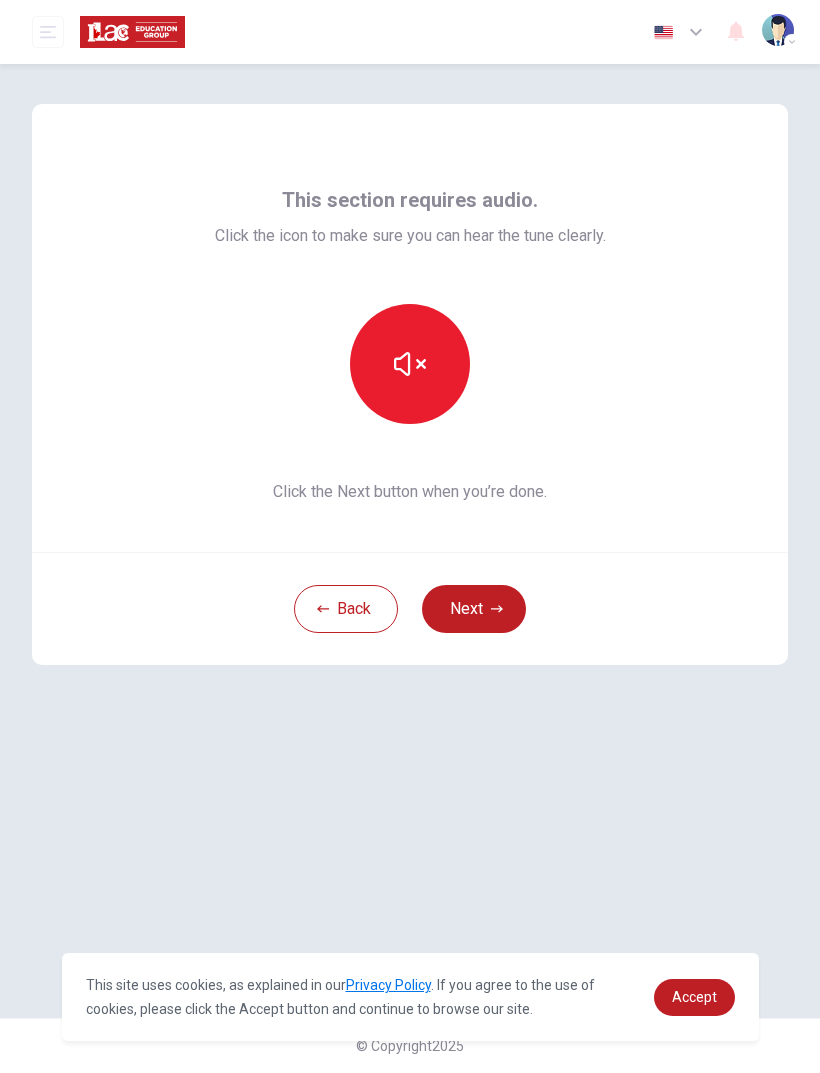 click on "Next" at bounding box center (474, 609) 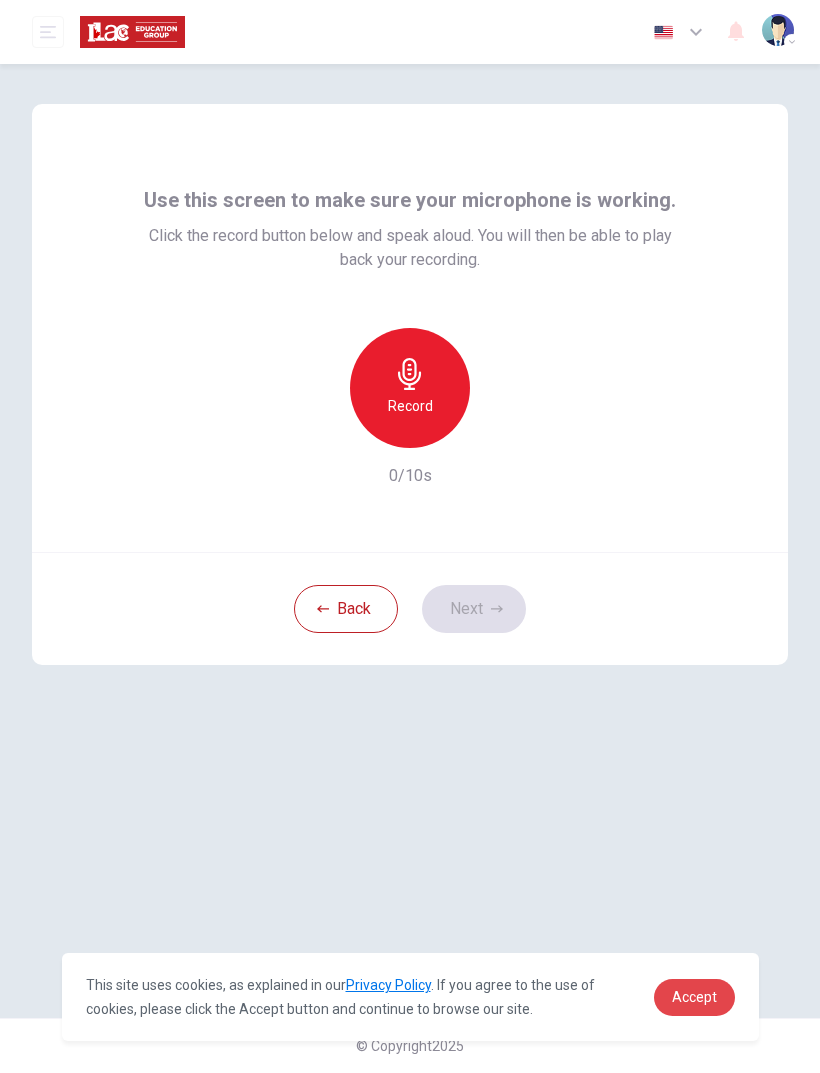click on "Accept" at bounding box center (694, 997) 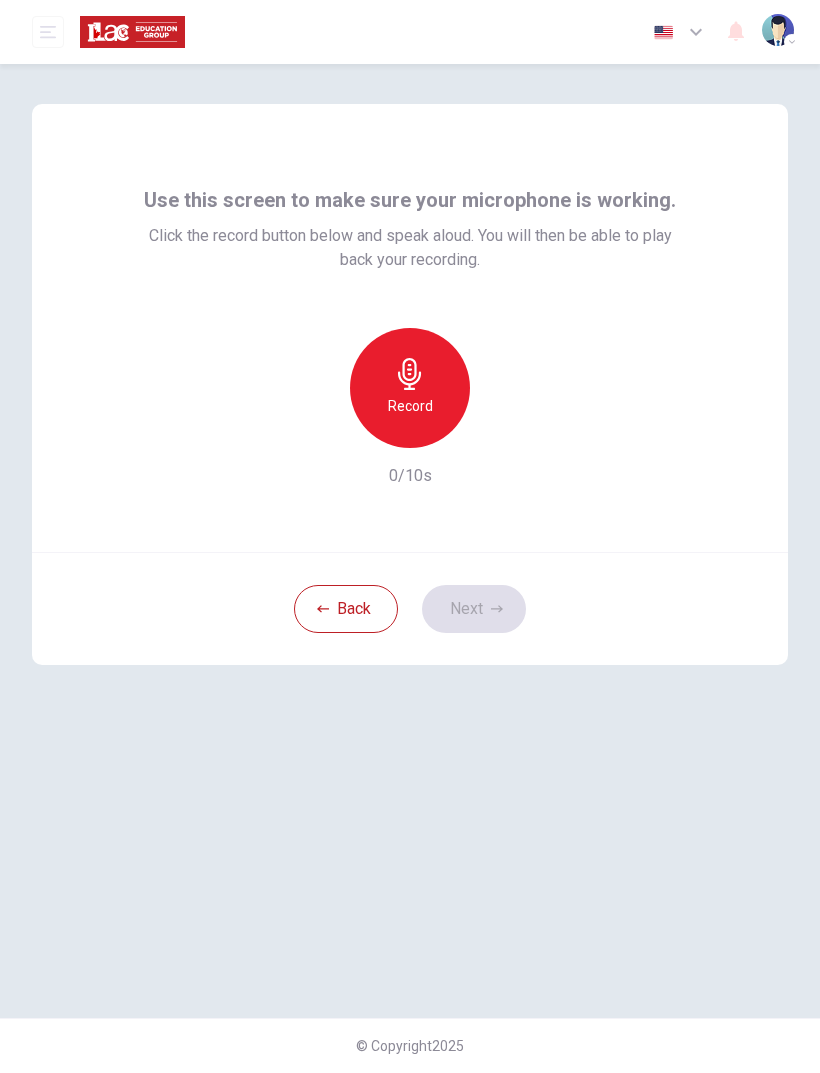 click on "Use this screen to make sure your microphone is working. Click the record button below and speak aloud. You will then be able to play back your recording. Record 0/10s Back Next" at bounding box center [410, 541] 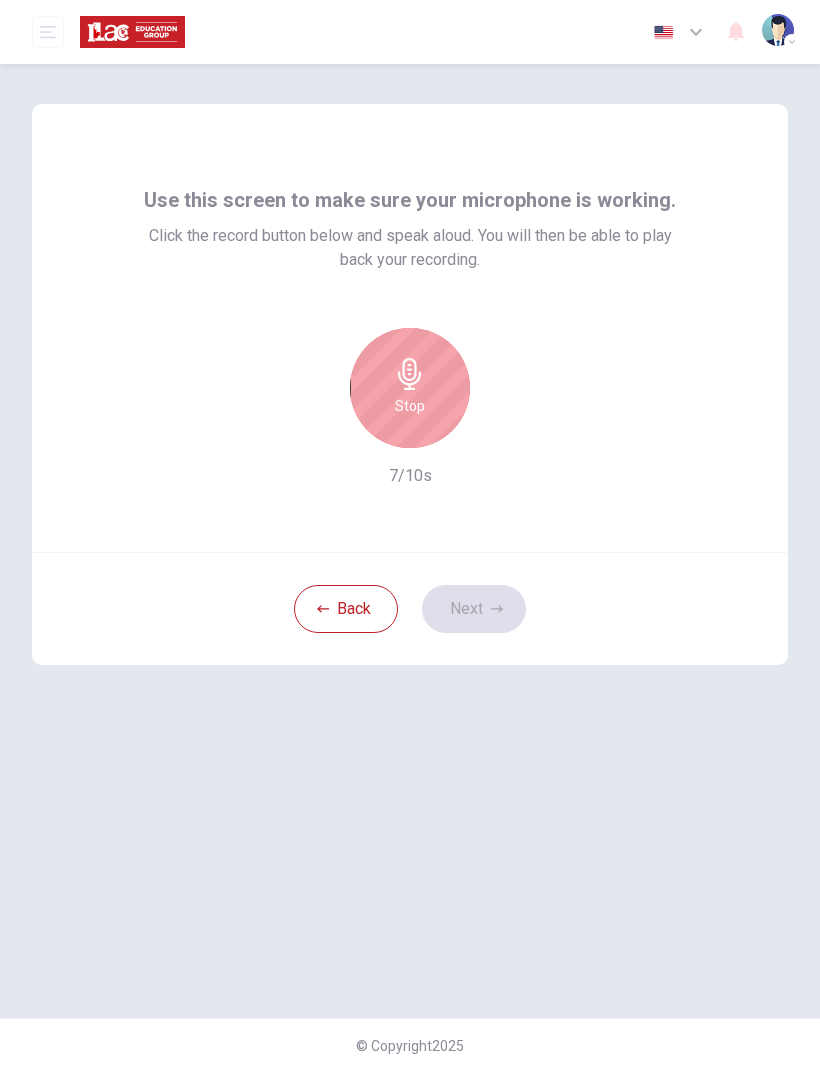 click on "Stop" at bounding box center (410, 406) 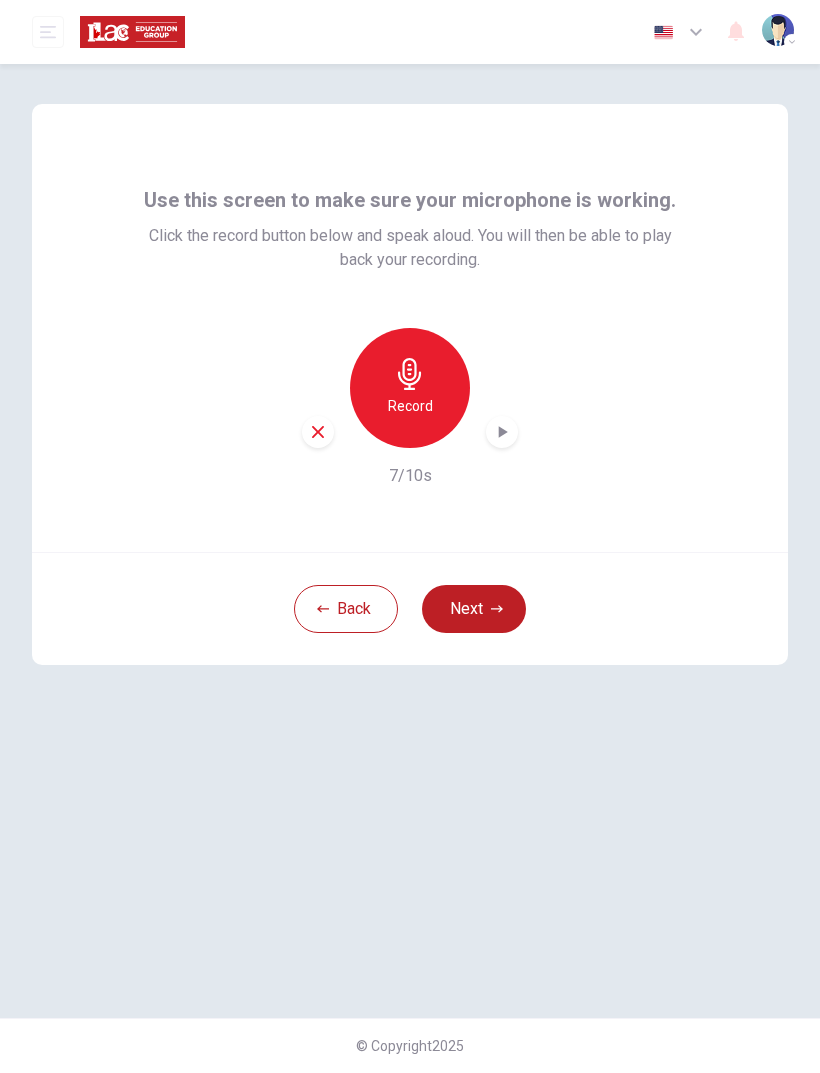 click on "Next" at bounding box center (474, 609) 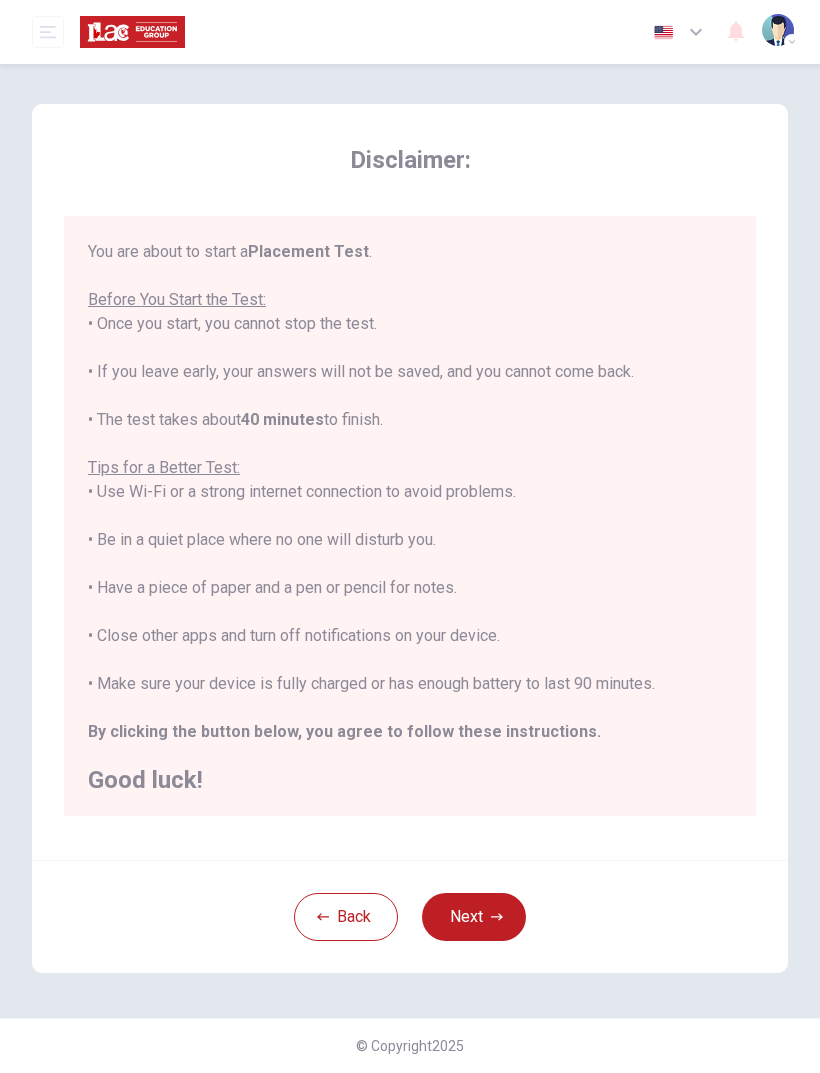 click 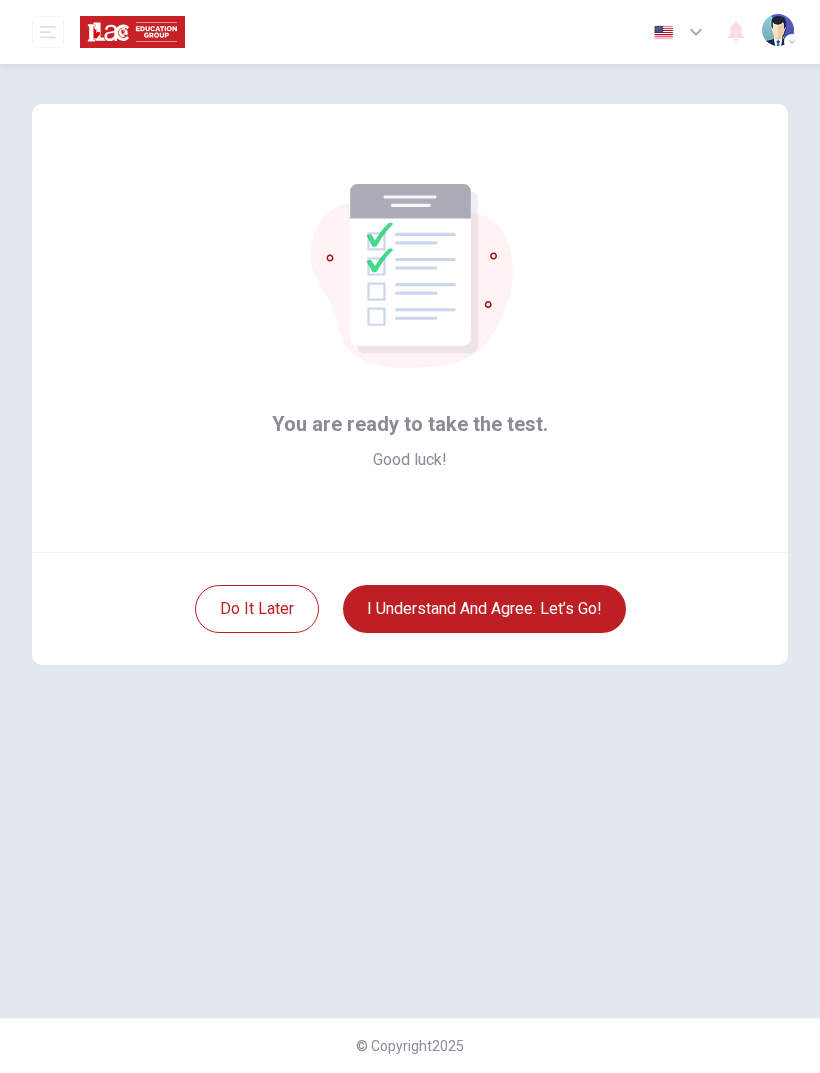 click on "I understand and agree. Let’s go!" at bounding box center [484, 609] 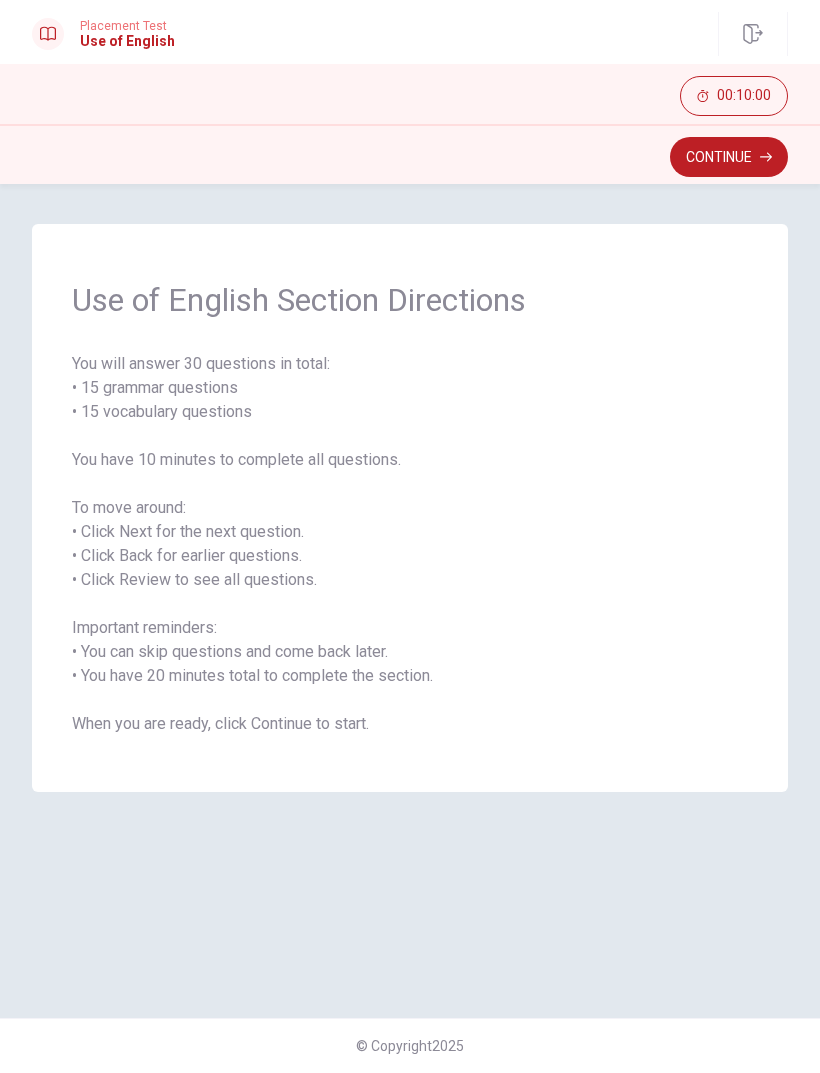click on "Continue" at bounding box center [729, 157] 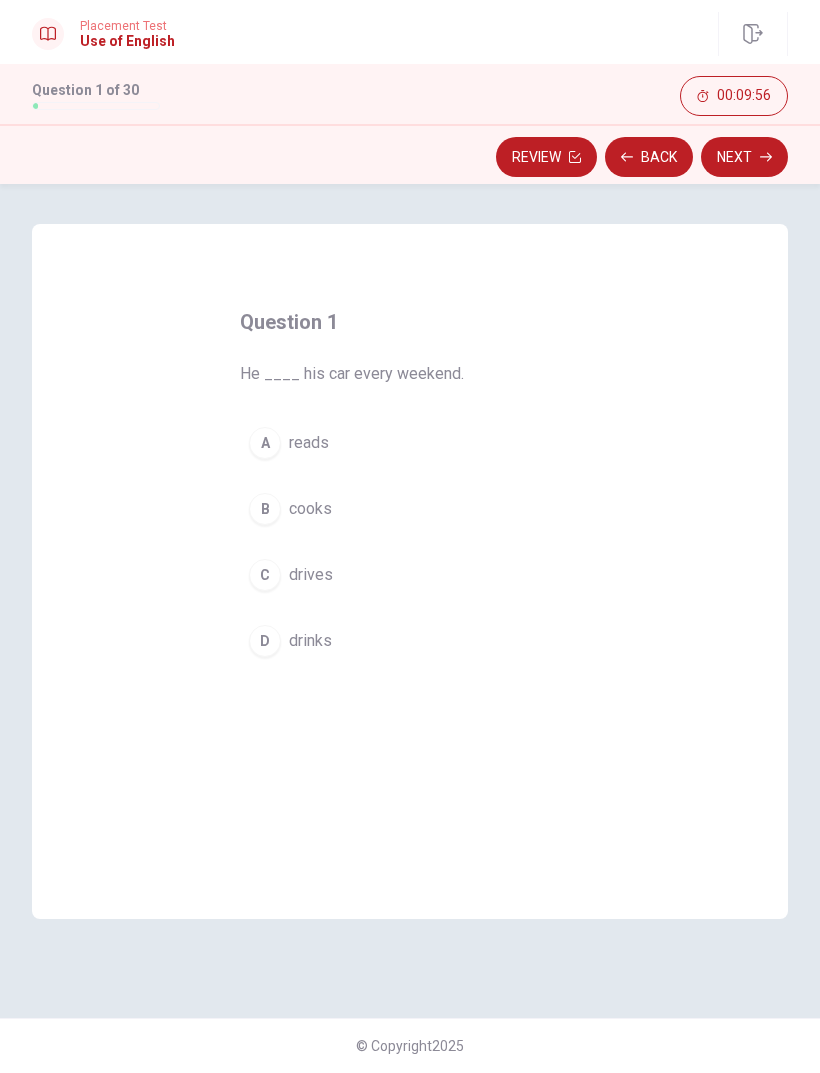 click on "C" at bounding box center (265, 575) 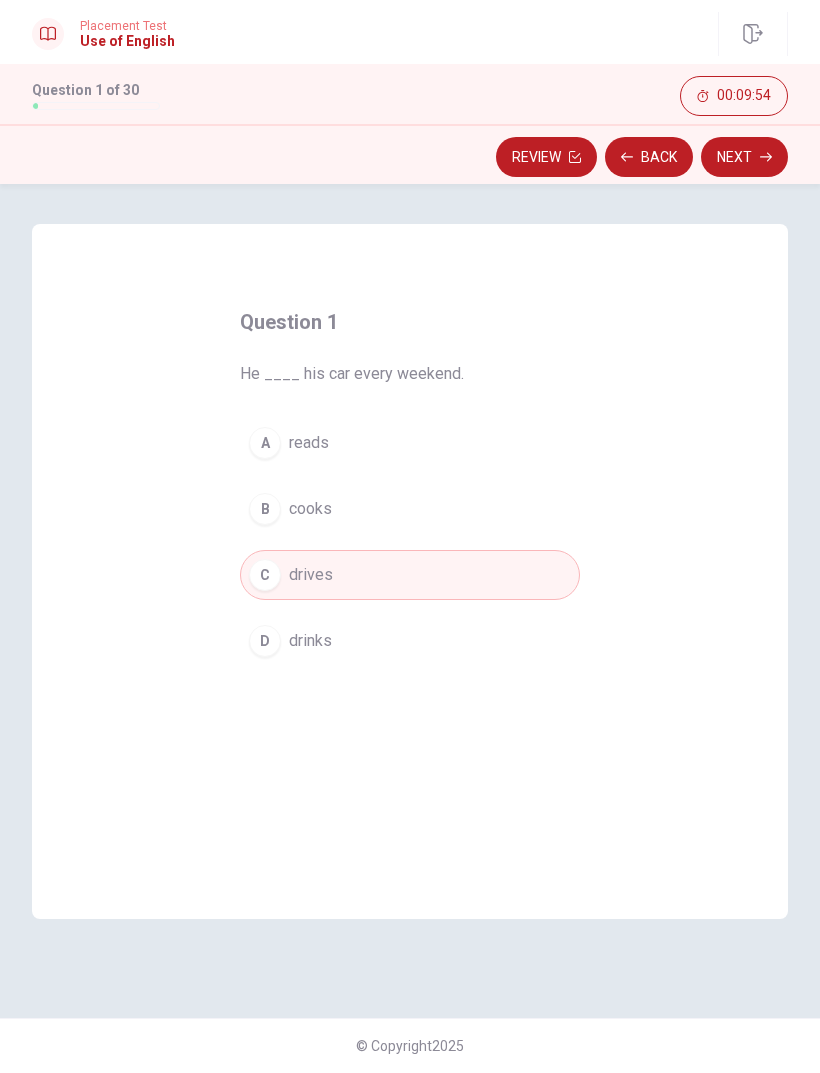 click on "Next" at bounding box center (744, 157) 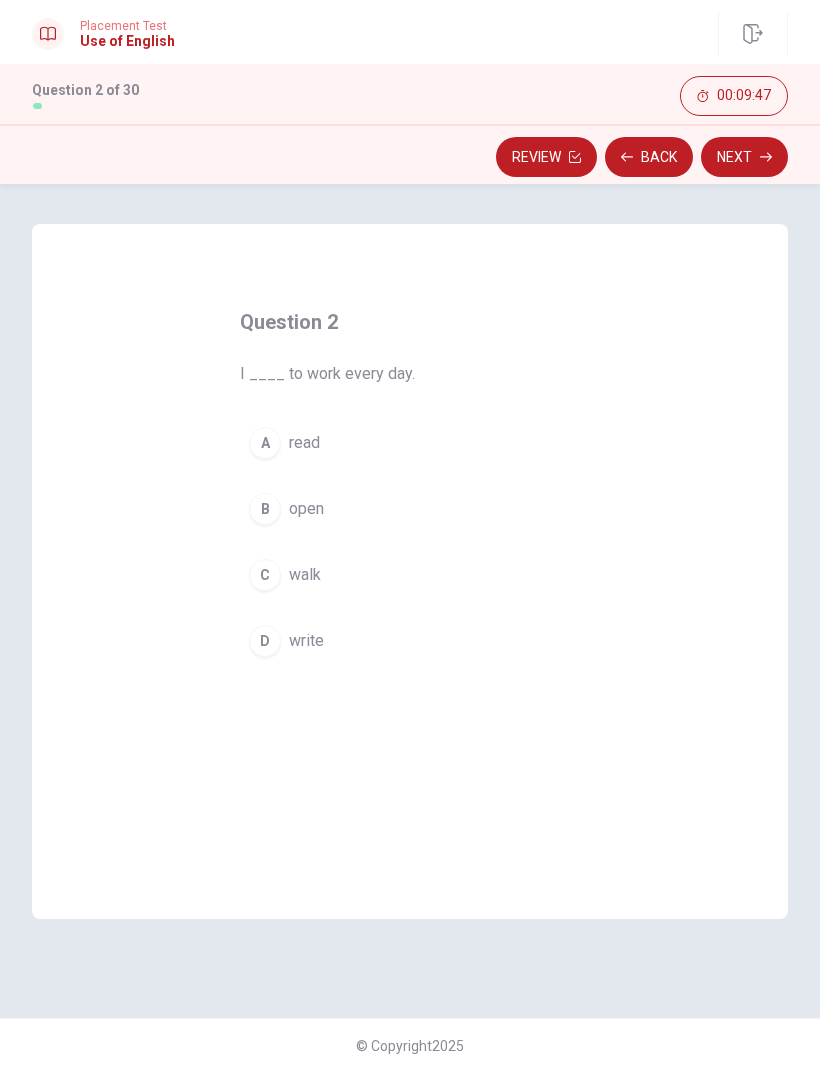 click on "walk" at bounding box center (305, 575) 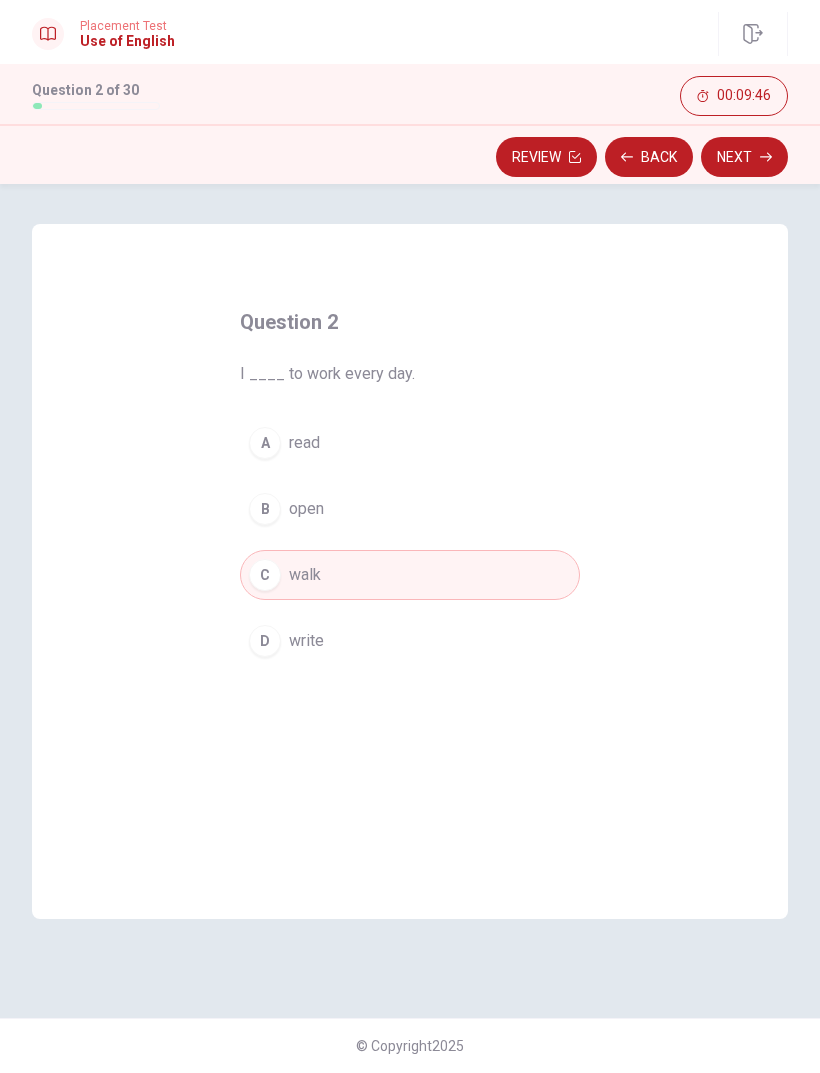click on "Next" at bounding box center [744, 157] 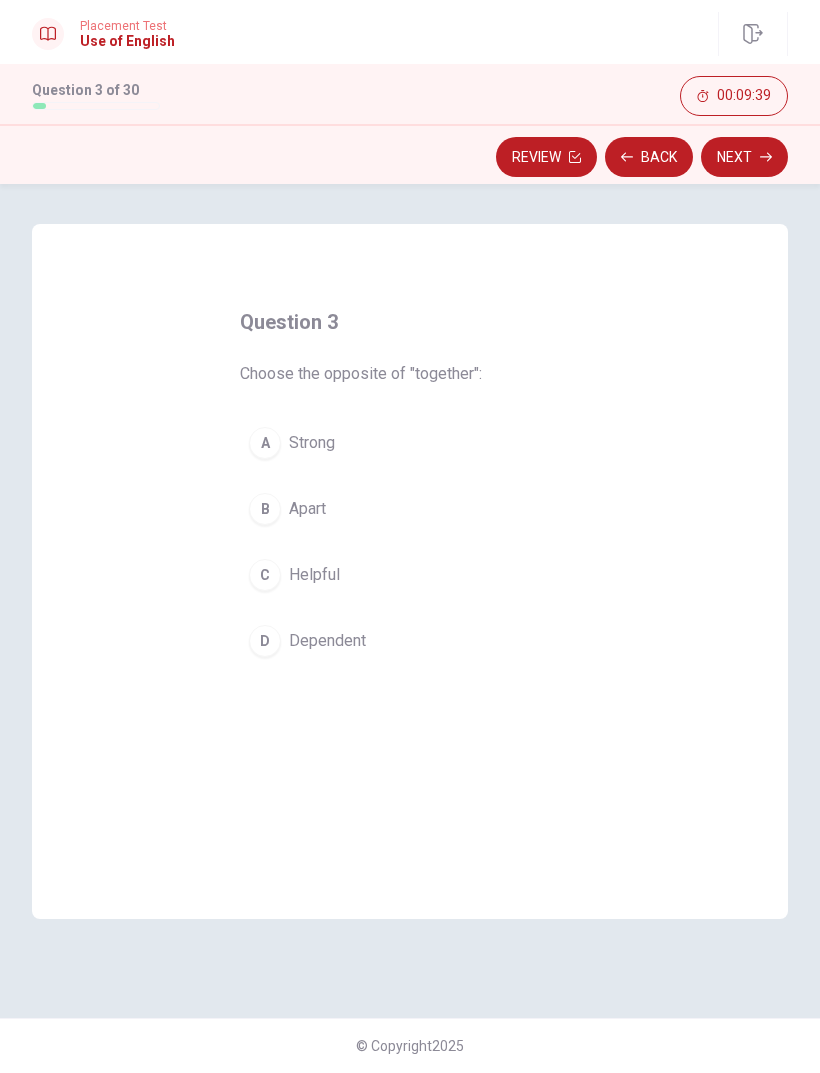 click on "Apart" at bounding box center [307, 509] 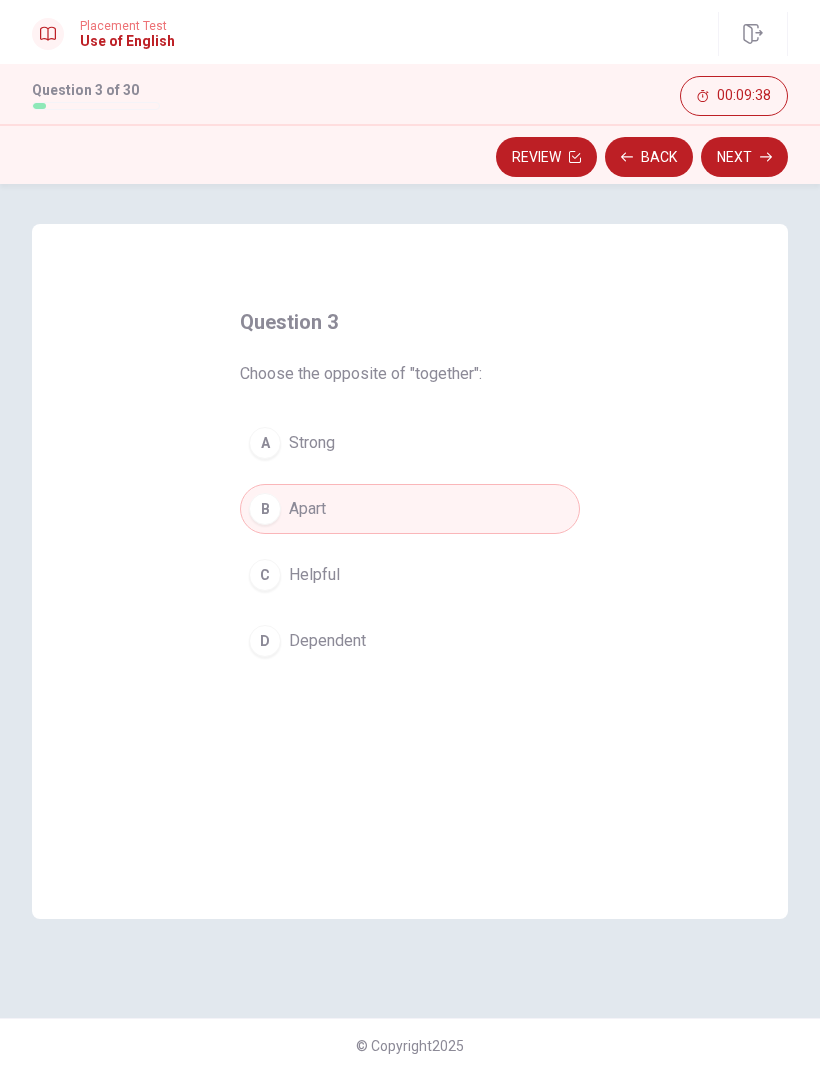 click on "Next" at bounding box center [744, 157] 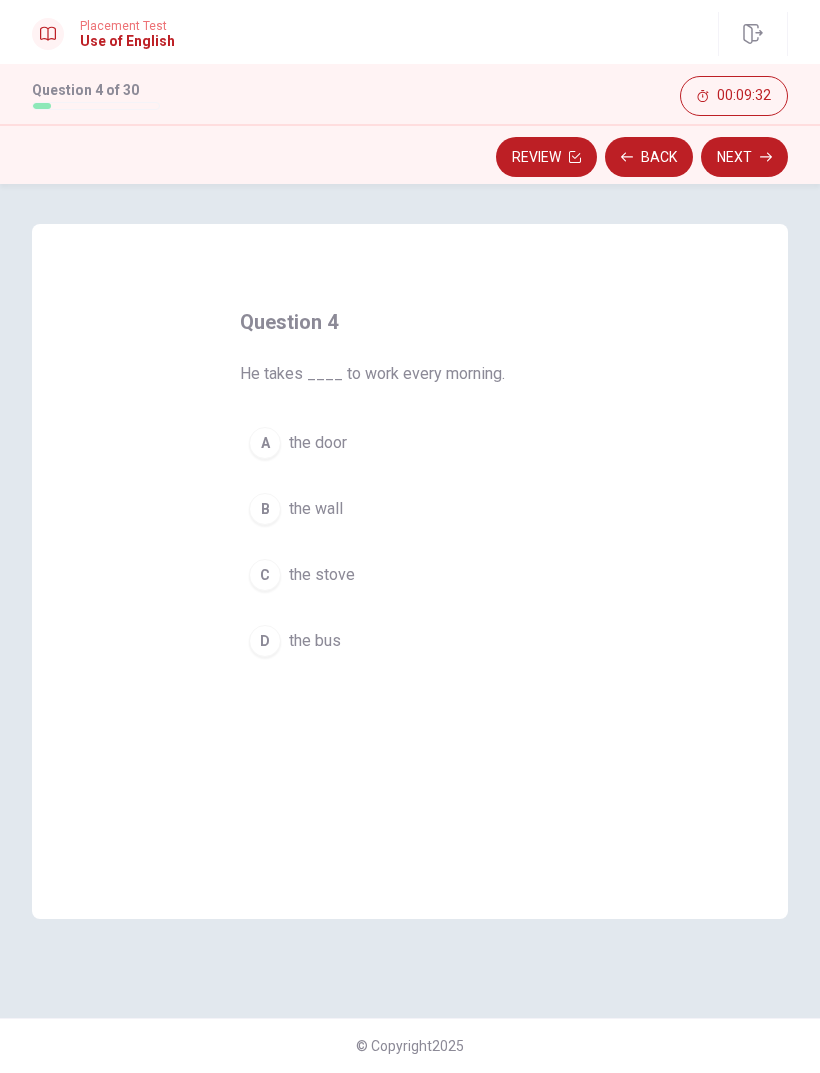 click on "the bus" at bounding box center (315, 641) 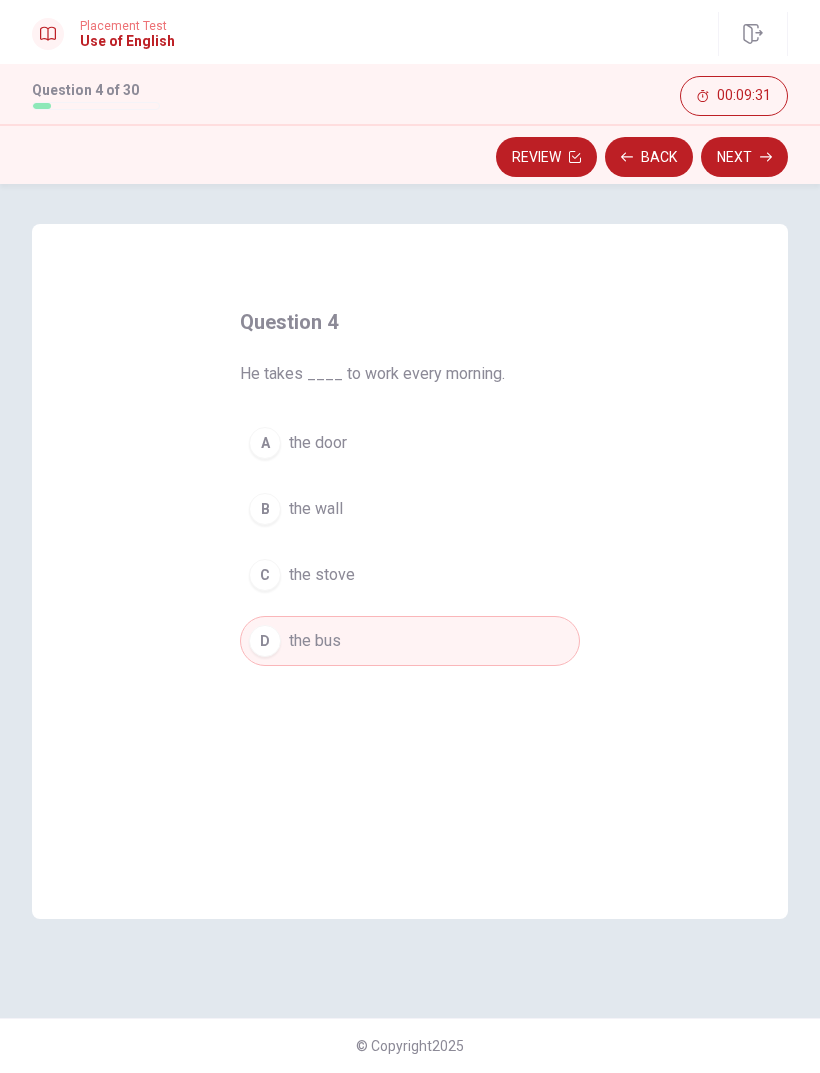 click on "Next" at bounding box center (744, 157) 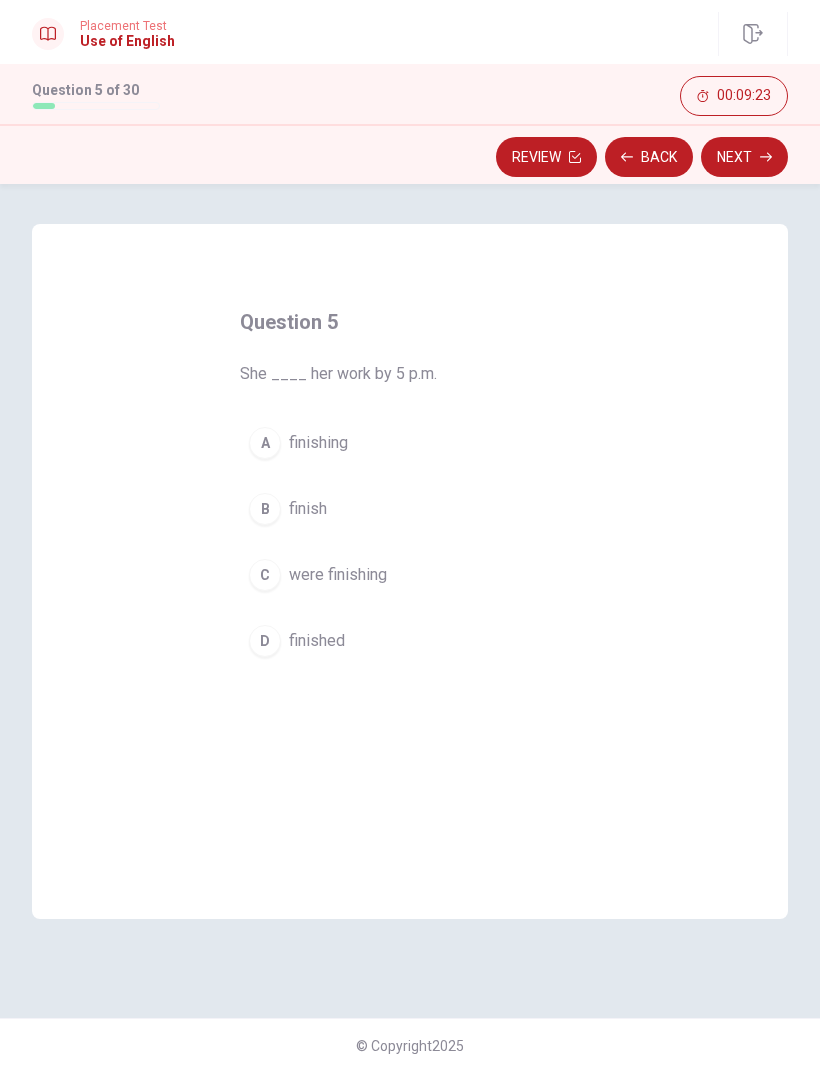 click on "A finishing" at bounding box center (410, 443) 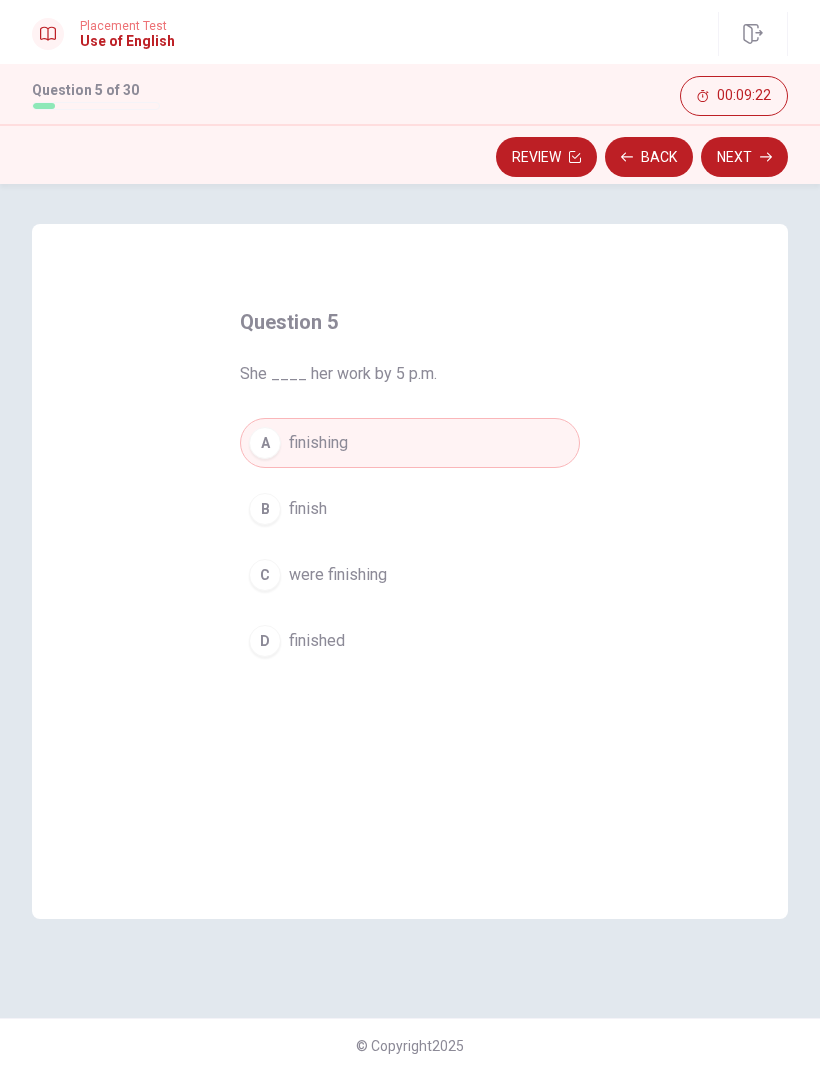 click on "finished" at bounding box center (317, 641) 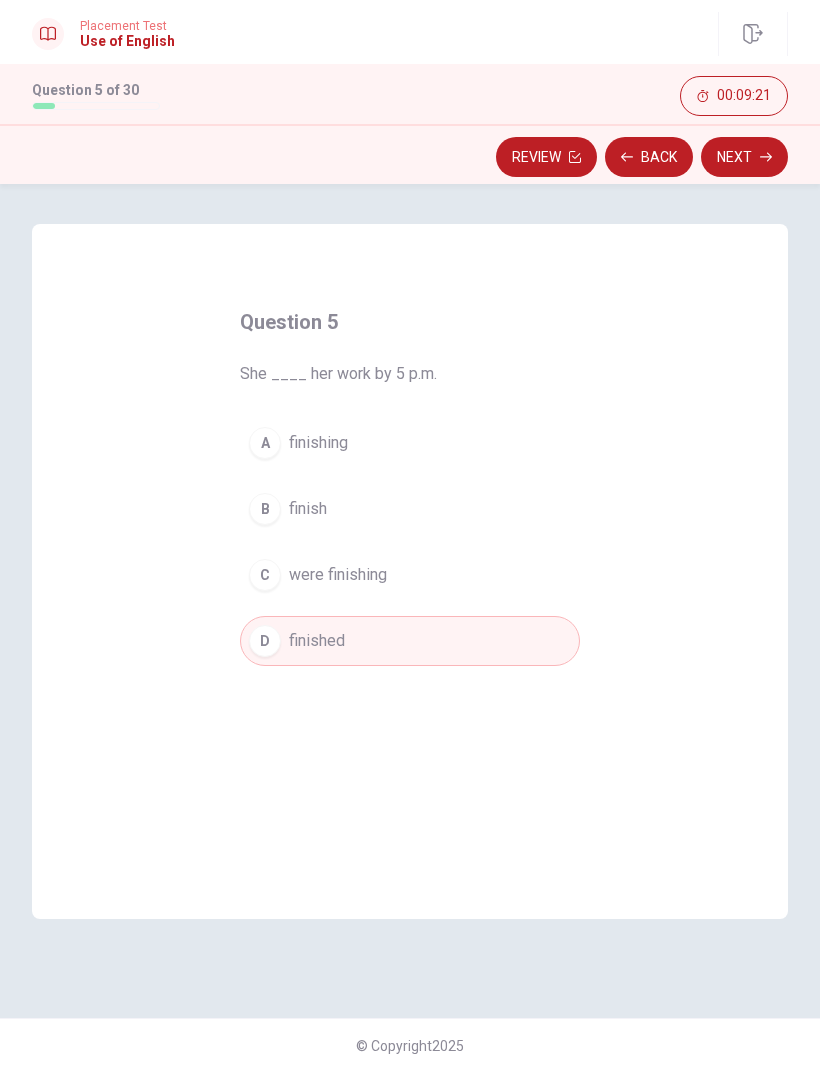 click on "Next" at bounding box center (744, 157) 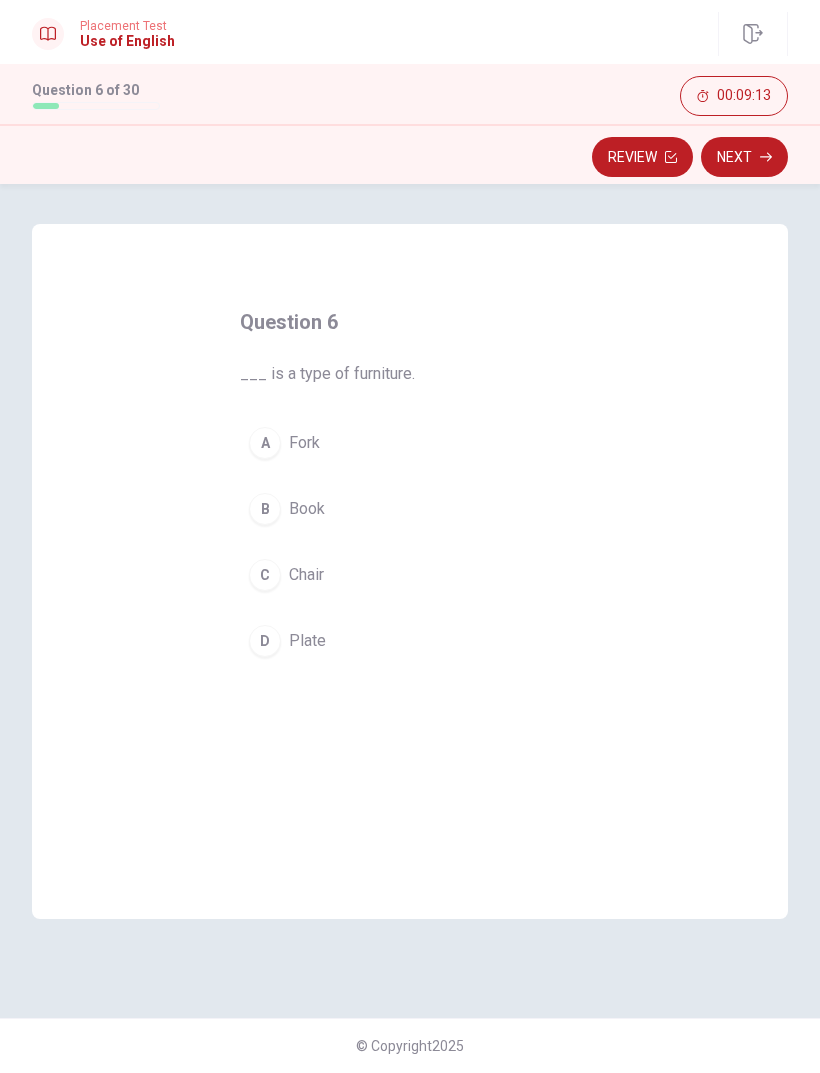click on "Chair" at bounding box center [306, 575] 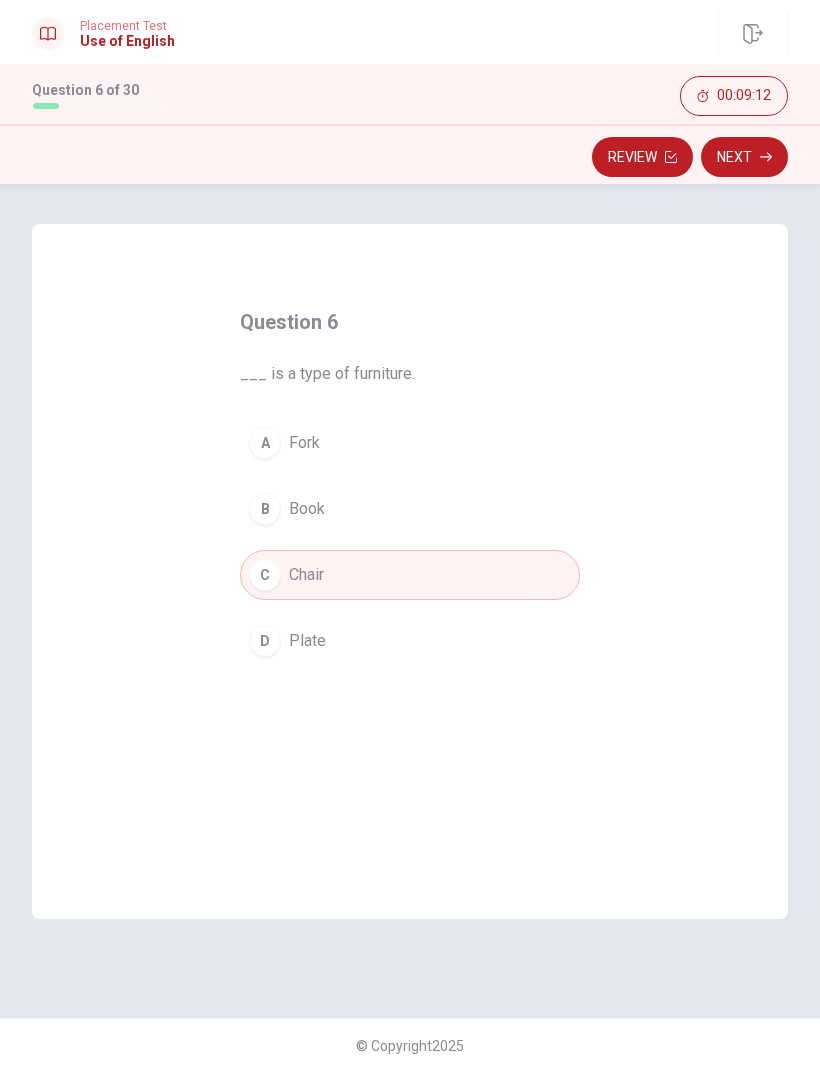click on "Next" at bounding box center (744, 157) 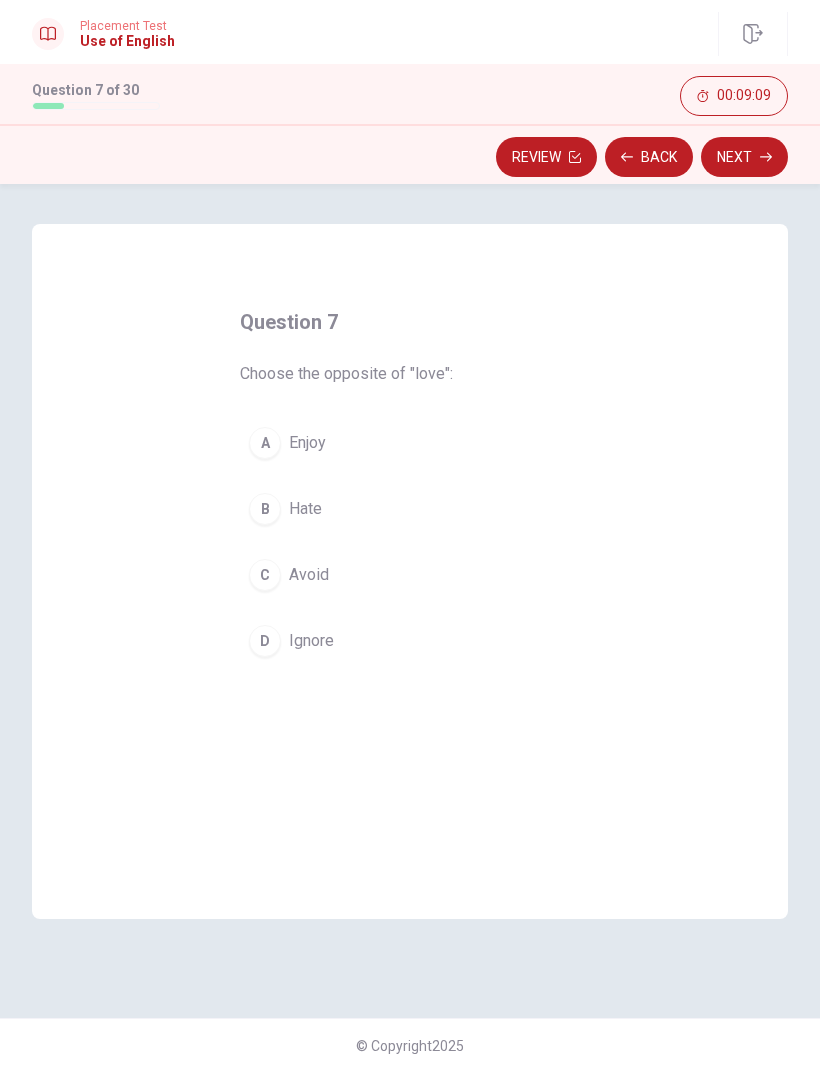 click on "A Enjoy" at bounding box center (410, 443) 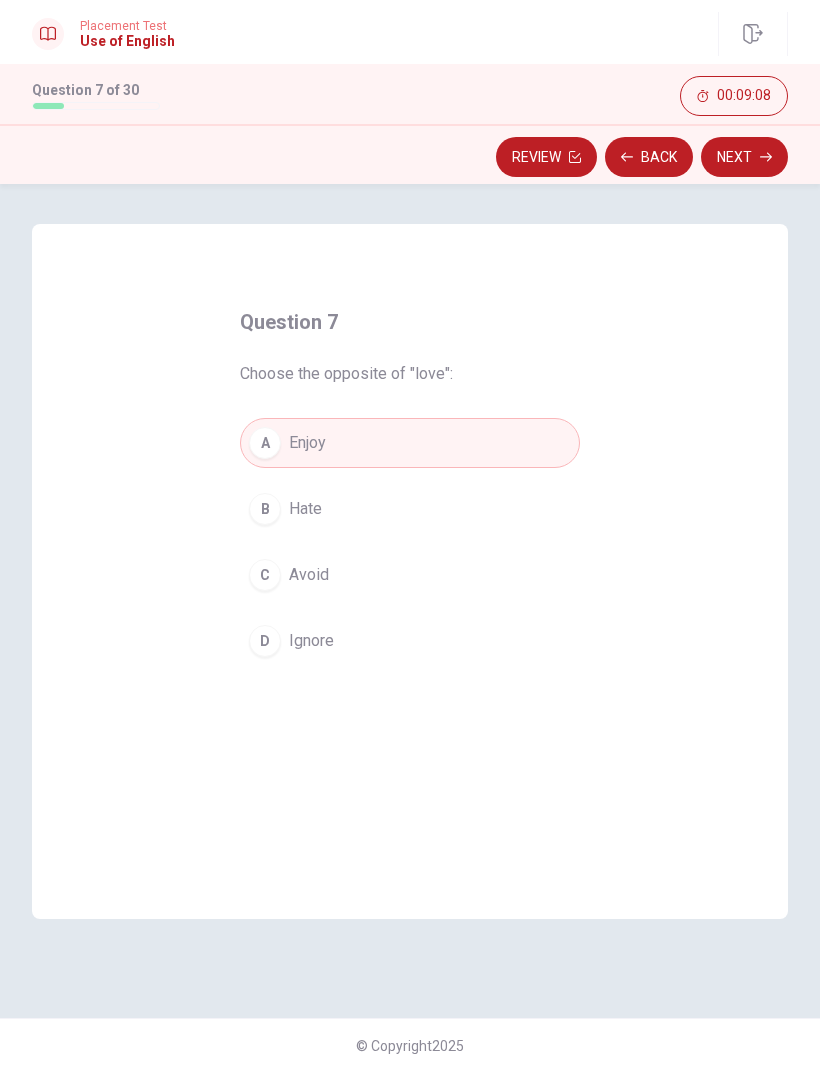click on "Next" at bounding box center [744, 157] 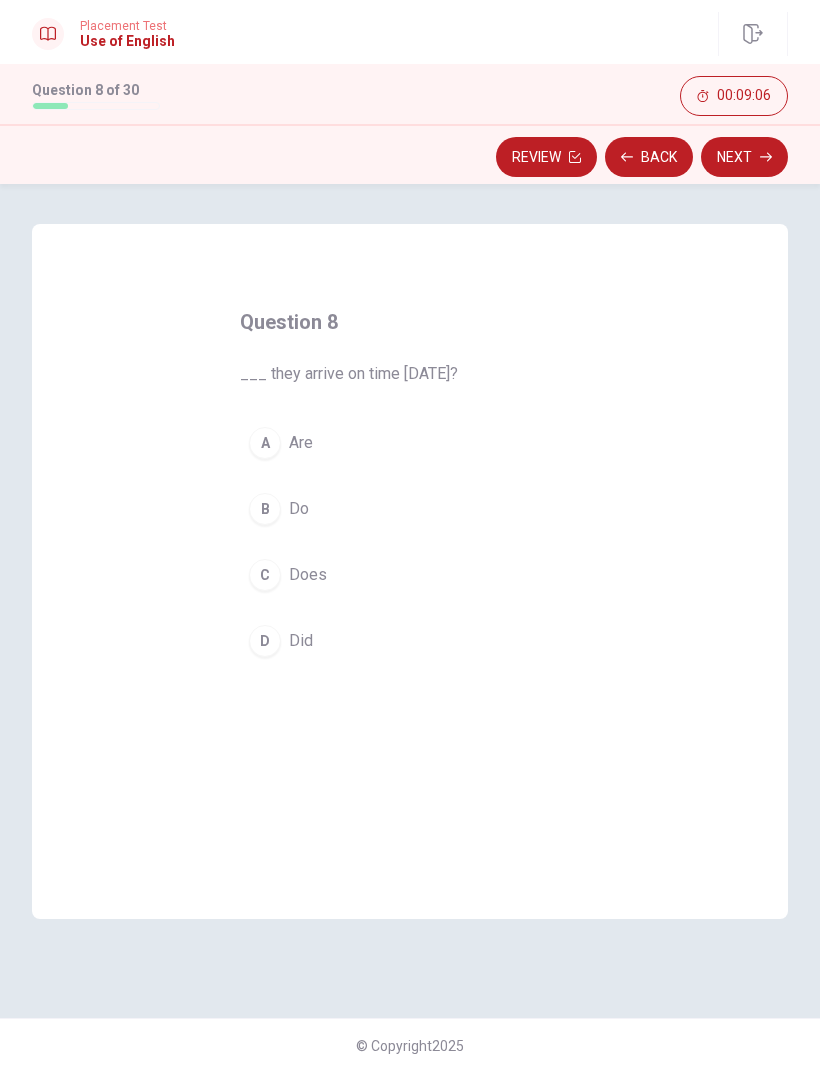 click on "Are" at bounding box center (301, 443) 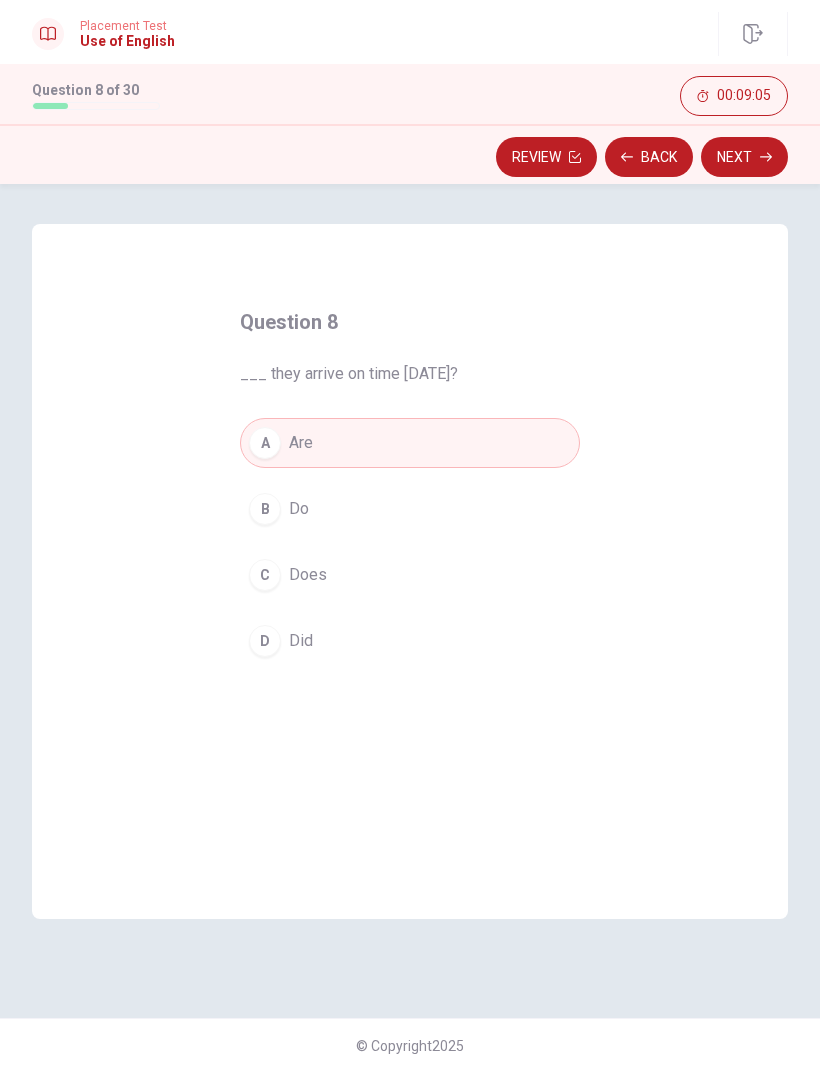 click on "Next" at bounding box center (744, 157) 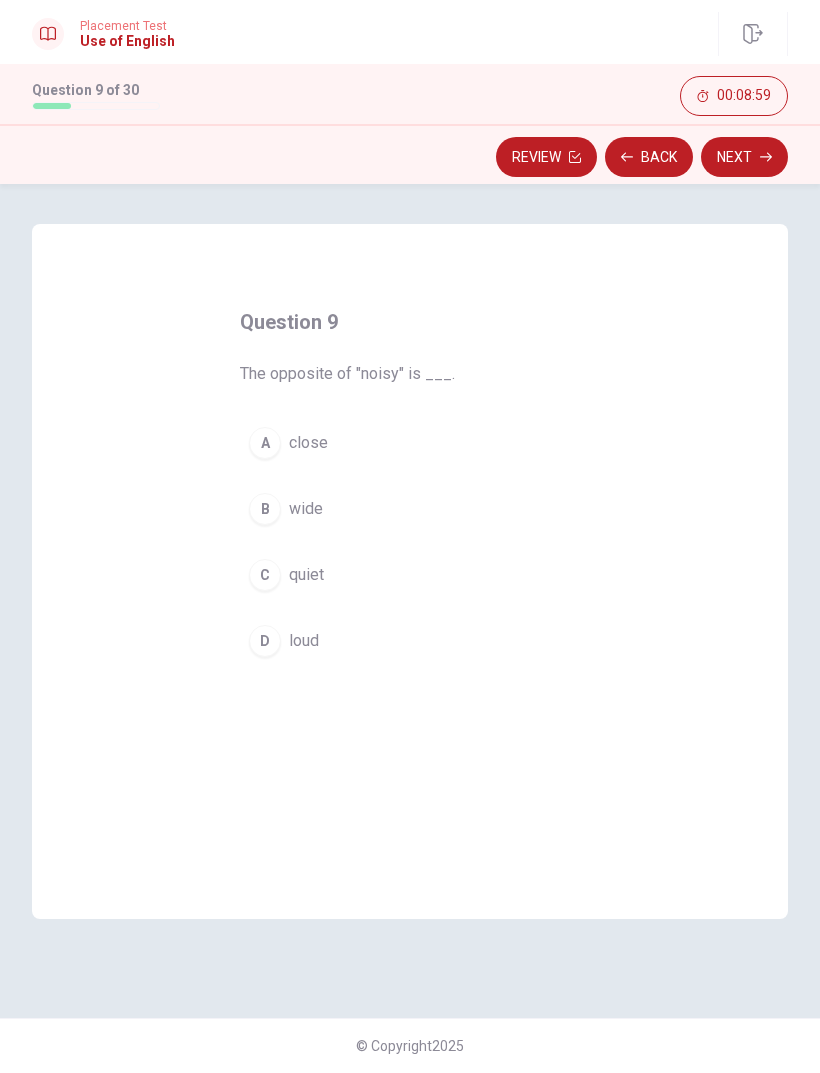 click on "quiet" at bounding box center [306, 575] 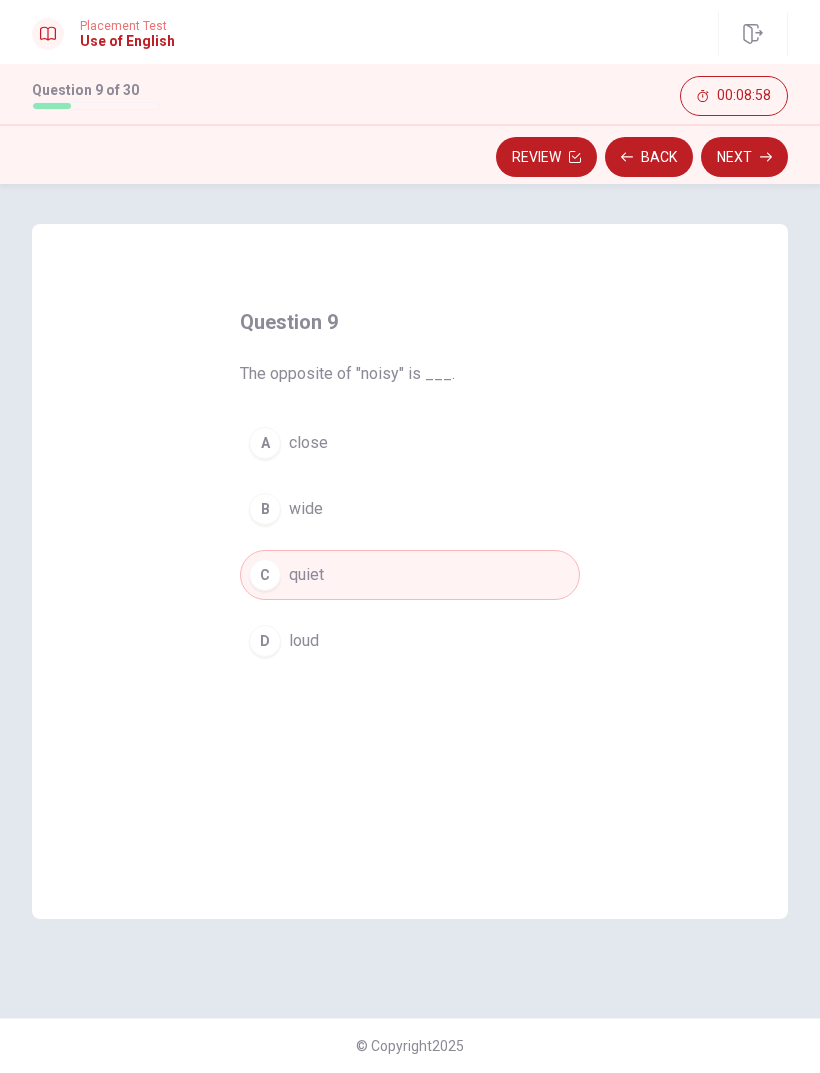 click on "Next" at bounding box center (744, 157) 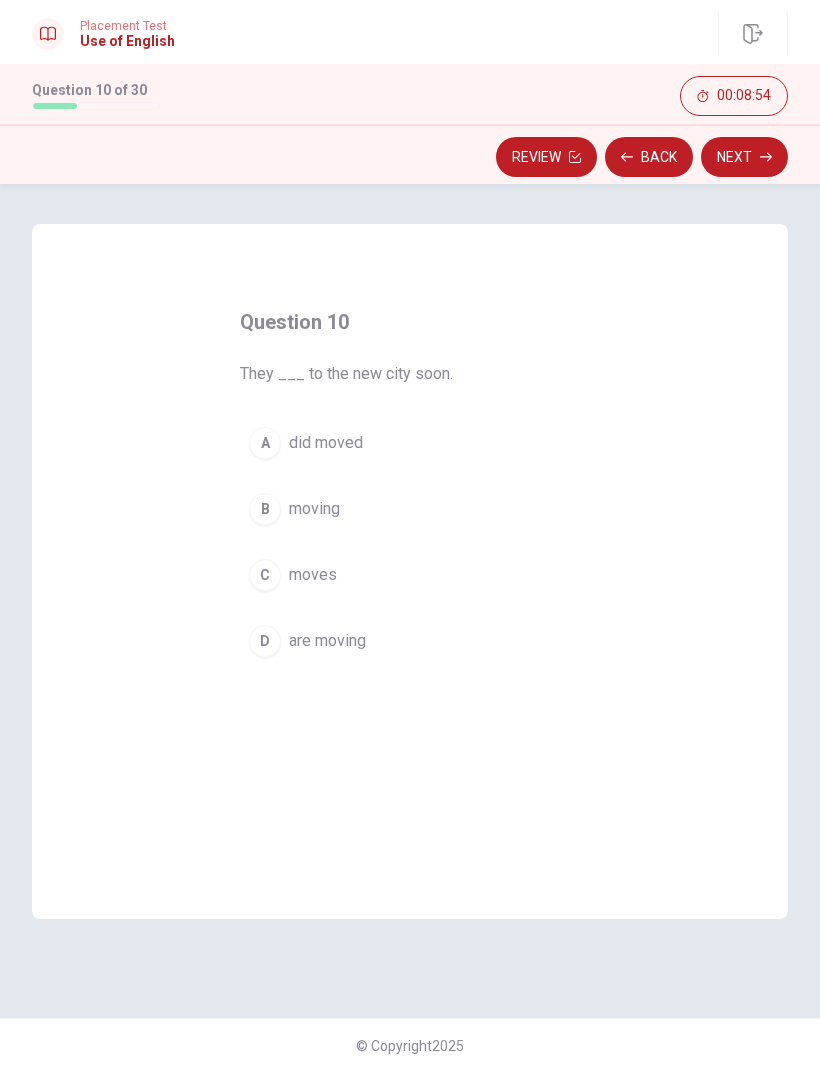 click on "A did moved" at bounding box center (410, 443) 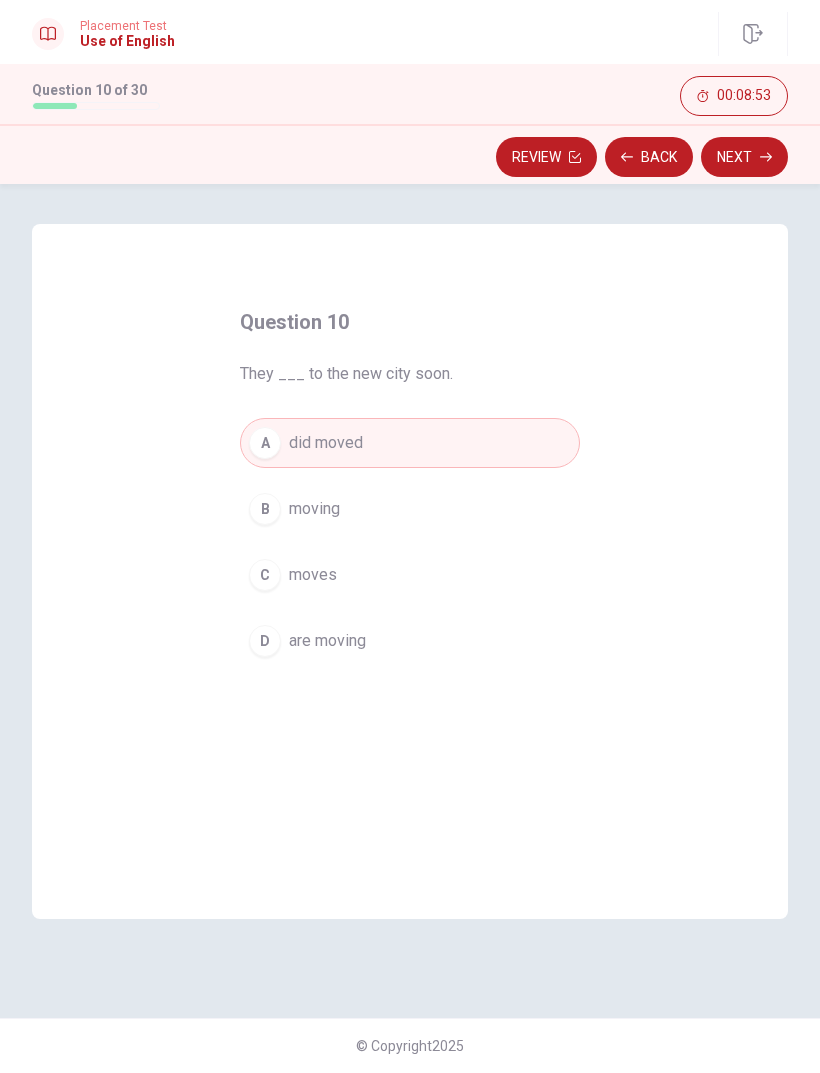 click on "Next" at bounding box center (744, 157) 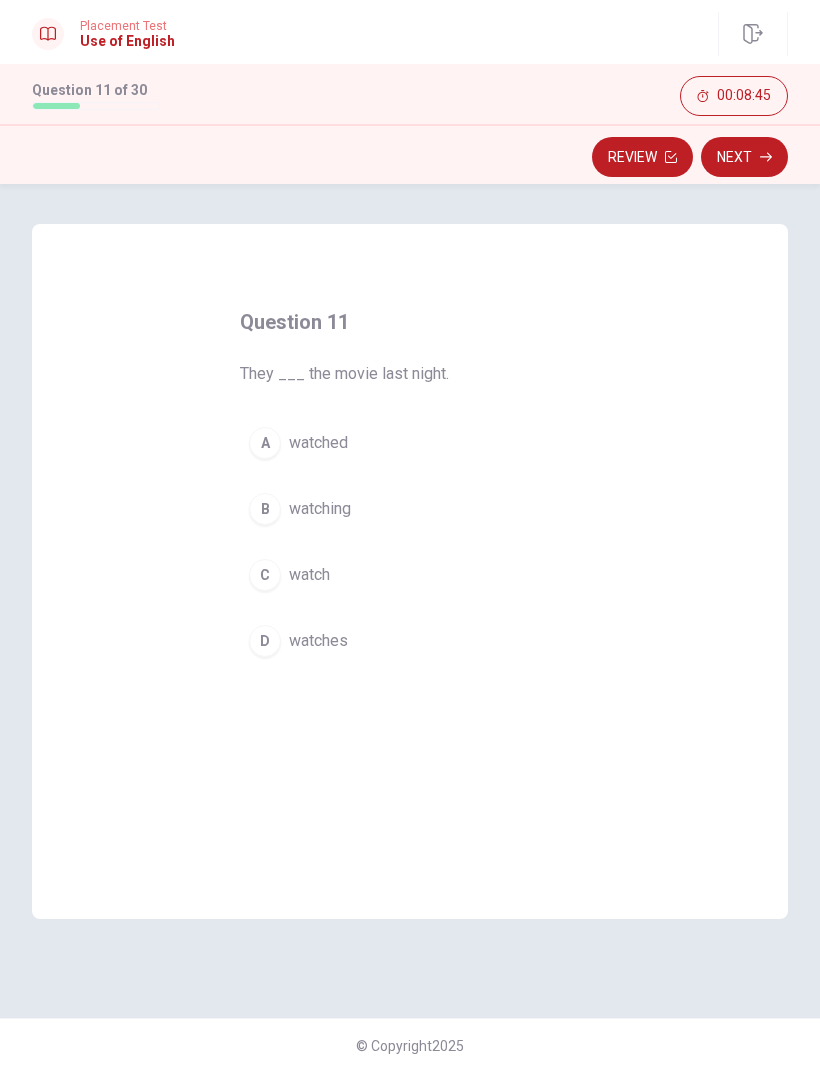 click on "A watched" at bounding box center (410, 443) 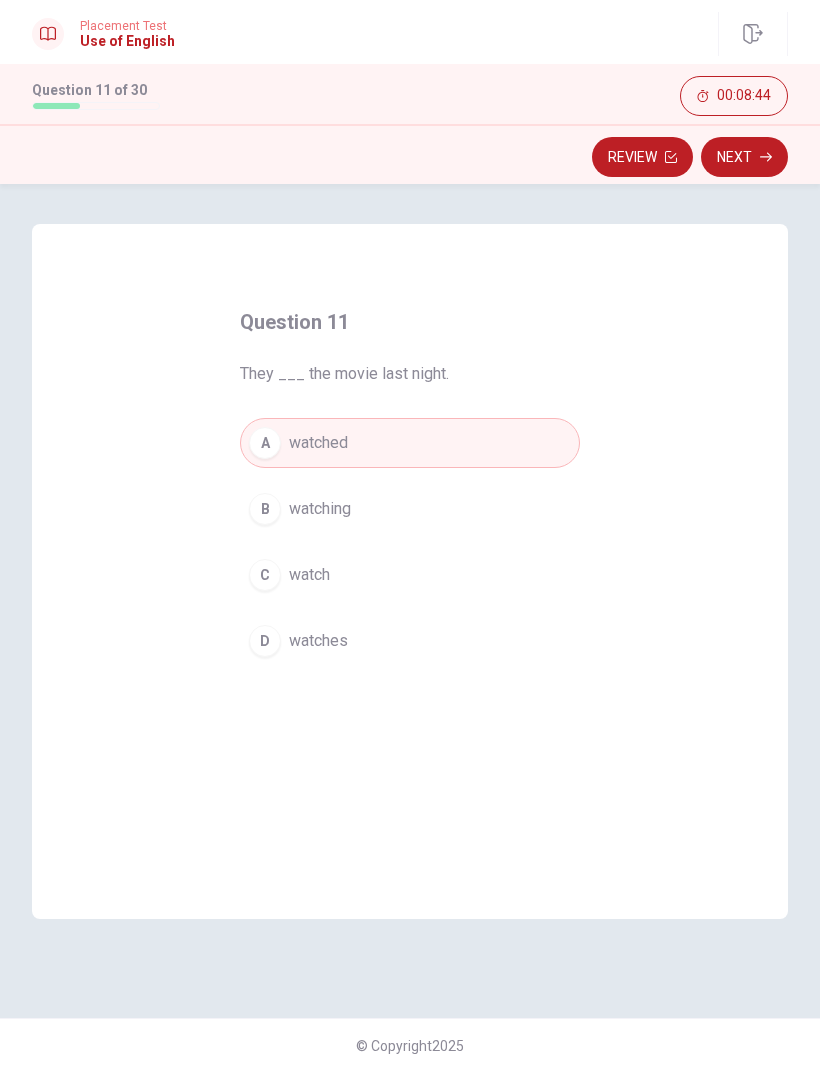 click on "Next" at bounding box center (744, 157) 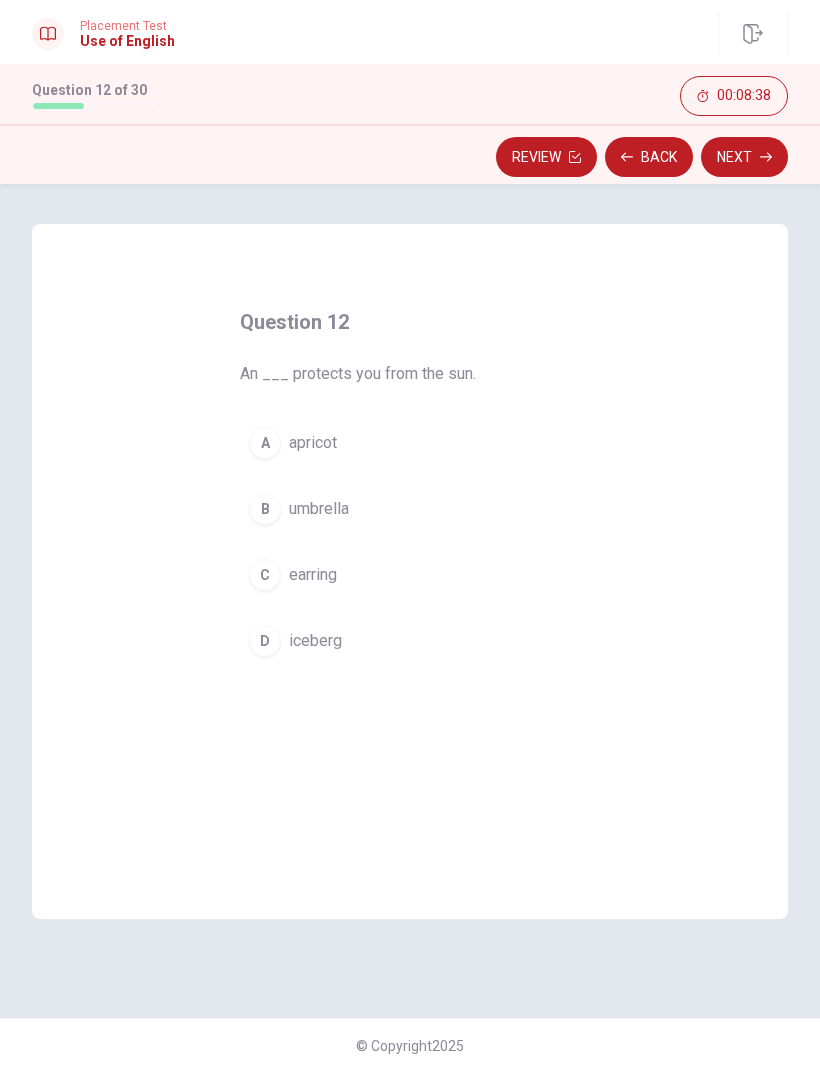 click on "umbrella" at bounding box center (319, 509) 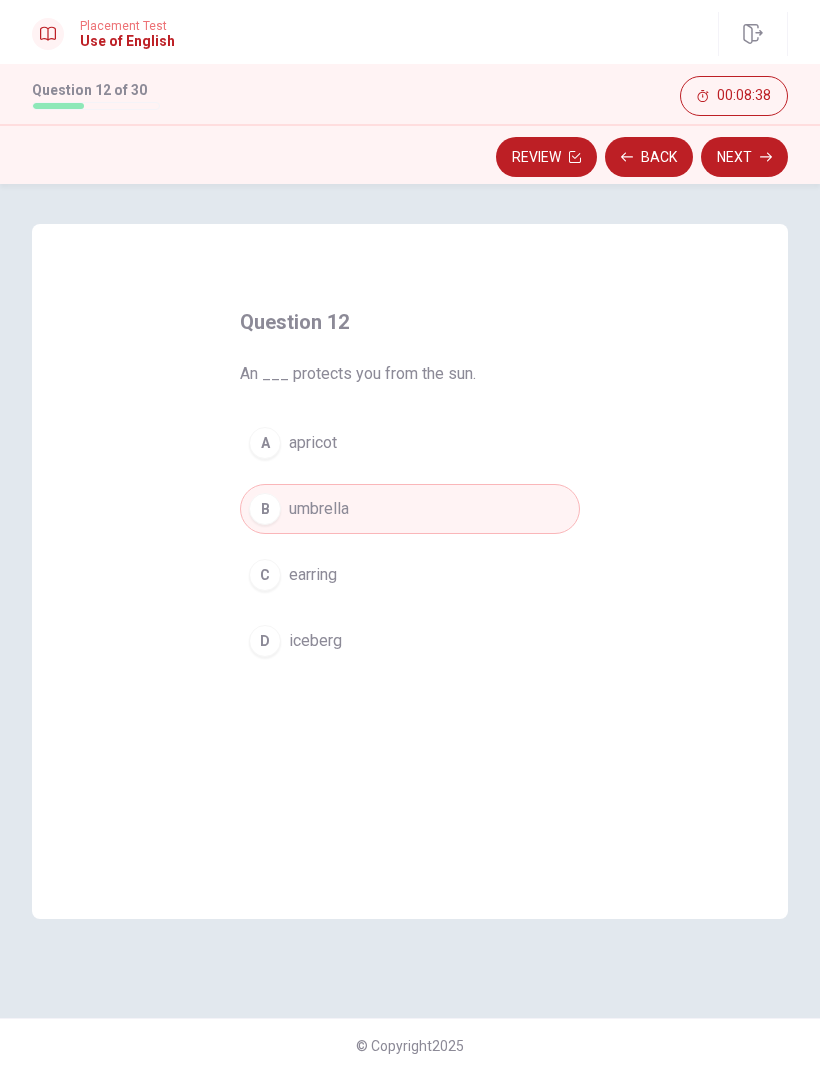 click on "Next" at bounding box center (744, 157) 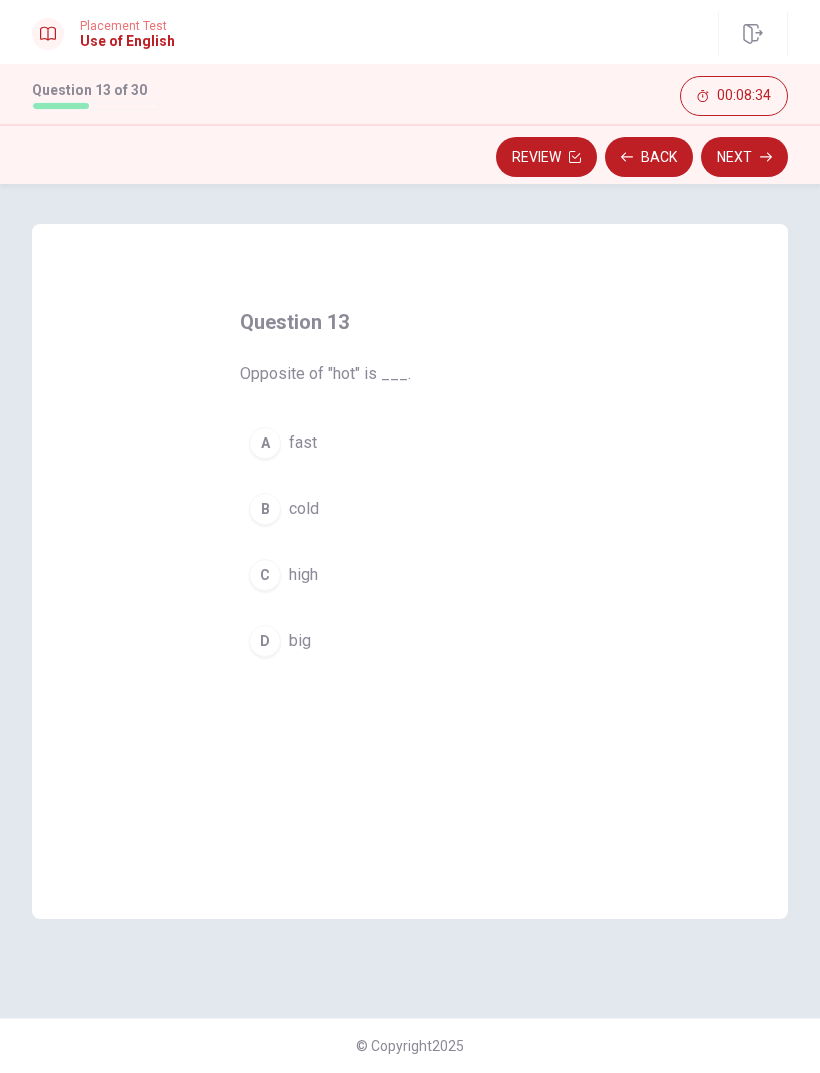click on "high" at bounding box center (303, 575) 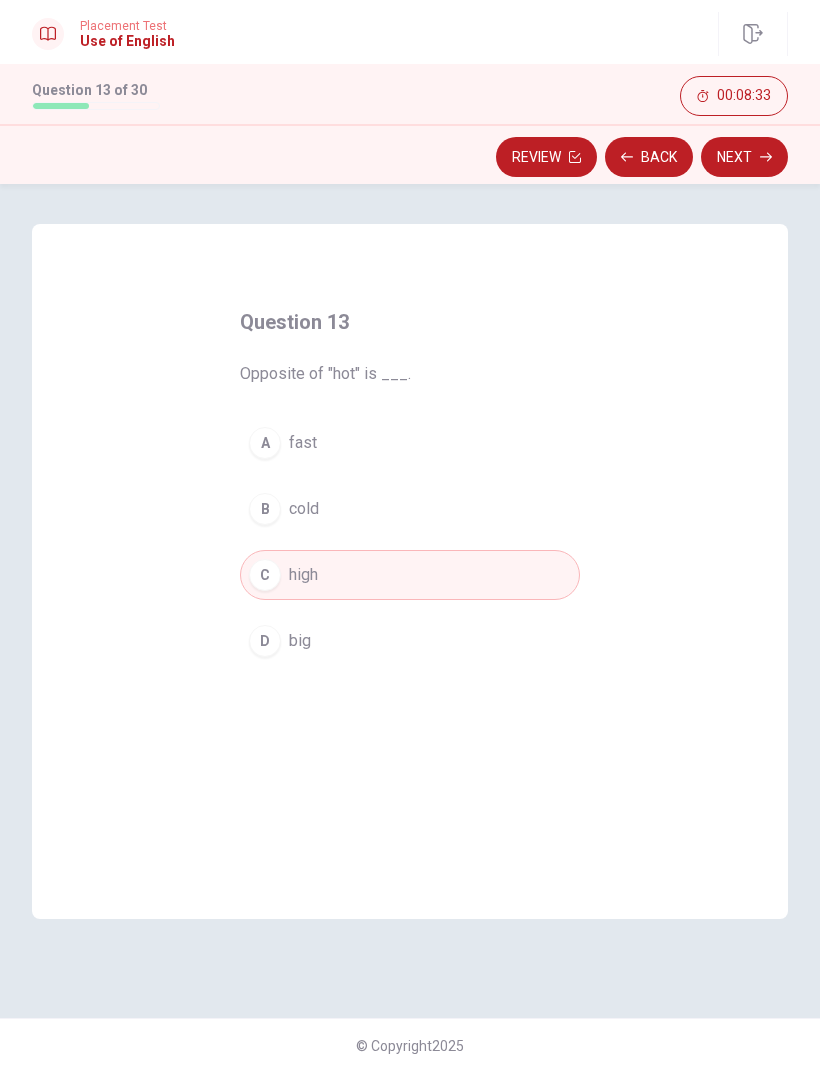click on "Next" at bounding box center (744, 157) 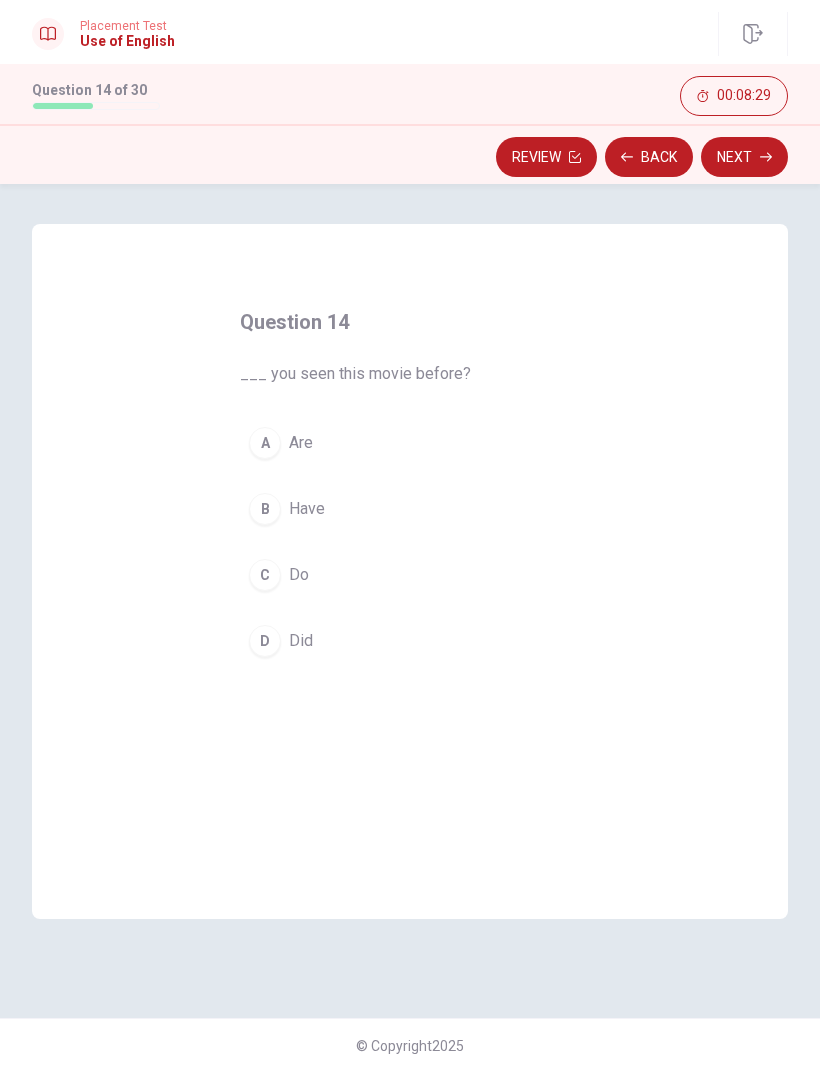 click on "Do" at bounding box center (299, 575) 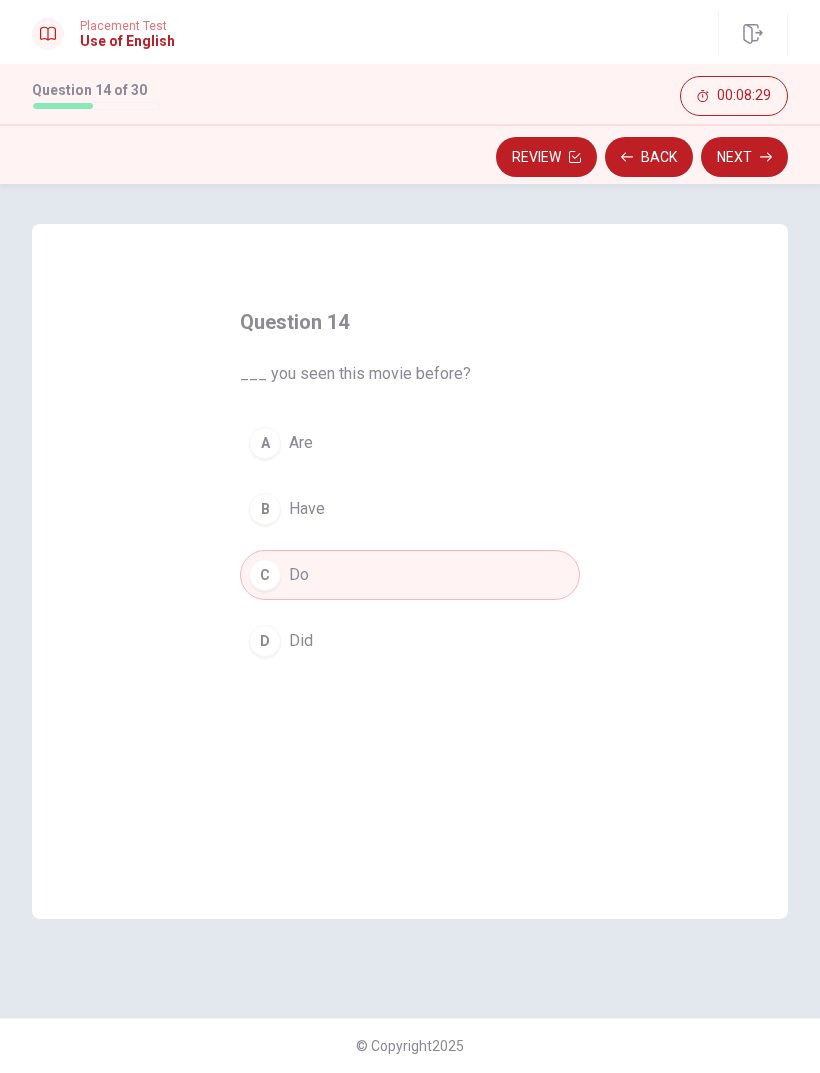 click on "Next" at bounding box center (744, 157) 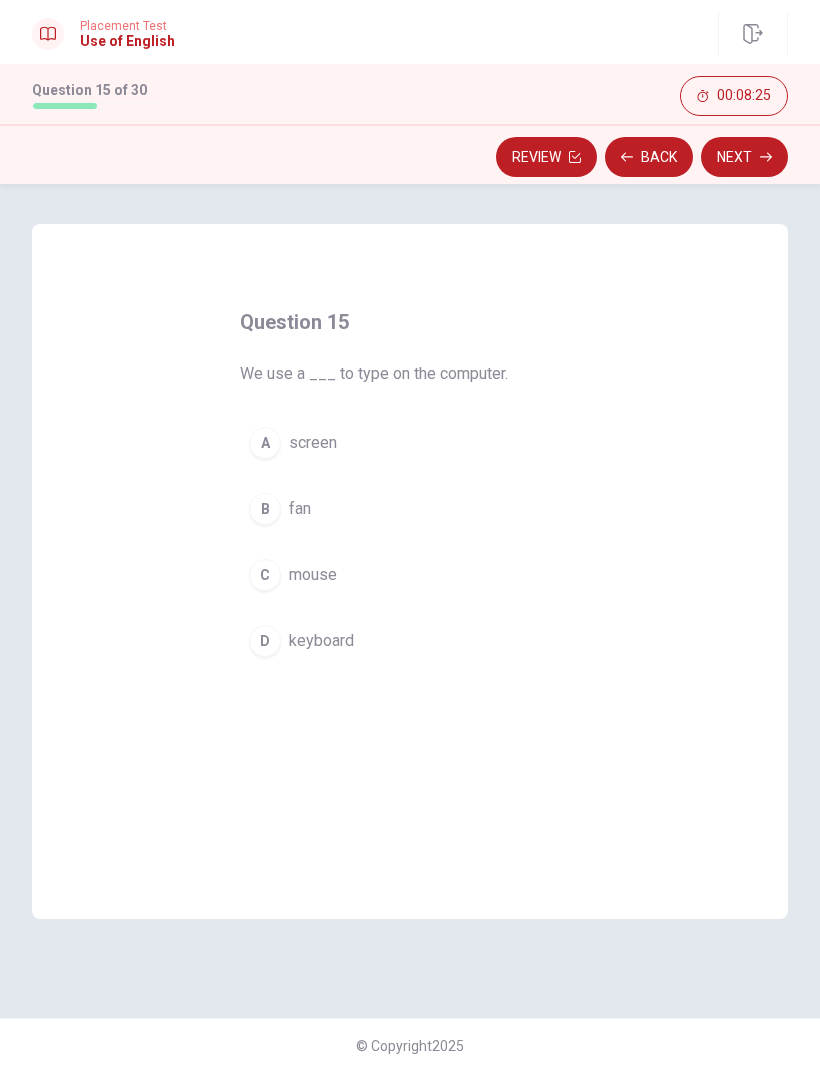 click on "mouse" at bounding box center [313, 575] 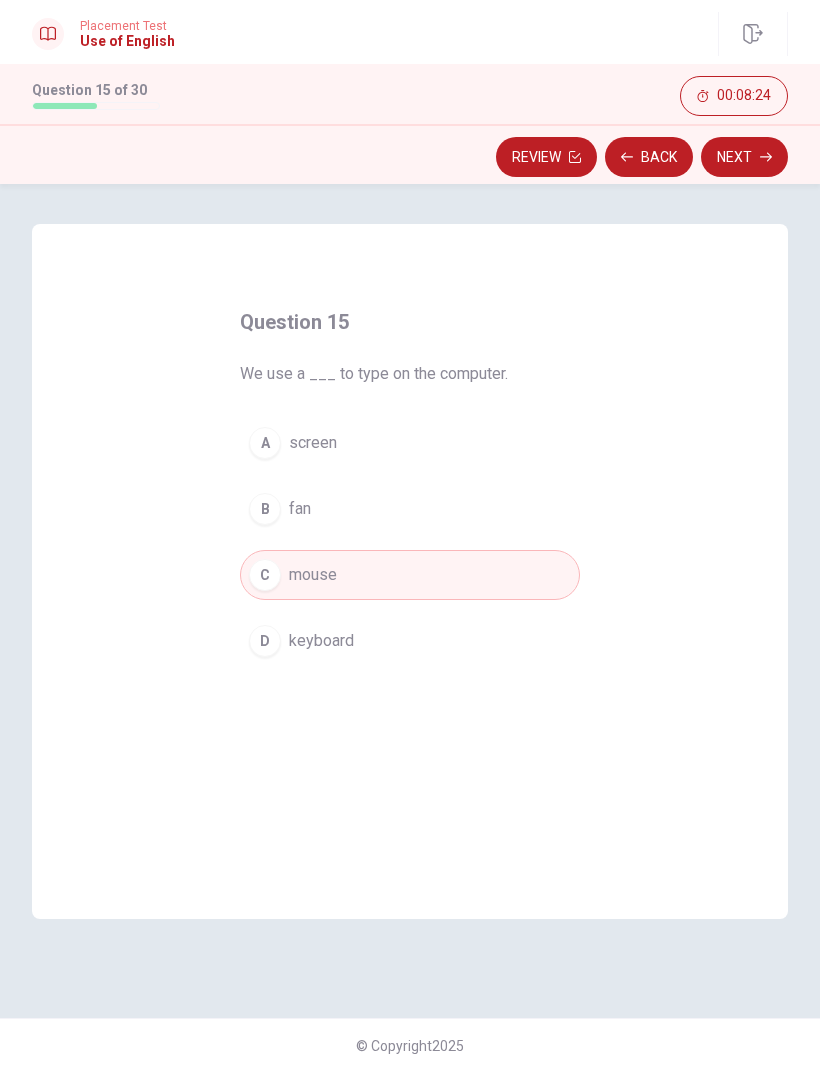 click on "Next" at bounding box center (744, 157) 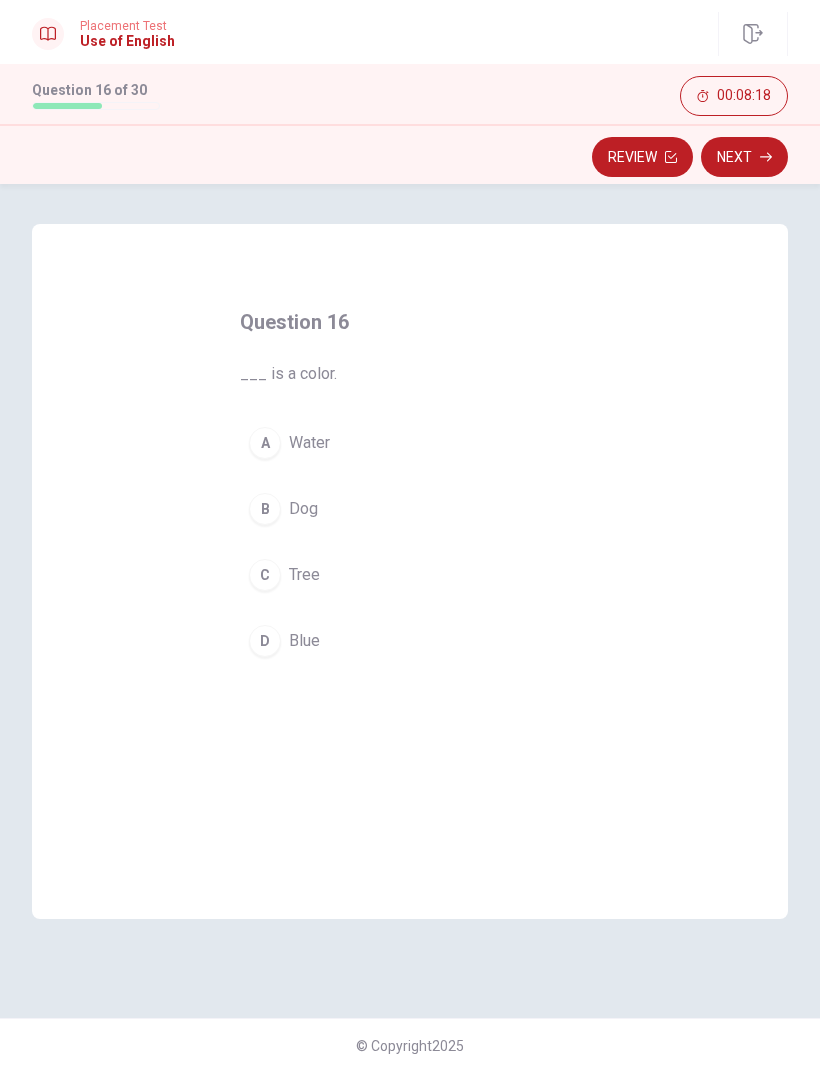 click on "Blue" at bounding box center [304, 641] 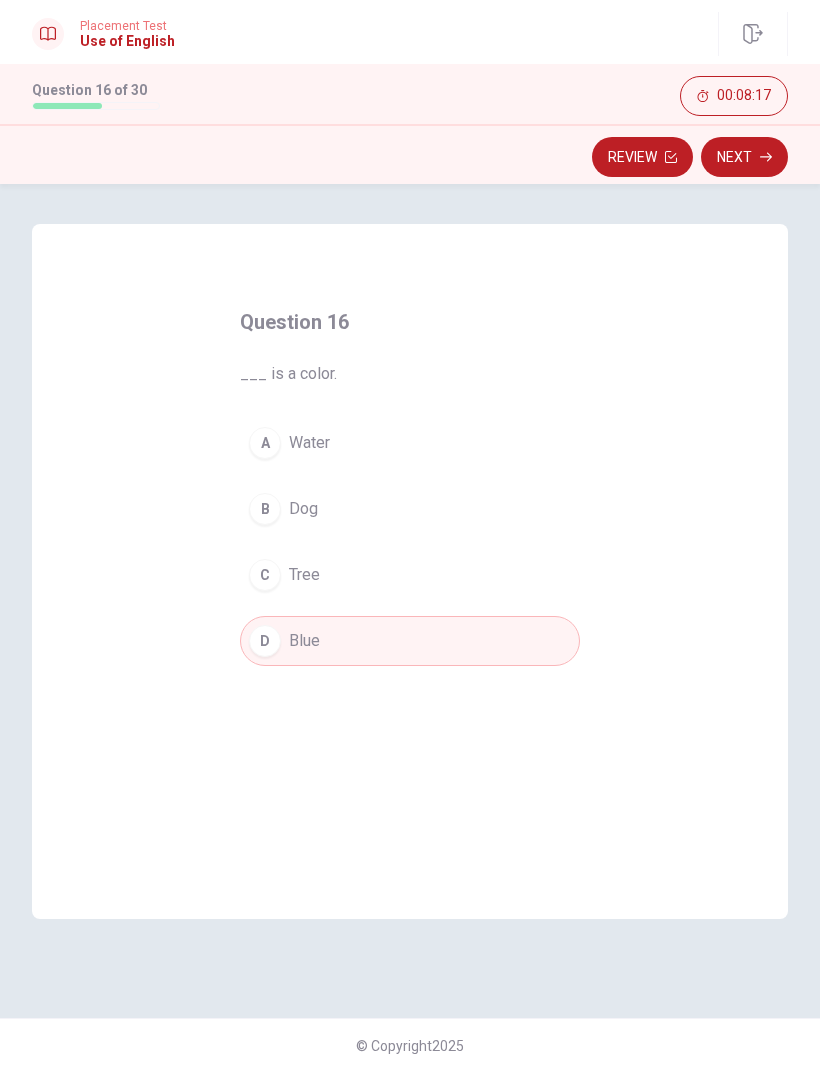 click on "Next" at bounding box center (744, 157) 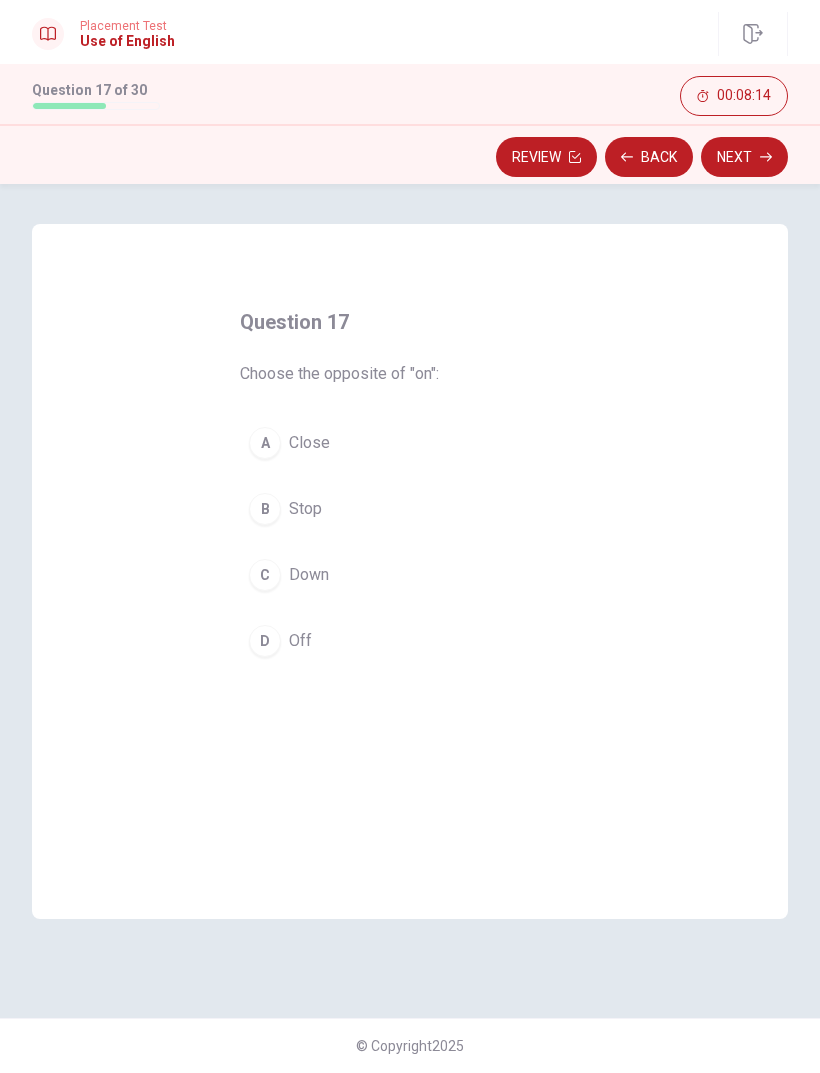 click on "D Off" at bounding box center (410, 641) 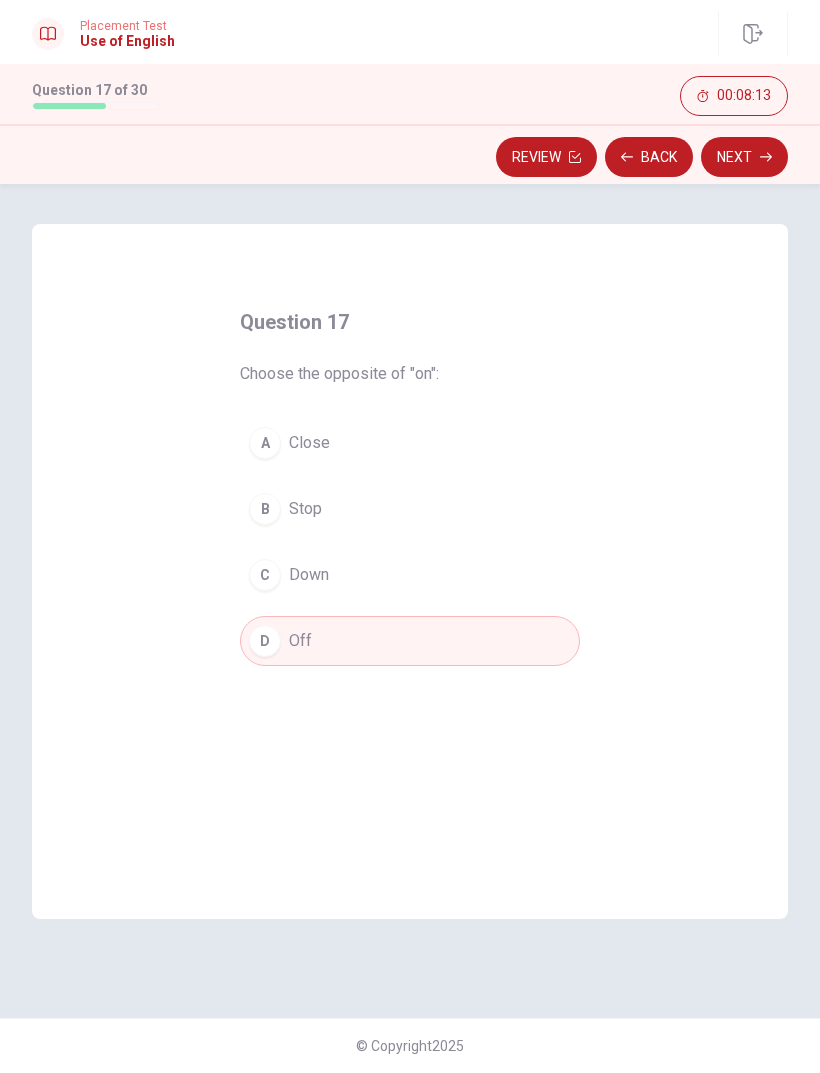 click on "Next" at bounding box center [744, 157] 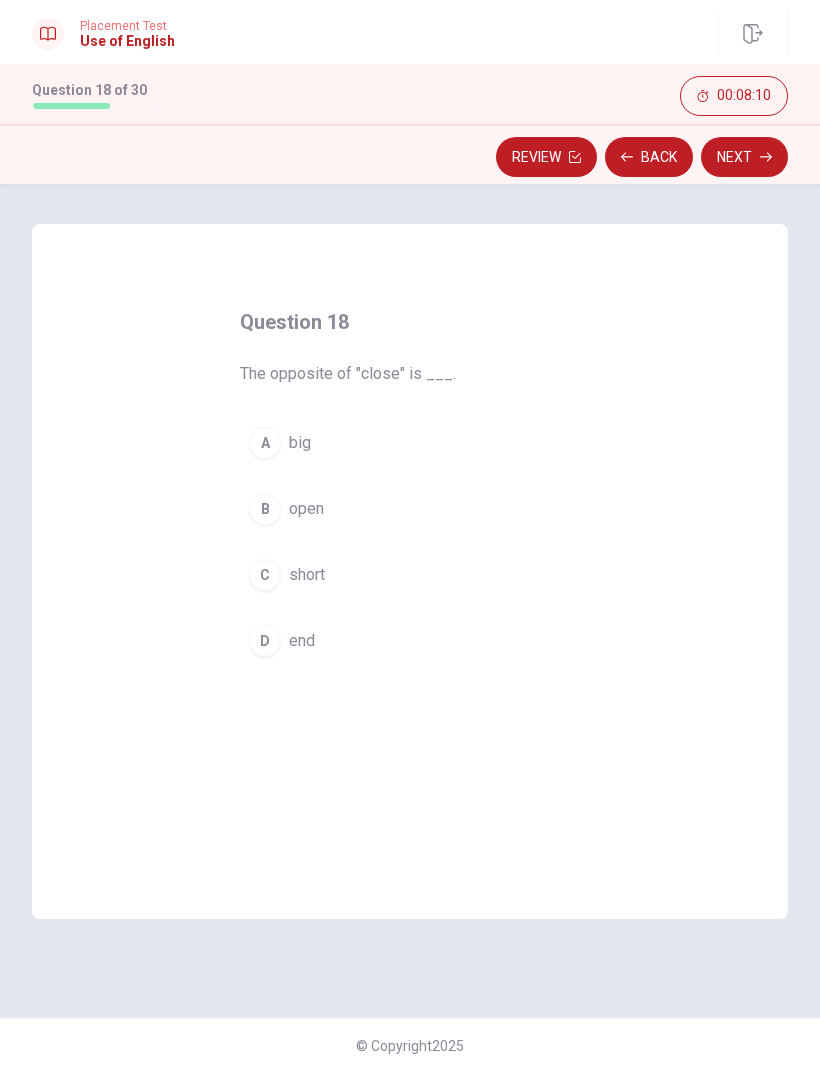 click on "B open" at bounding box center (410, 509) 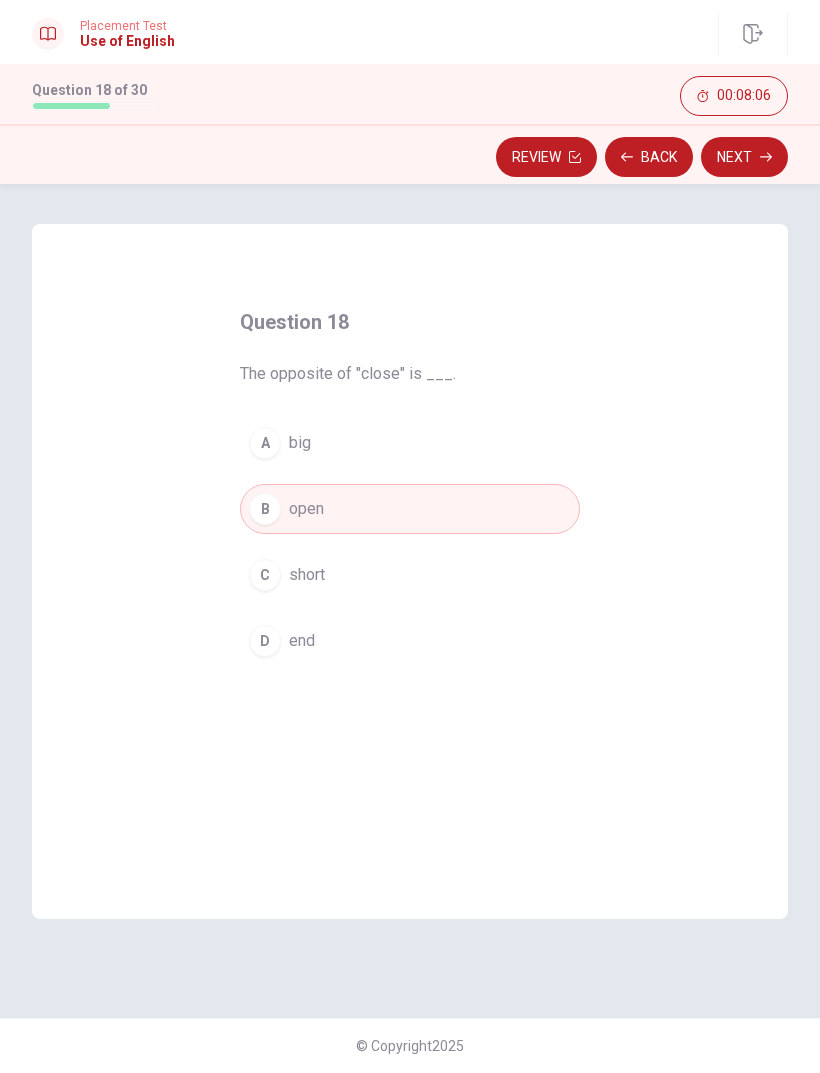 click on "Next" at bounding box center (744, 157) 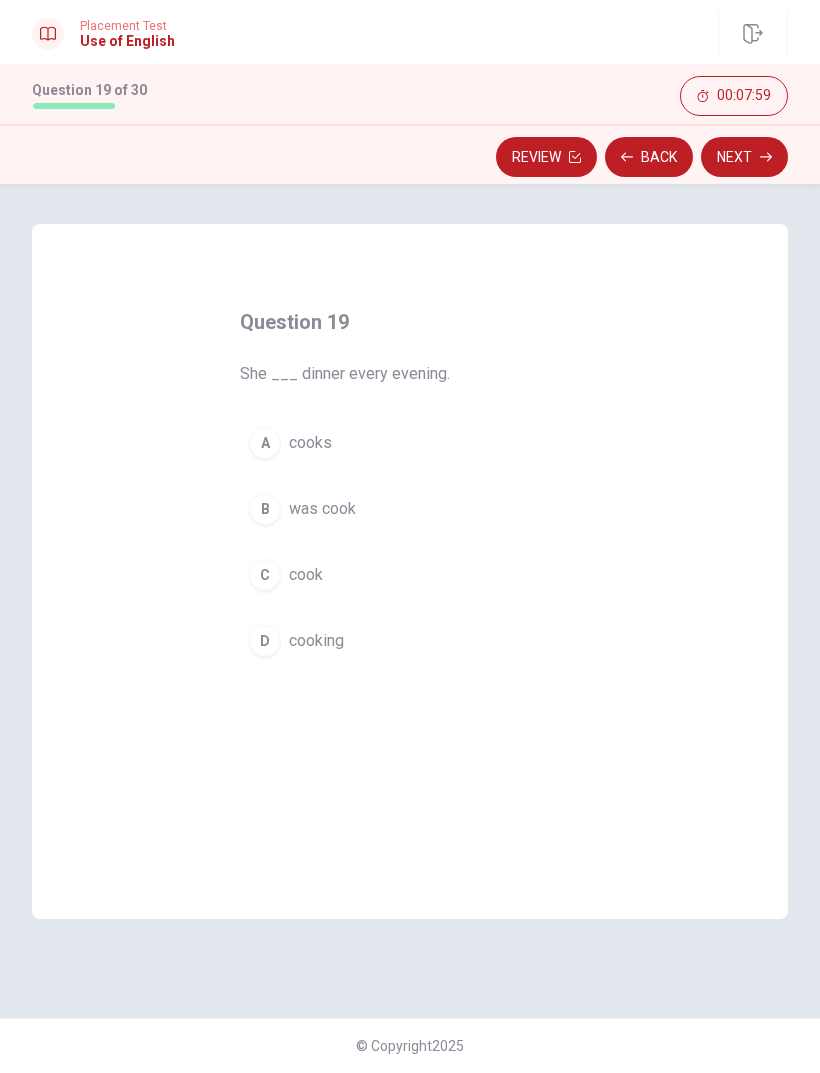 click on "A cooks" at bounding box center (410, 443) 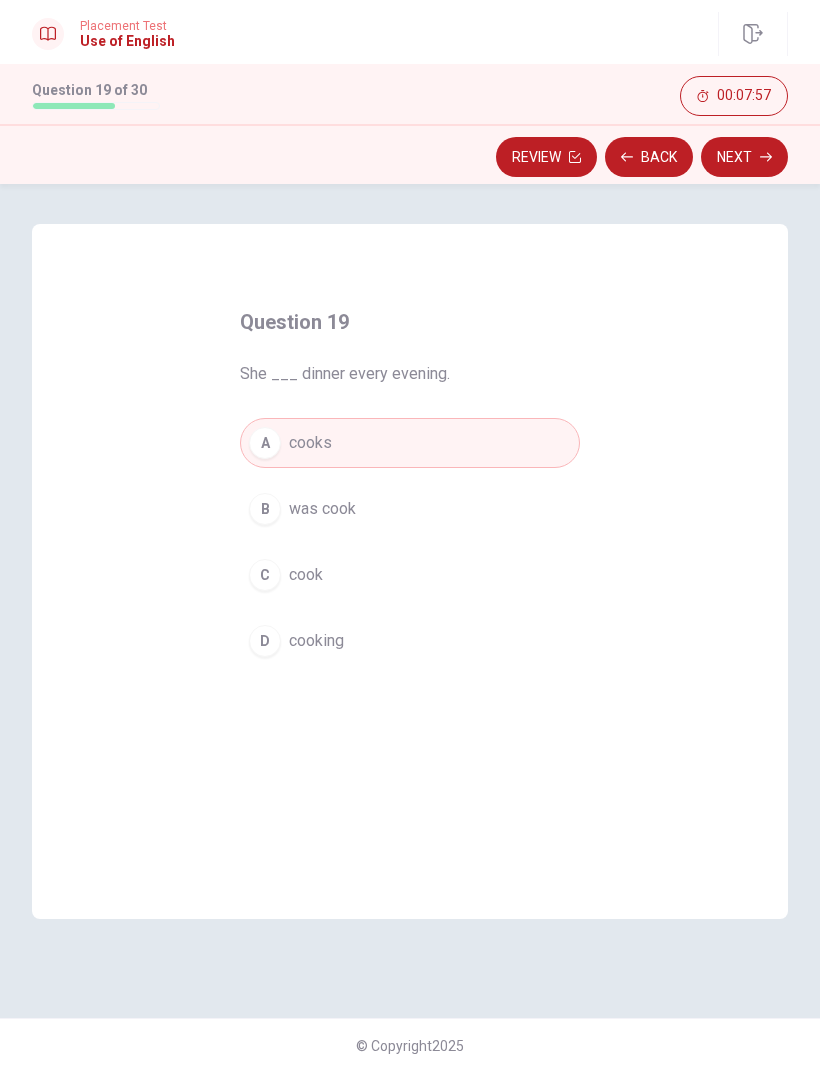 click 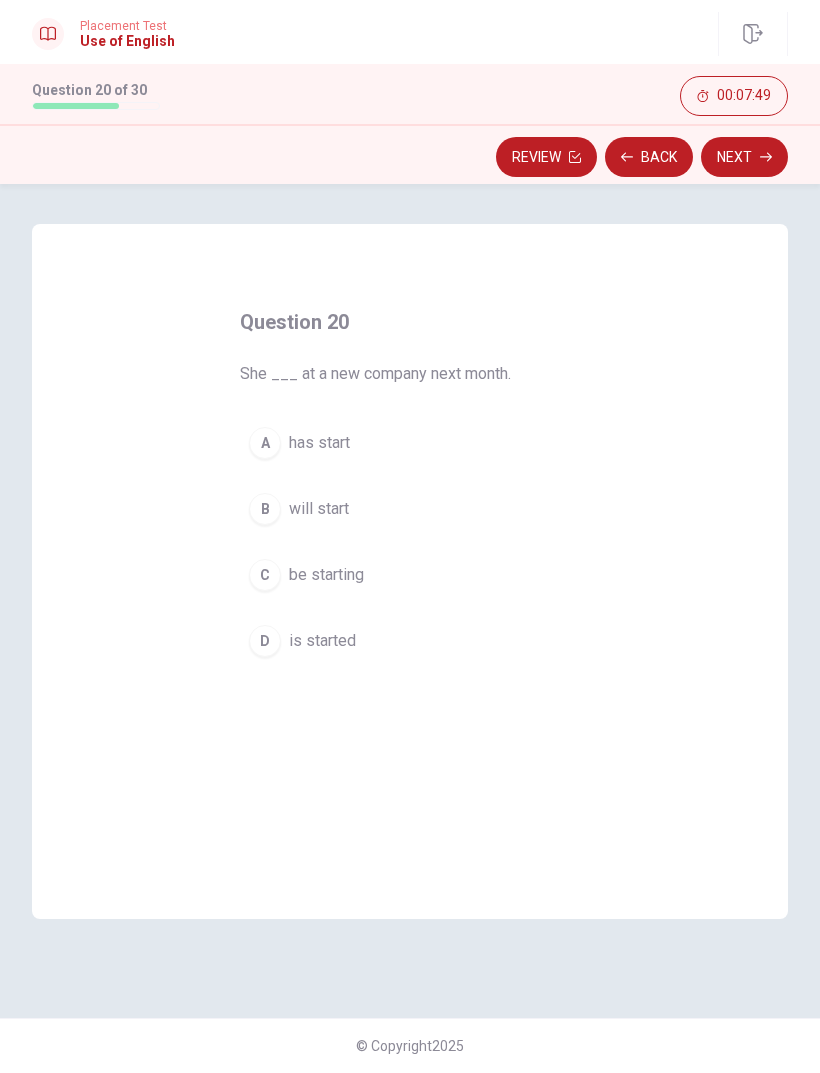 click on "D is started" at bounding box center (410, 641) 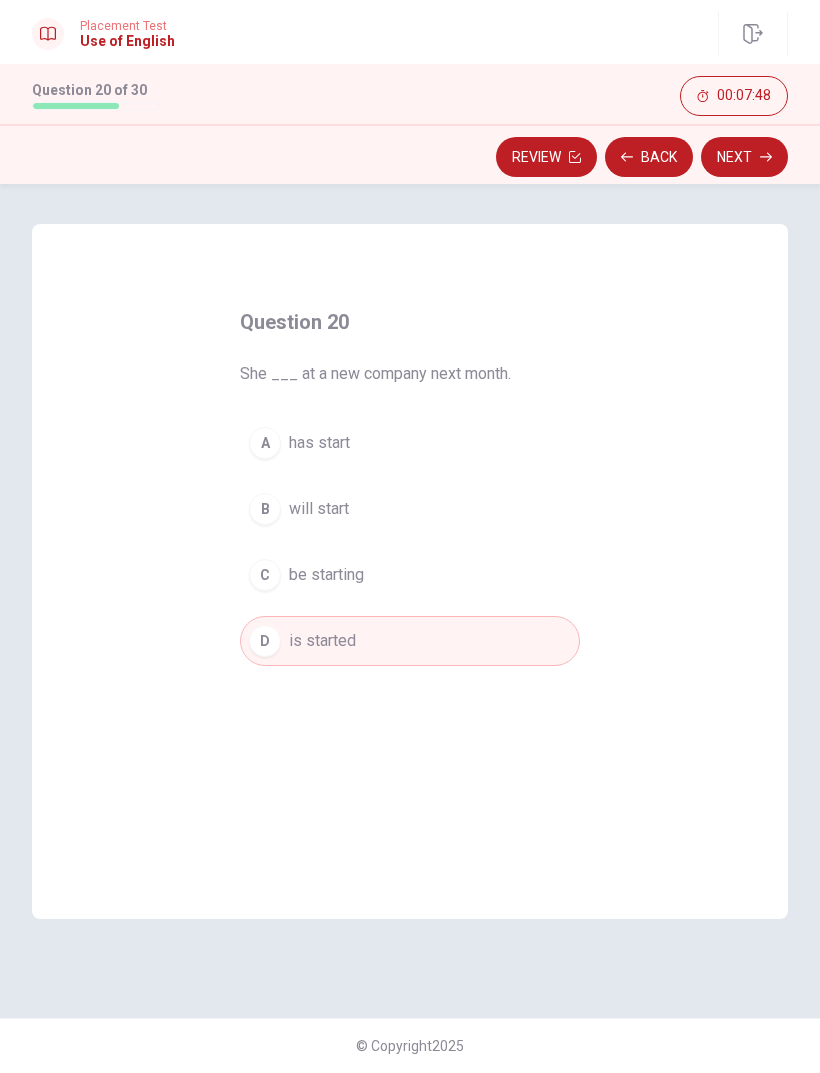 click on "Next" at bounding box center [744, 157] 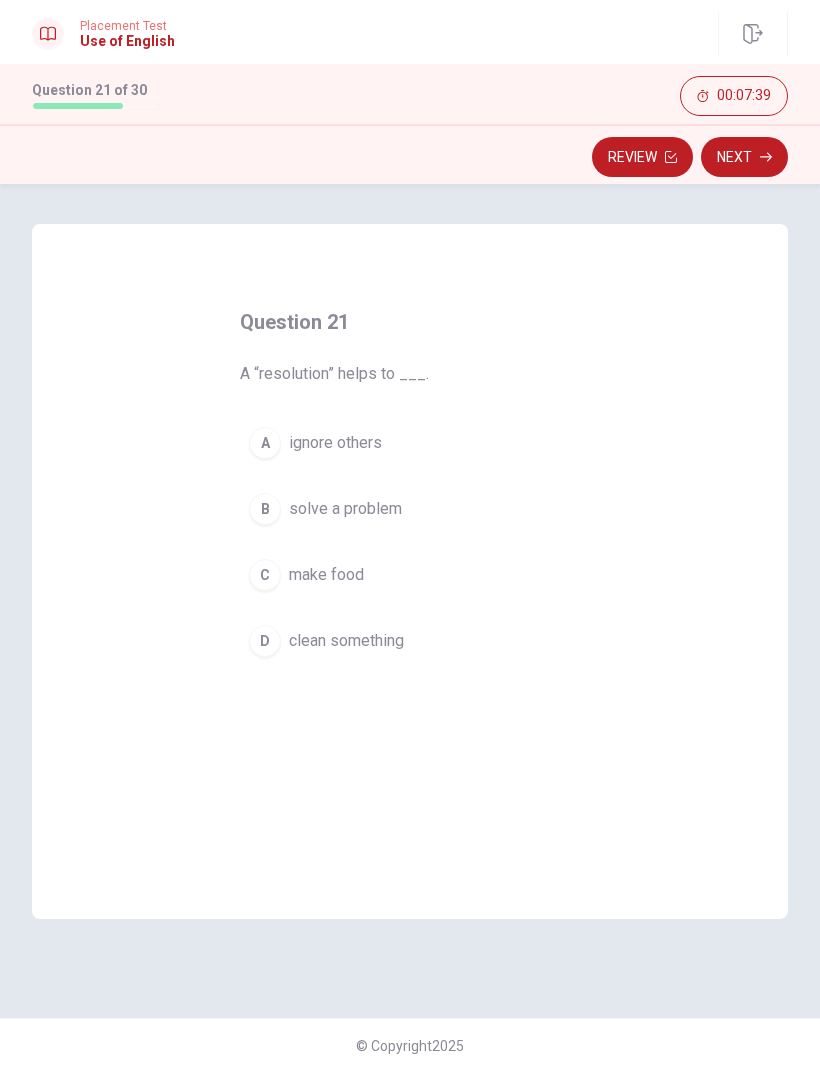 click on "solve a problem" at bounding box center [345, 509] 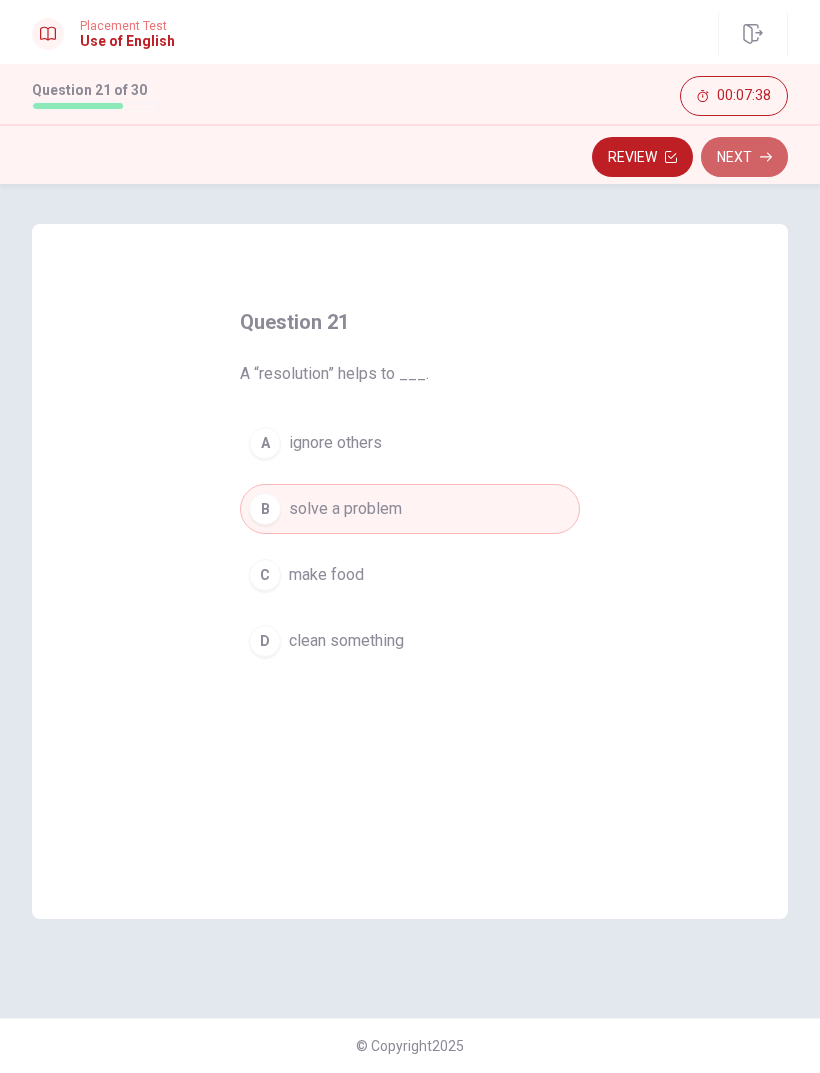 click on "Next" at bounding box center [744, 157] 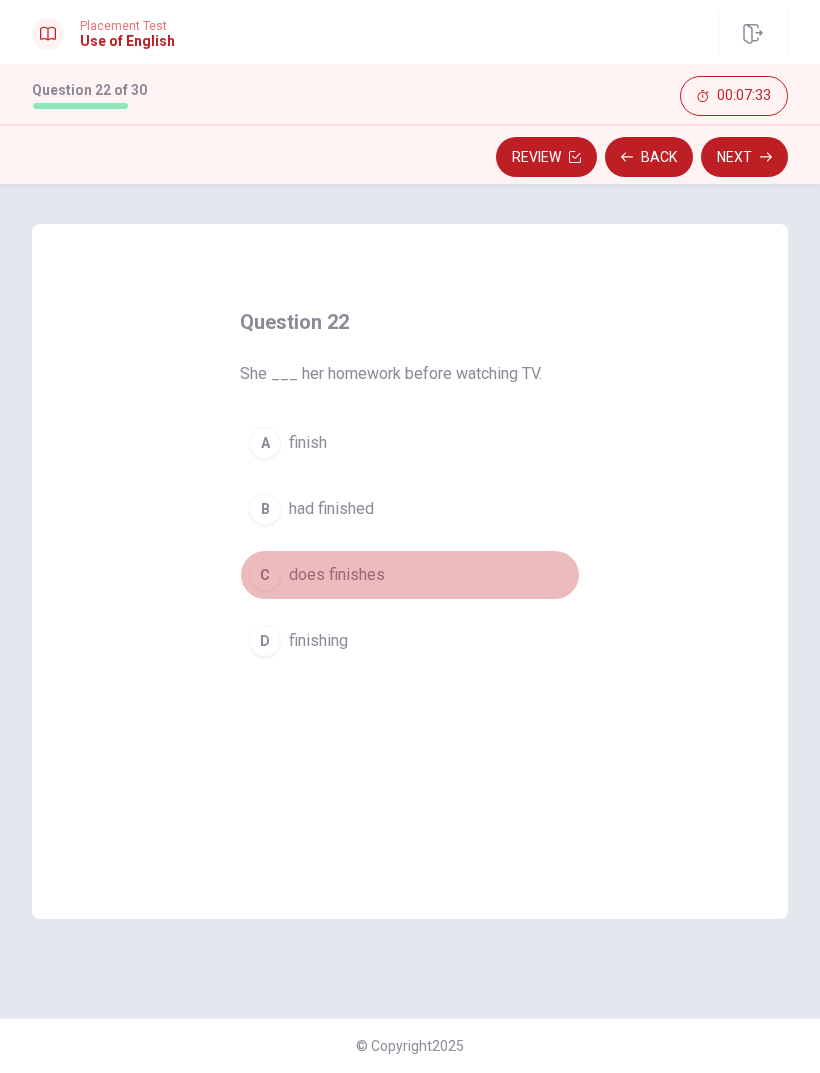 click on "does finishes" at bounding box center (337, 575) 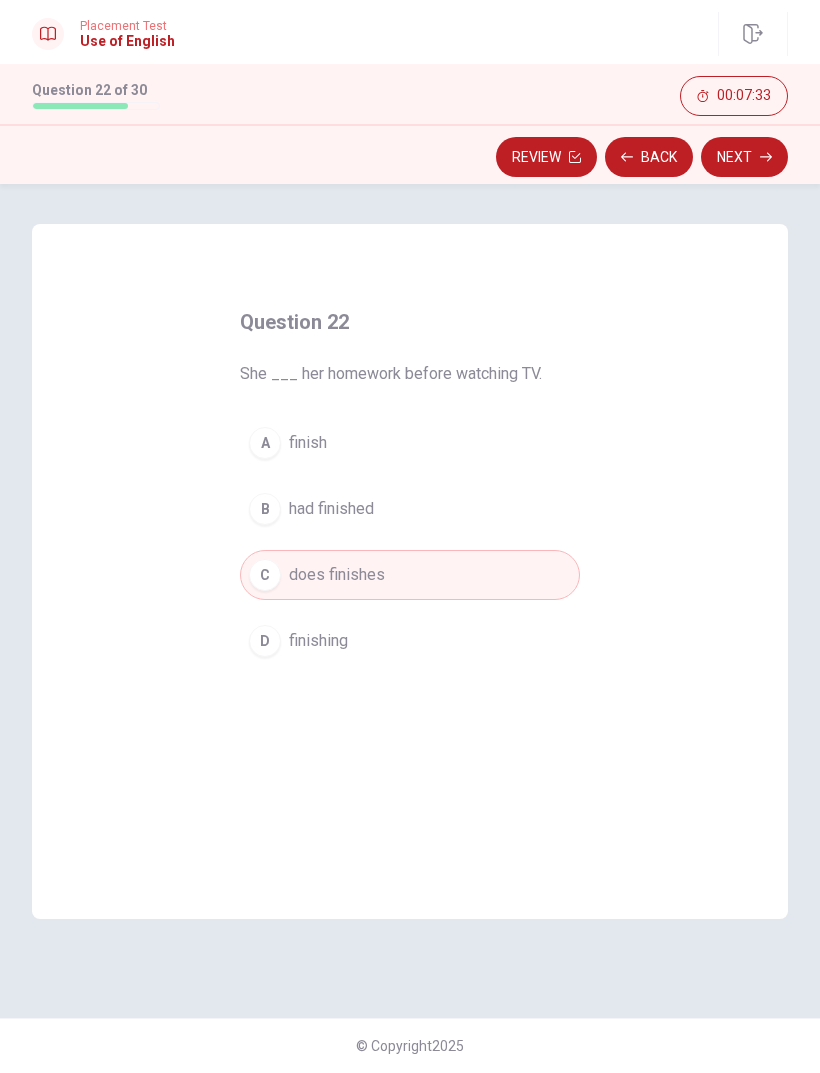 click 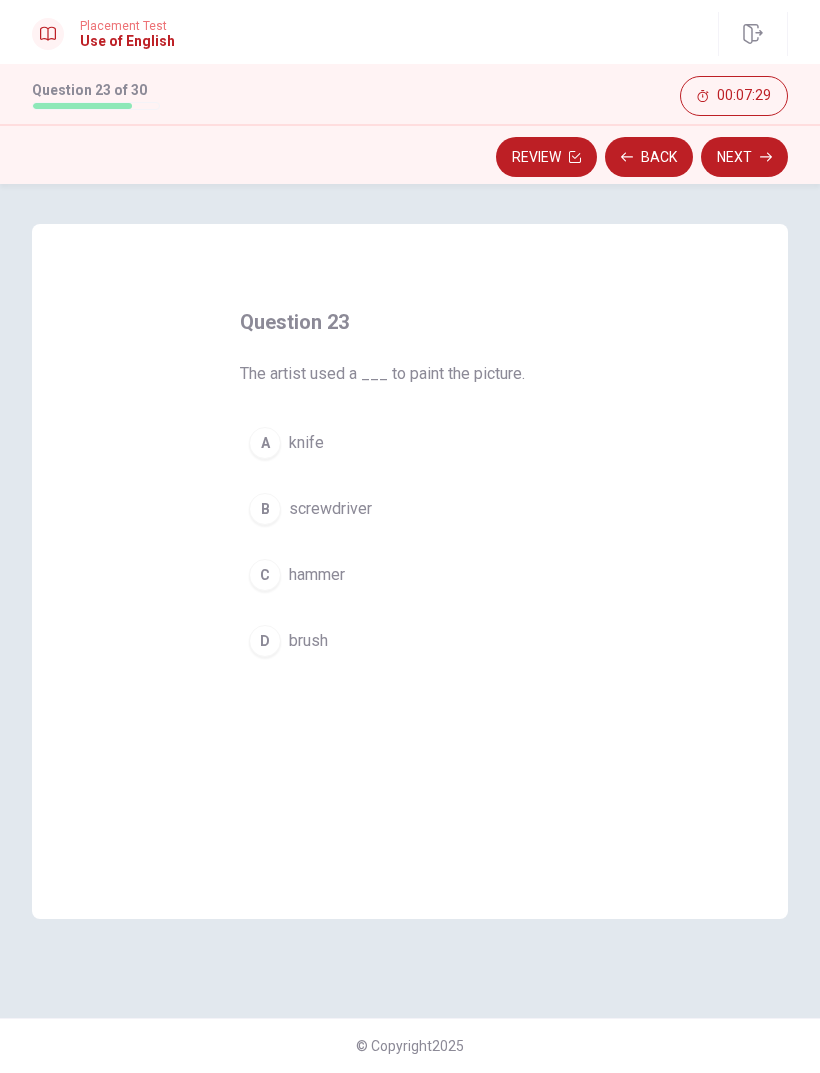 click on "D brush" at bounding box center [410, 641] 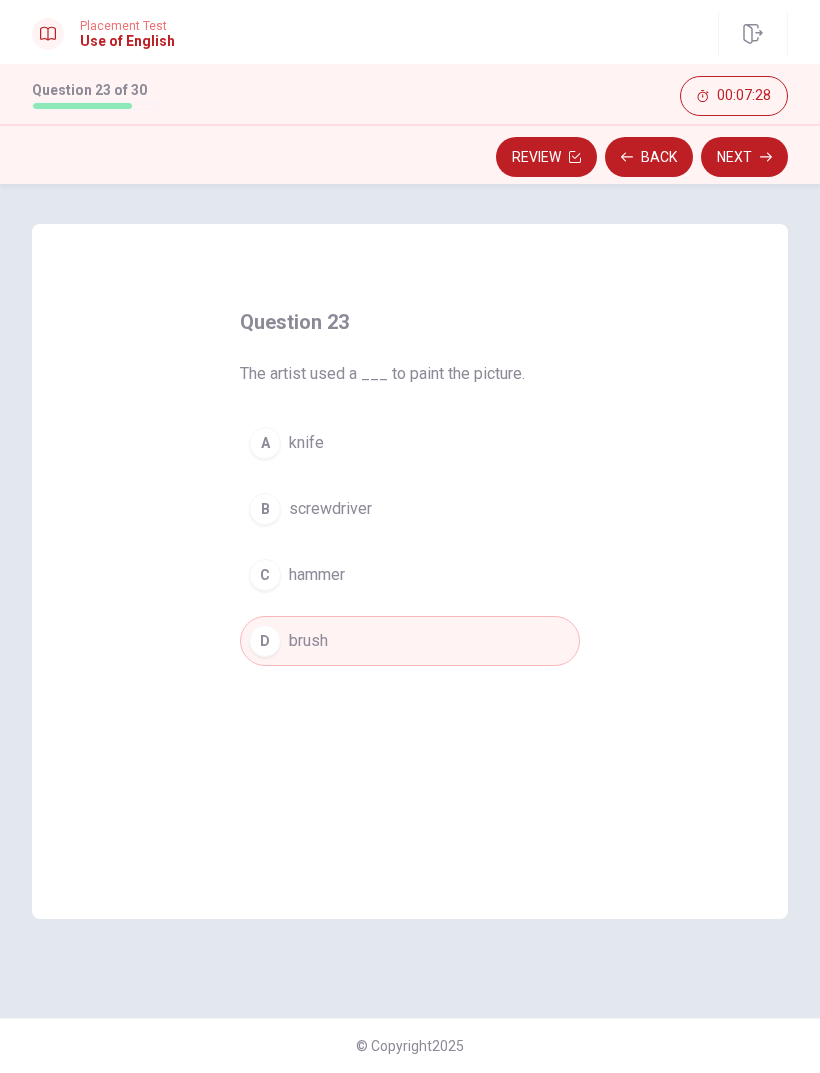 click on "Next" at bounding box center (744, 157) 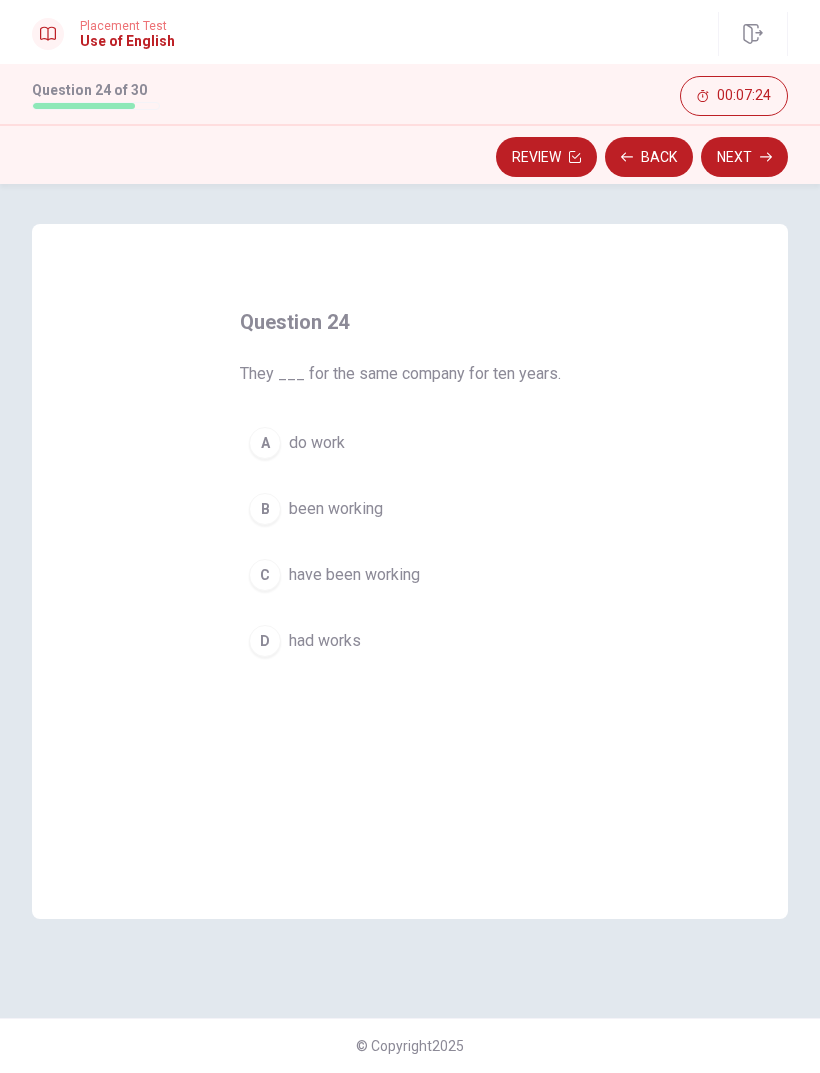 click on "have been working" at bounding box center (354, 575) 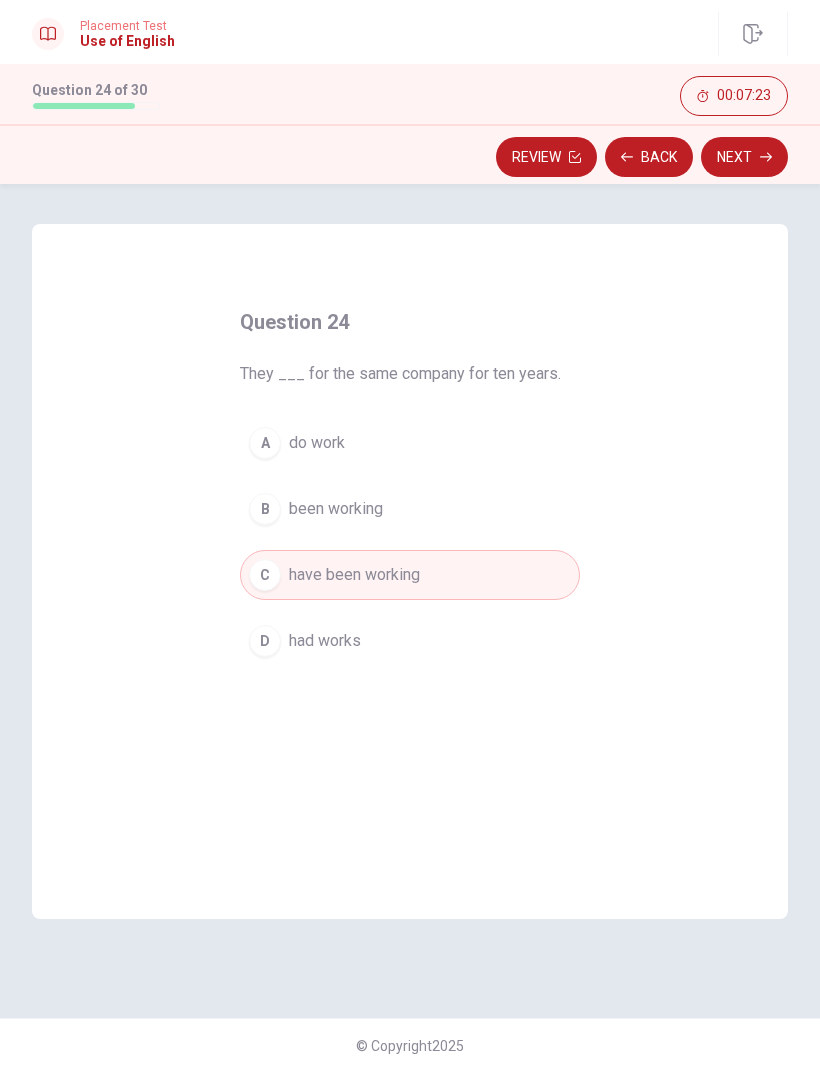 click on "Next" at bounding box center [744, 157] 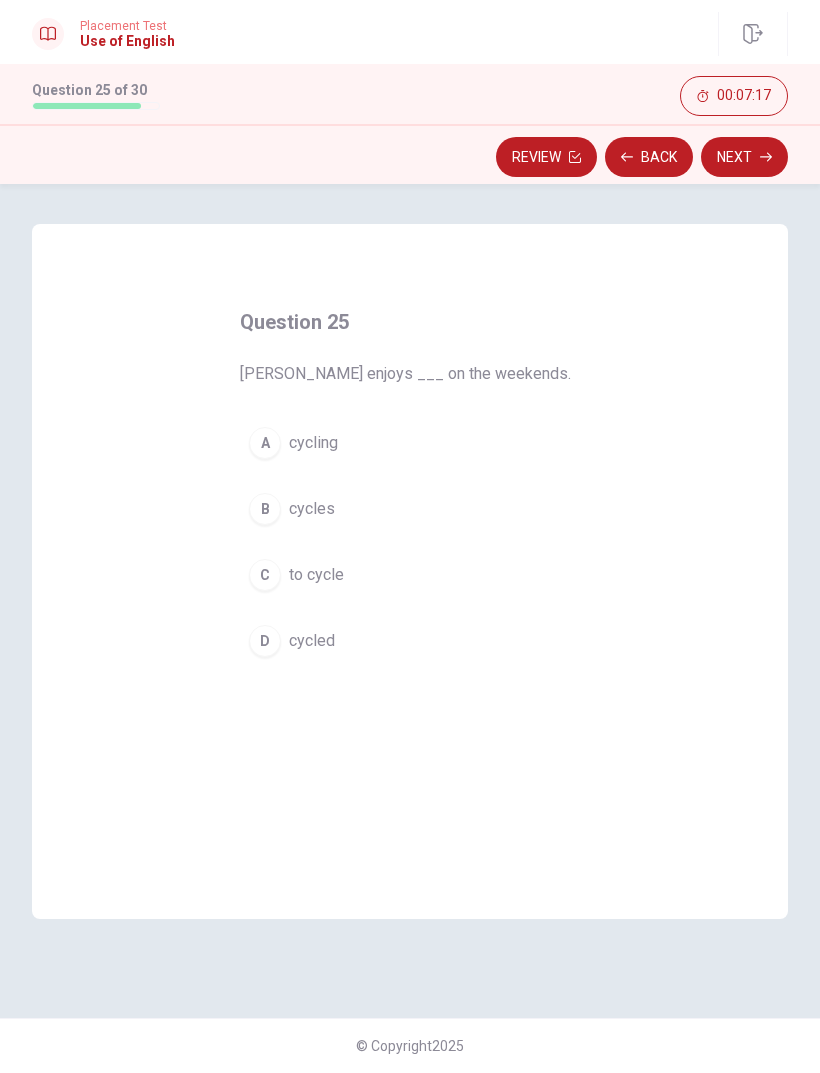 click on "A cycling" at bounding box center (410, 443) 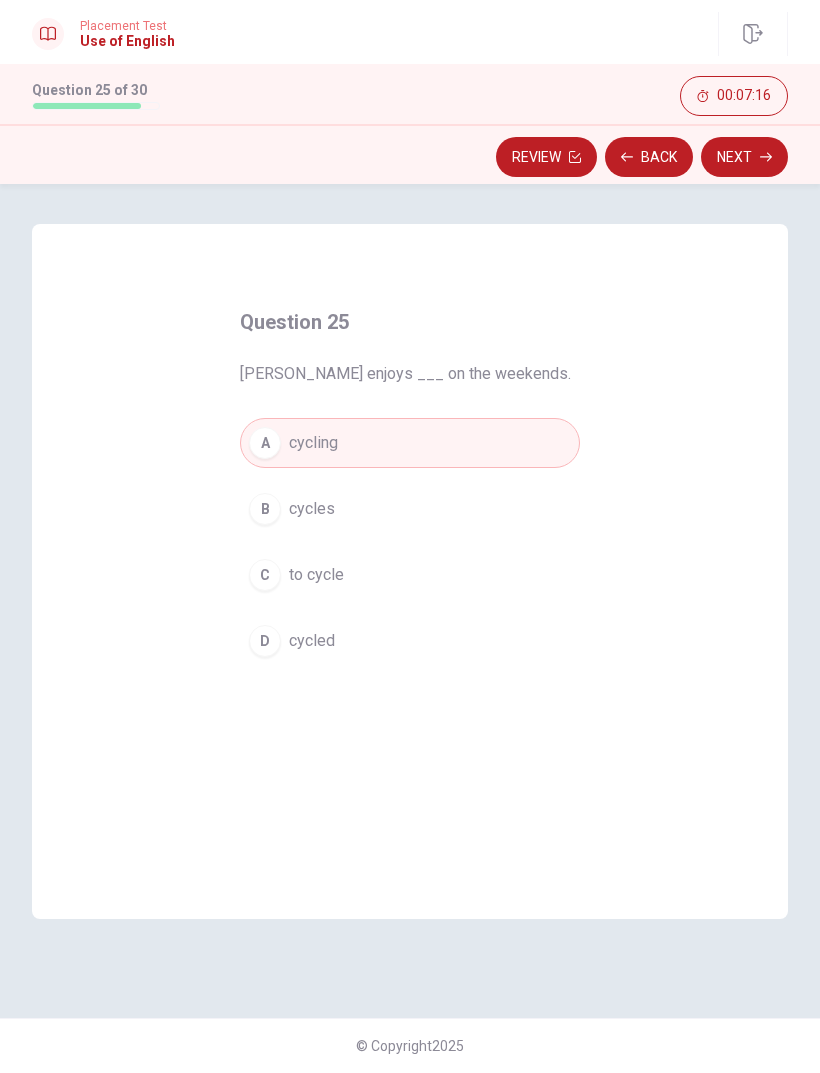 click on "Next" at bounding box center [744, 157] 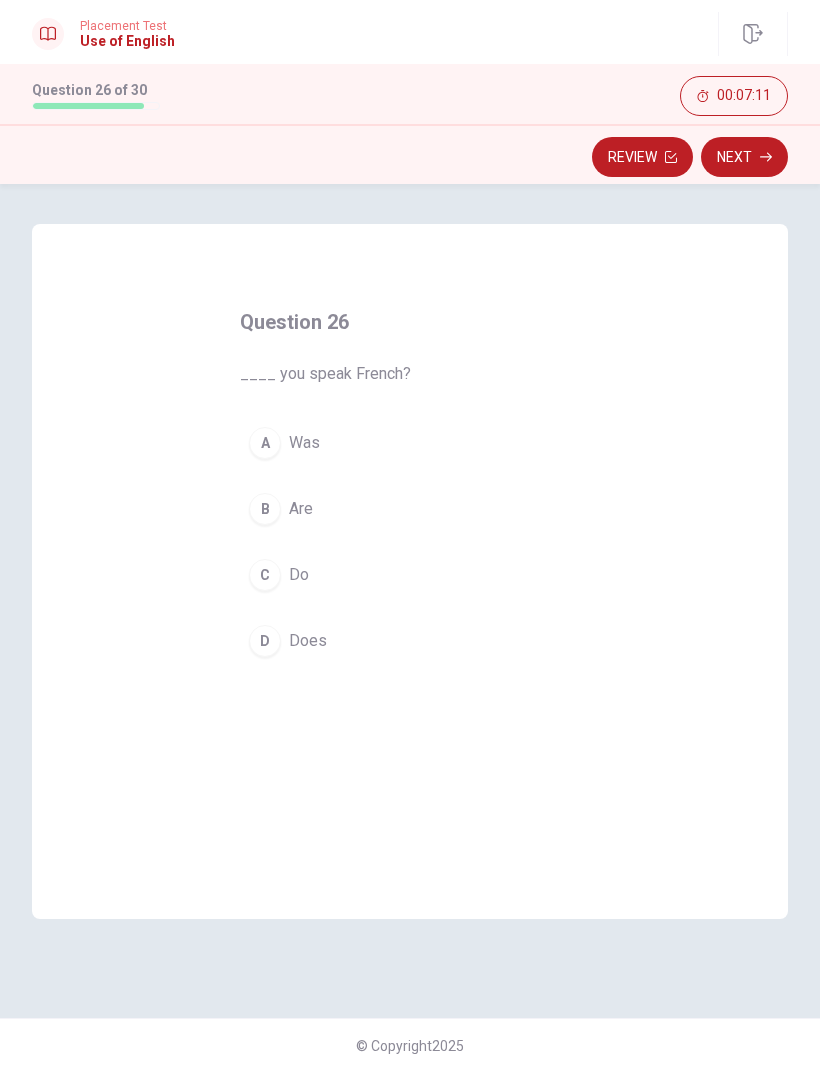 click on "C Do" at bounding box center (410, 575) 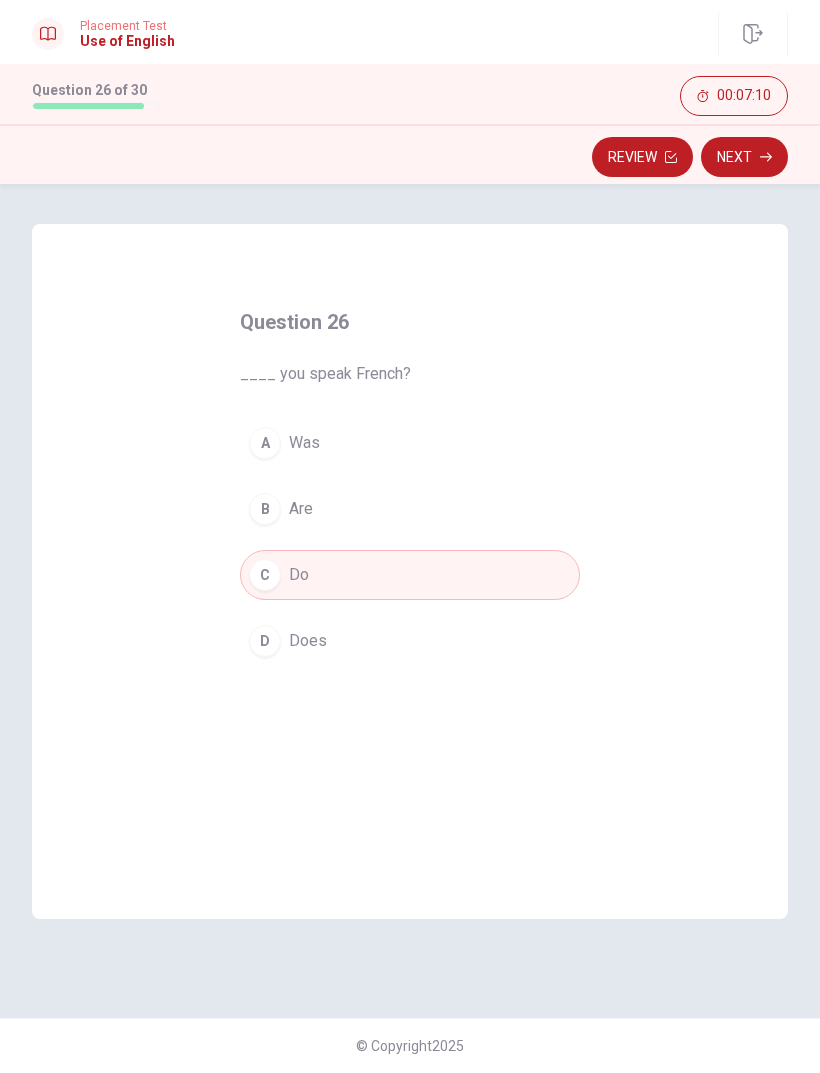 click on "Next" at bounding box center [744, 157] 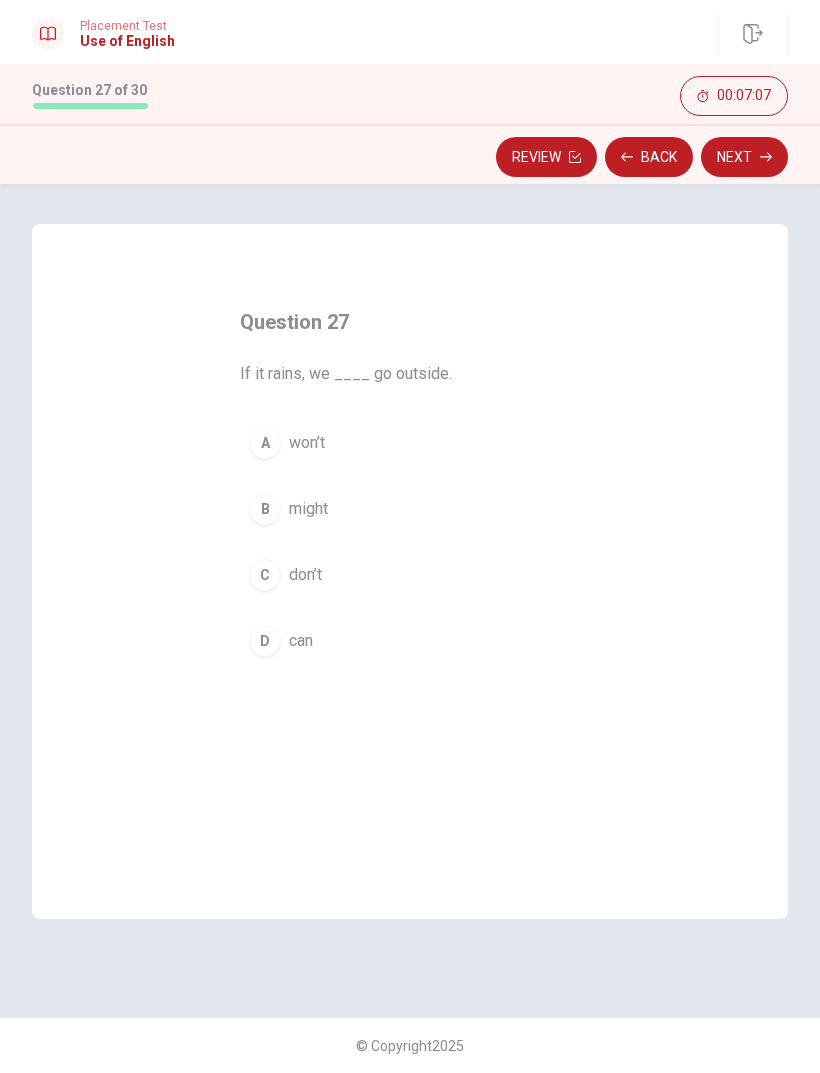 click on "D can" at bounding box center (410, 641) 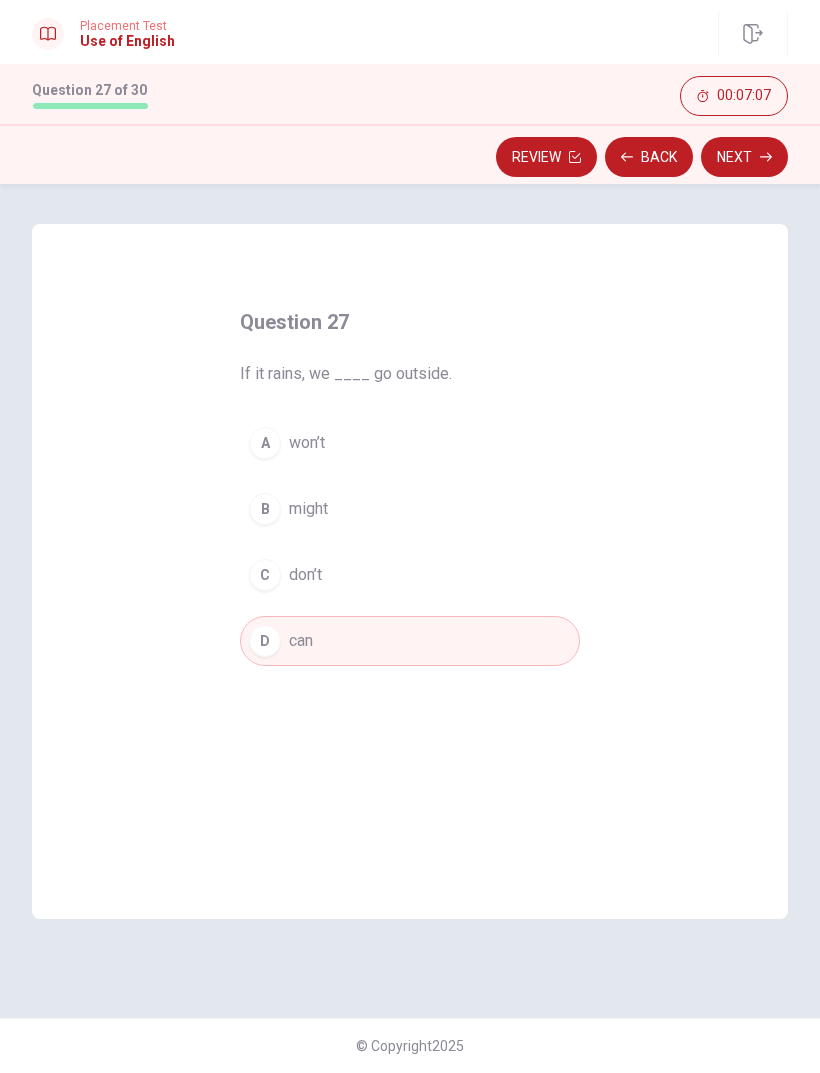 click on "Next" at bounding box center [744, 157] 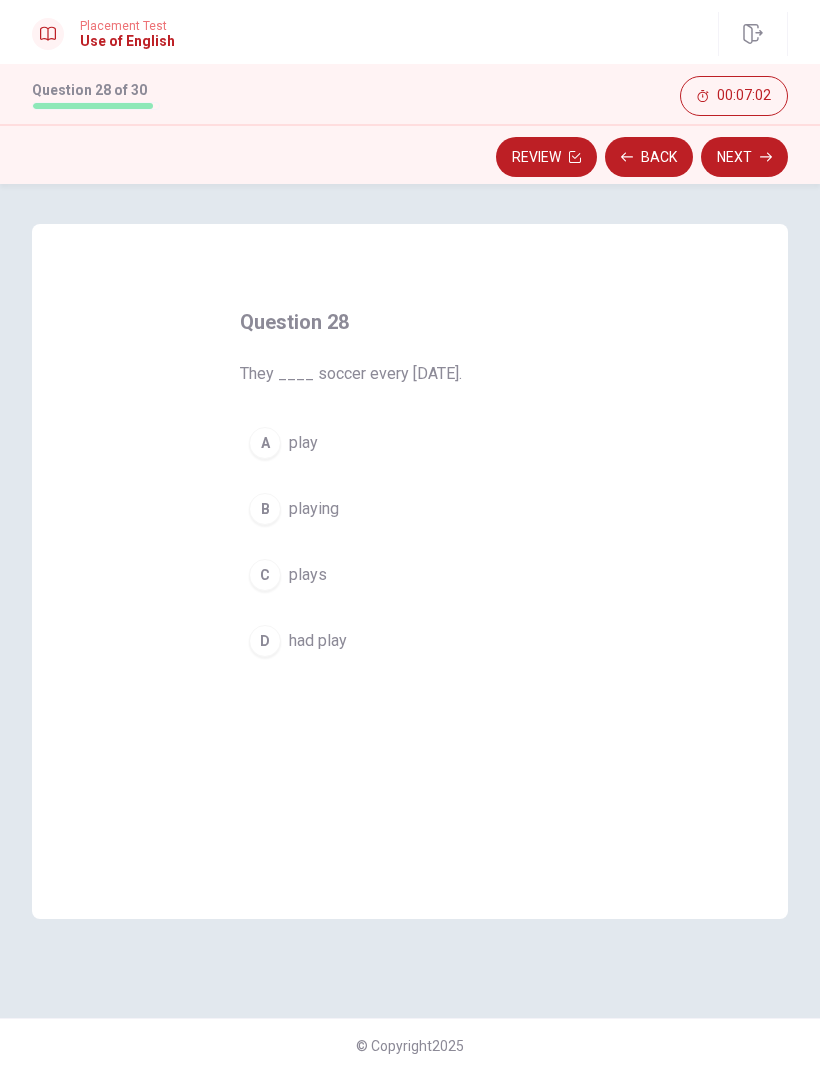 click on "A play" at bounding box center (410, 443) 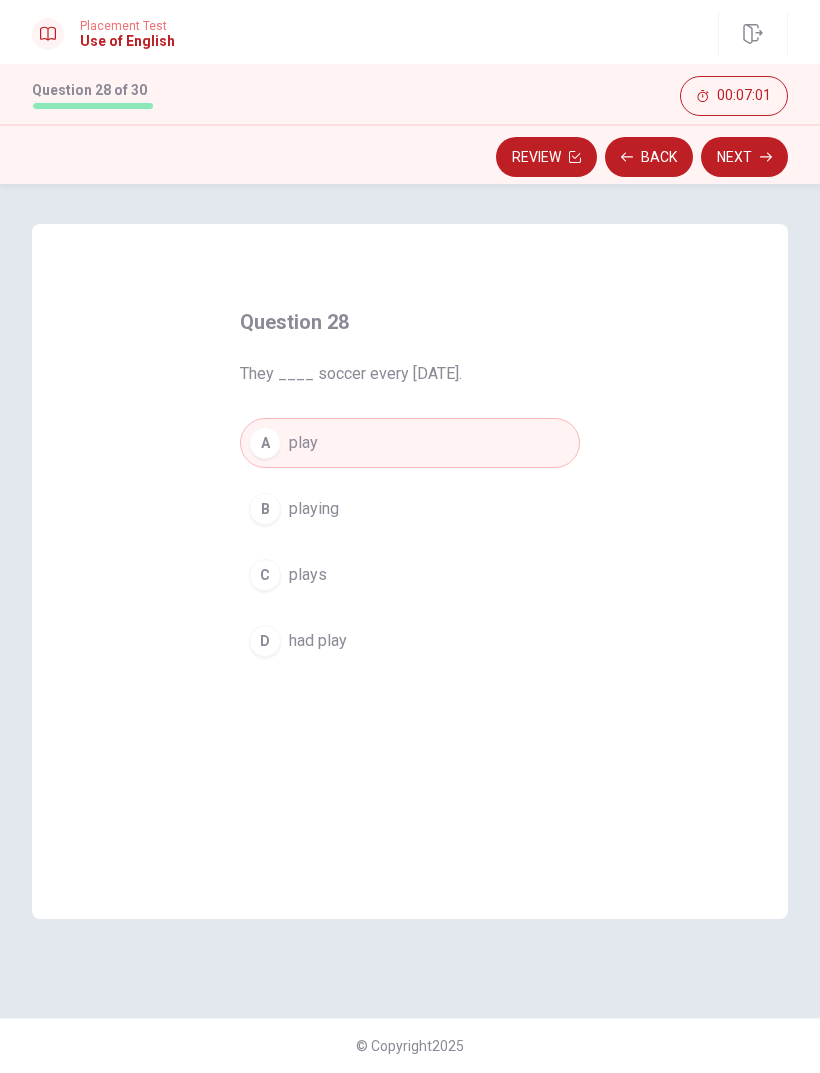 click on "Next" at bounding box center (744, 157) 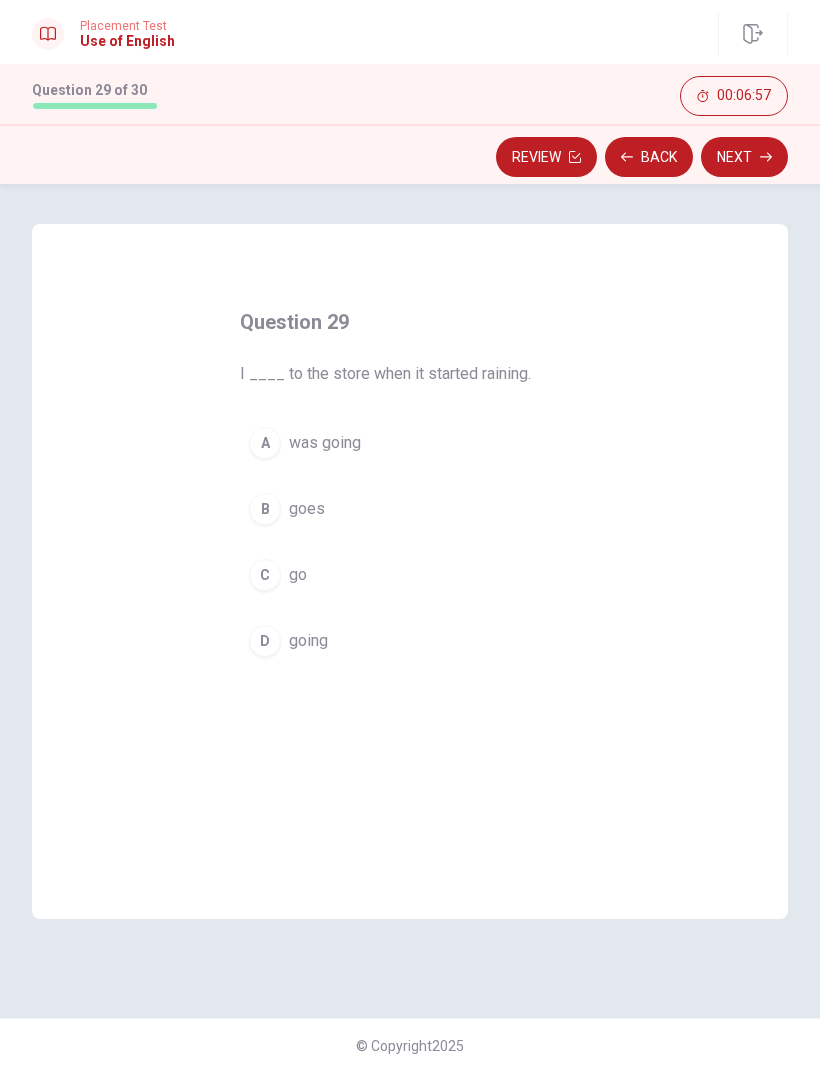 click on "A was going" at bounding box center [410, 443] 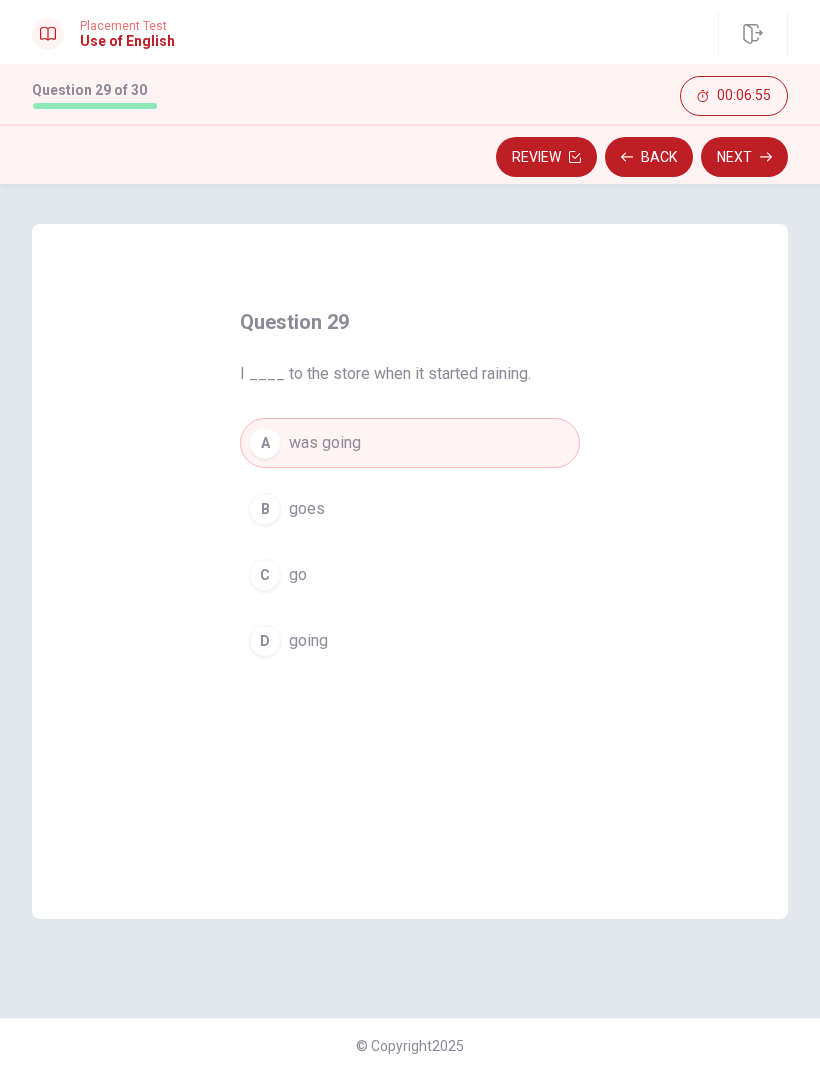 click on "Next" at bounding box center (744, 157) 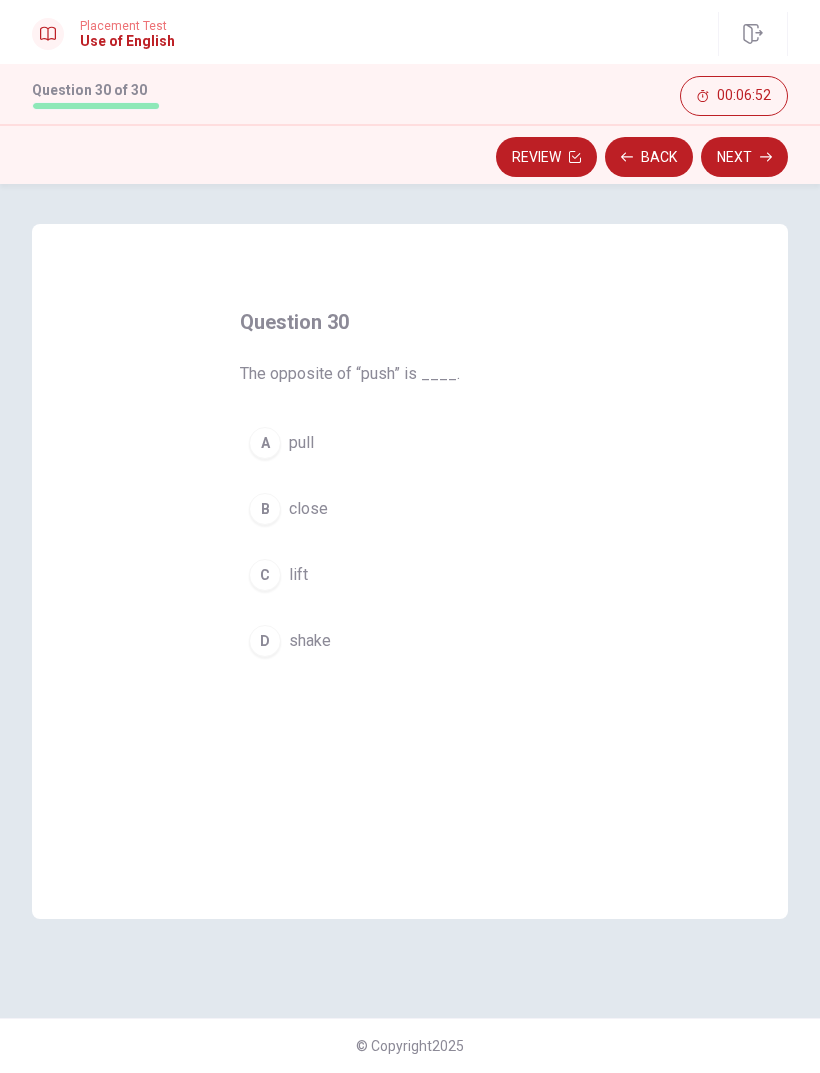 click on "A pull" at bounding box center [410, 443] 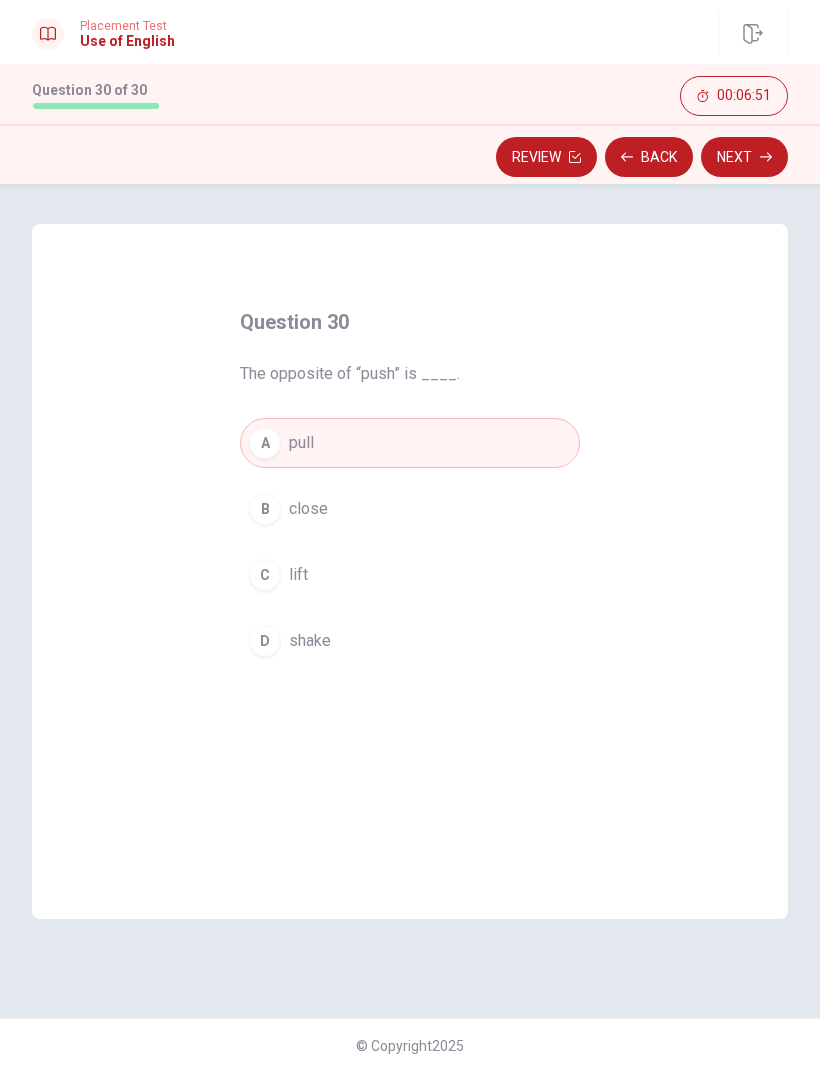 click on "C lift" at bounding box center (410, 575) 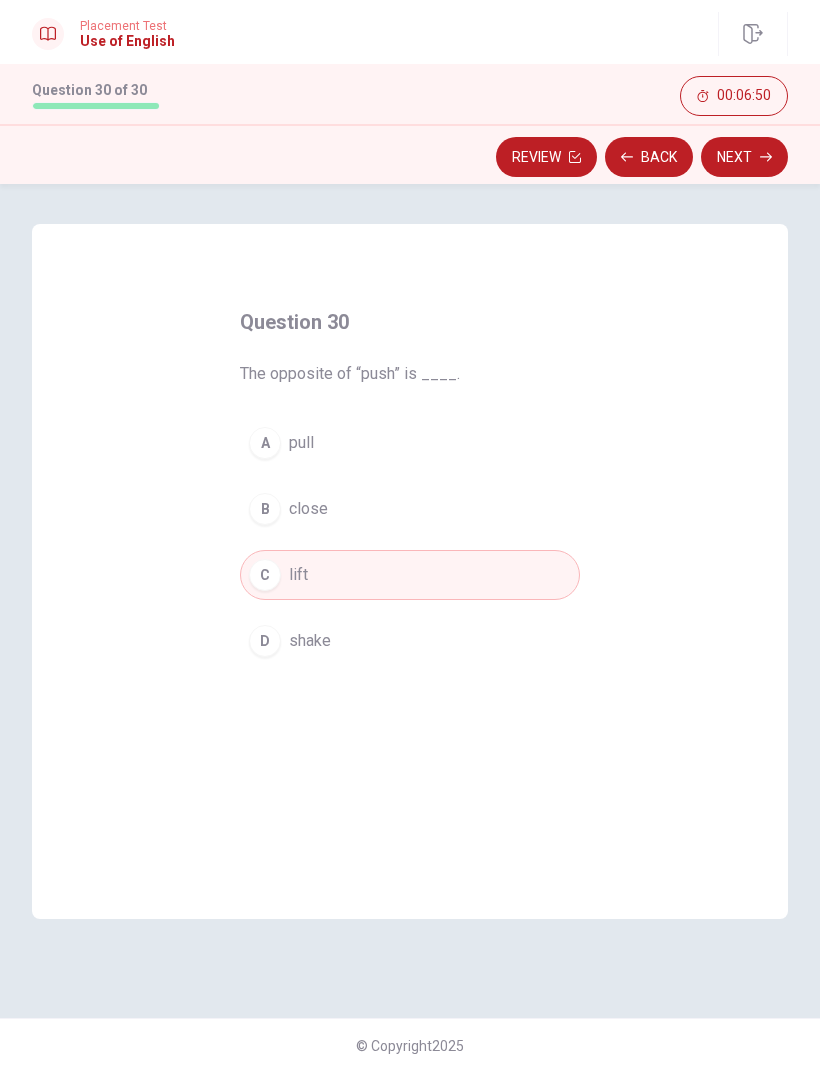 click on "Next" at bounding box center (744, 157) 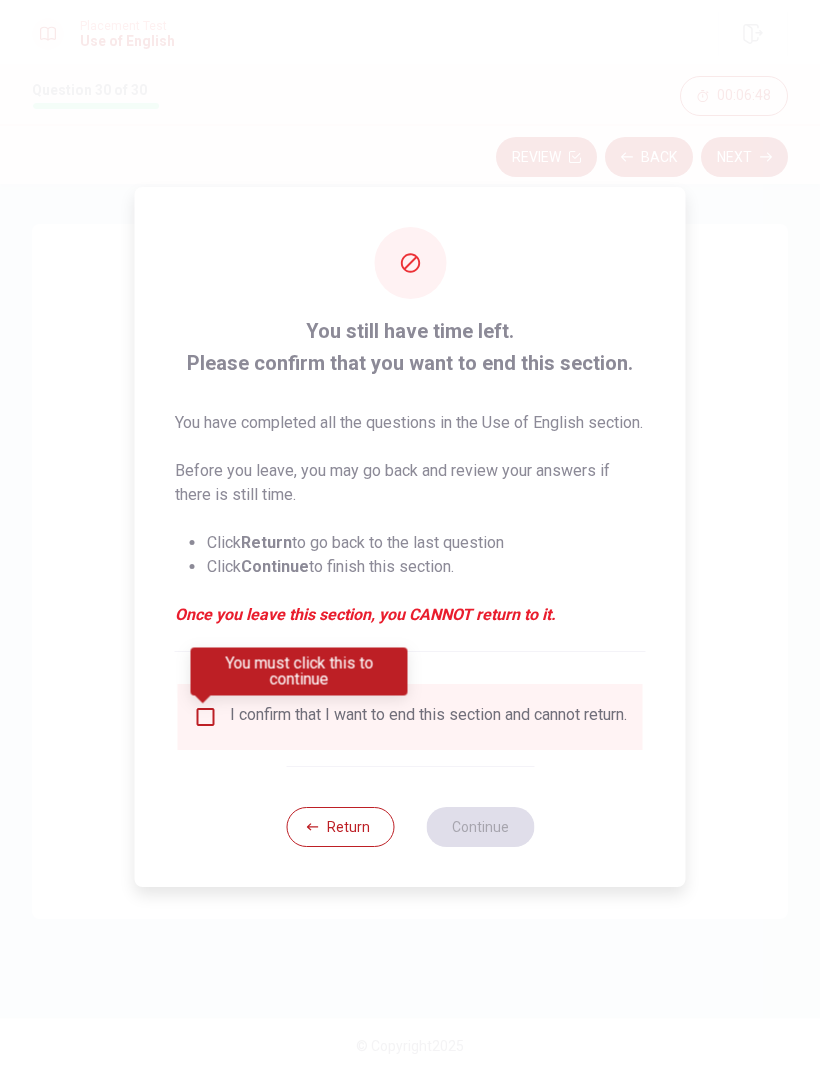 click at bounding box center (206, 717) 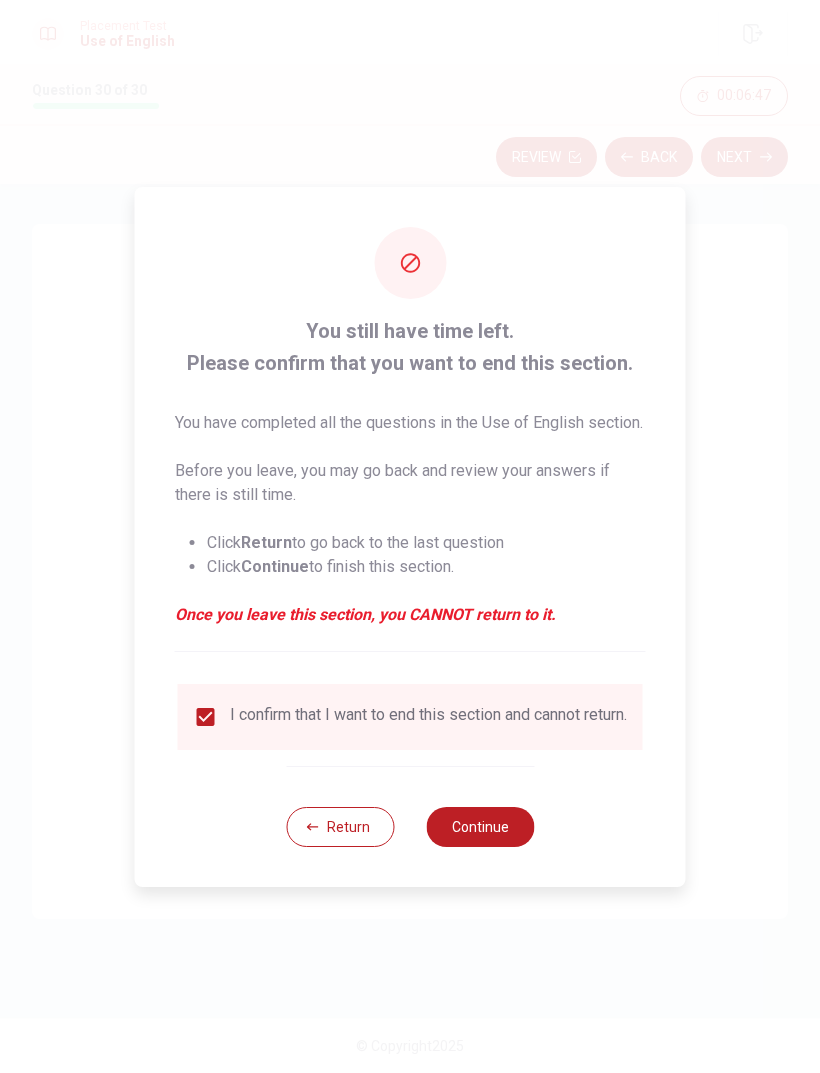 click on "Continue" at bounding box center (480, 827) 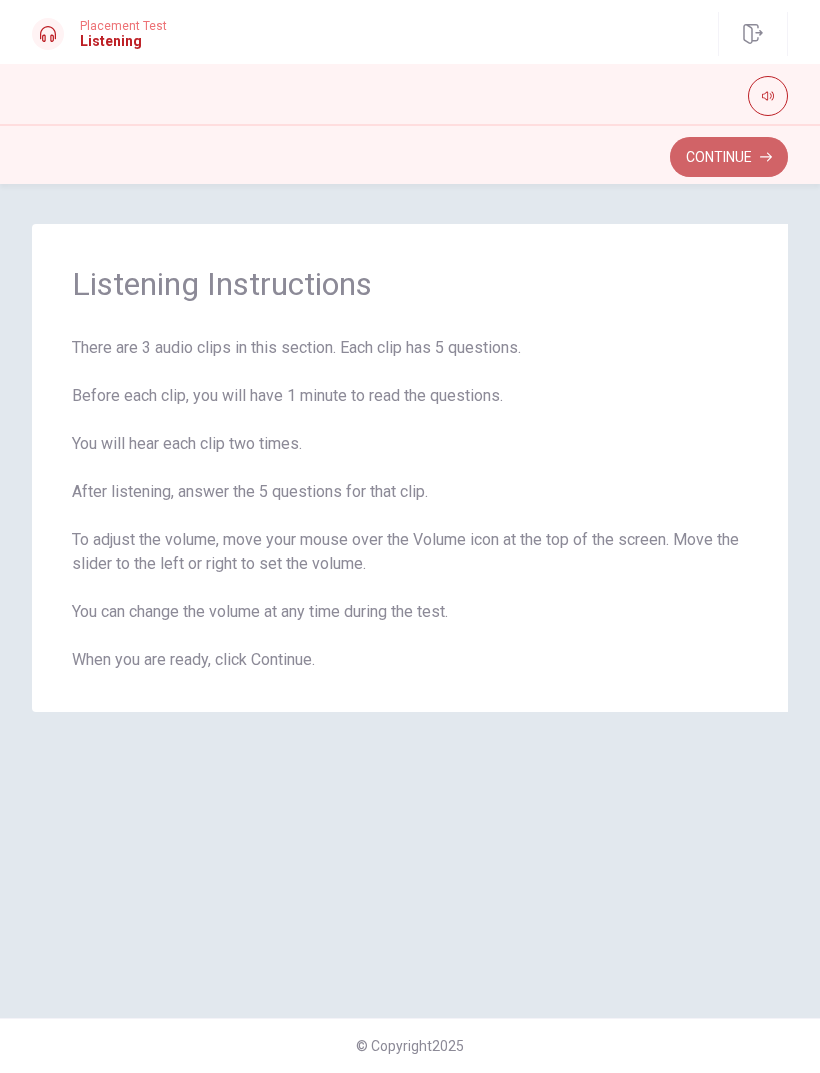 click on "Continue" at bounding box center (729, 157) 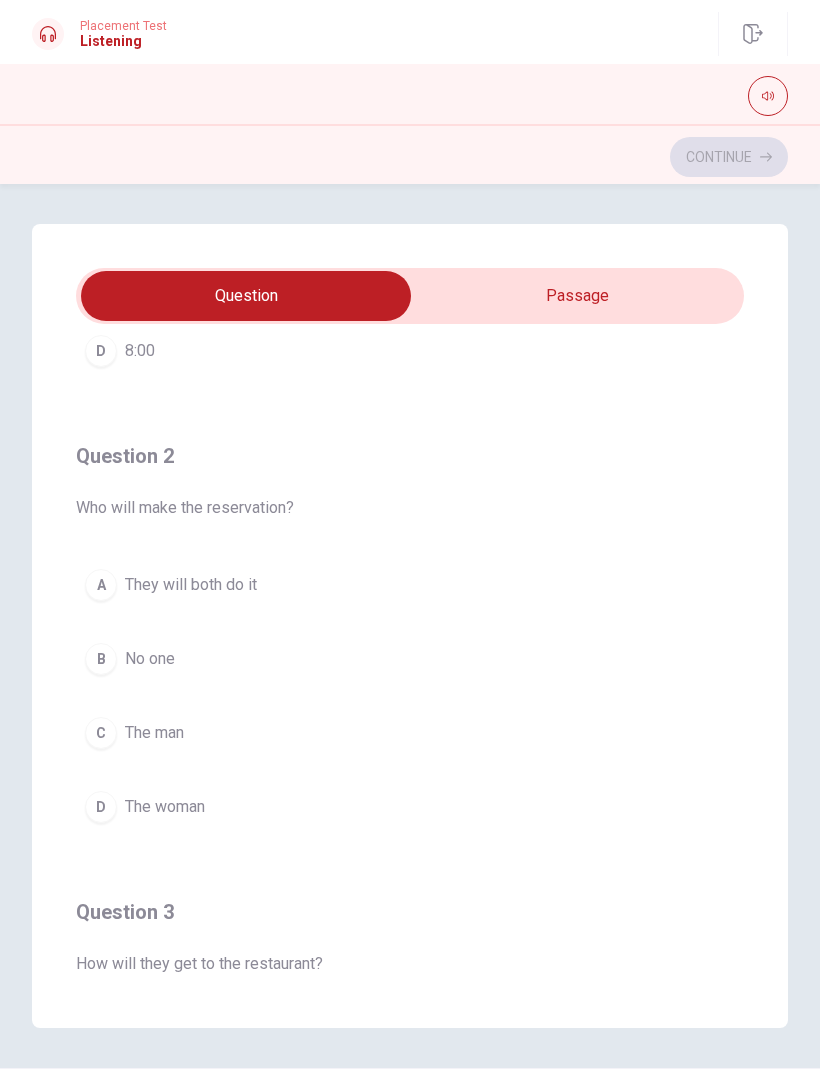 scroll, scrollTop: 371, scrollLeft: 0, axis: vertical 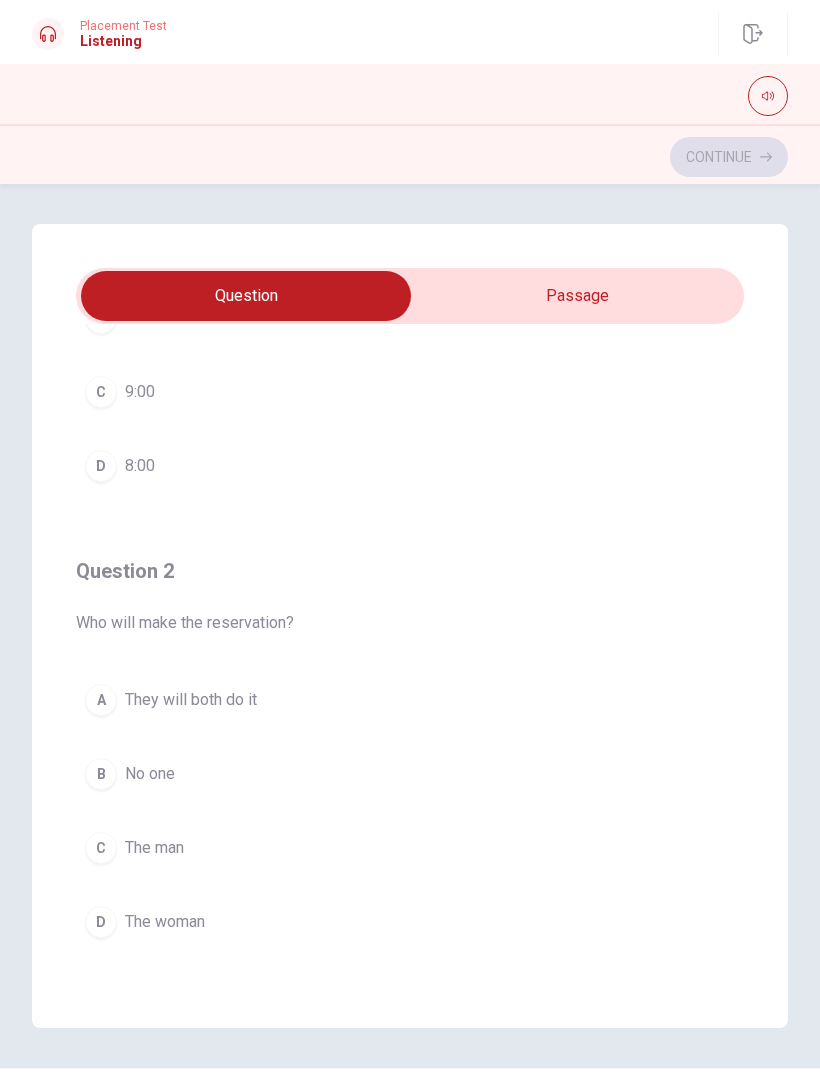 type on "14" 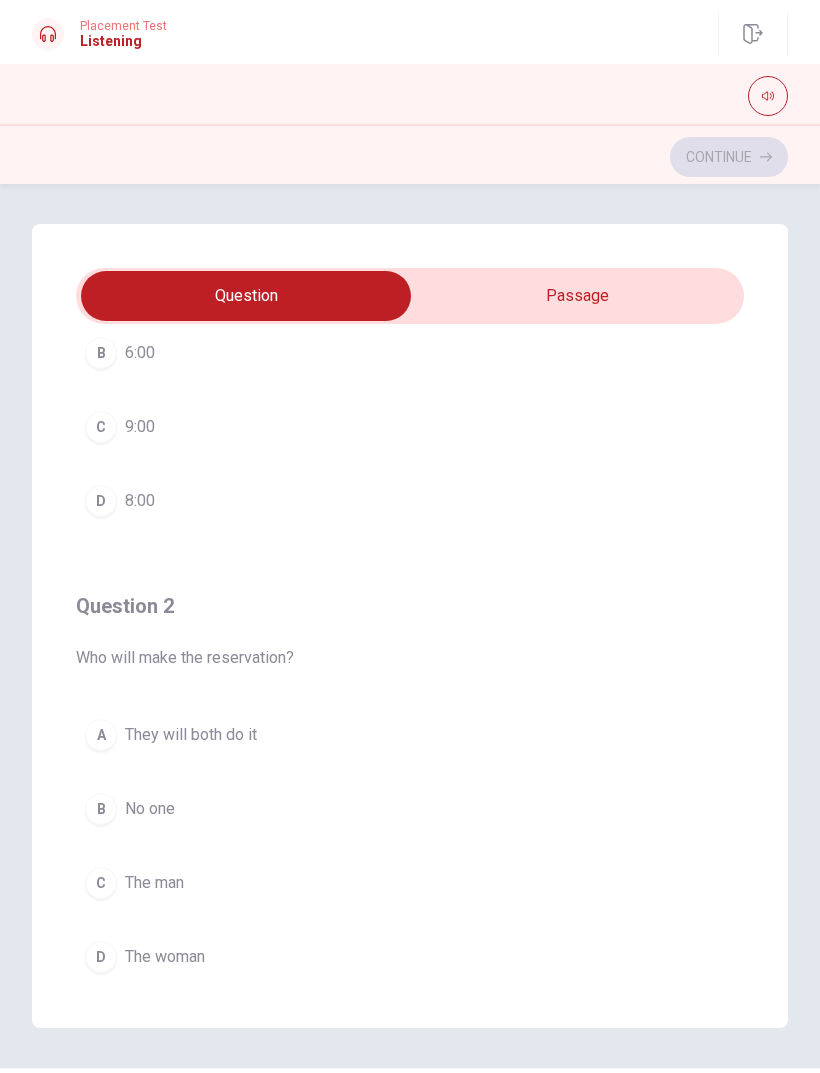 click at bounding box center (246, 296) 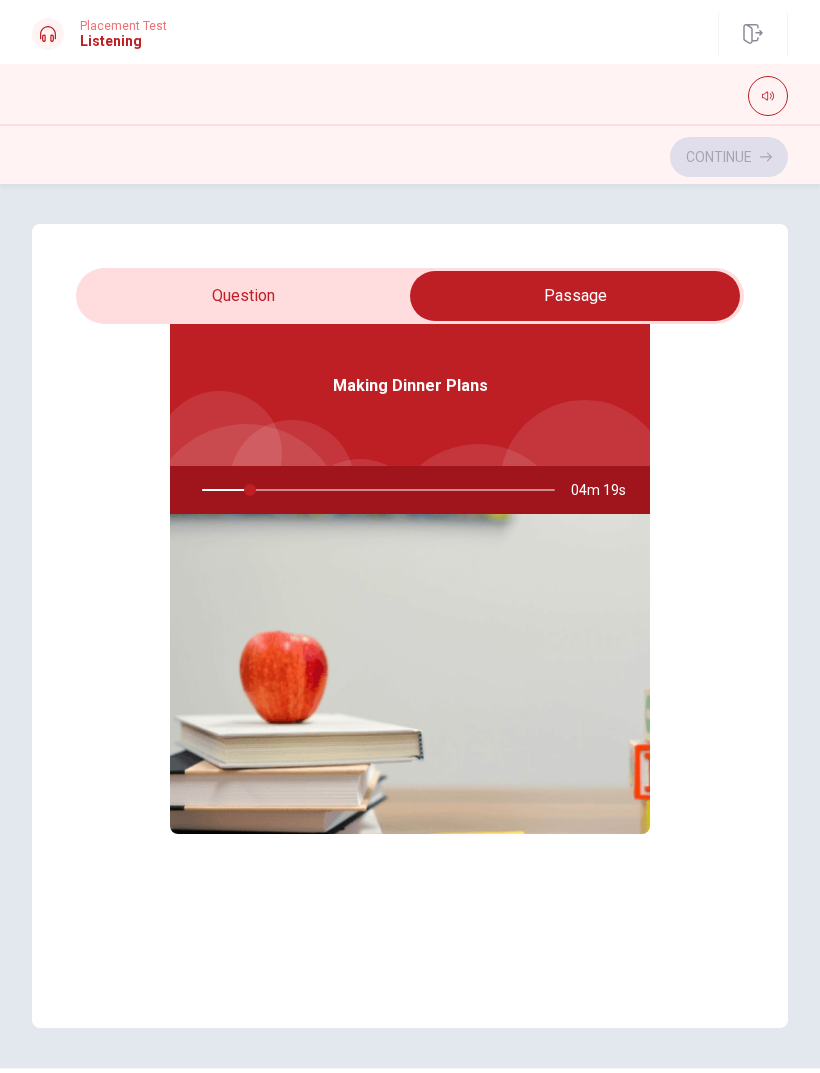 type on "14" 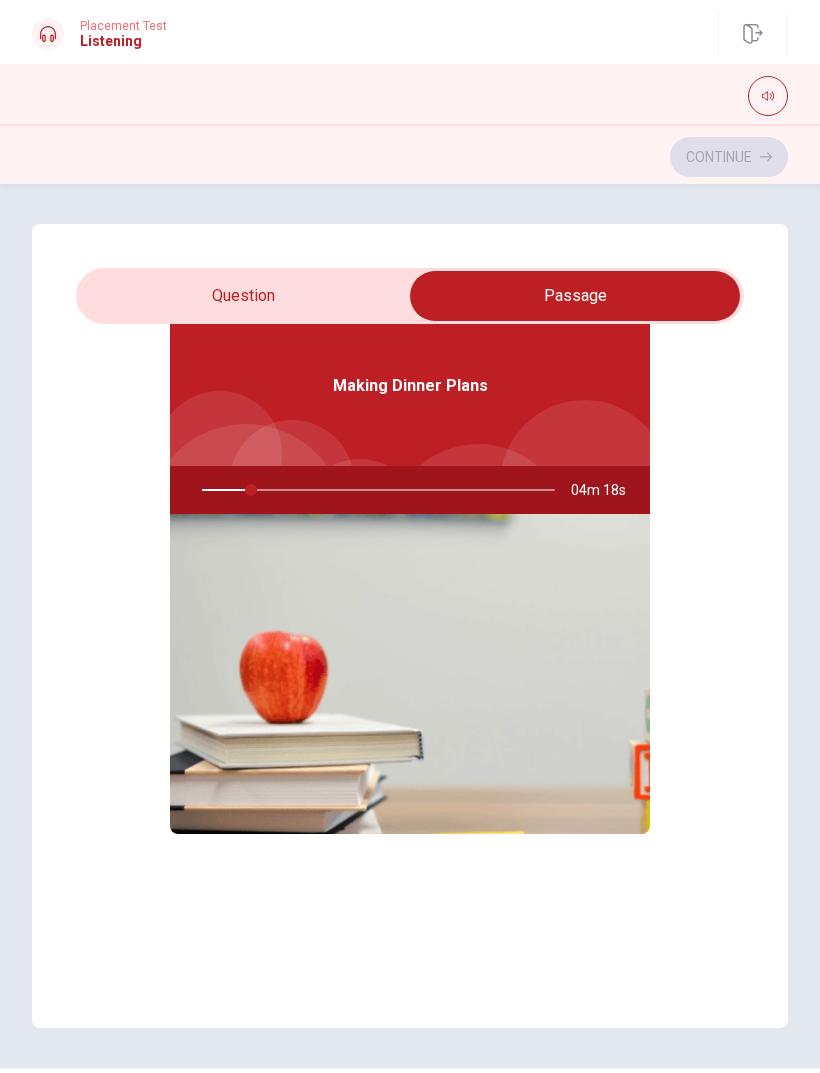 click at bounding box center (575, 296) 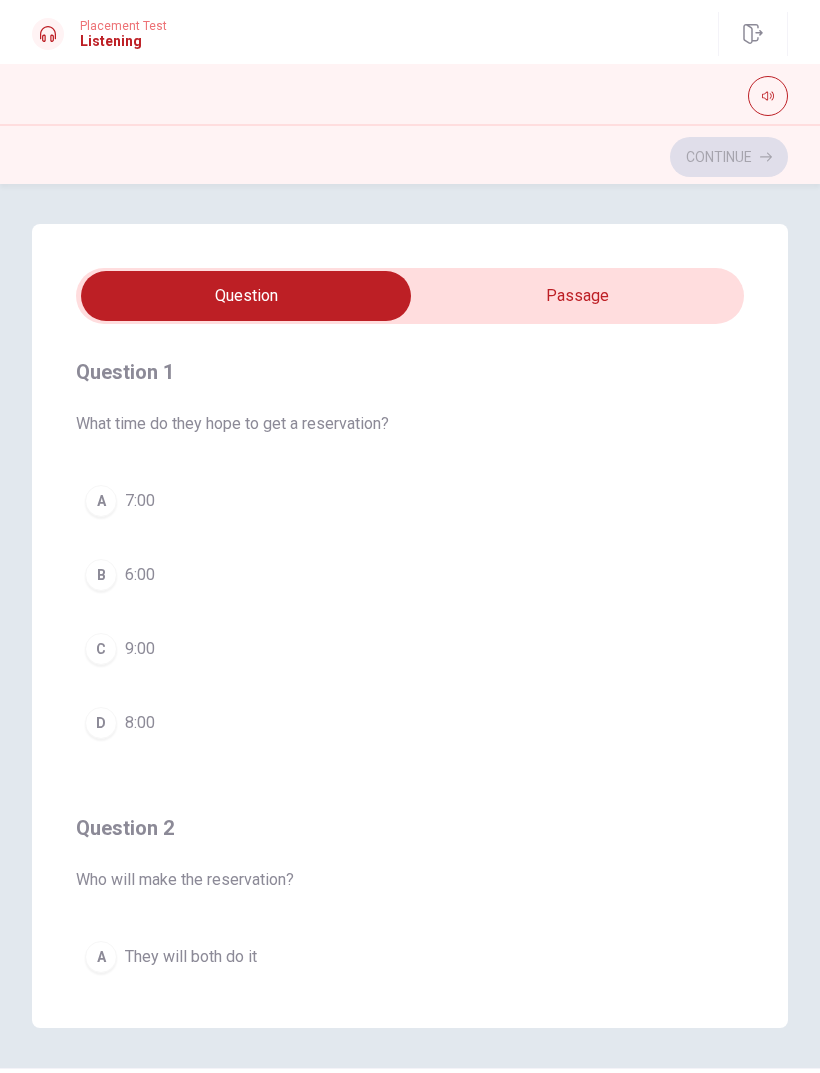 scroll, scrollTop: 0, scrollLeft: 0, axis: both 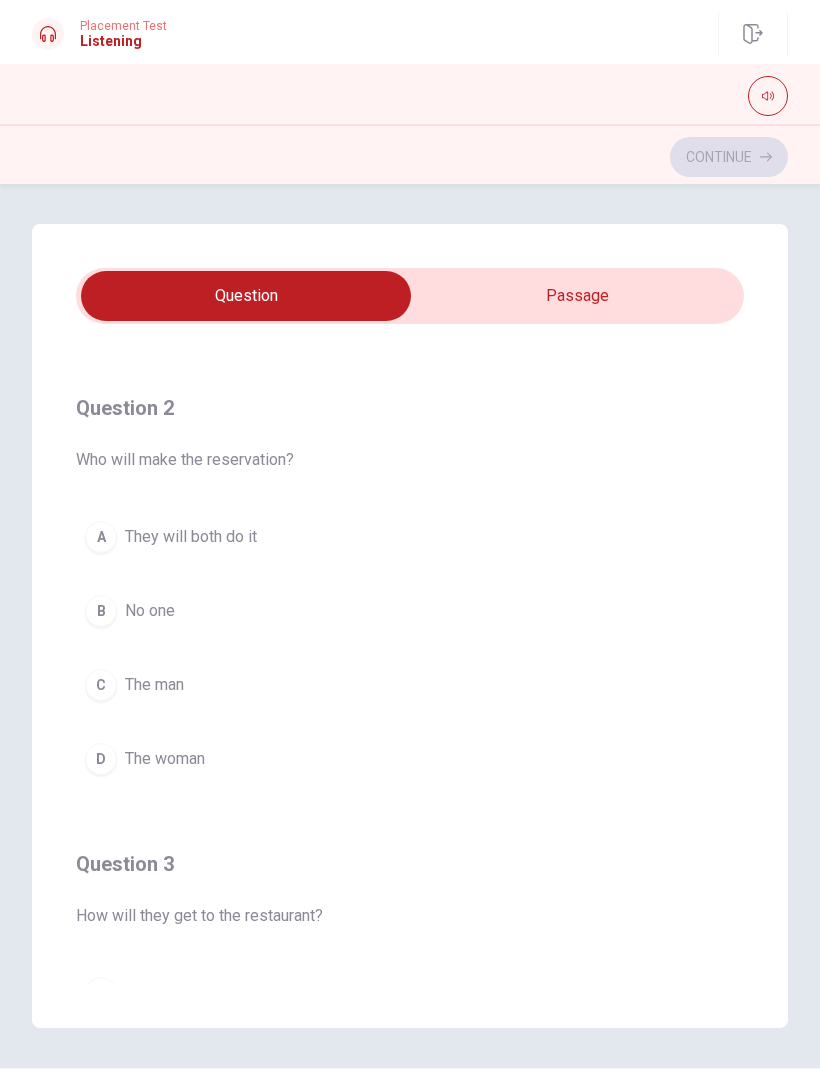 click on "B No one" at bounding box center [410, 611] 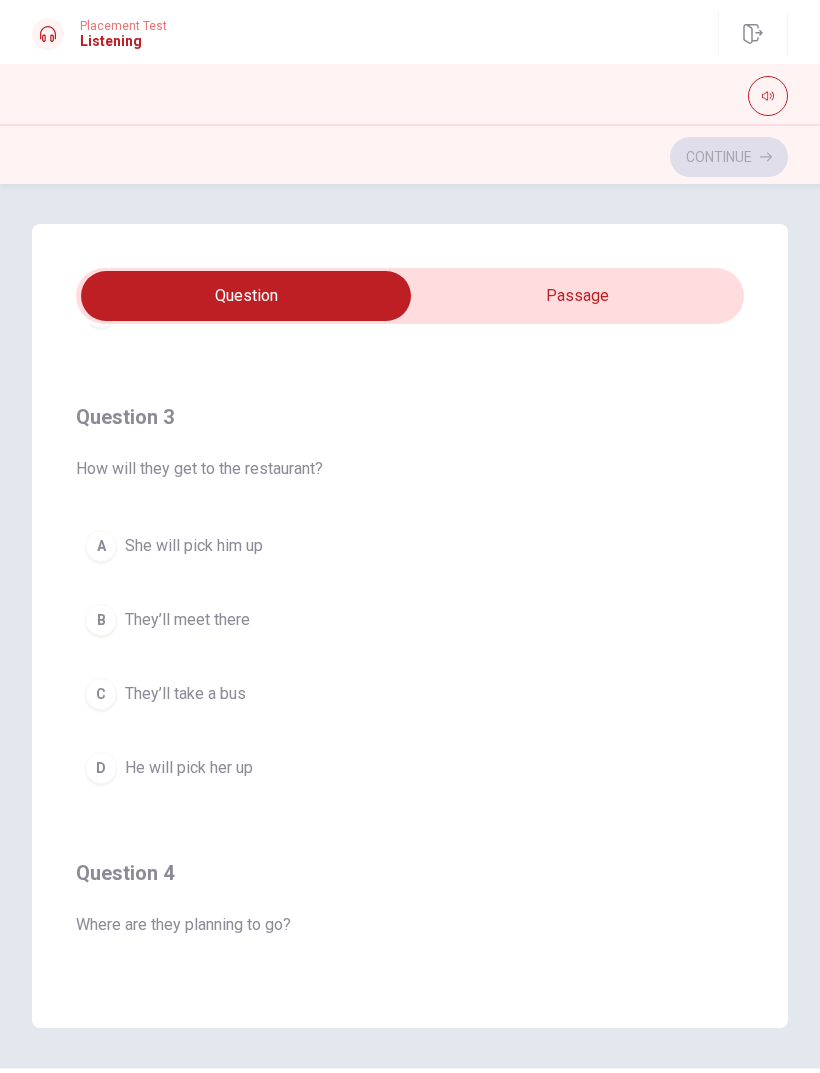 scroll, scrollTop: 870, scrollLeft: 0, axis: vertical 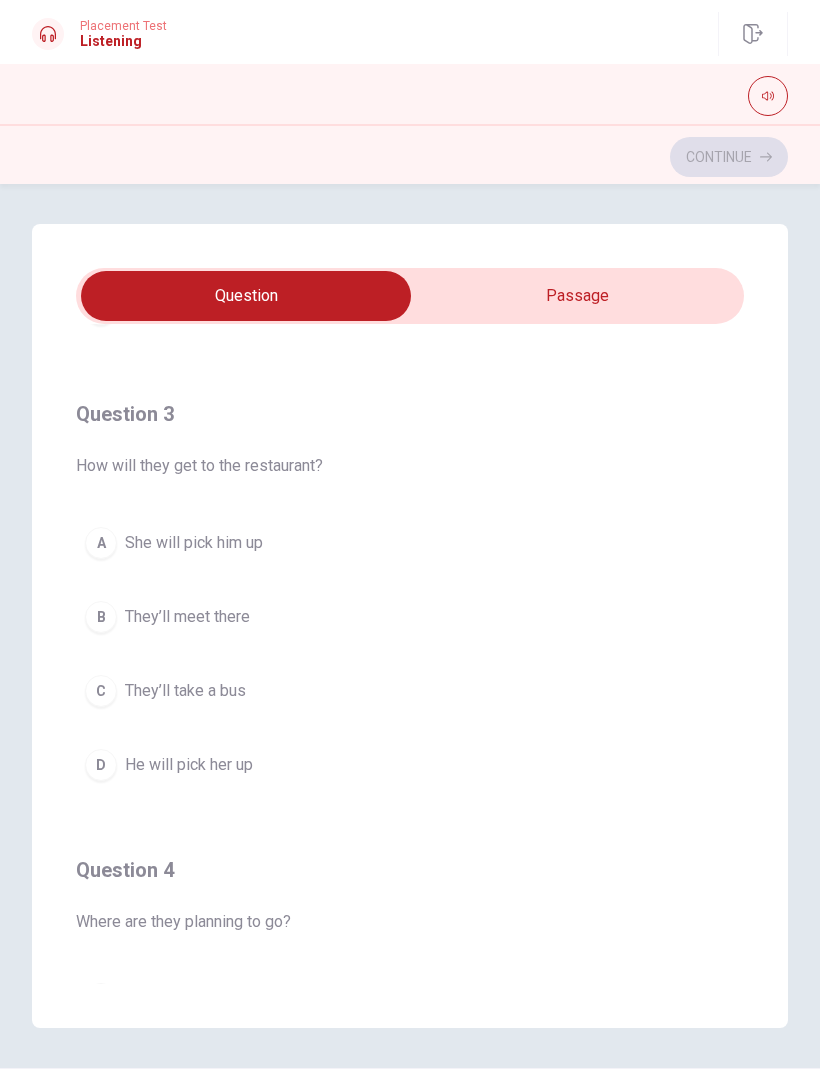 click 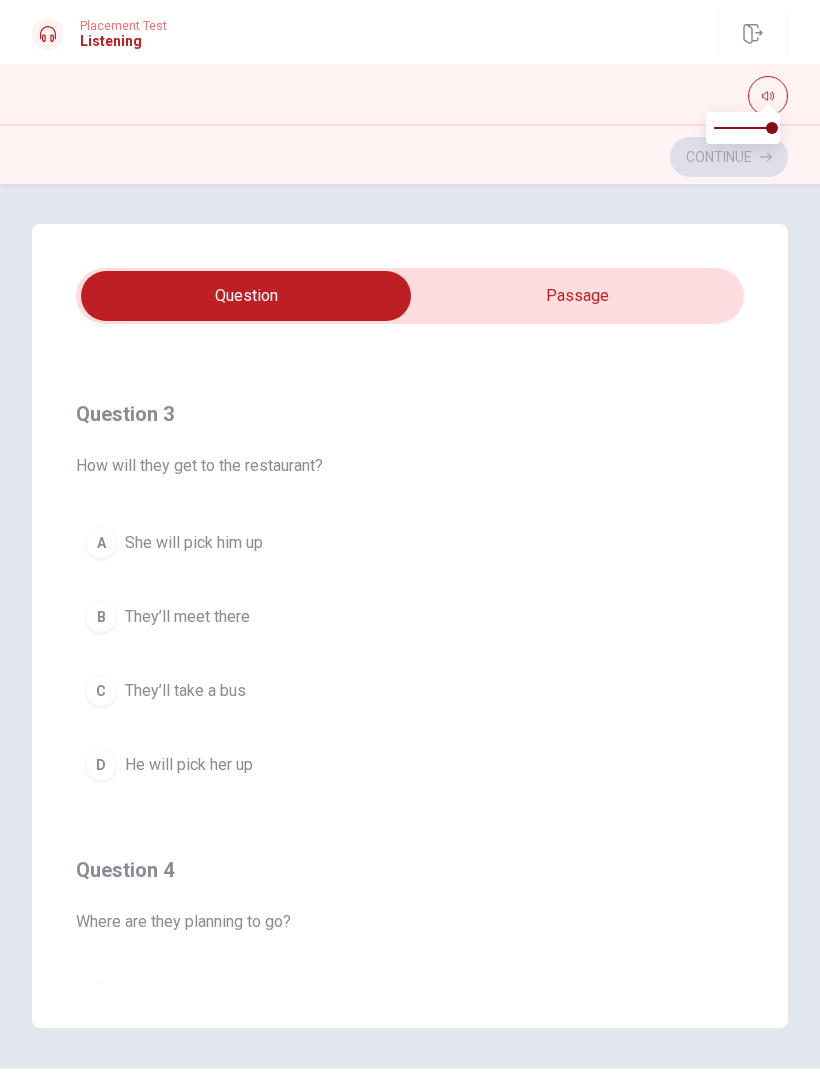 click on "Question 1 What time do they hope to get a reservation? A 7:00 B 6:00 C 9:00 D 8:00 Question 2 Who will make the reservation? A They will both do it B No one C The man D The woman Question 3 How will they get to the restaurant? A She will pick him up B They’ll meet there C They’ll take a bus D He will pick her up Question 4 Where are they planning to go? A An Italian restaurant B A Chinese restaurant C A French bistro D A sushi bar Question 5 When do they plan to have dinner? A Next week B [DATE] night C Tonight D This weekend Making Dinner Plans 03m 49s © Copyright  2025" at bounding box center [410, 628] 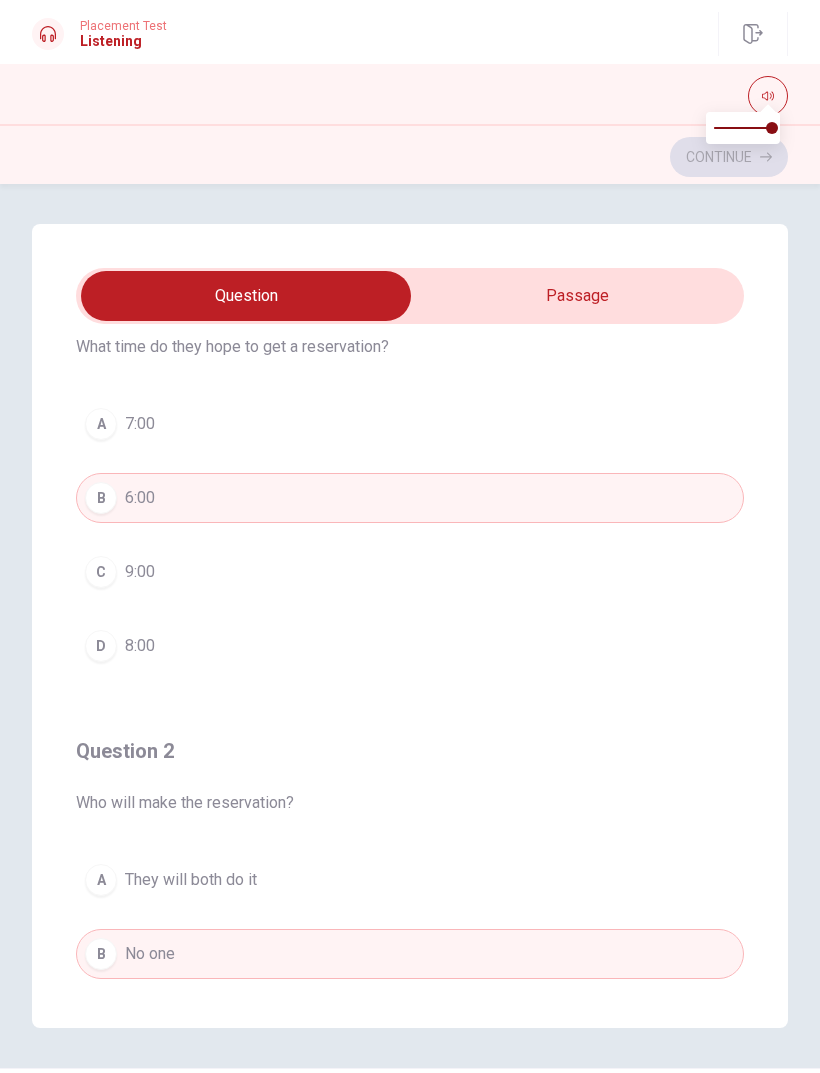 scroll, scrollTop: 83, scrollLeft: 0, axis: vertical 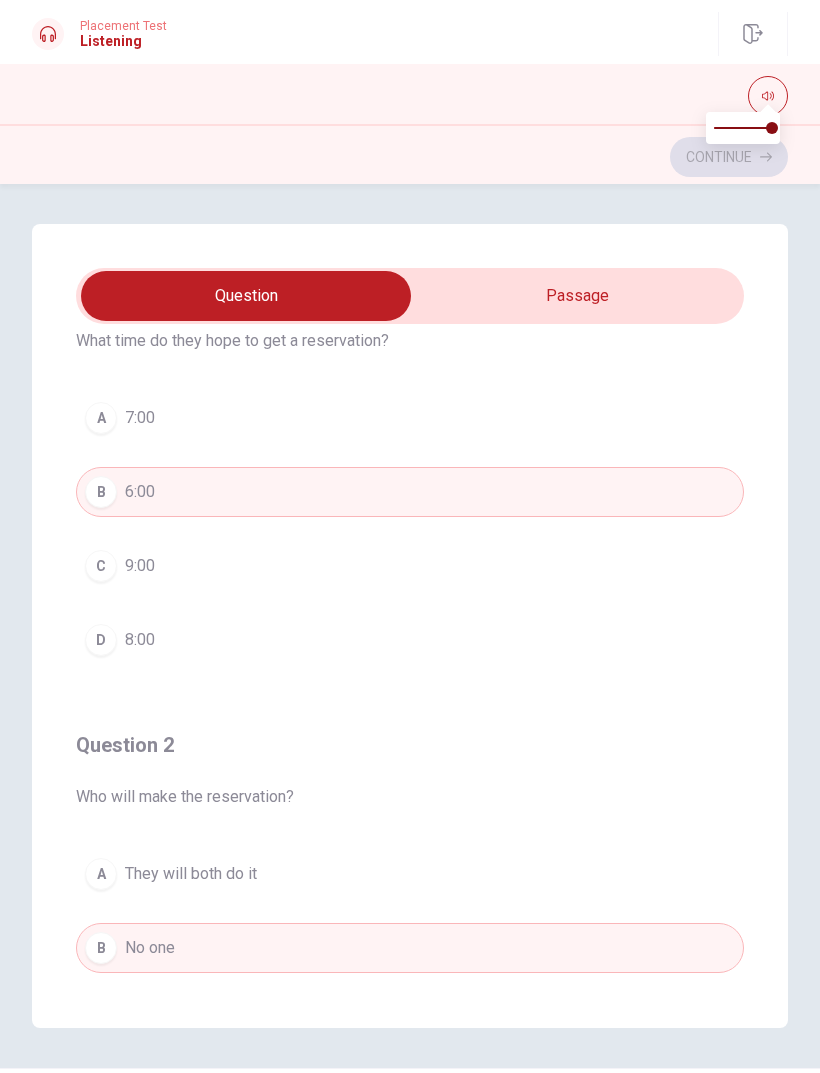 click on "Question 1 What time do they hope to get a reservation? A 7:00 B 6:00 C 9:00 D 8:00 Question 2 Who will make the reservation? A They will both do it B No one C The man D The woman Question 3 How will they get to the restaurant? A She will pick him up B They’ll meet there C They’ll take a bus D He will pick her up Question 4 Where are they planning to go? A An Italian restaurant B A Chinese restaurant C A French bistro D A sushi bar Question 5 When do they plan to have dinner? A Next week B [DATE] night C Tonight D This weekend Making Dinner Plans 03m 33s" at bounding box center (410, 626) 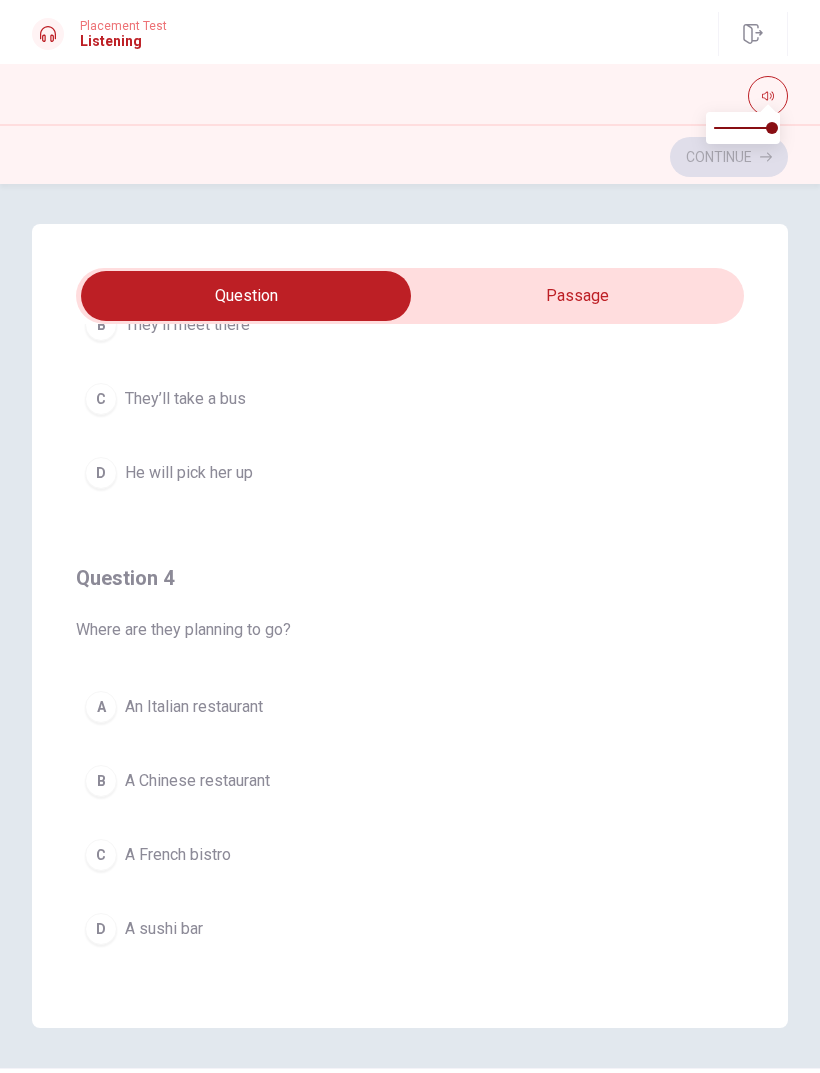 scroll, scrollTop: 1174, scrollLeft: 0, axis: vertical 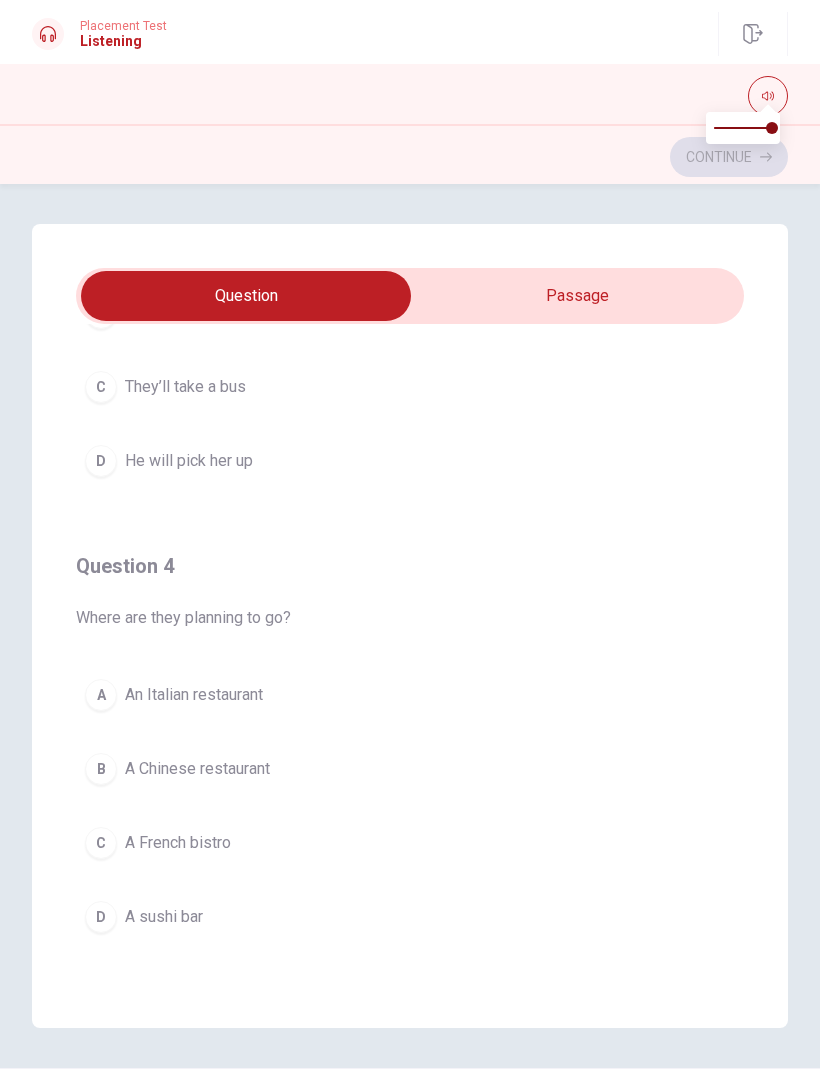 click on "A An Italian restaurant" at bounding box center (410, 695) 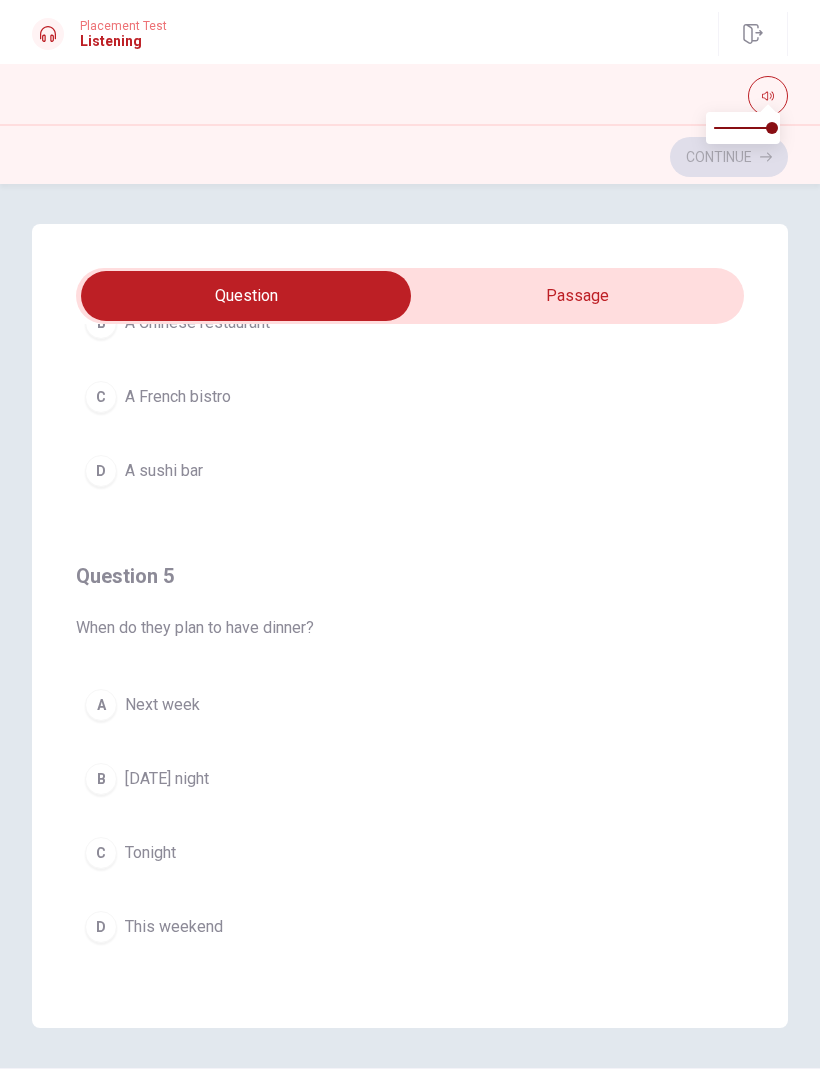 scroll, scrollTop: 1620, scrollLeft: 0, axis: vertical 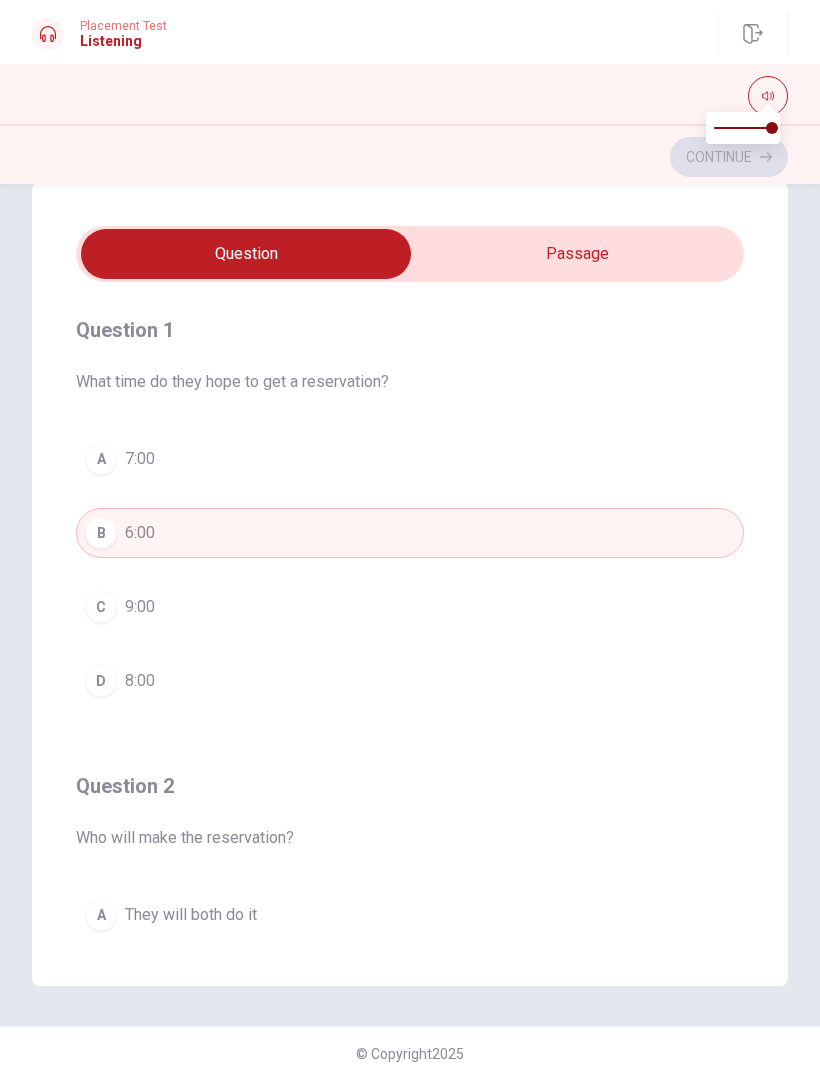 click on "C 9:00" at bounding box center (410, 607) 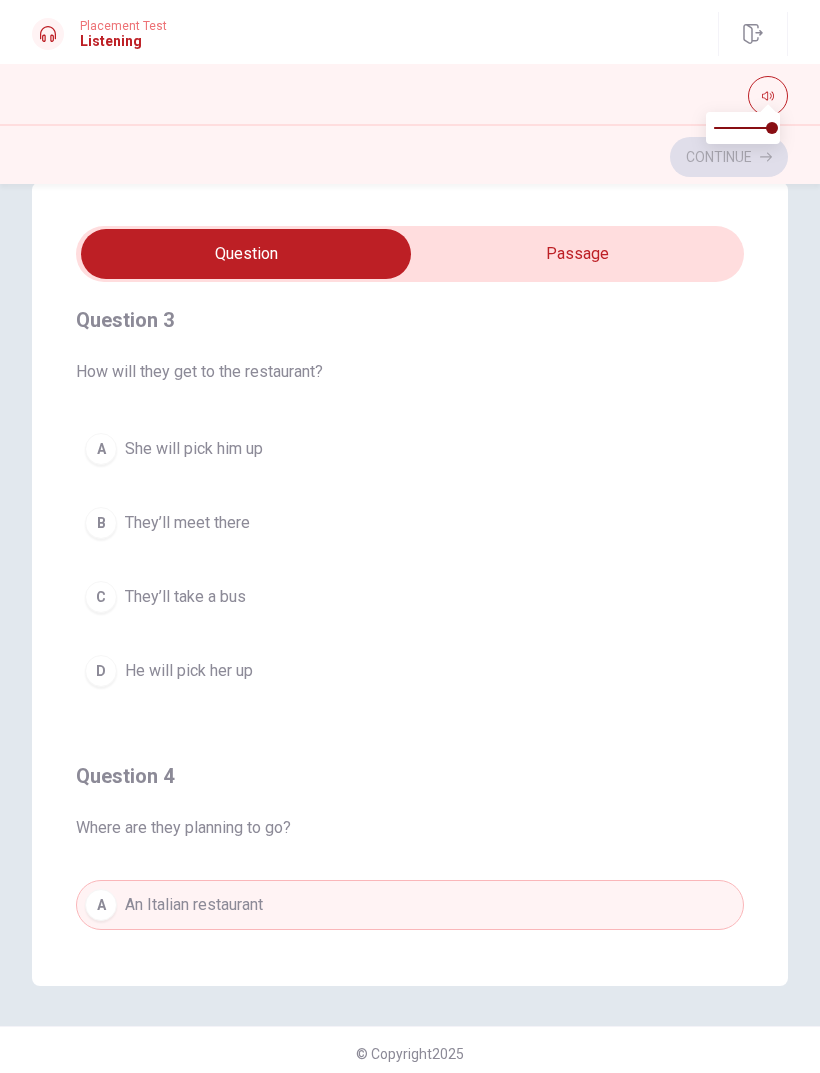 scroll, scrollTop: 921, scrollLeft: 0, axis: vertical 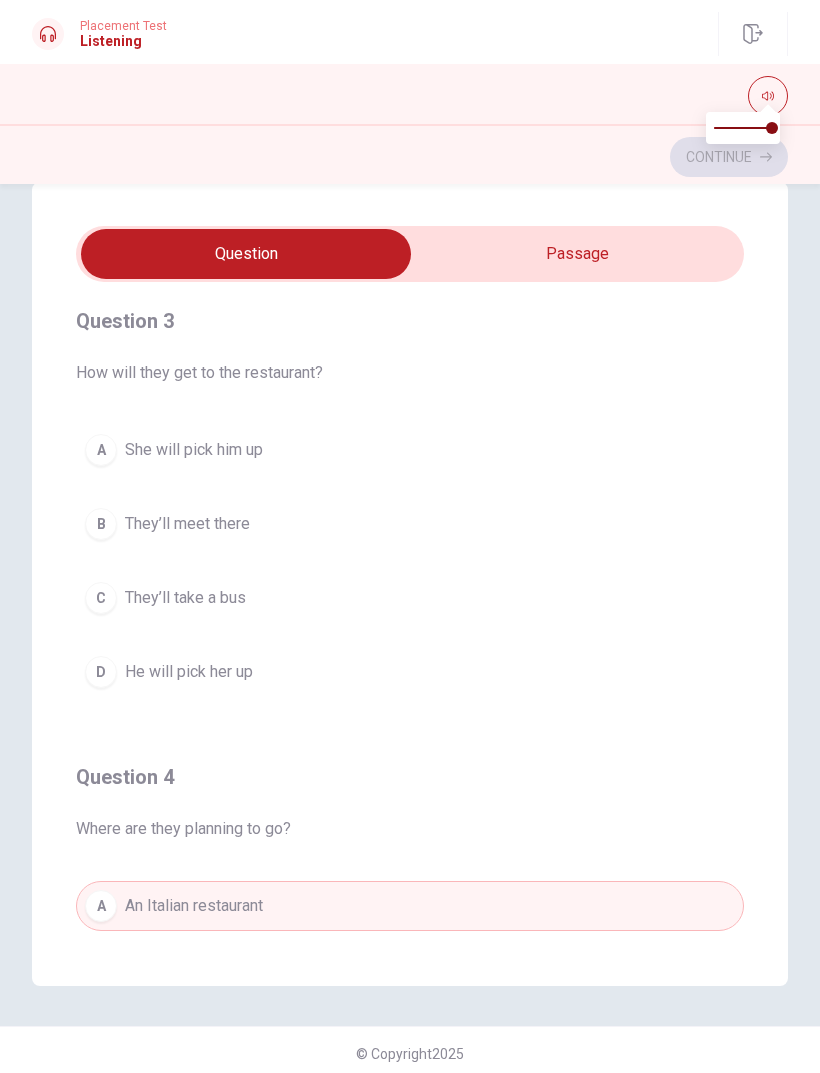click on "B They’ll meet there" at bounding box center [410, 524] 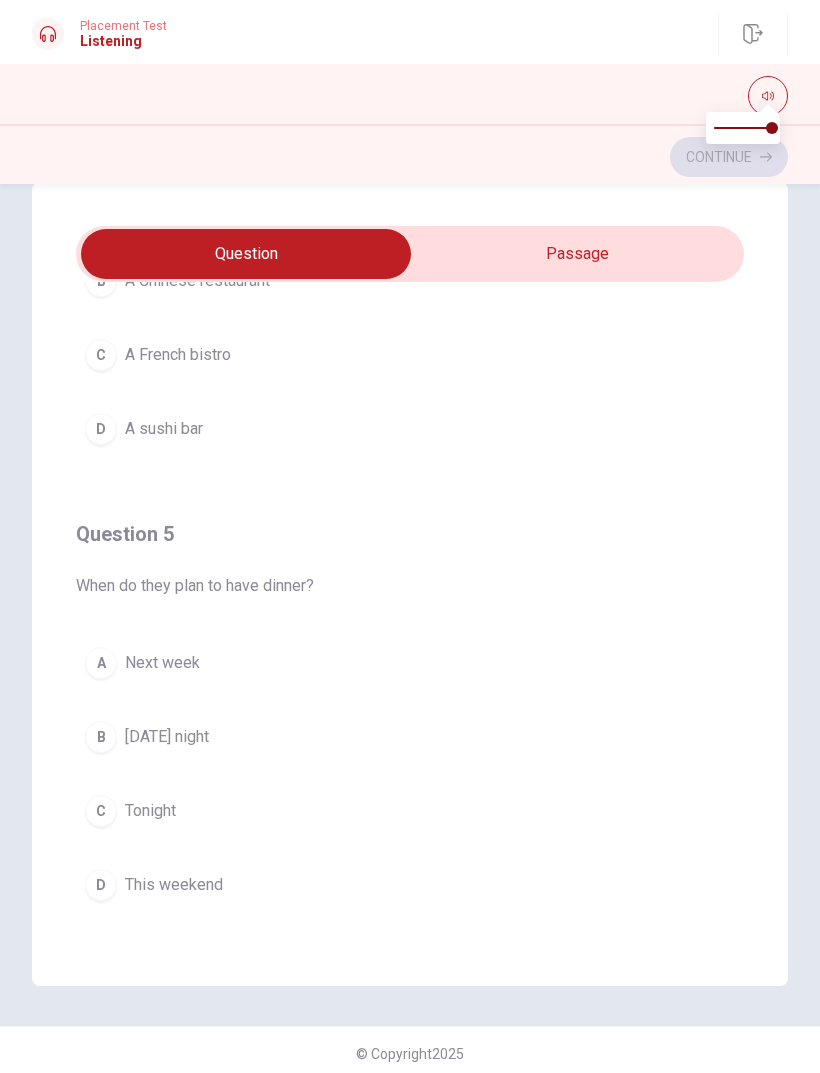 scroll, scrollTop: 1620, scrollLeft: 0, axis: vertical 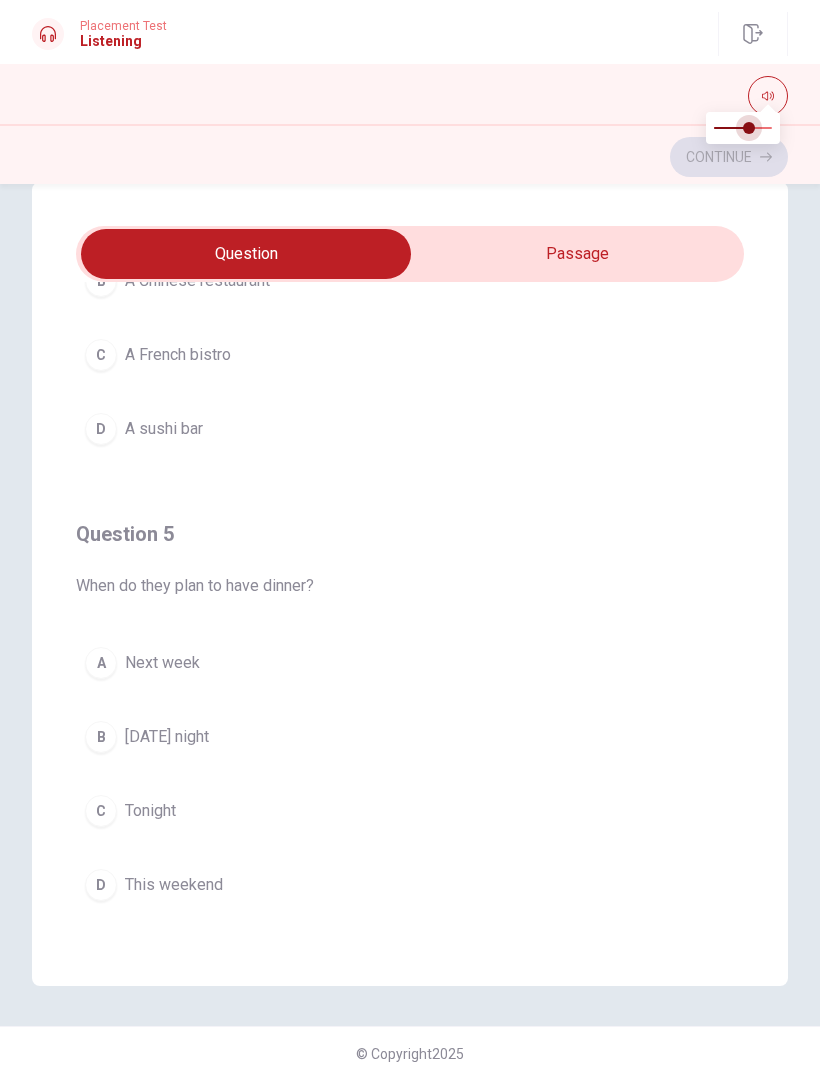 type on "0.7" 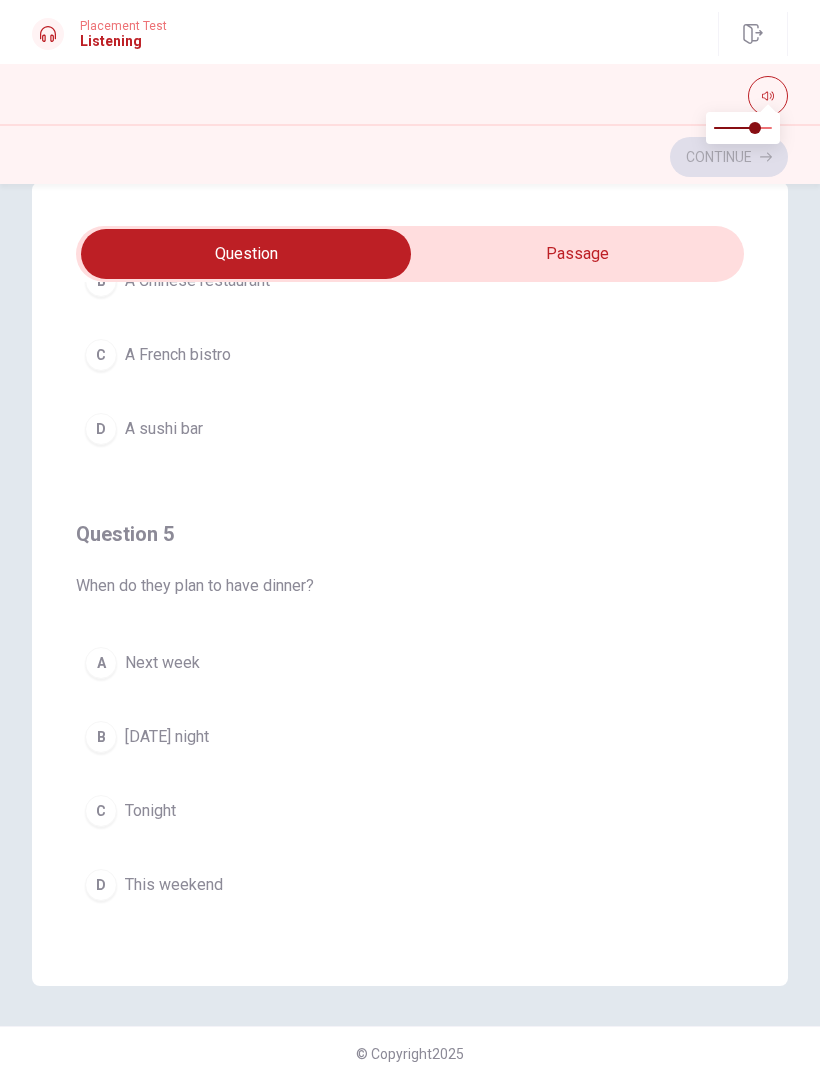 scroll, scrollTop: 1620, scrollLeft: 0, axis: vertical 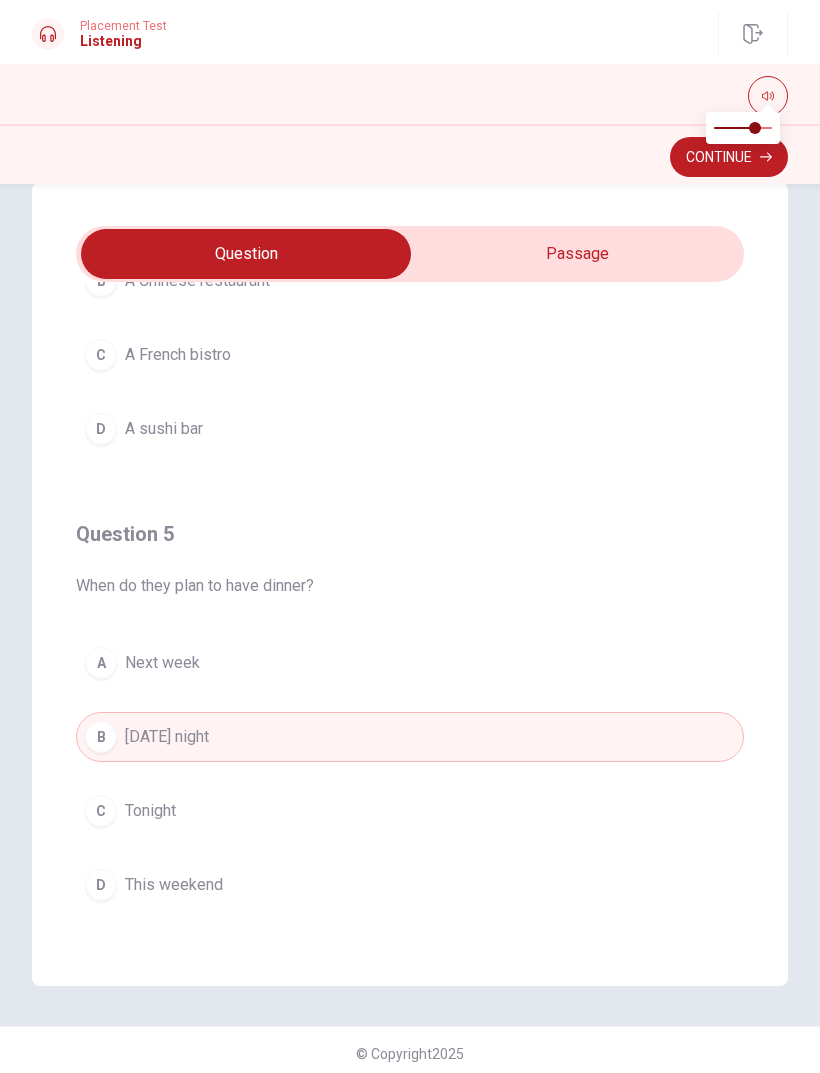 click on "Continue" at bounding box center [729, 157] 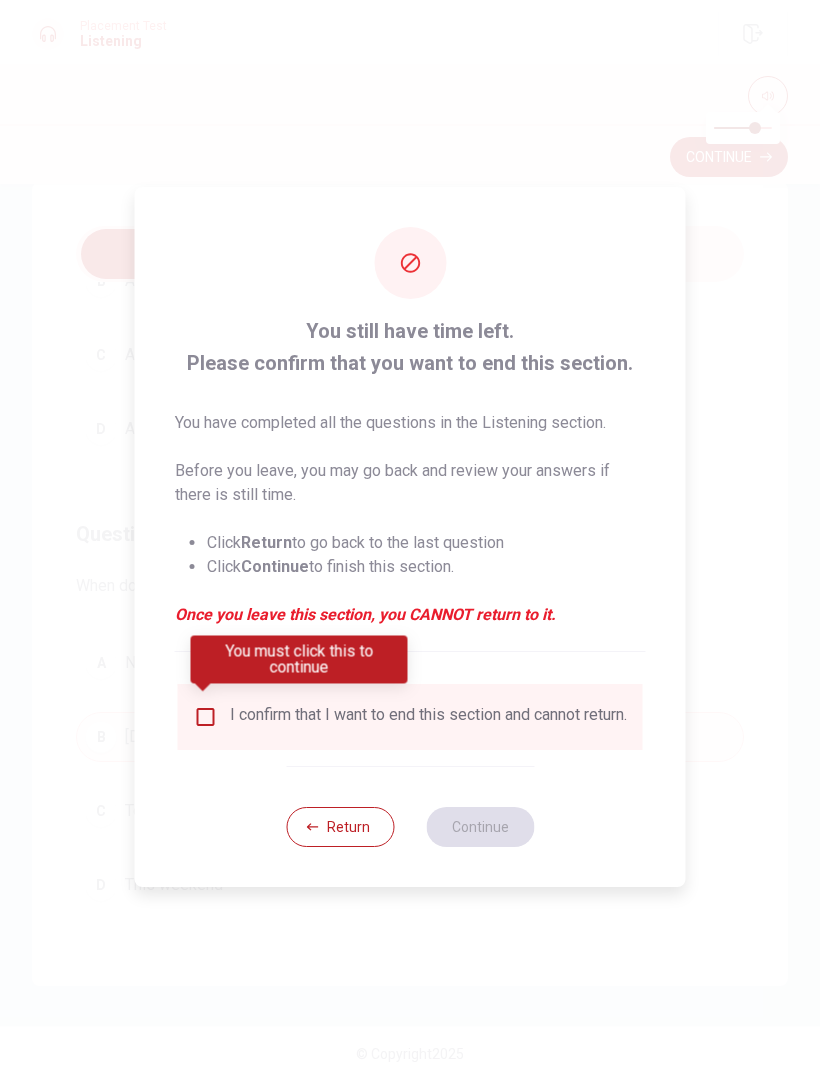 click on "I confirm that I want to end this section and cannot return." at bounding box center (428, 717) 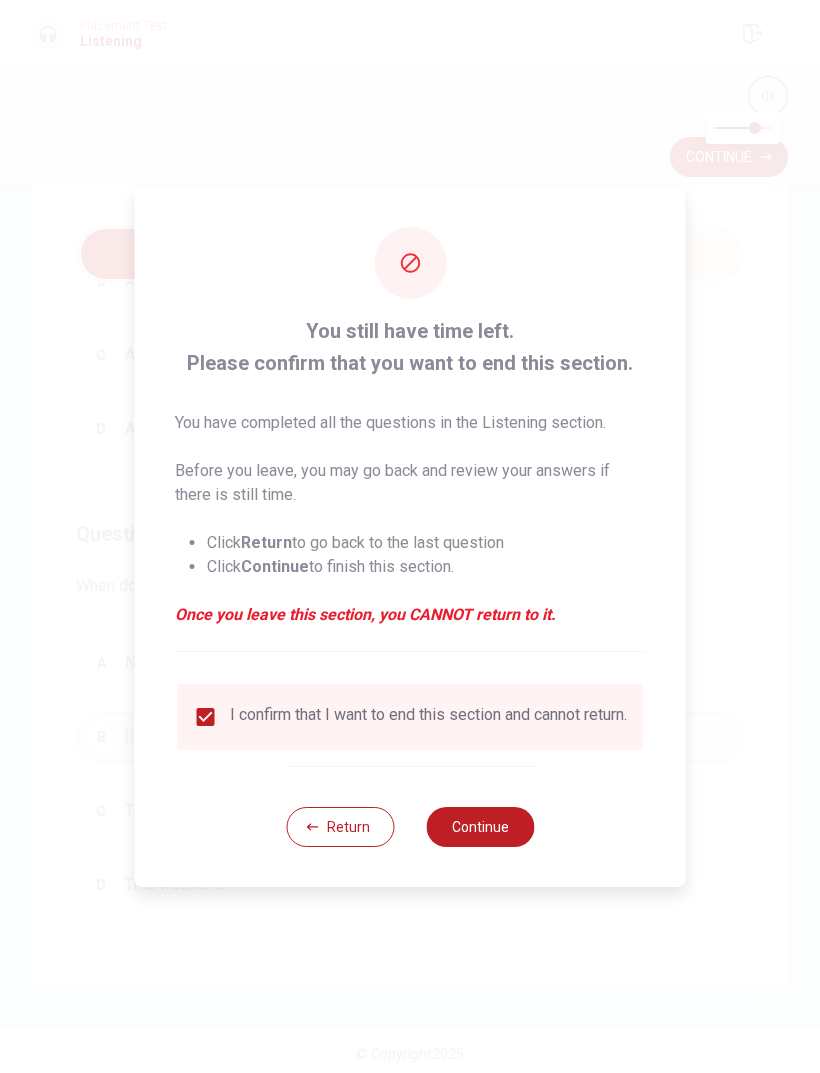 click on "Continue" at bounding box center [480, 827] 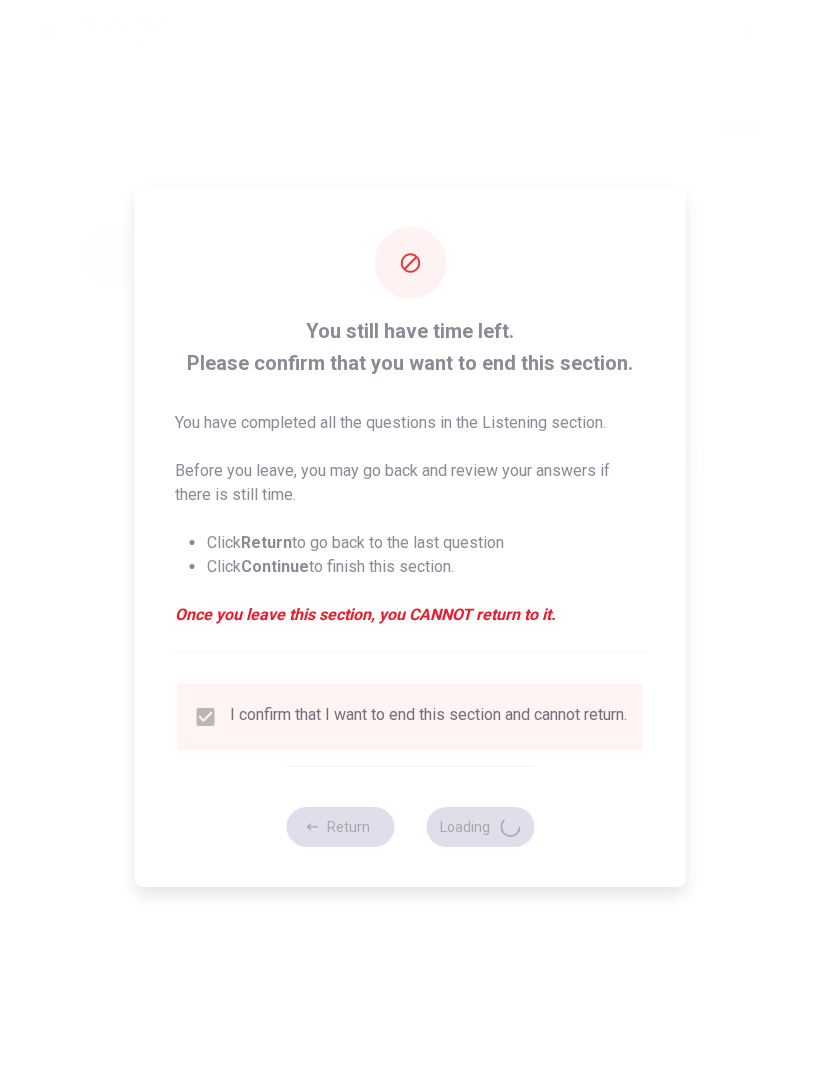 scroll, scrollTop: 0, scrollLeft: 0, axis: both 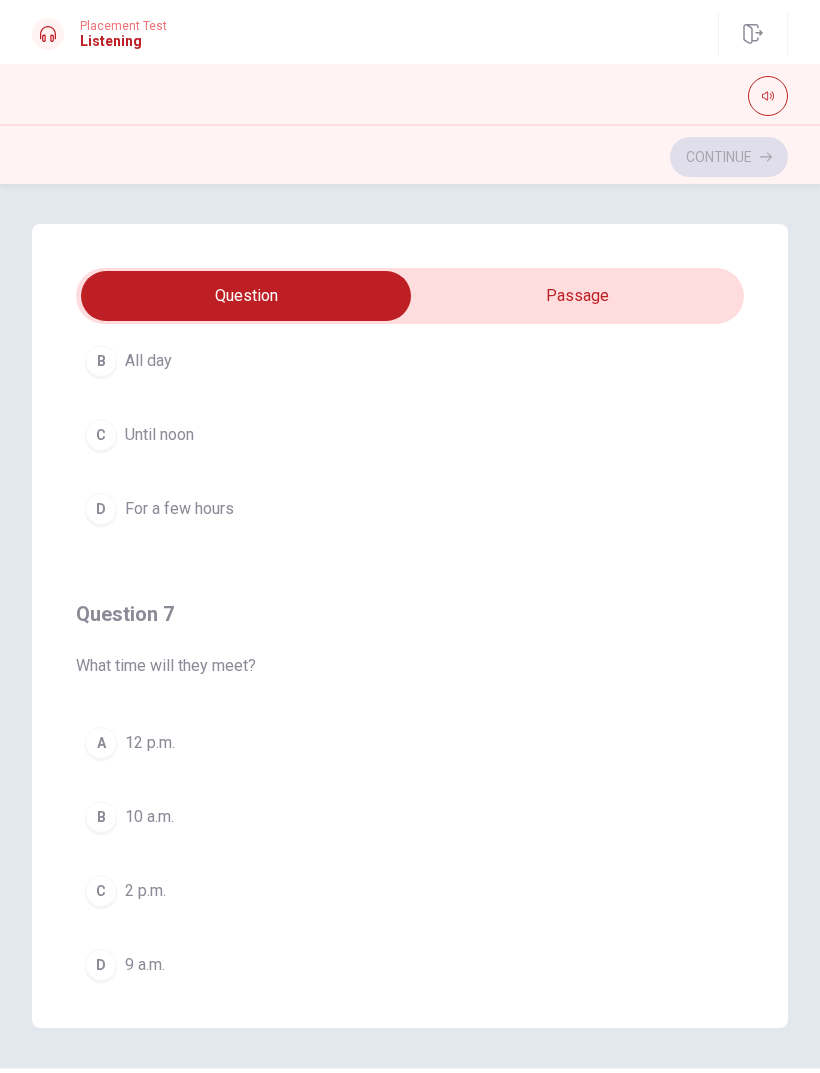 click on "B 10 a.m." at bounding box center (410, 817) 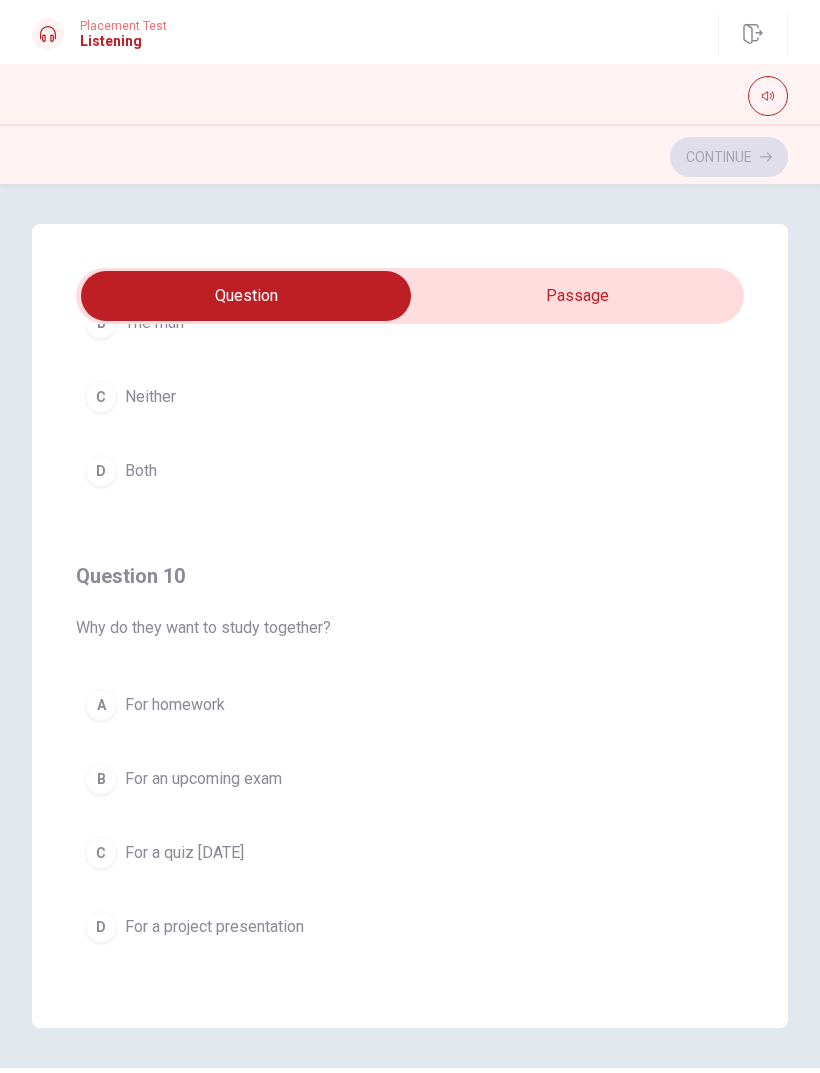 scroll, scrollTop: 1620, scrollLeft: 0, axis: vertical 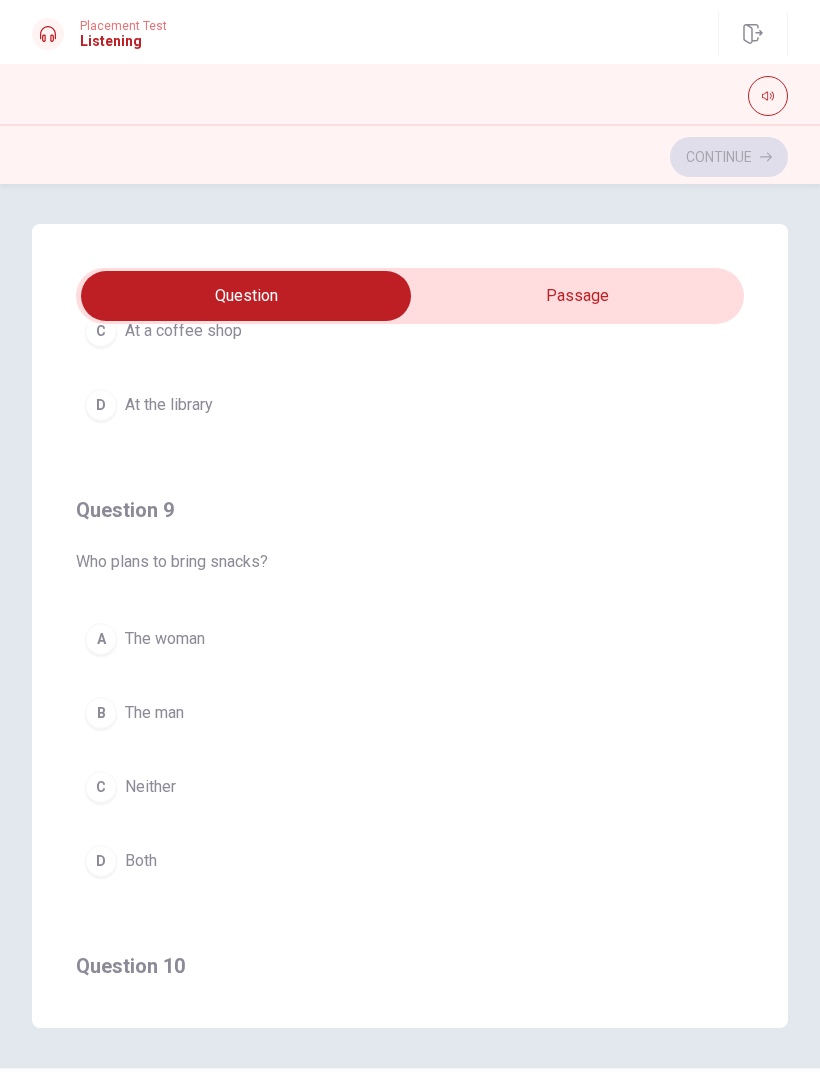 click on "A The woman" at bounding box center [410, 639] 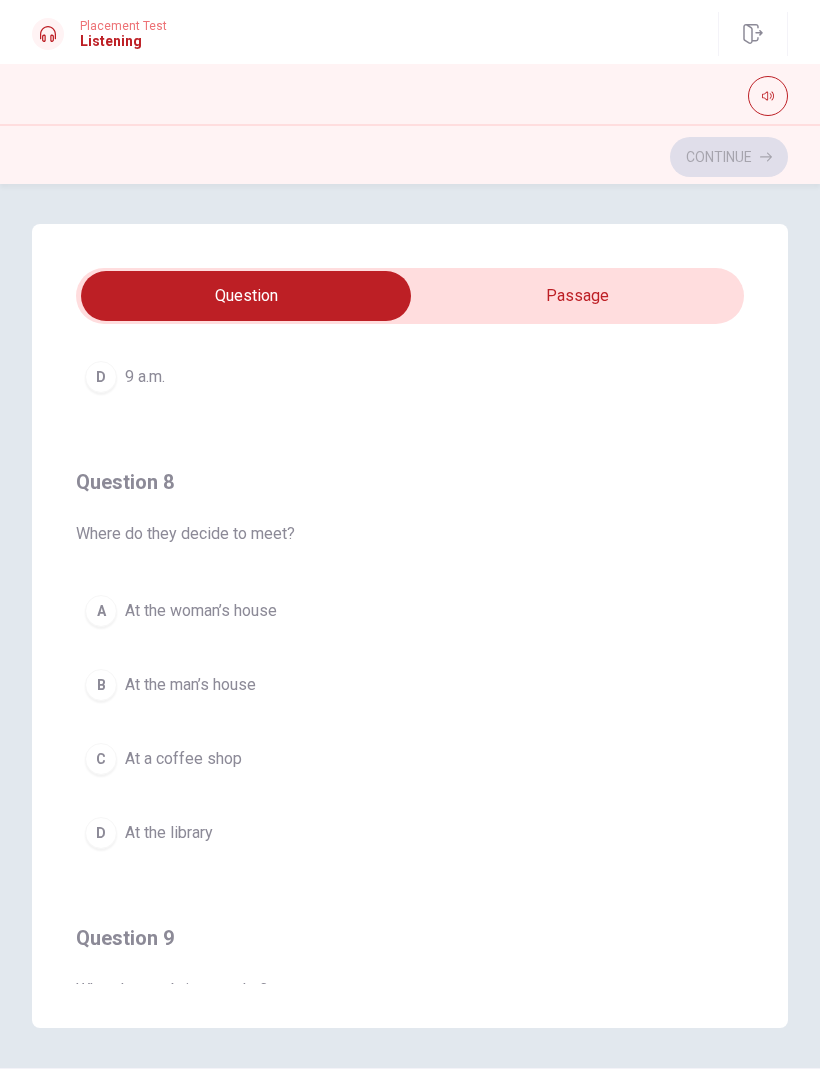 scroll, scrollTop: 803, scrollLeft: 0, axis: vertical 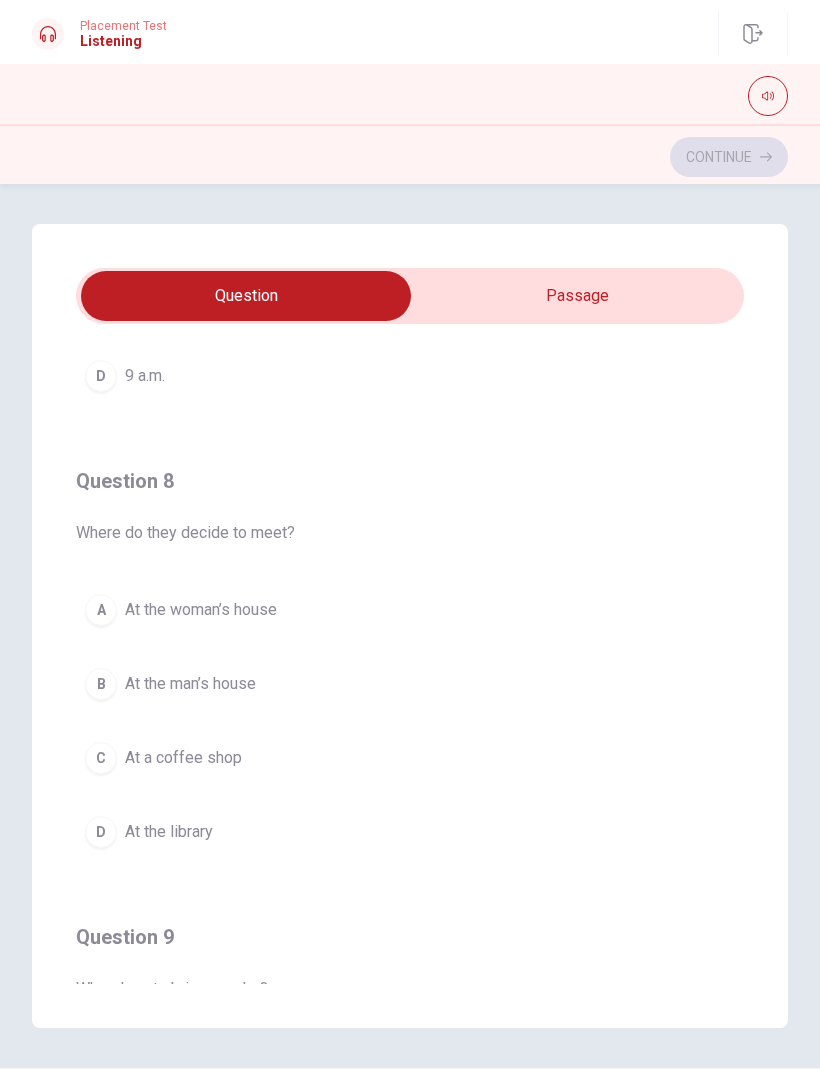click on "C At a coffee shop" at bounding box center [410, 758] 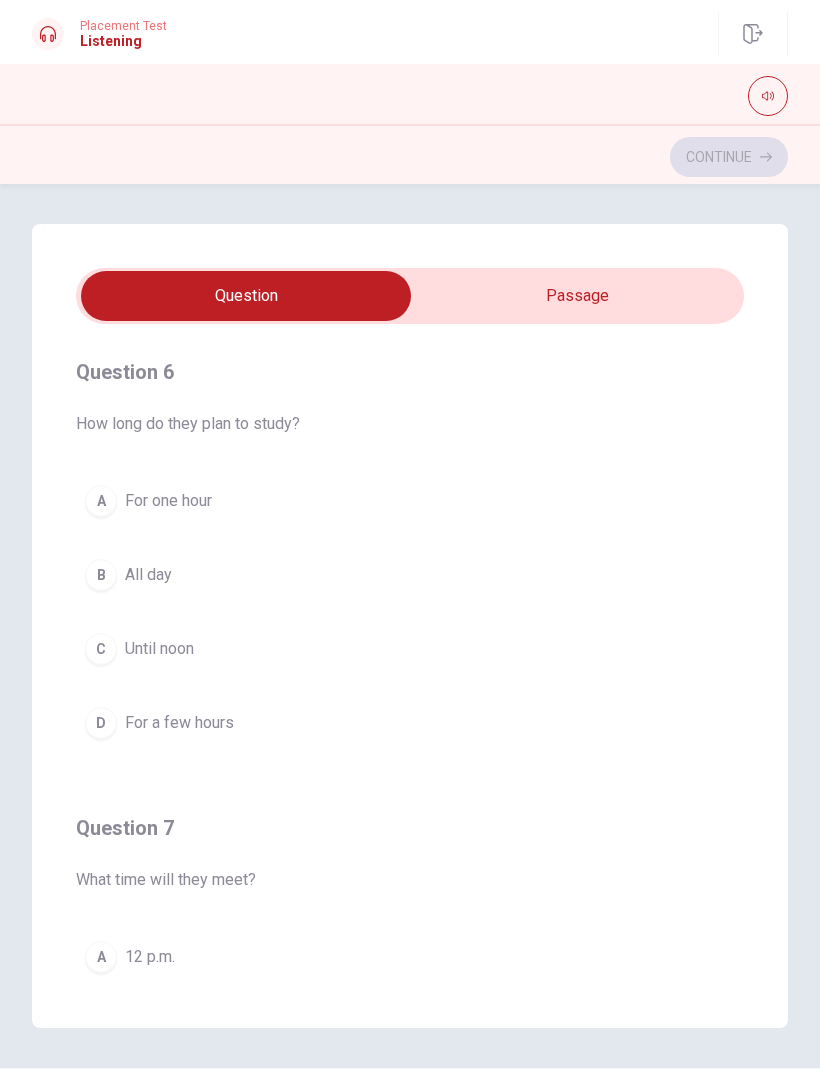 scroll, scrollTop: 0, scrollLeft: 0, axis: both 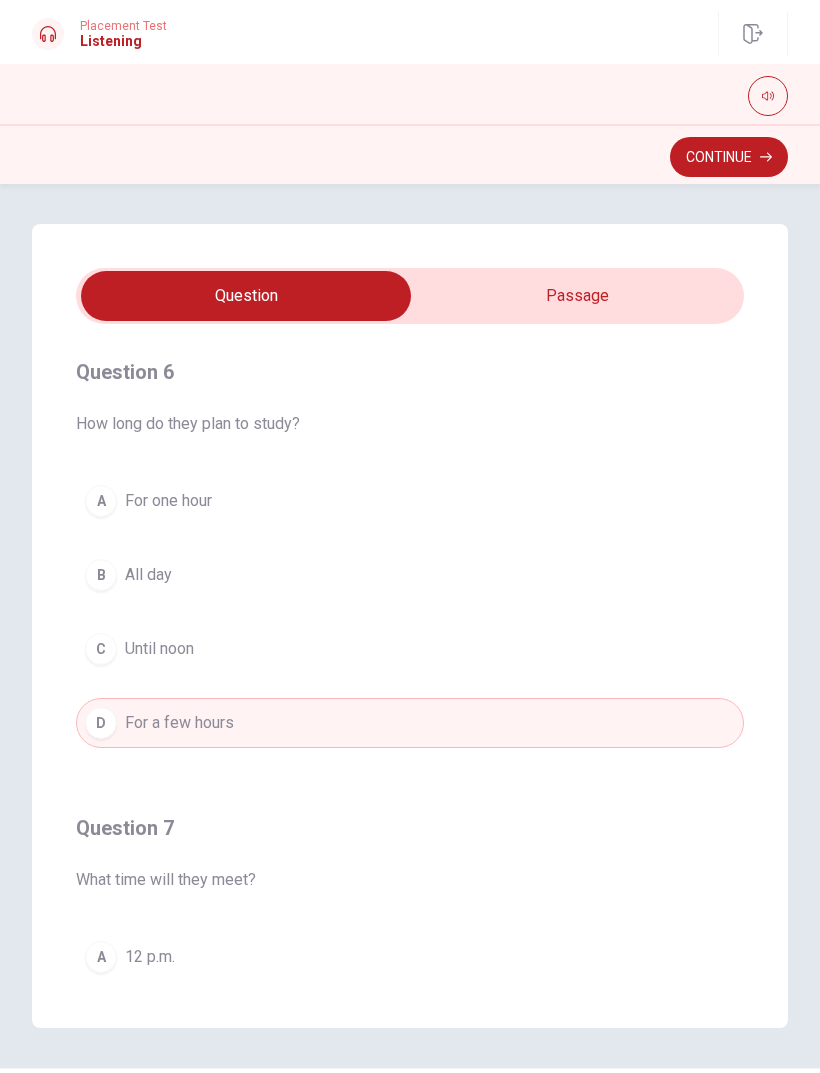 click on "Continue" at bounding box center [729, 157] 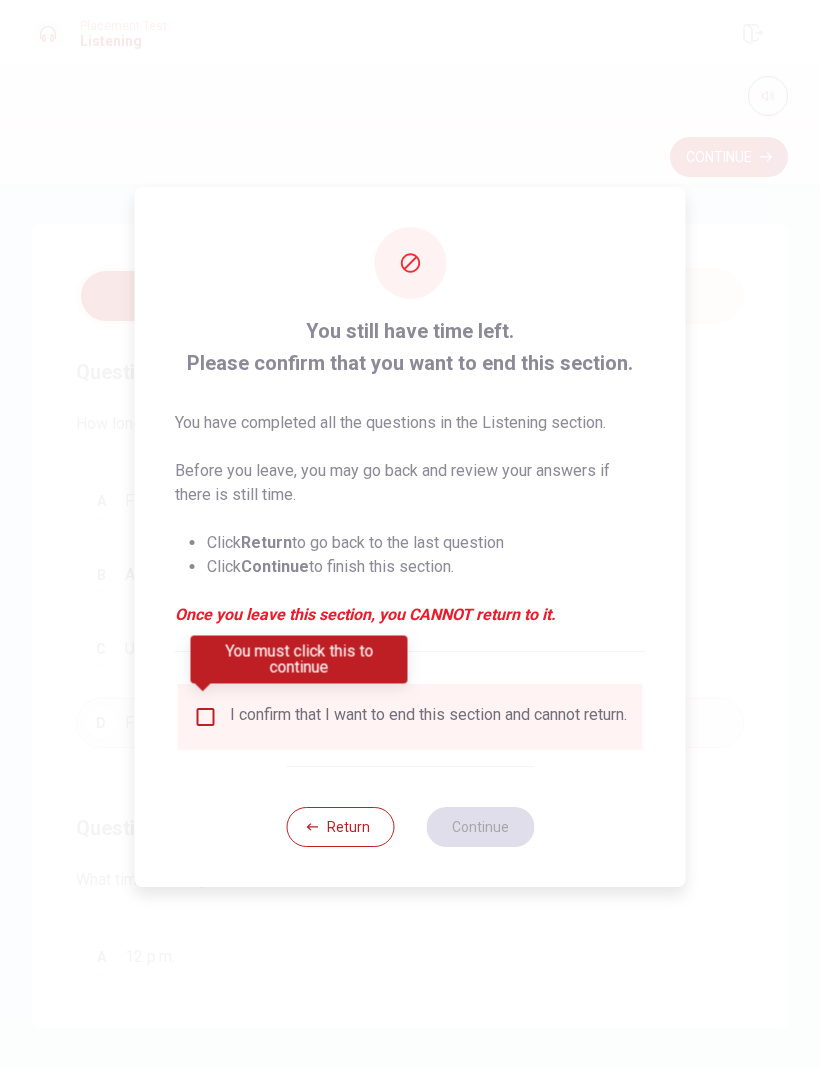 click on "I confirm that I want to end this section and cannot return." at bounding box center [410, 717] 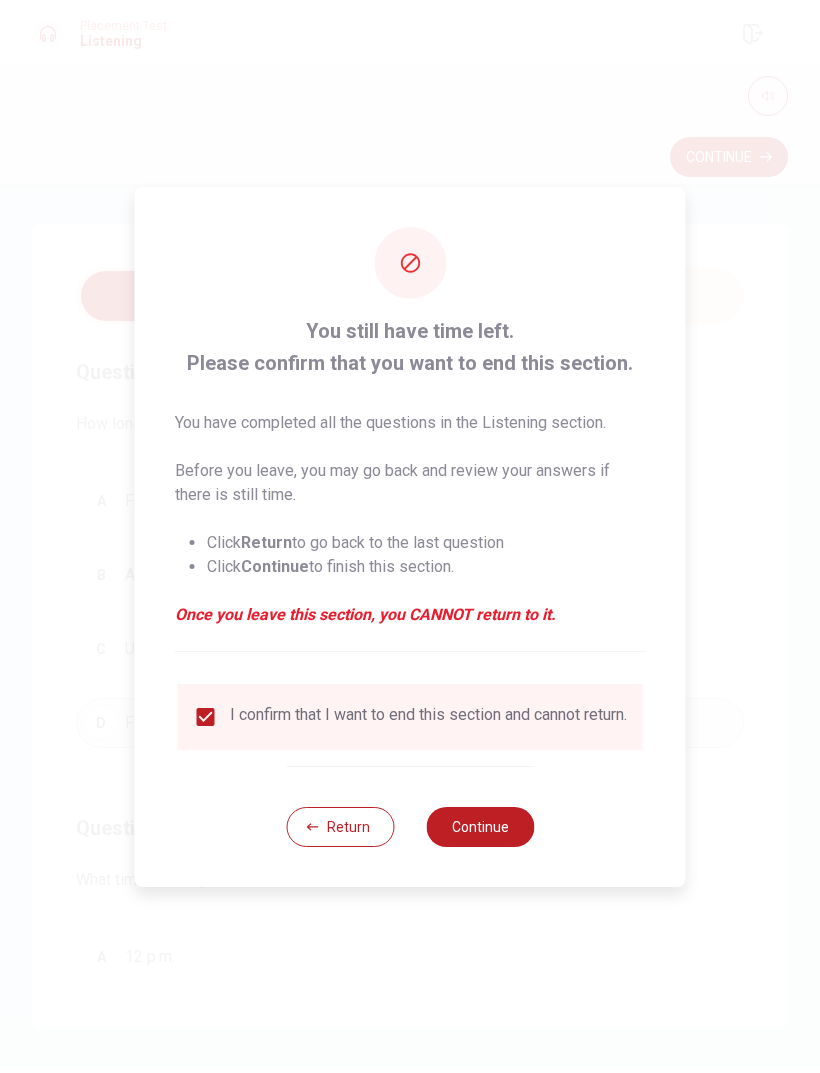 click on "Continue" at bounding box center [480, 827] 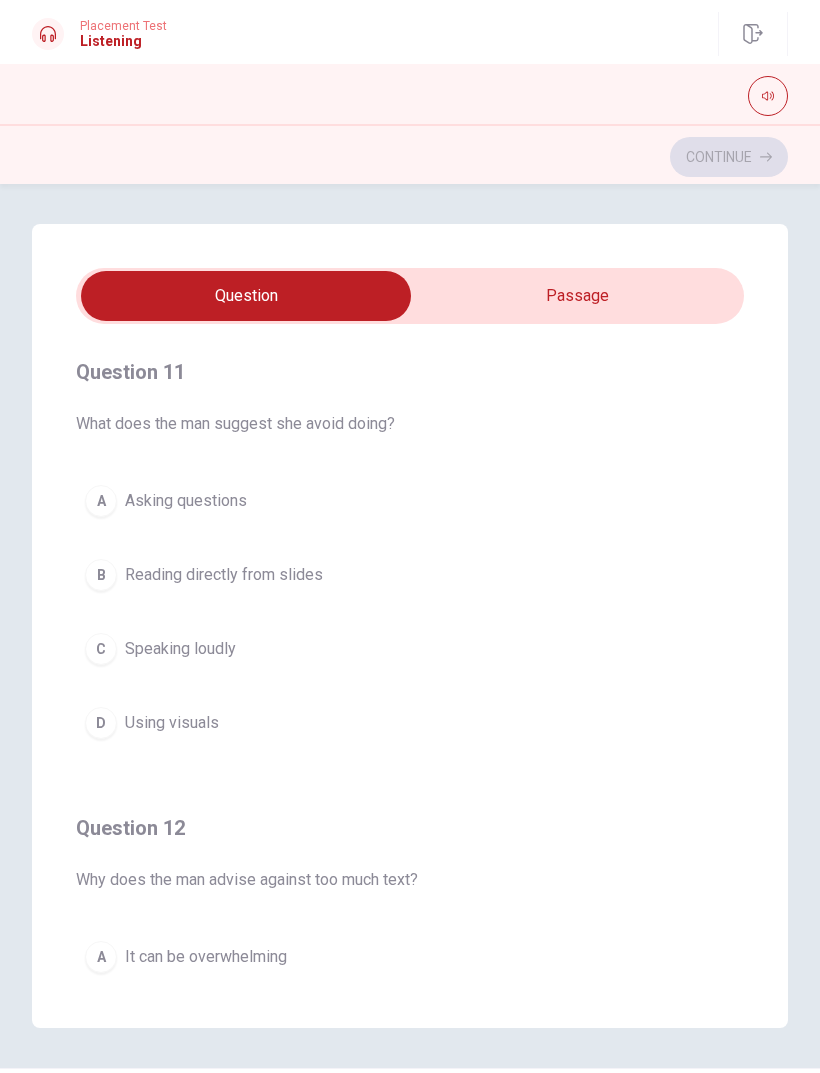scroll, scrollTop: 0, scrollLeft: 0, axis: both 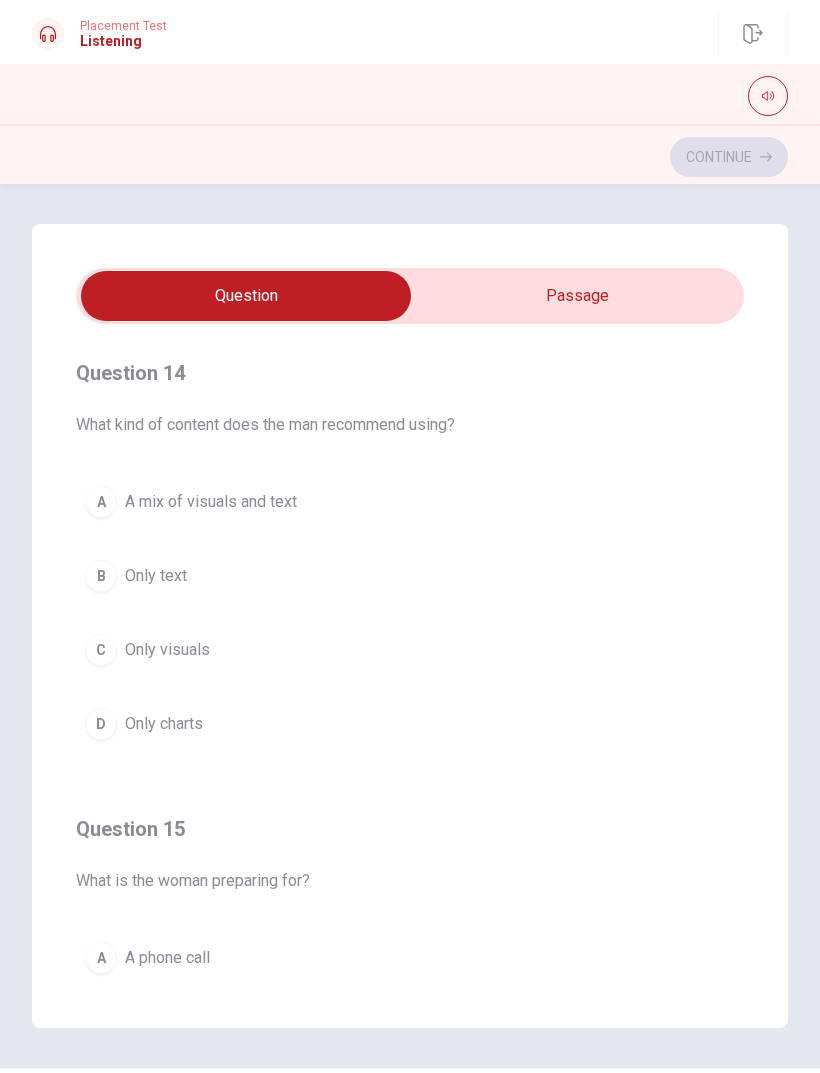 click on "Question 11 What does the man suggest she avoid doing? A Asking questions B Reading directly from slides C Speaking loudly D Using visuals Question 12 Why does the man advise against too much text? A It can be overwhelming B It's too small to read C It takes too much time to prepare D It’s too expensive to print Question 13 How does the woman feel about the man’s advice? A She is confused B She disagrees C She ignores it D She finds it helpful Question 14 What kind of content does the man recommend using? A A mix of visuals and text B Only text C Only visuals D Only charts Question 15 What is the woman preparing for? A A phone call B A report
C A meeting
D A presentation
Planning a Presentation 03m 21s" at bounding box center [410, 626] 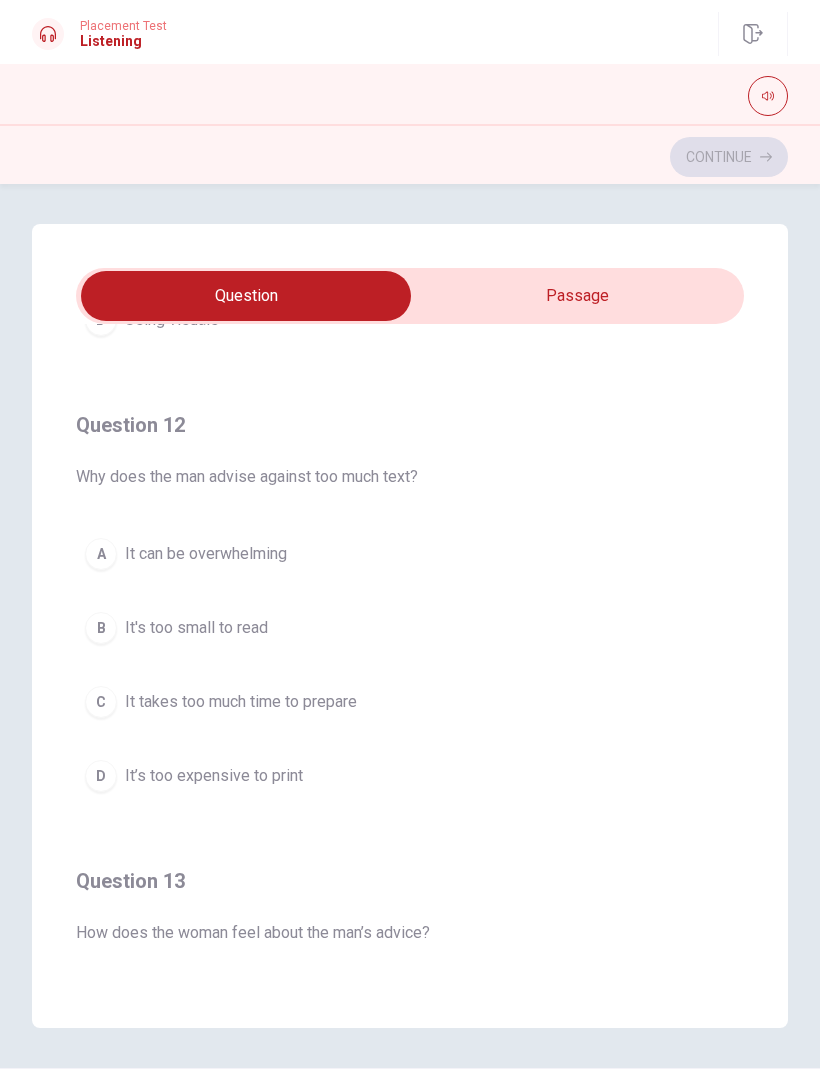 scroll, scrollTop: 402, scrollLeft: 0, axis: vertical 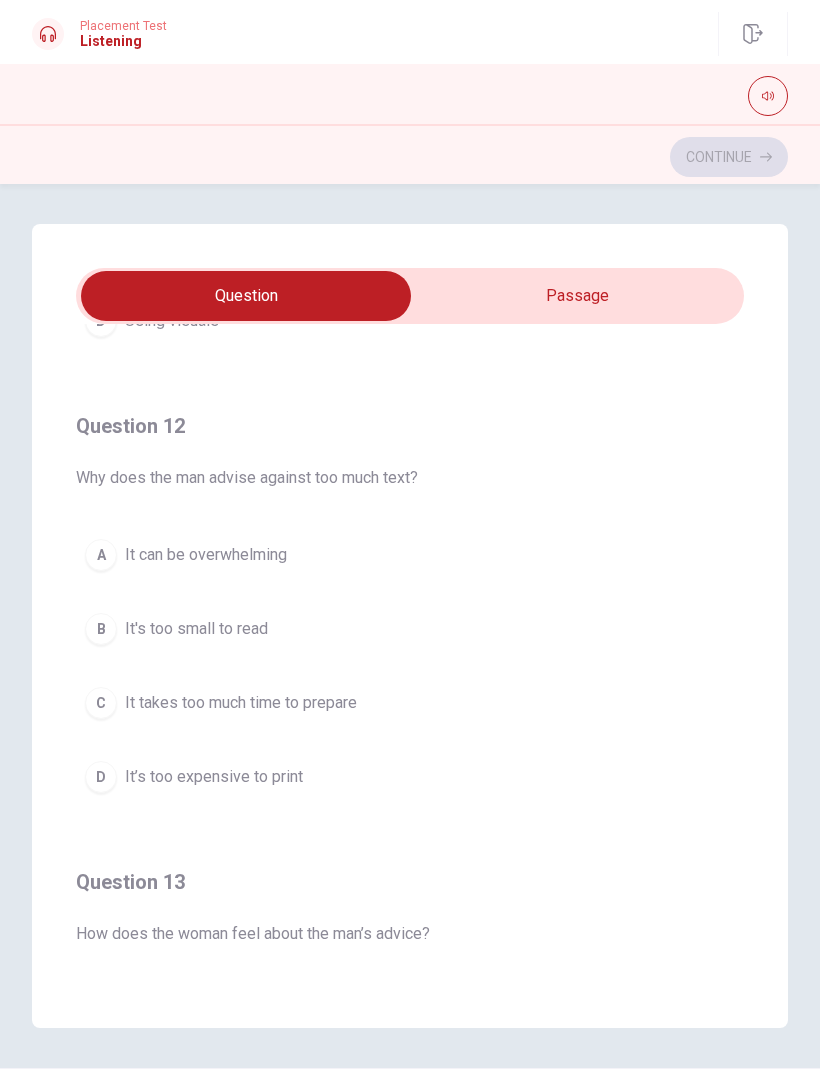 click on "D It’s too expensive to print" at bounding box center [410, 777] 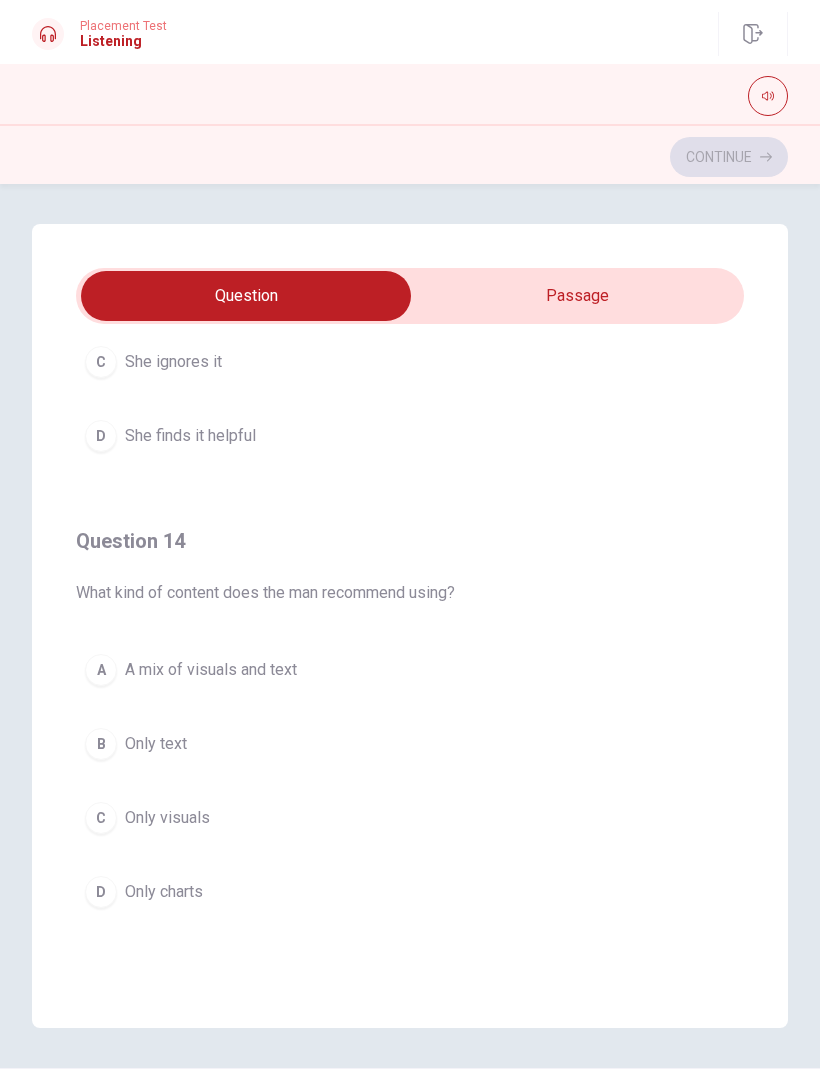 scroll, scrollTop: 1202, scrollLeft: 0, axis: vertical 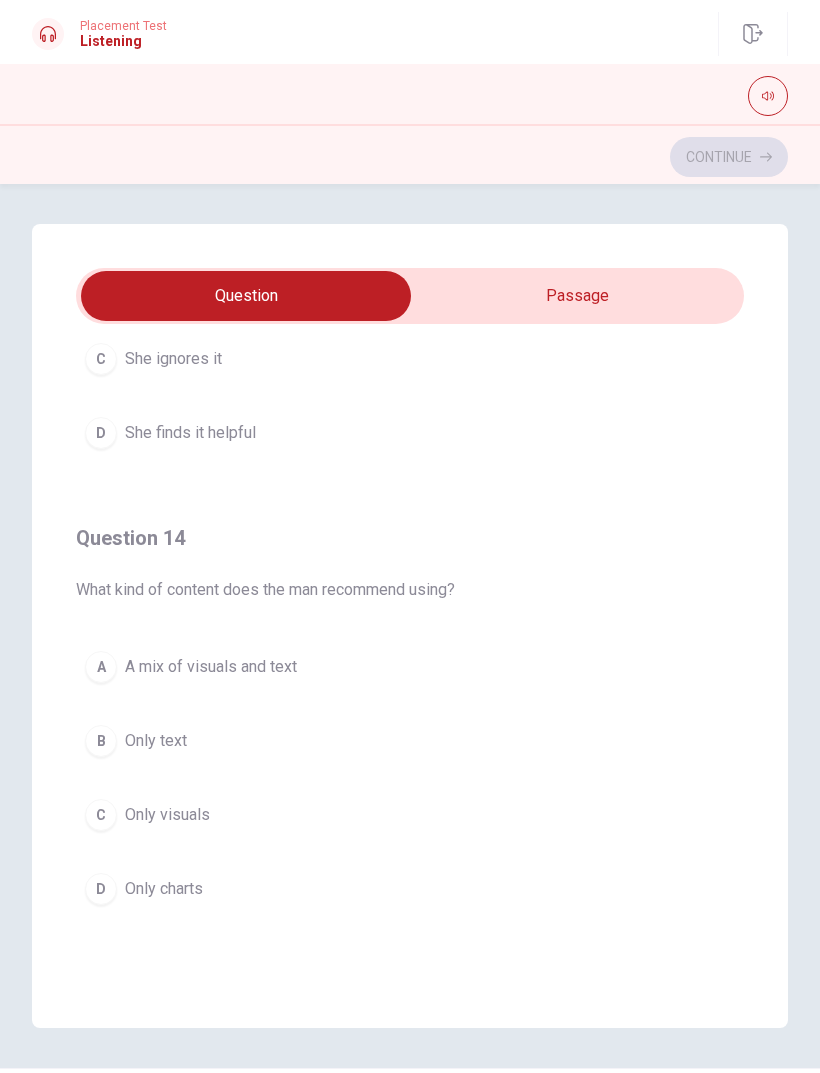 click on "B Only text" at bounding box center (410, 741) 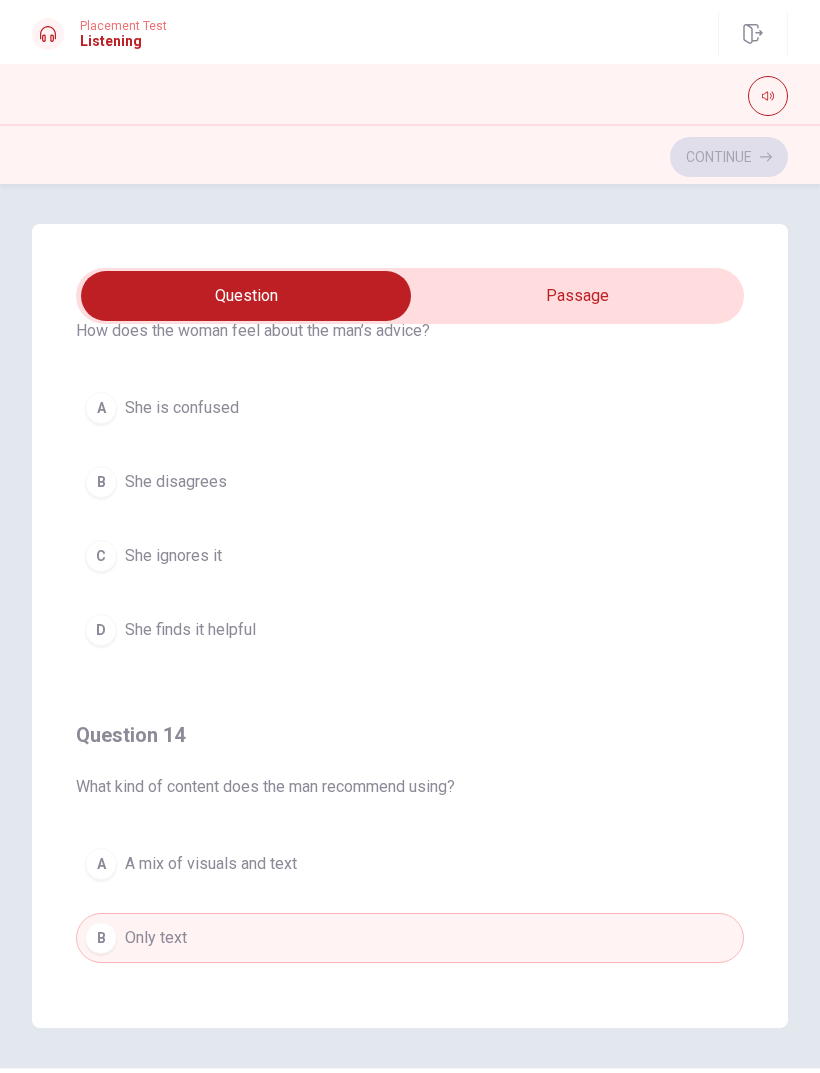 scroll, scrollTop: 1002, scrollLeft: 0, axis: vertical 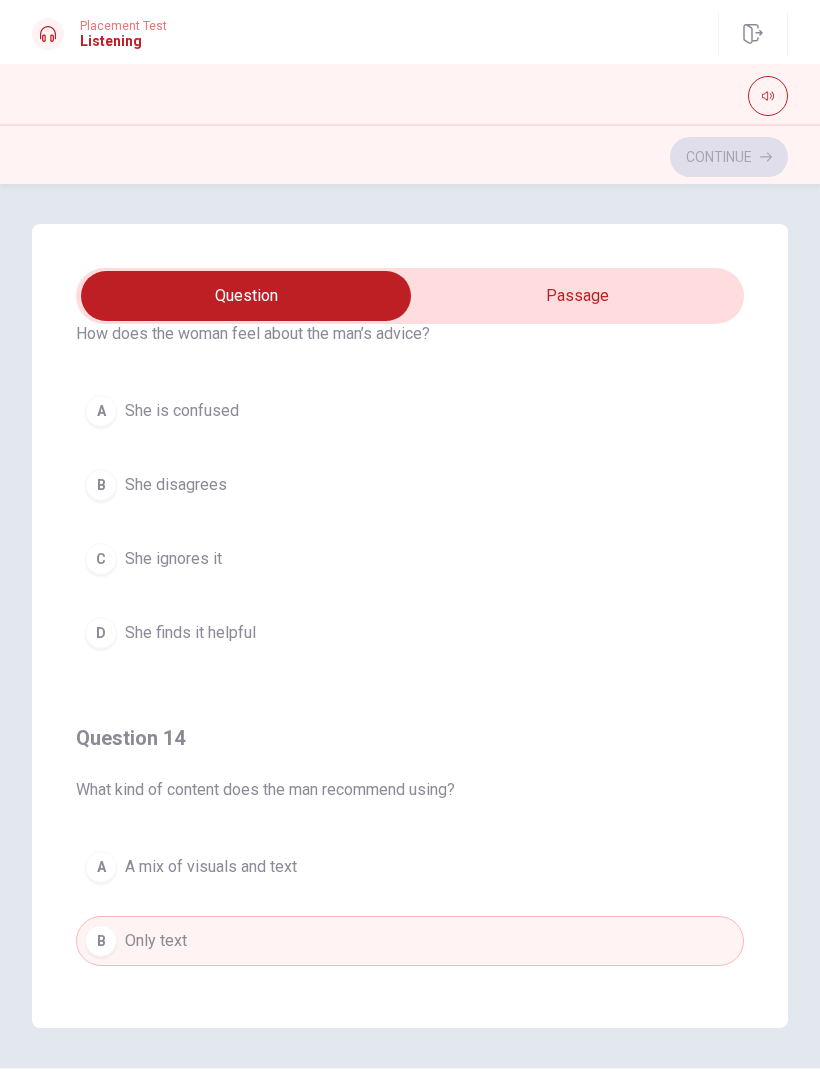 click on "A A mix of visuals and text" at bounding box center [410, 867] 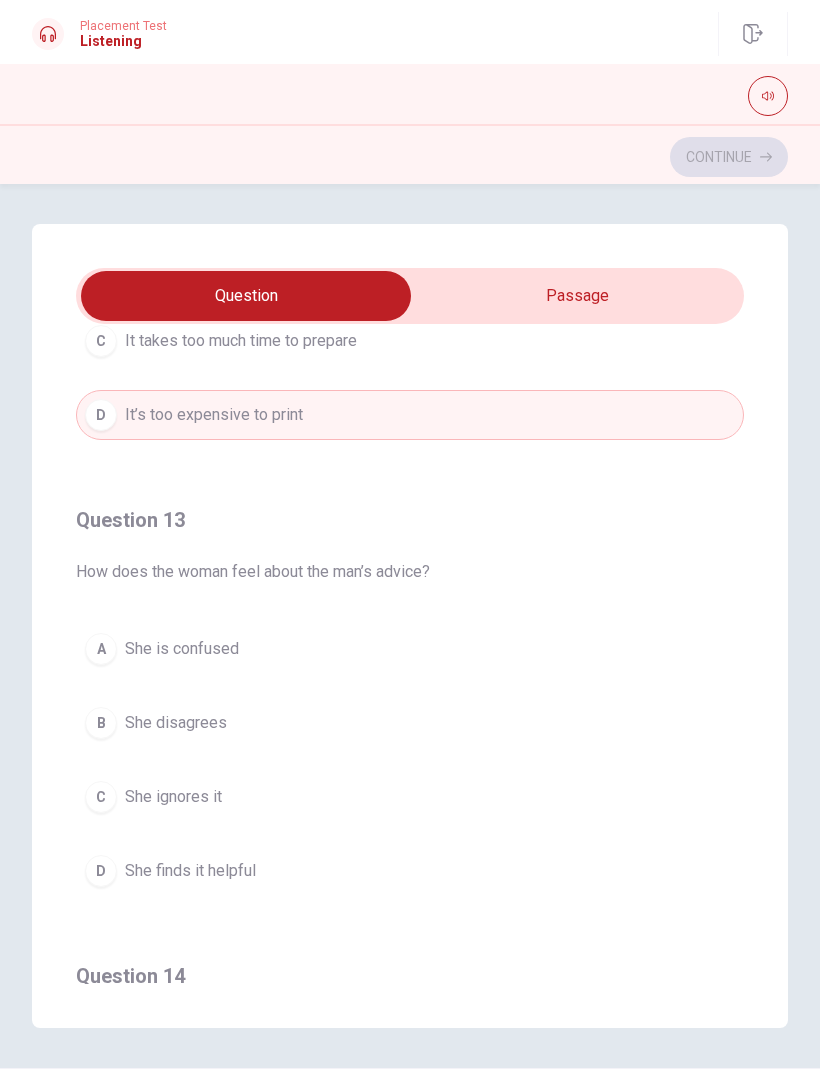 scroll, scrollTop: 762, scrollLeft: 0, axis: vertical 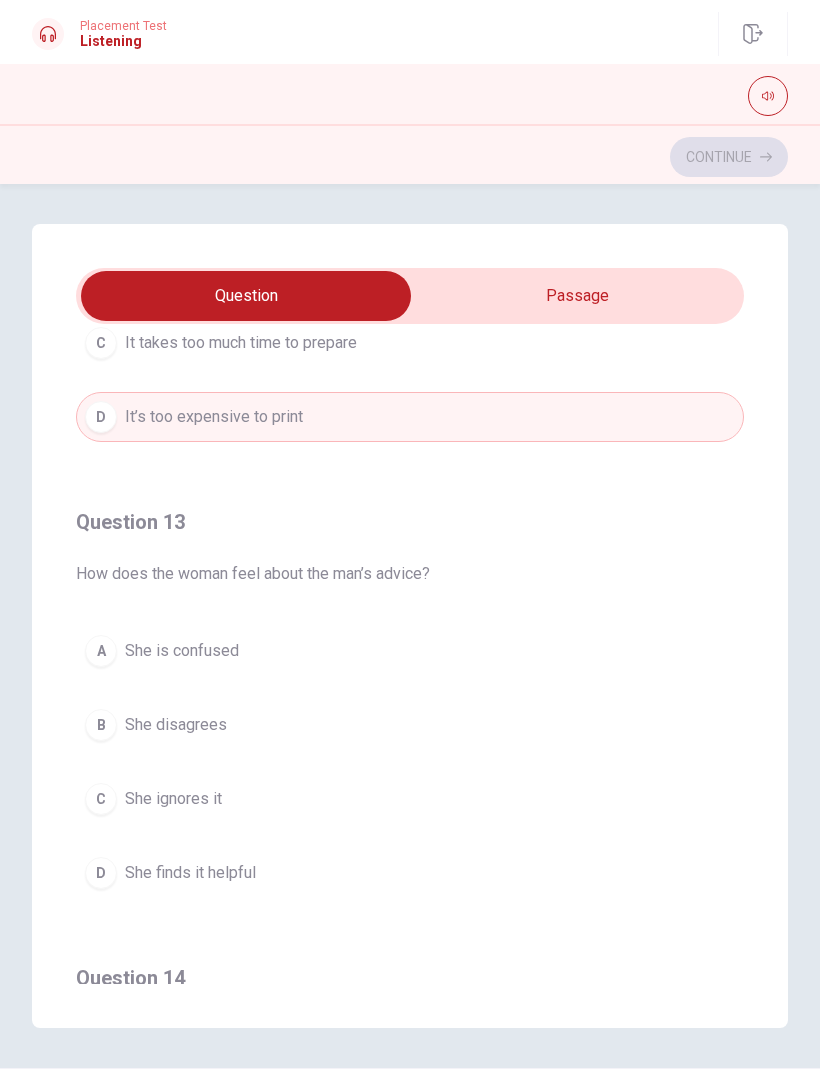 click on "D She finds it helpful" at bounding box center (410, 873) 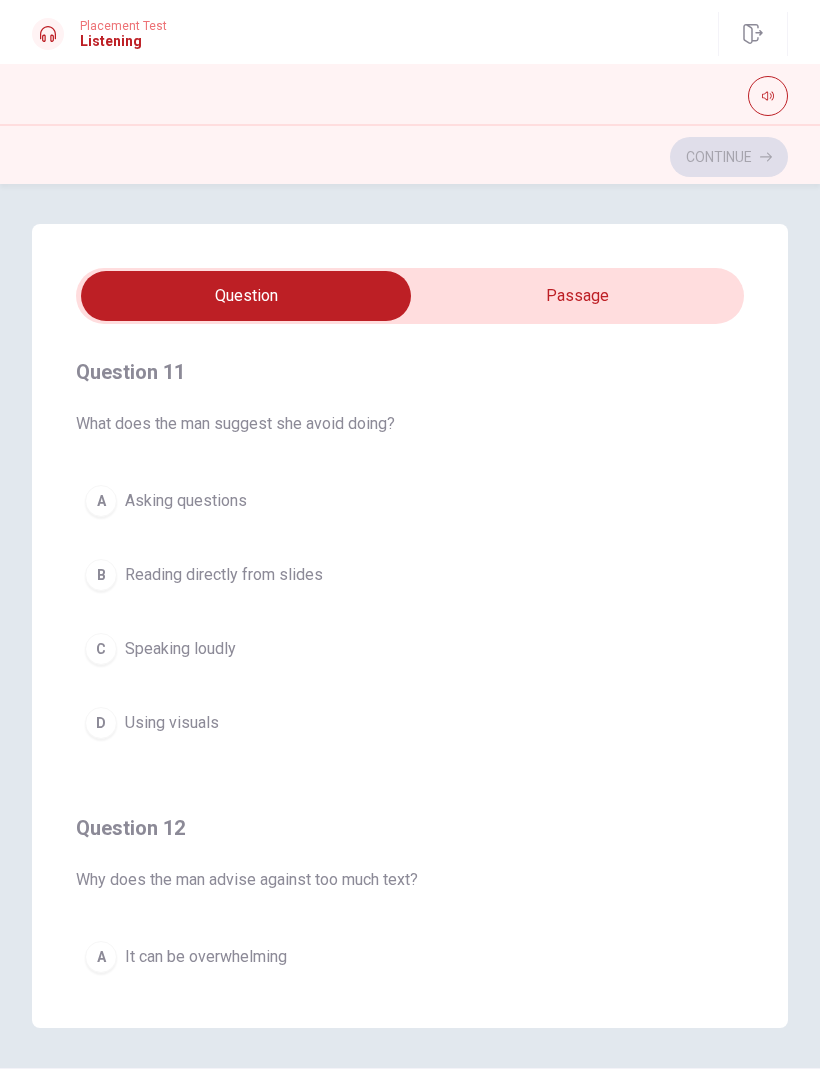 scroll, scrollTop: 0, scrollLeft: 0, axis: both 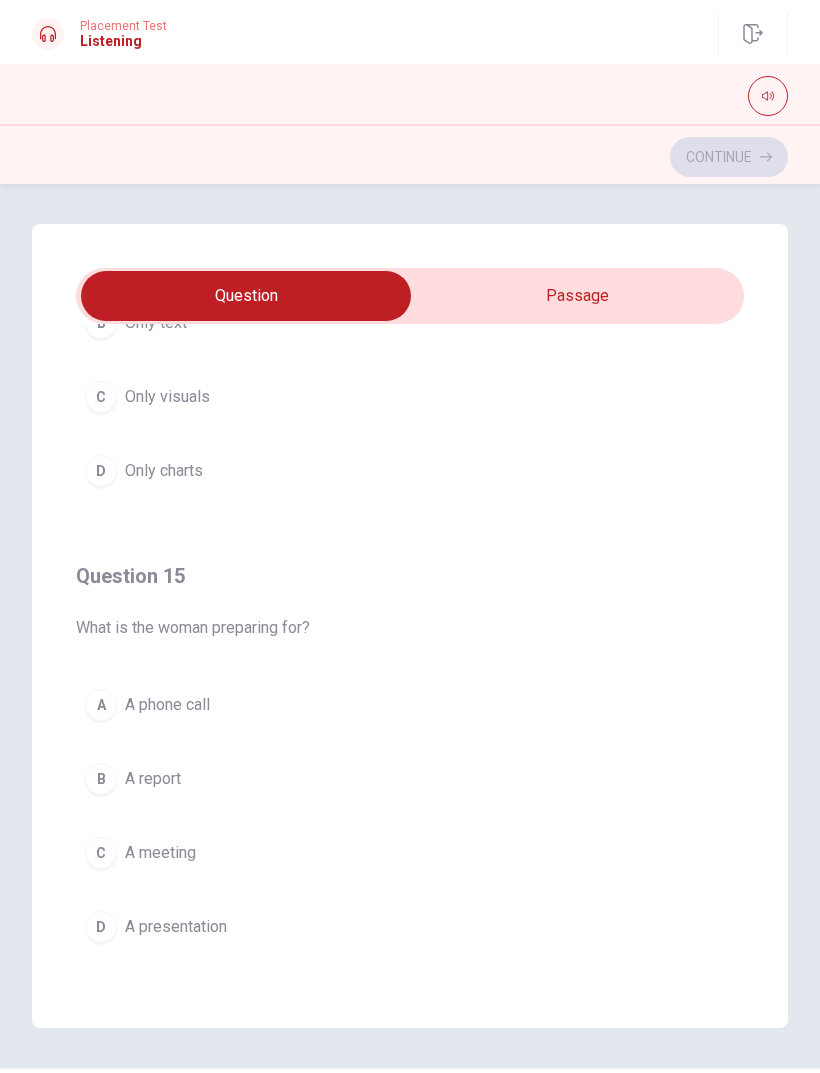 click on "D A presentation" at bounding box center (410, 927) 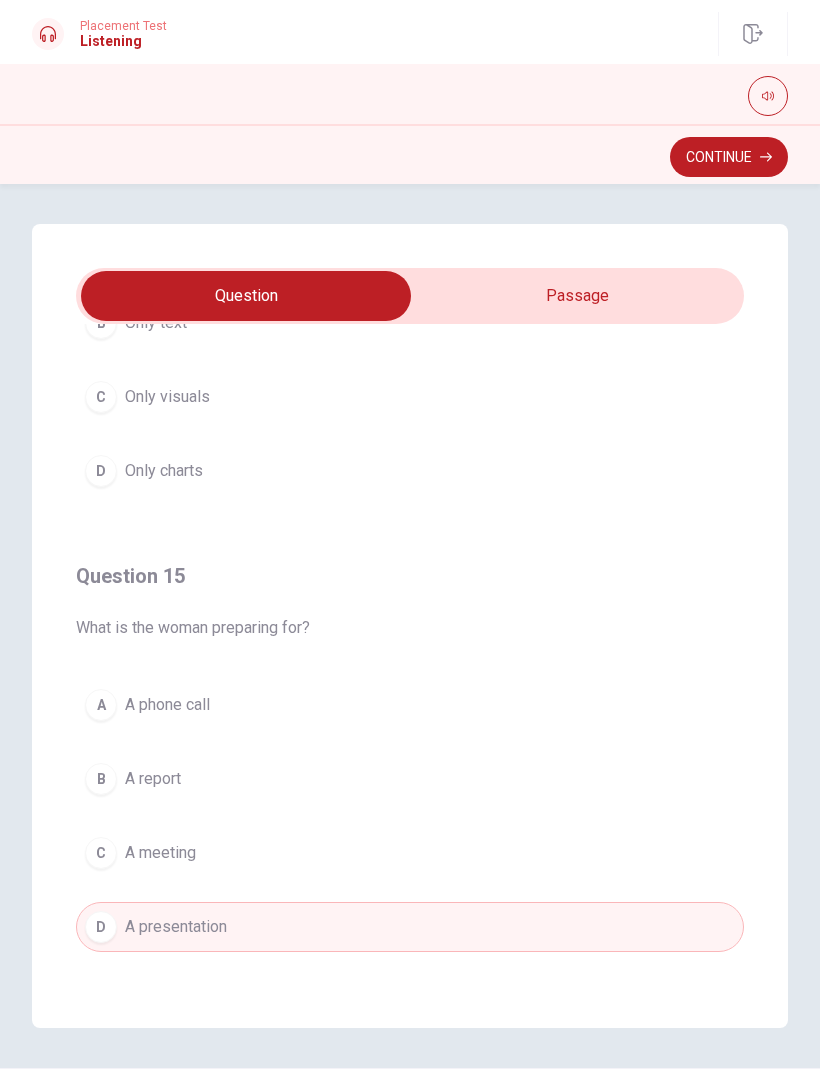 click on "Continue" at bounding box center (729, 157) 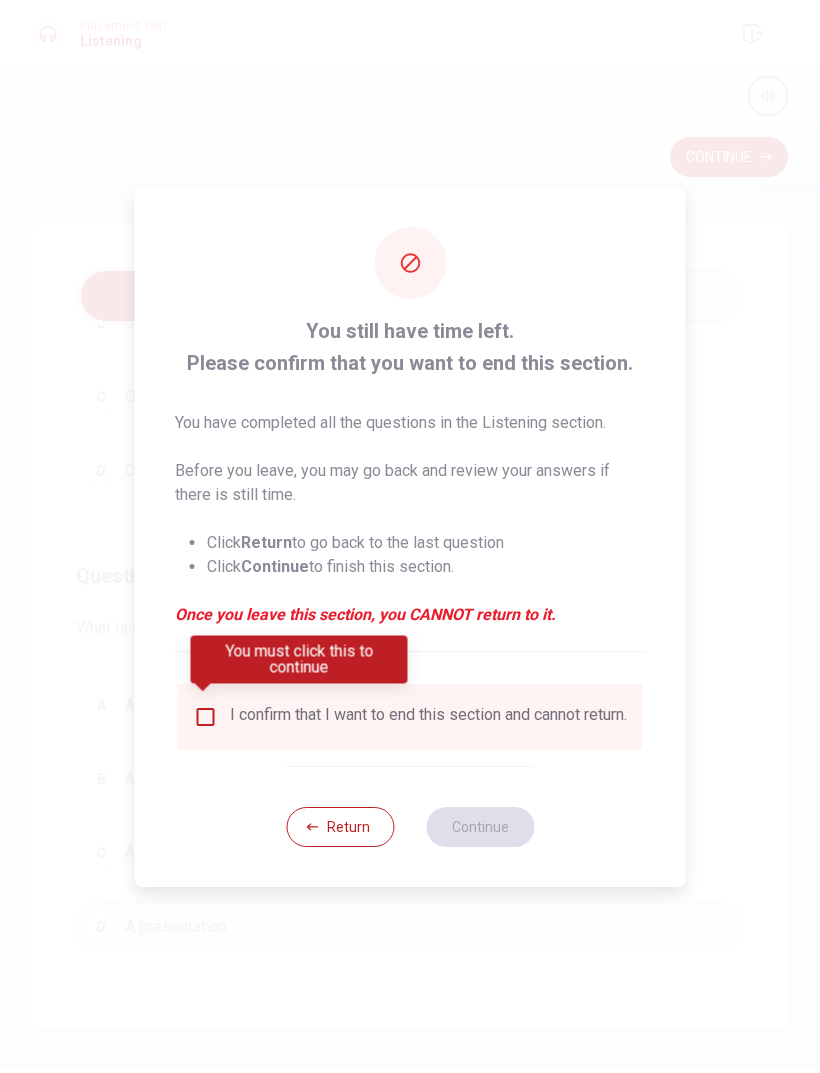 click on "I confirm that I want to end this section and cannot return." at bounding box center [428, 717] 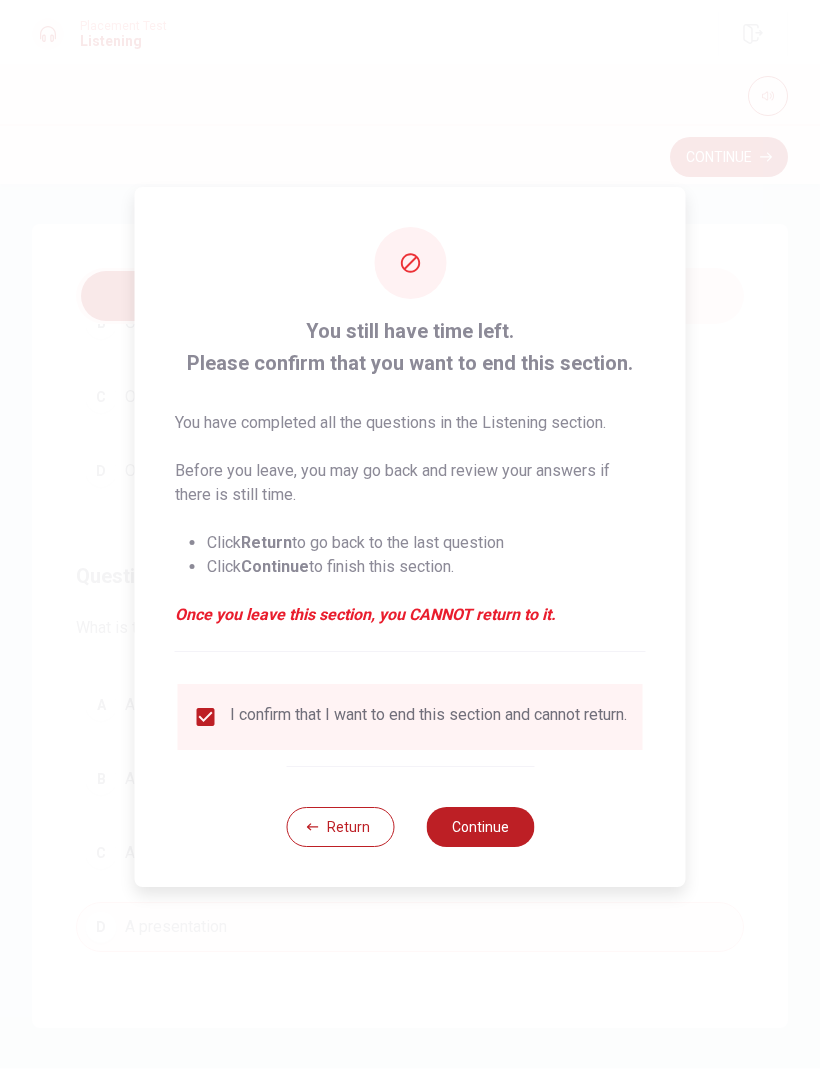 click on "Continue" at bounding box center [480, 827] 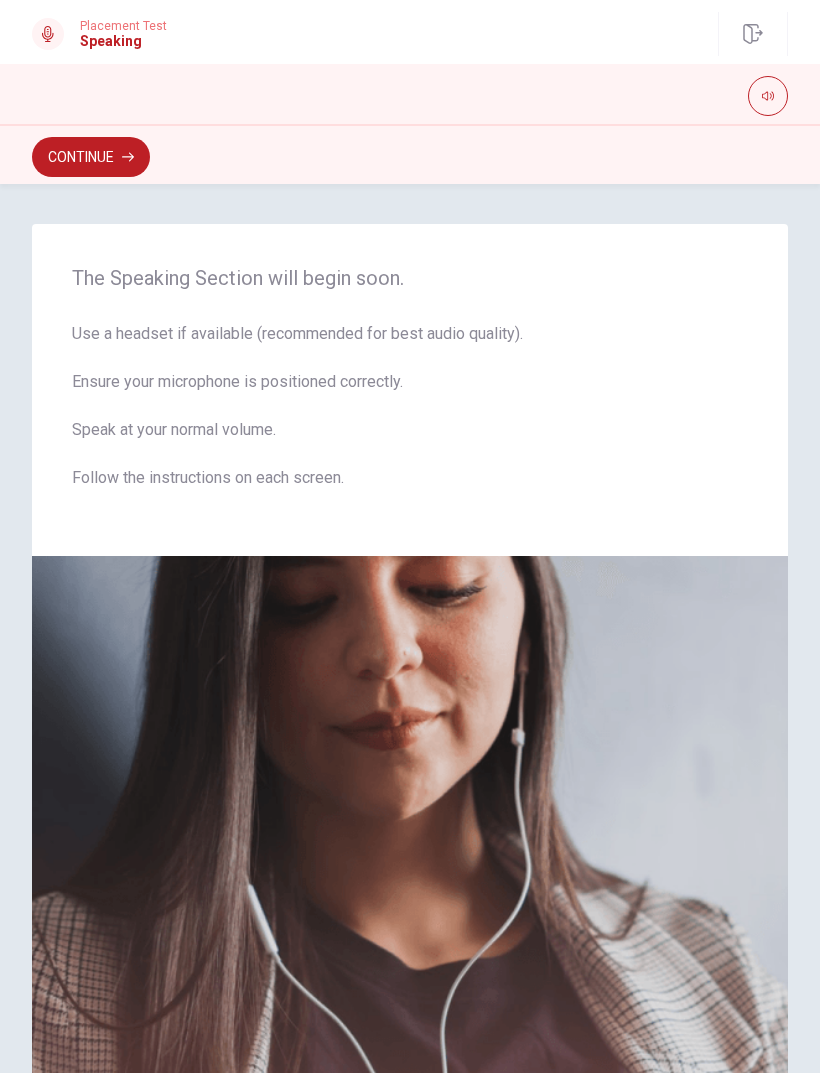 click on "Continue" at bounding box center [91, 157] 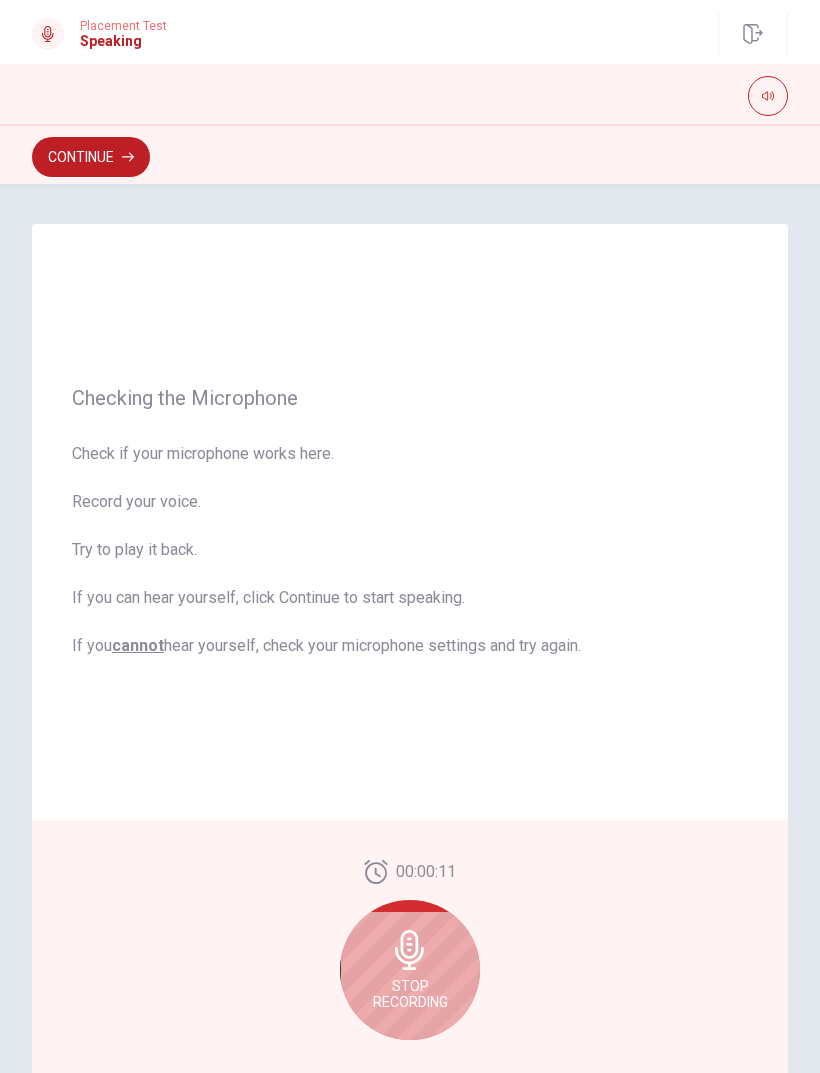 click 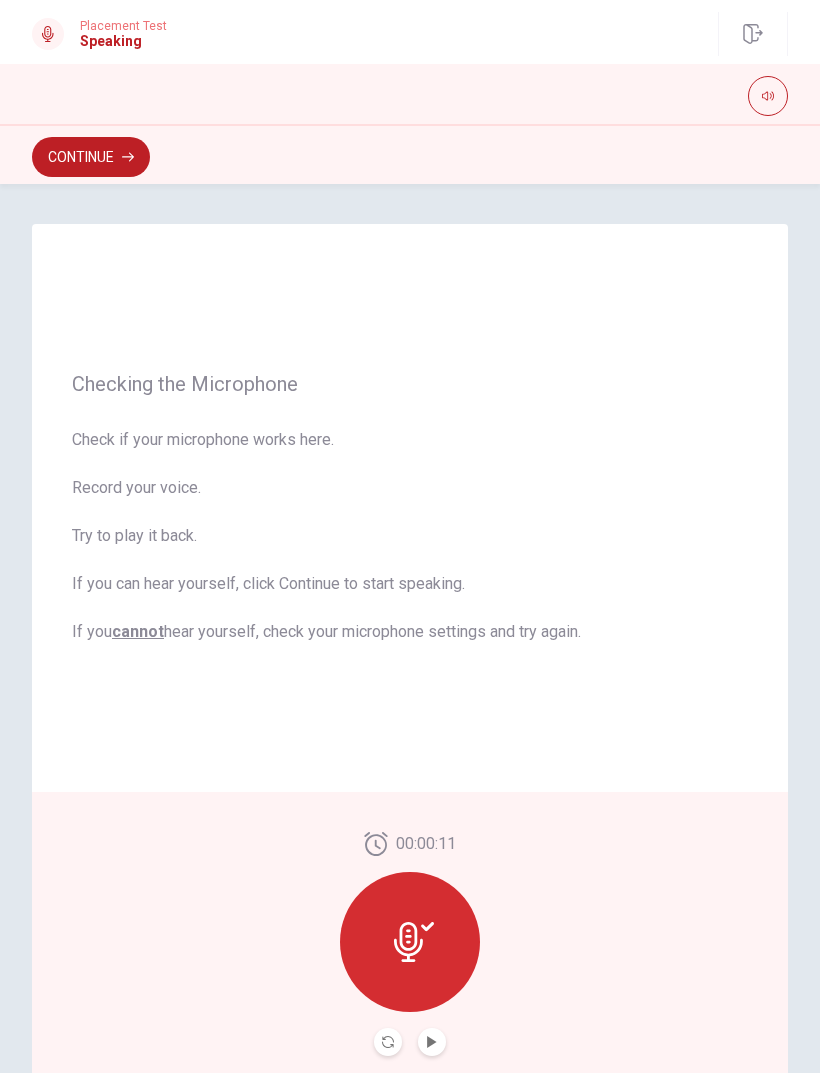 click 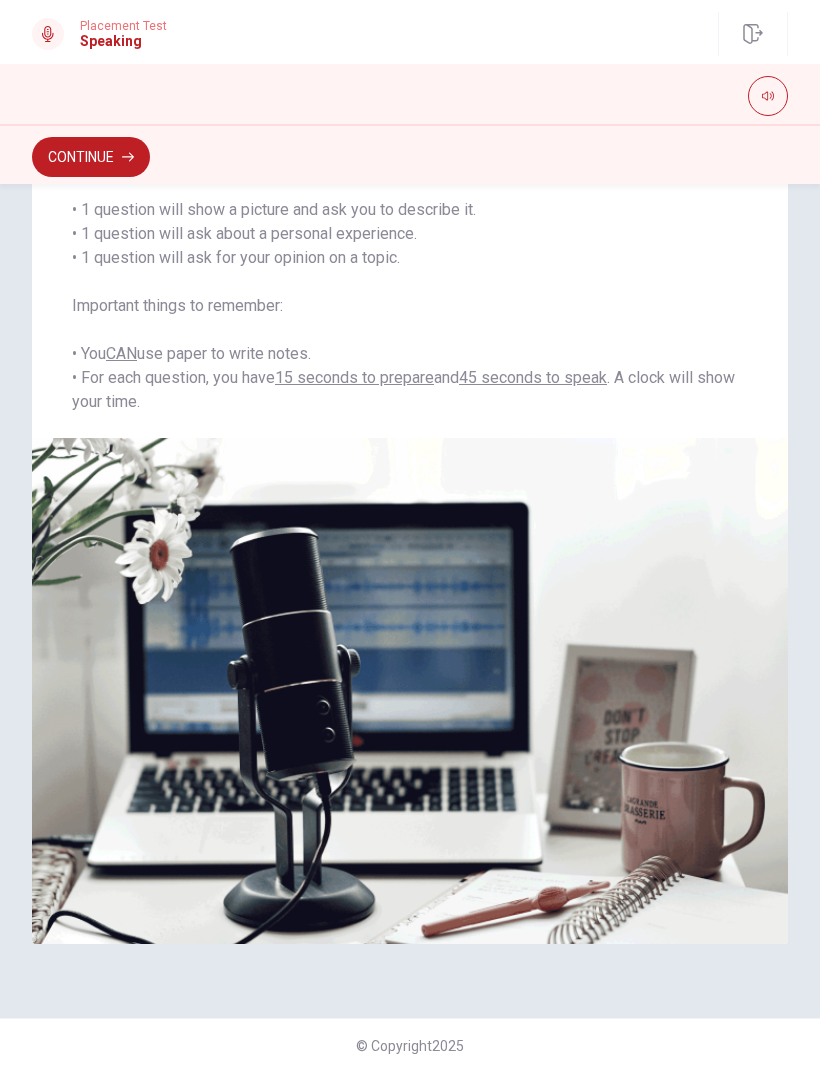 scroll, scrollTop: 203, scrollLeft: 0, axis: vertical 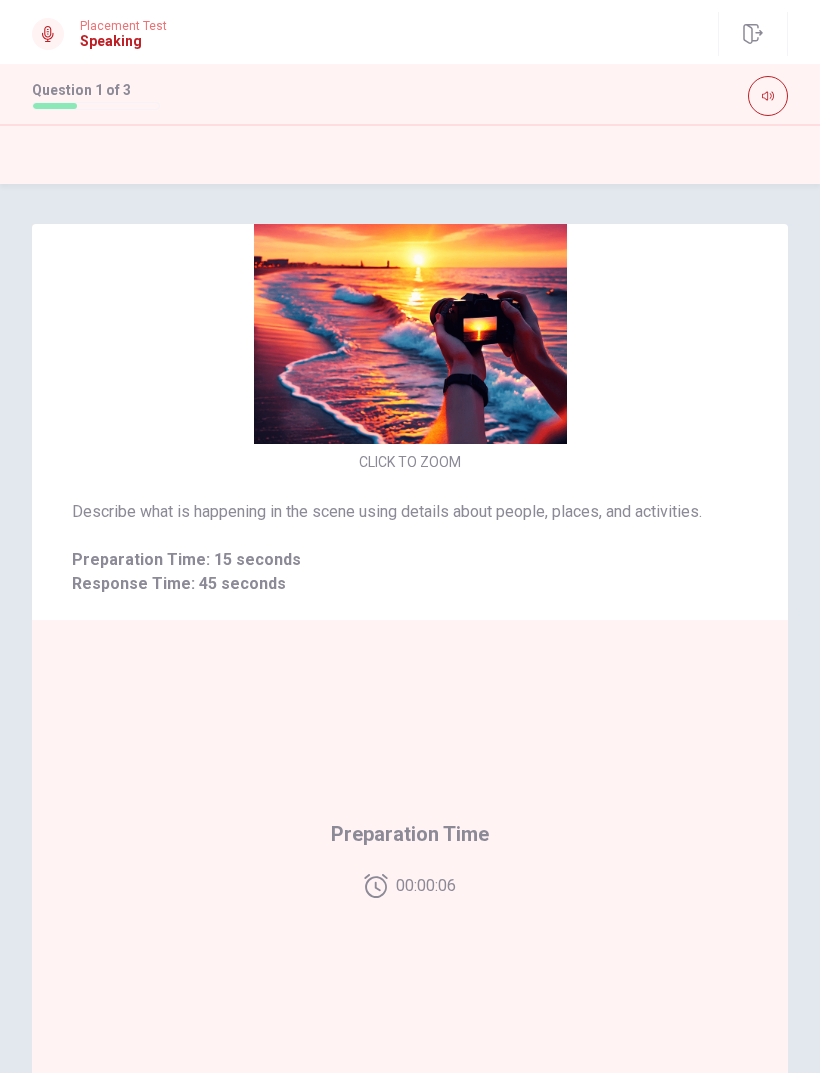 click on "Response Time: 45 seconds" at bounding box center [410, 584] 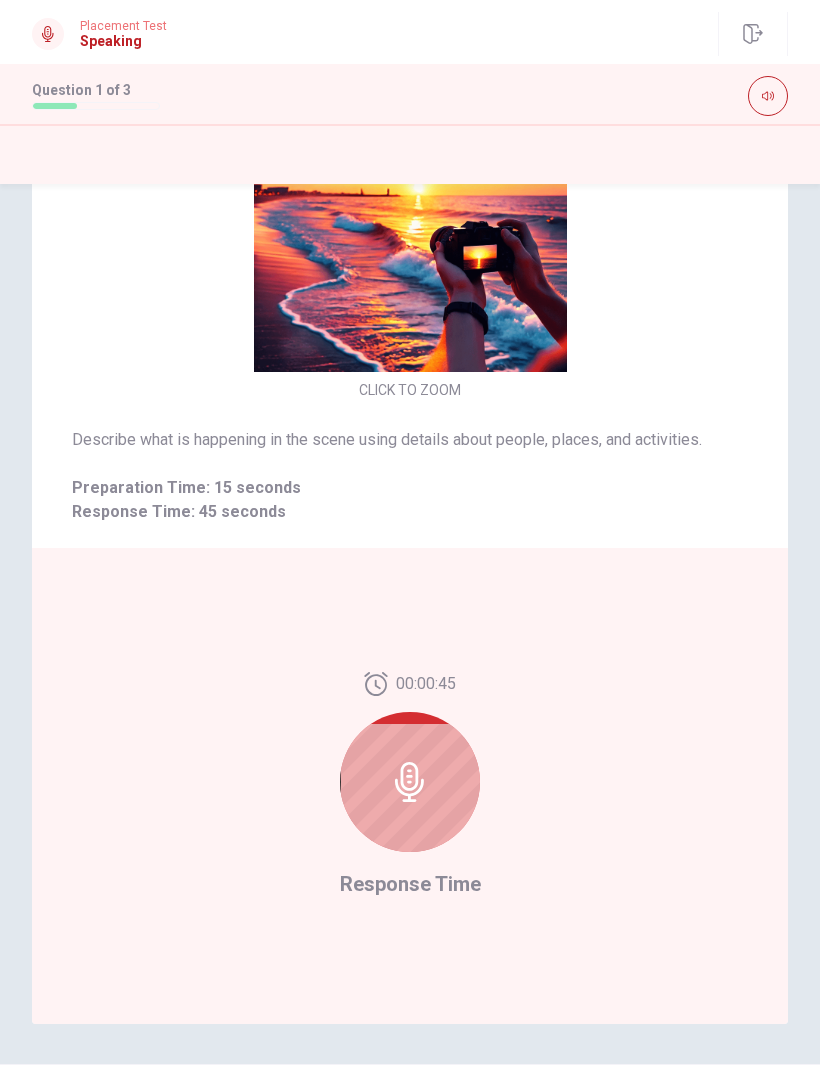 scroll, scrollTop: 71, scrollLeft: 0, axis: vertical 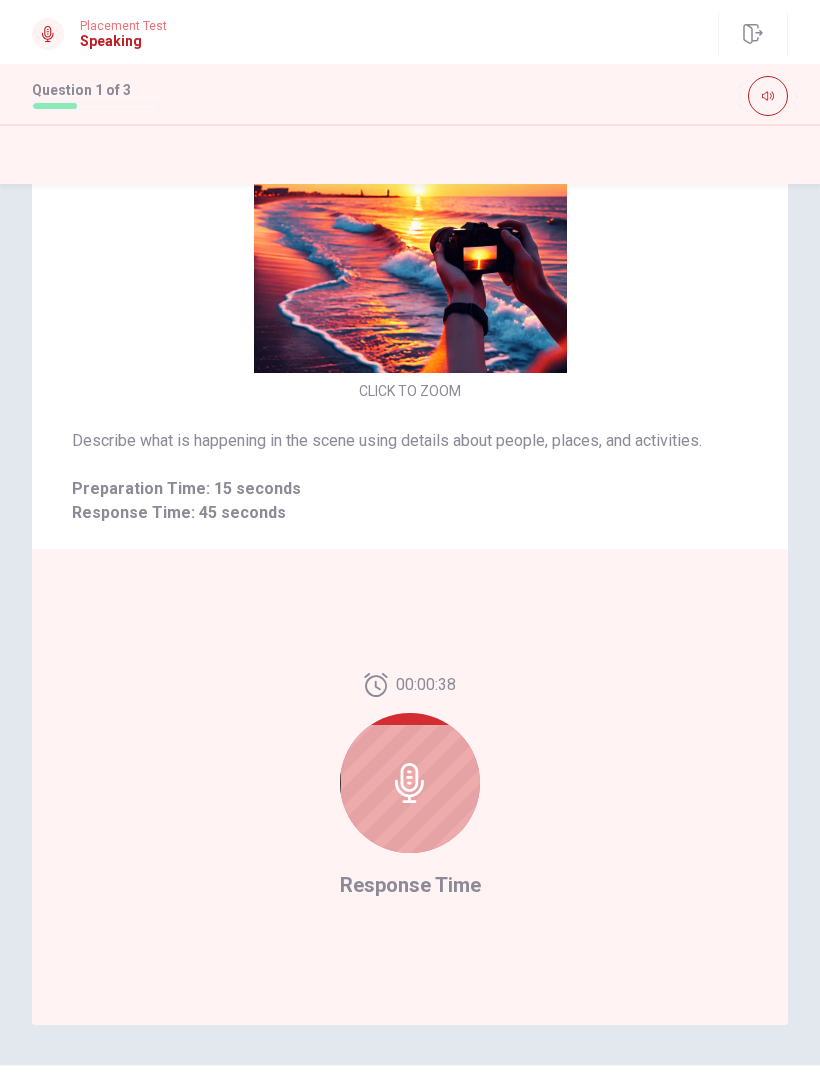 click on "00:00:38 Response Time" at bounding box center [410, 787] 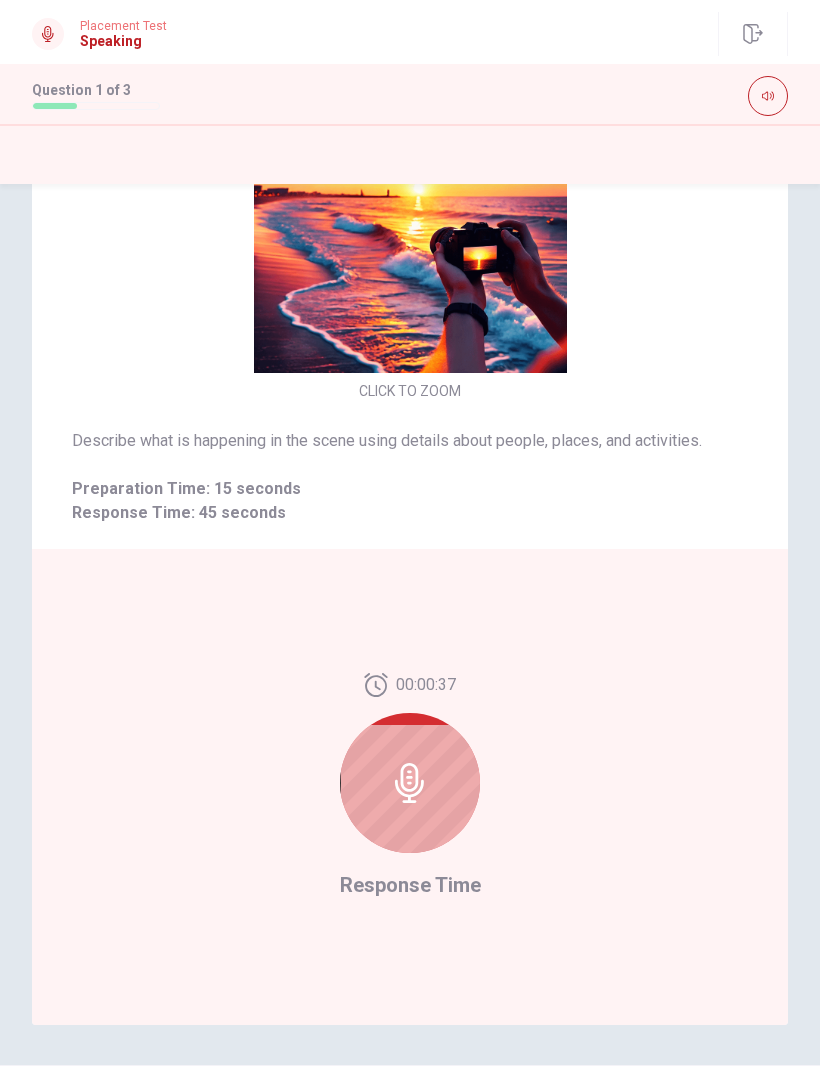 click at bounding box center [410, 783] 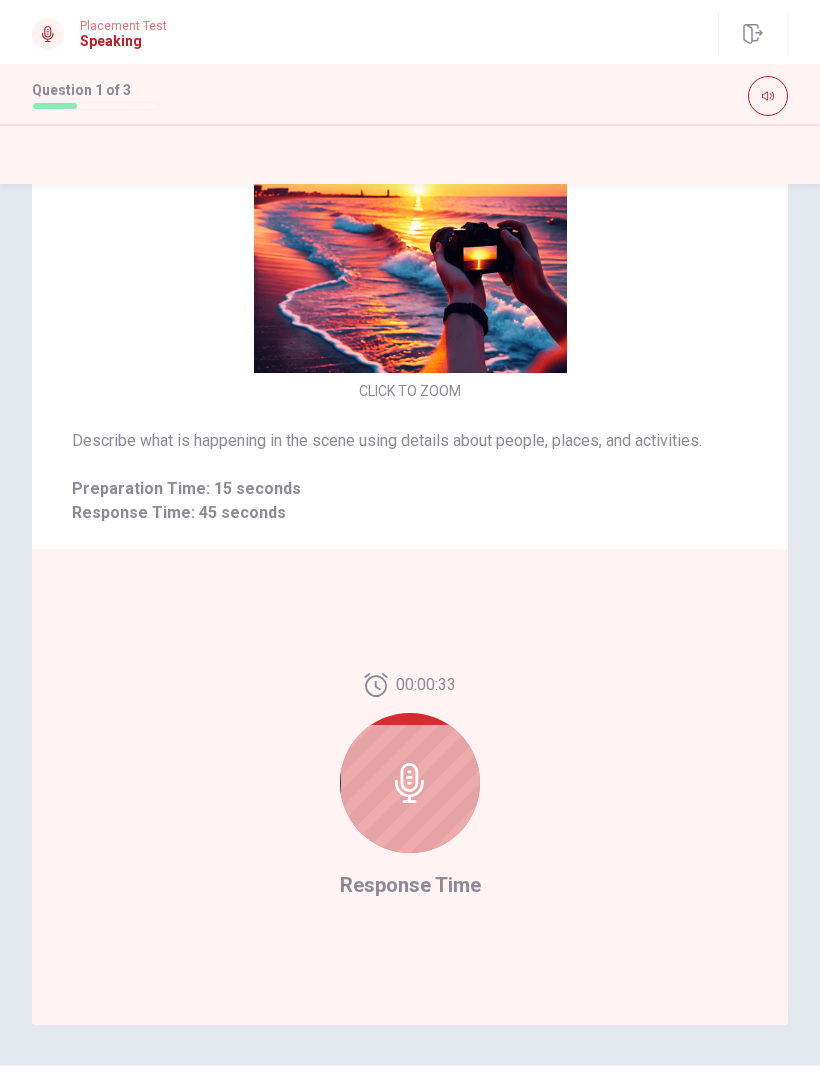 click 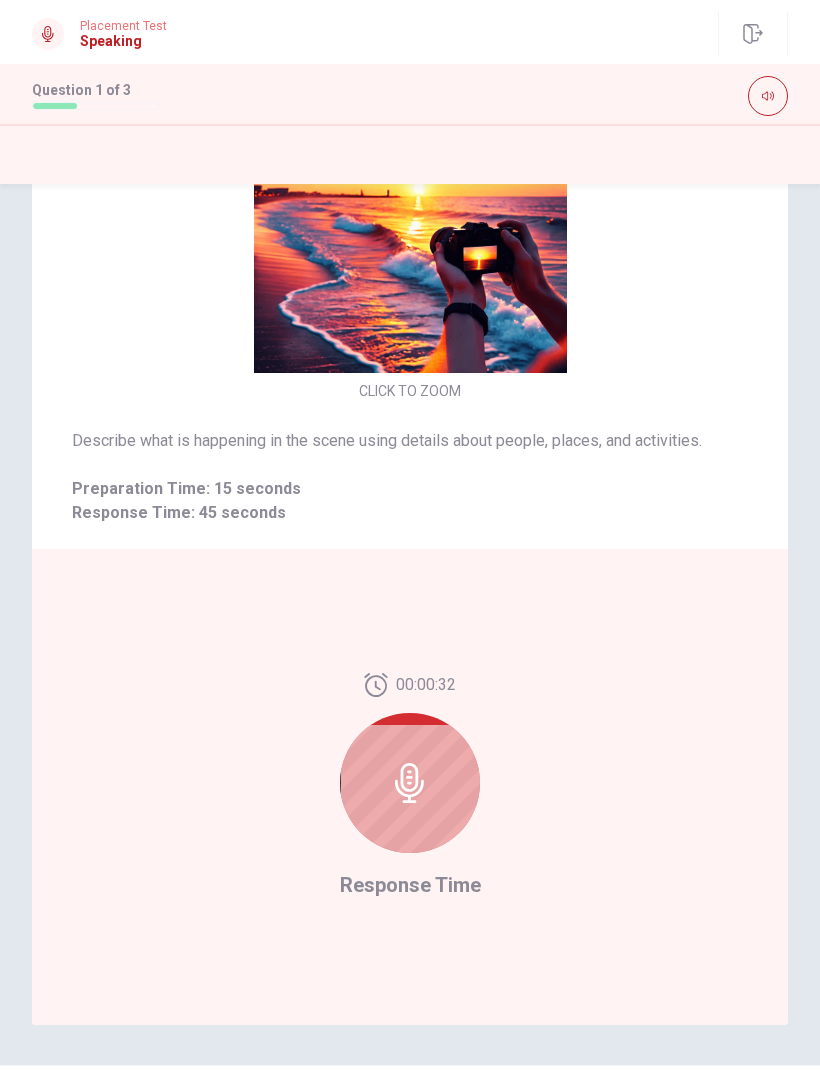 click 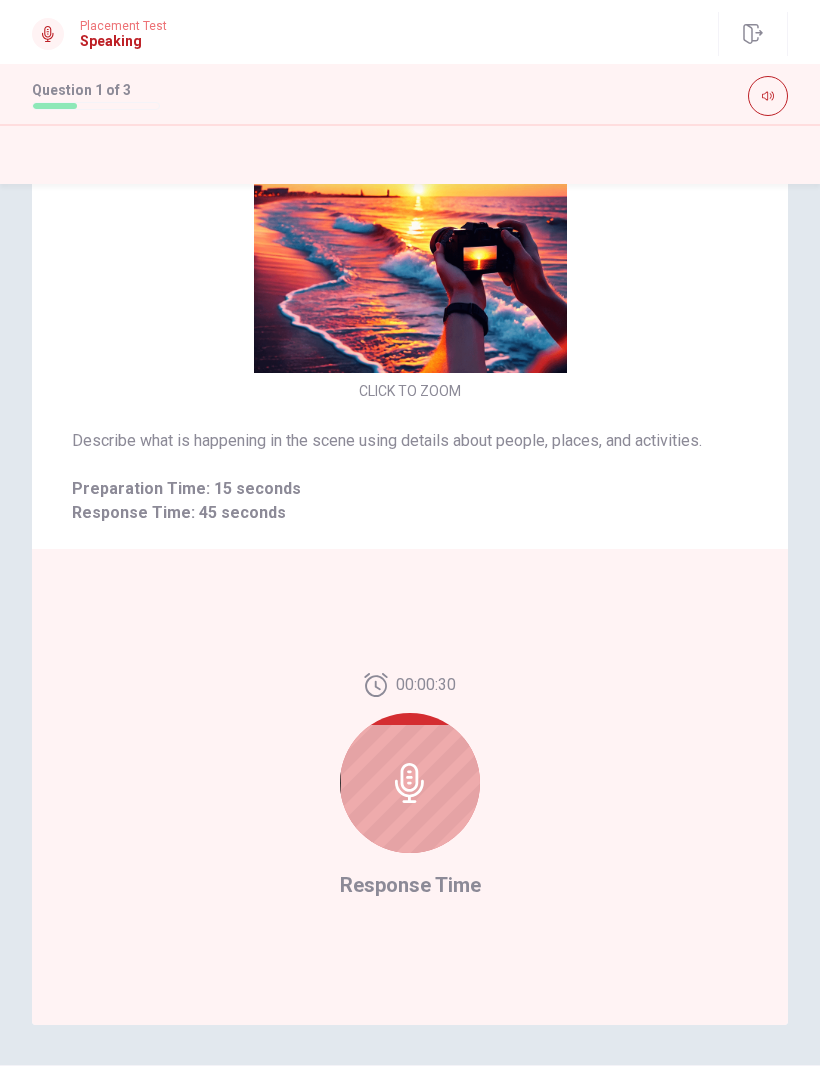 click at bounding box center (410, 783) 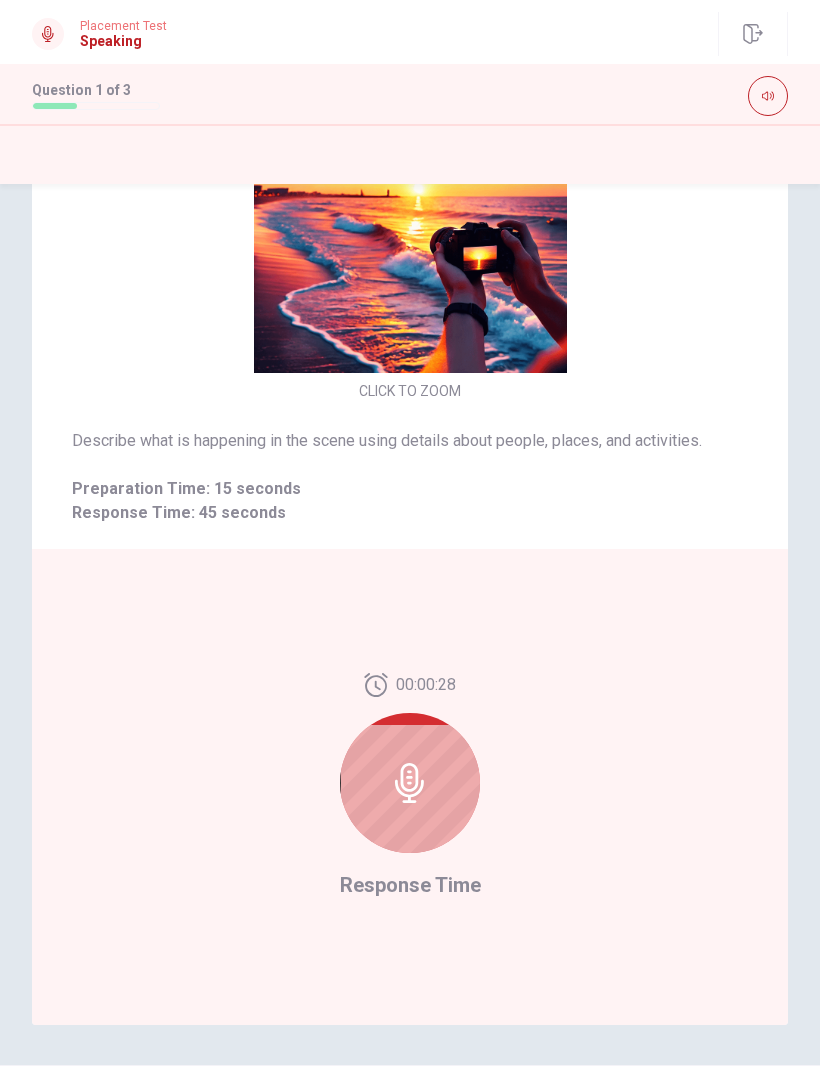 click 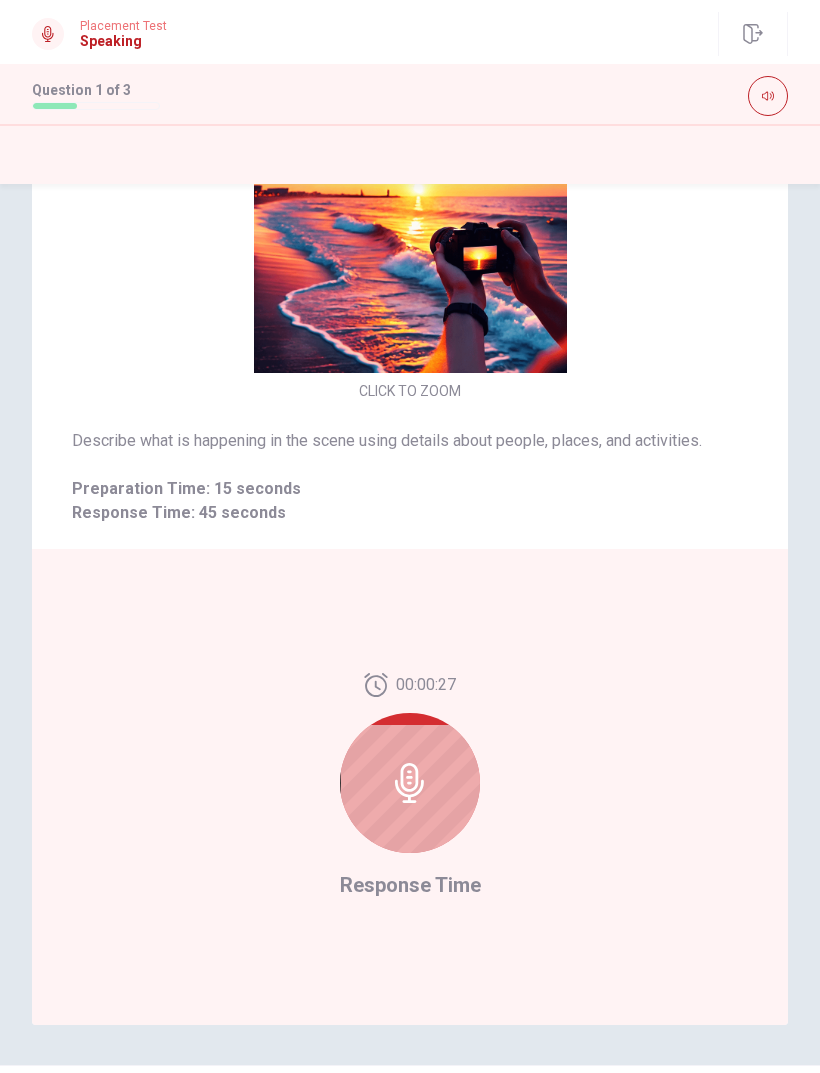 click 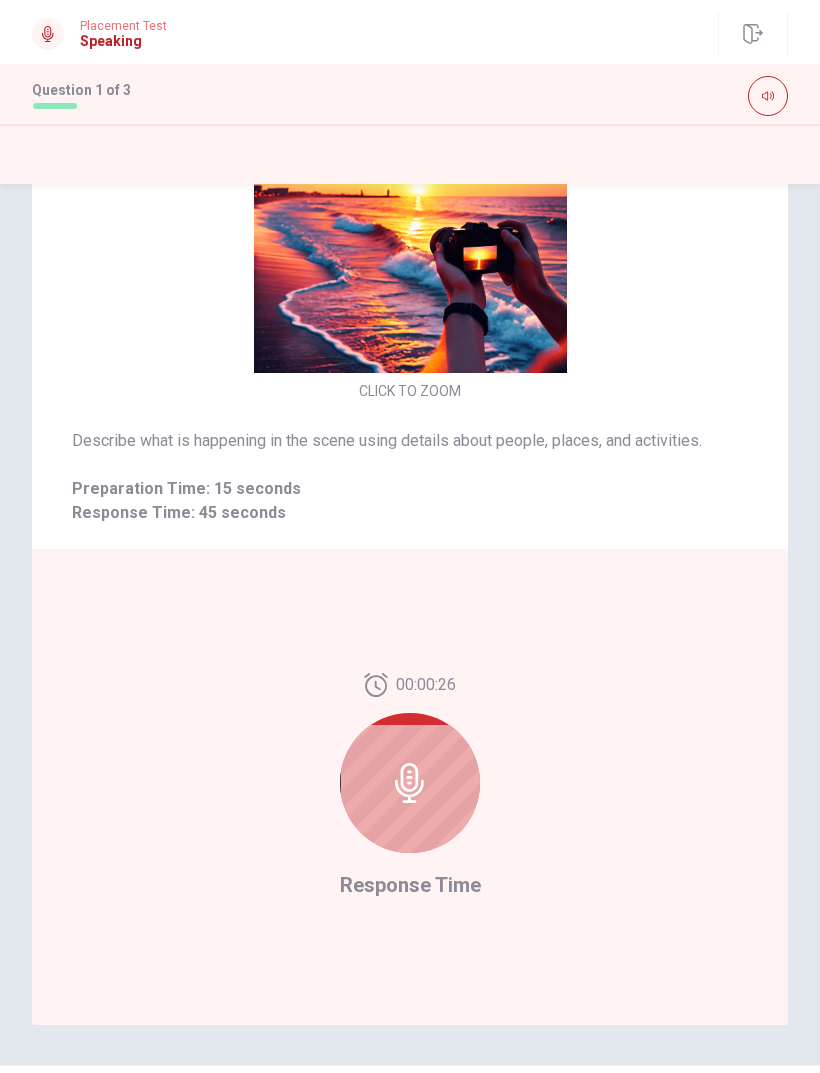 scroll, scrollTop: 99, scrollLeft: 0, axis: vertical 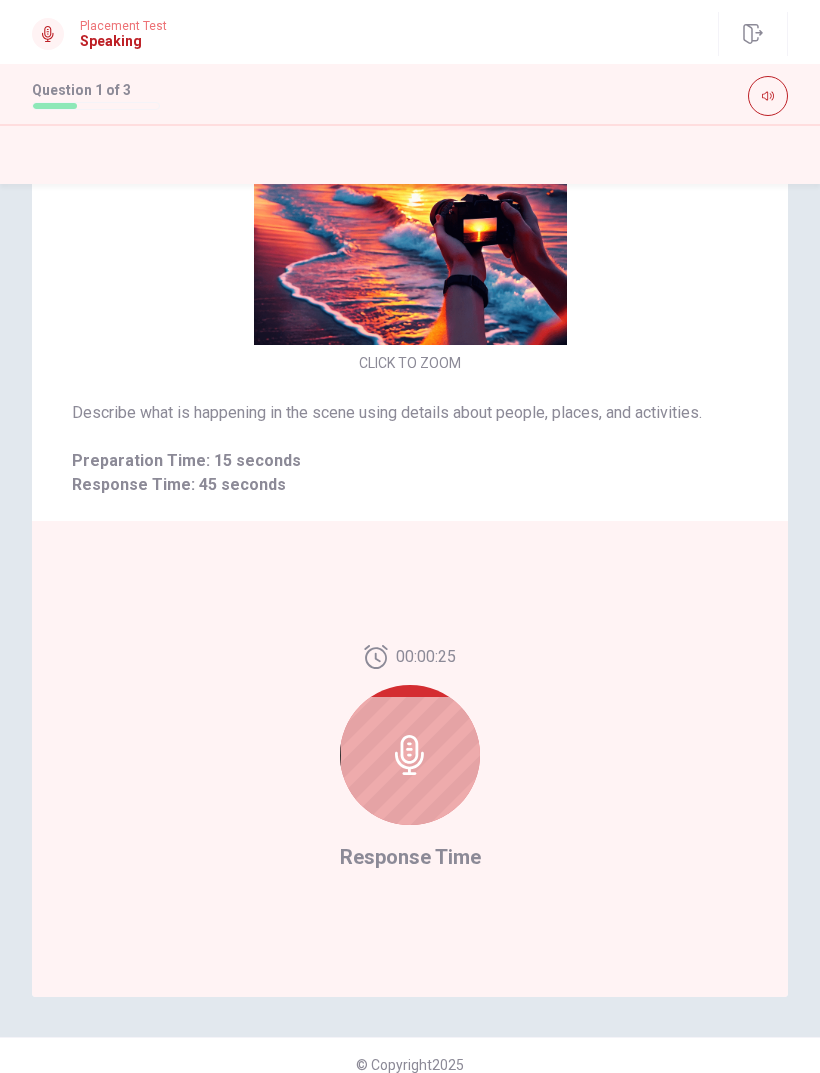 click 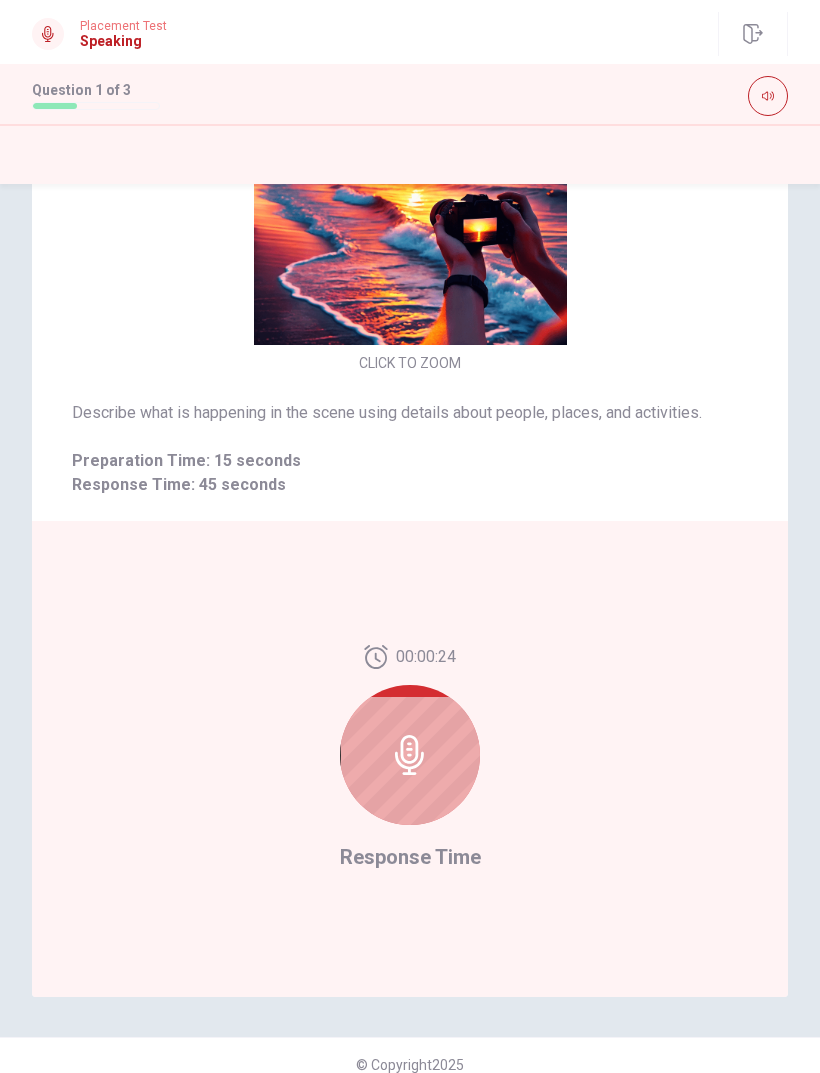 click 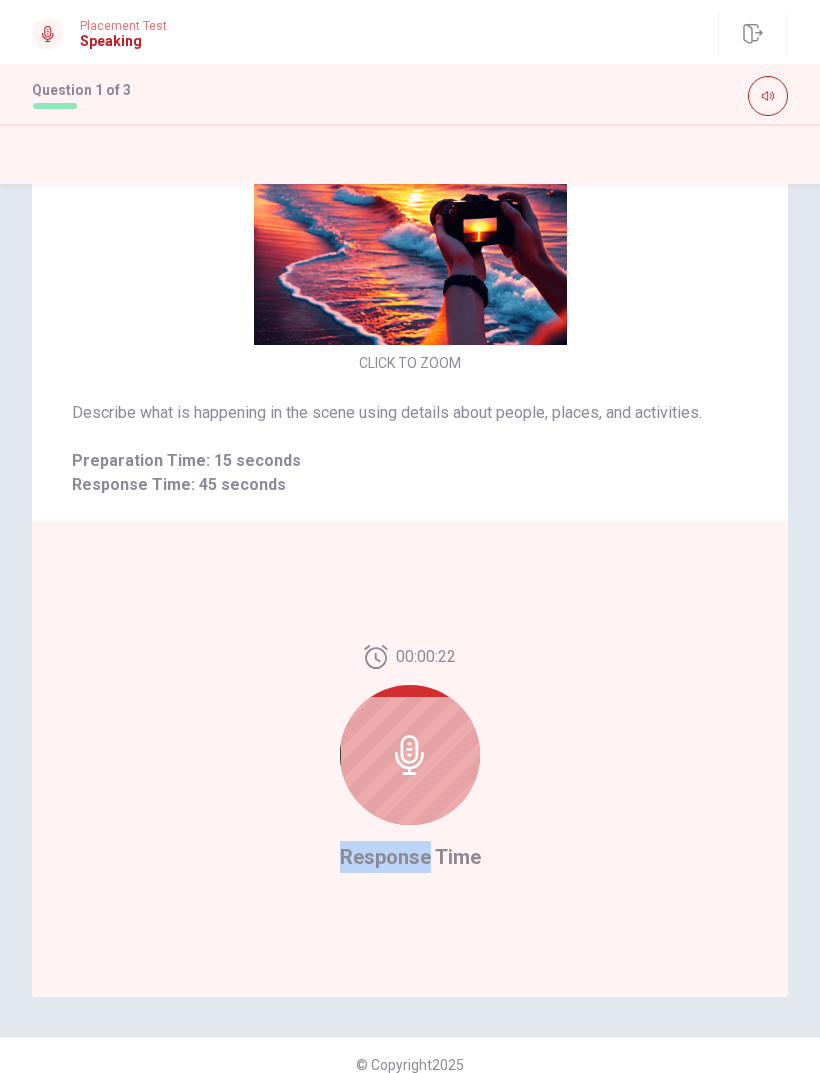click on "00:00:22 Response Time" at bounding box center (410, 759) 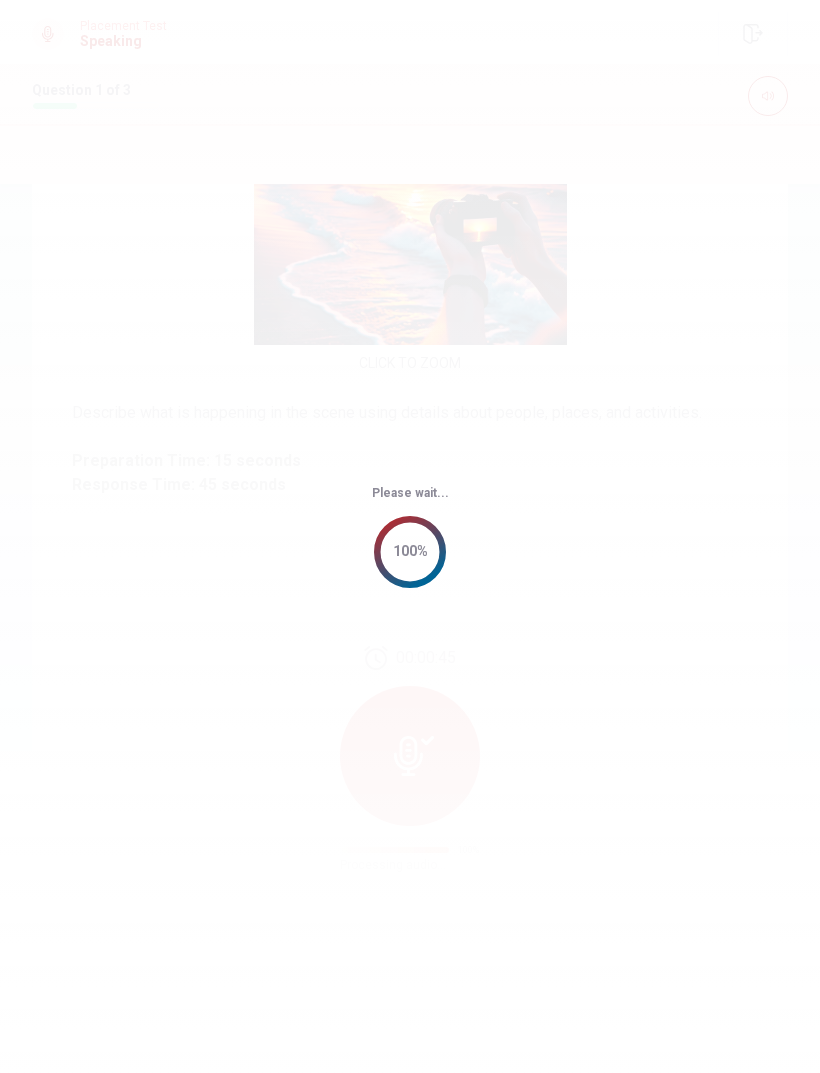 scroll, scrollTop: 0, scrollLeft: 0, axis: both 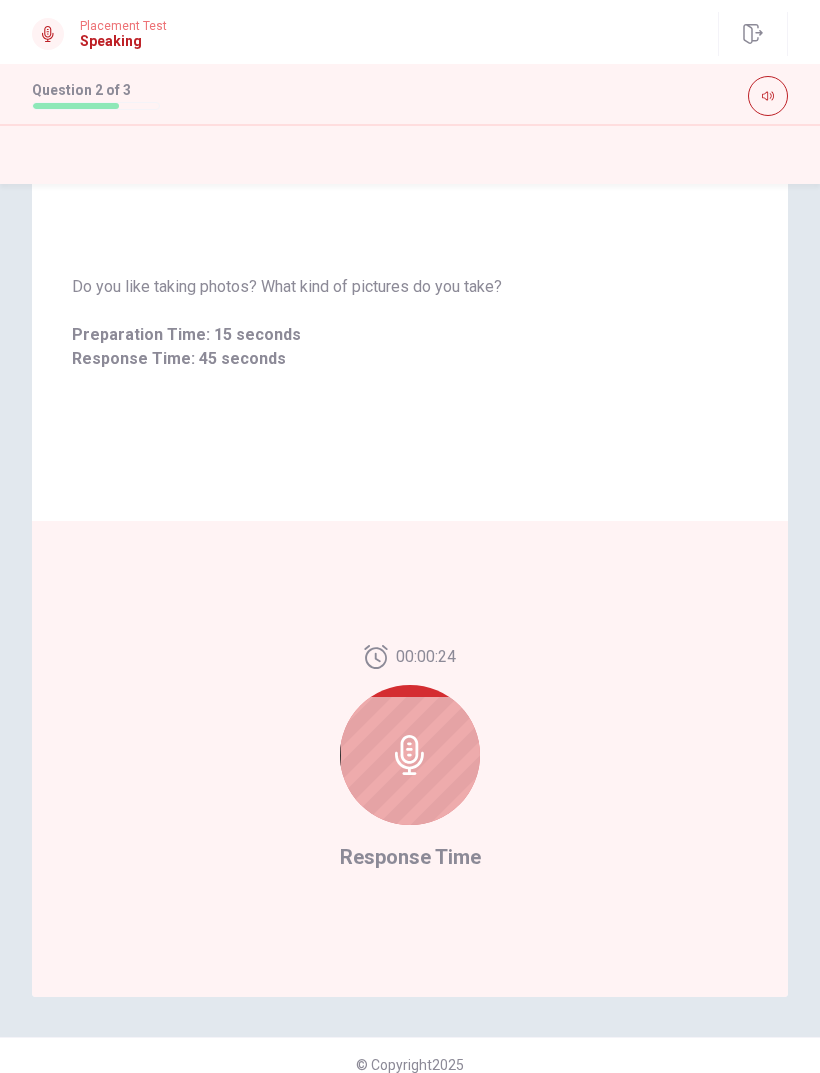 click on "© Copyright  2025" at bounding box center [410, 1064] 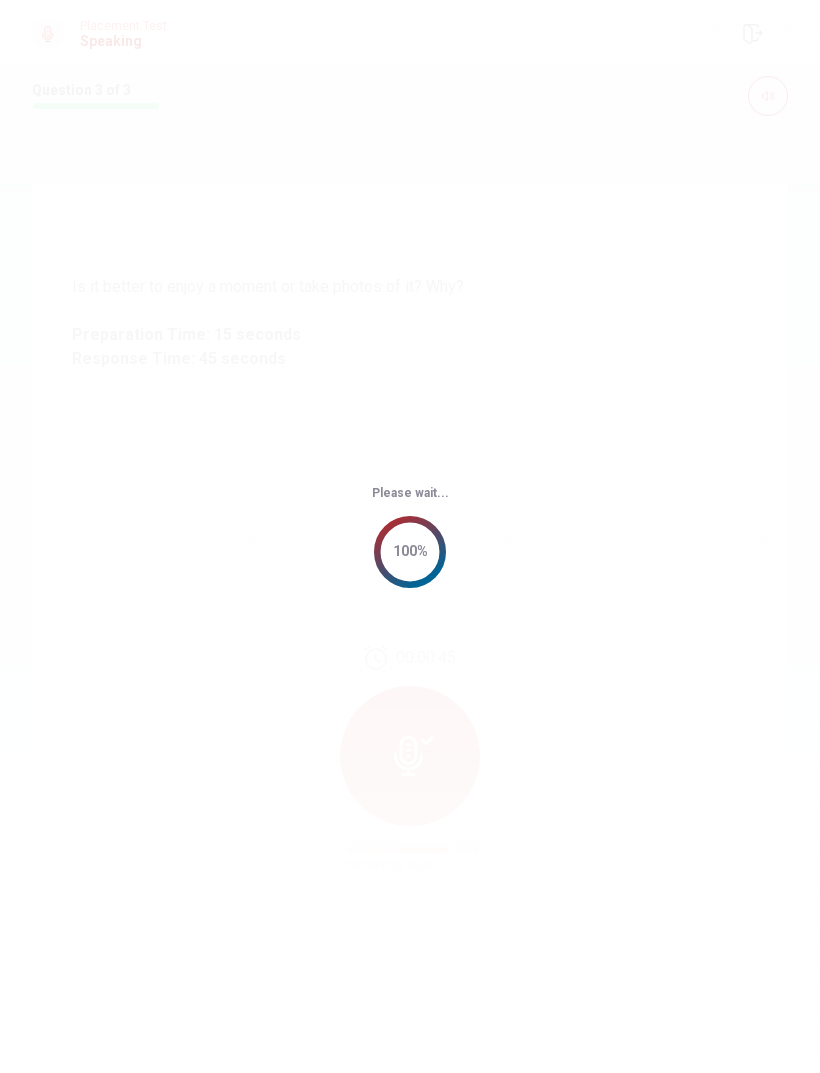scroll, scrollTop: 0, scrollLeft: 0, axis: both 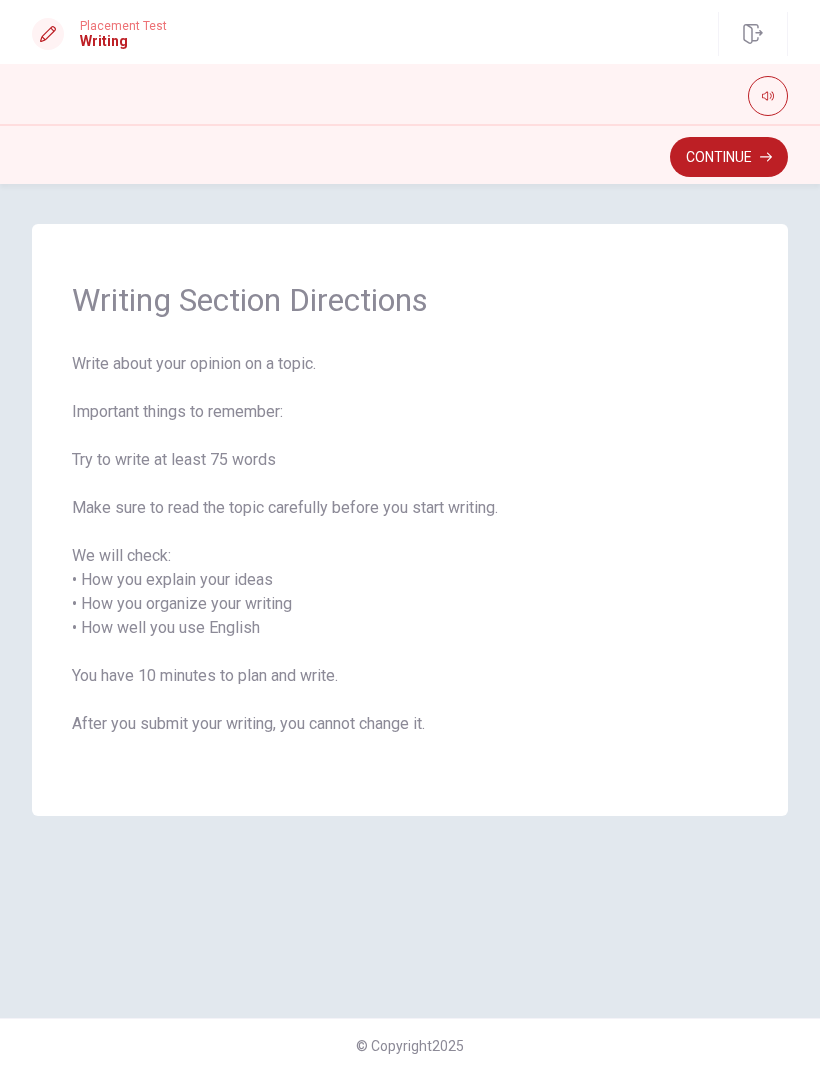 click on "Continue" at bounding box center [729, 157] 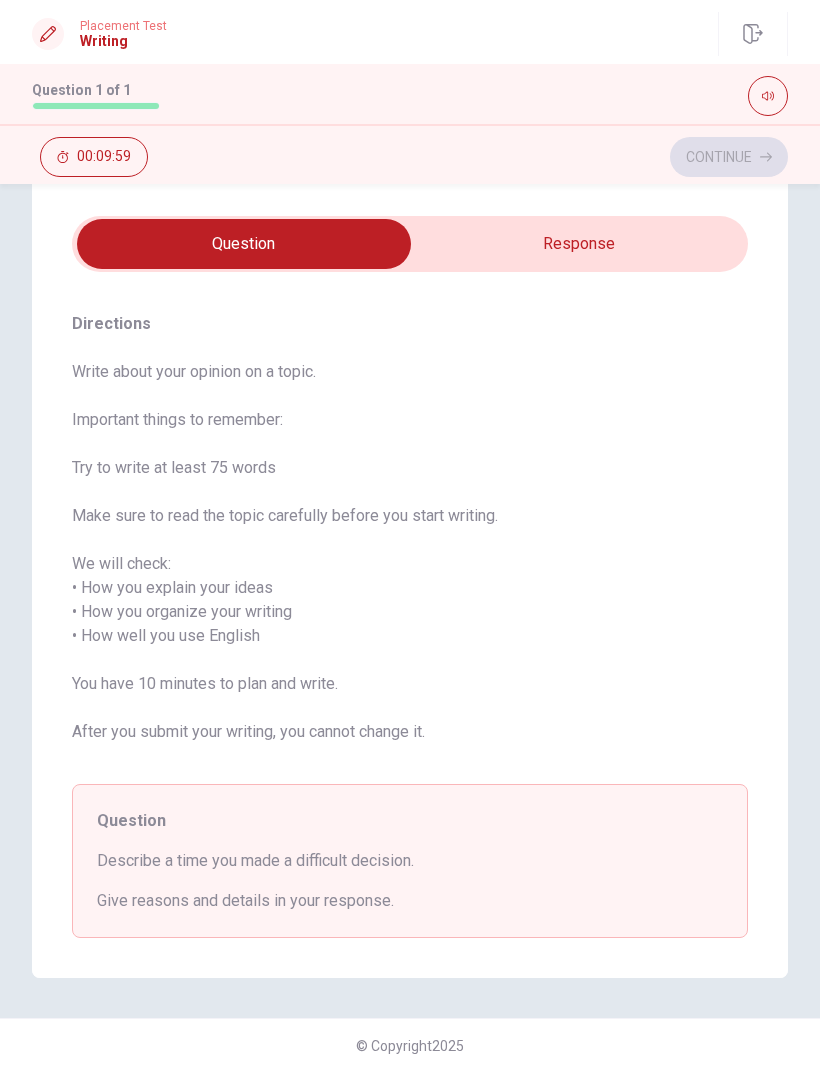 scroll, scrollTop: 48, scrollLeft: 0, axis: vertical 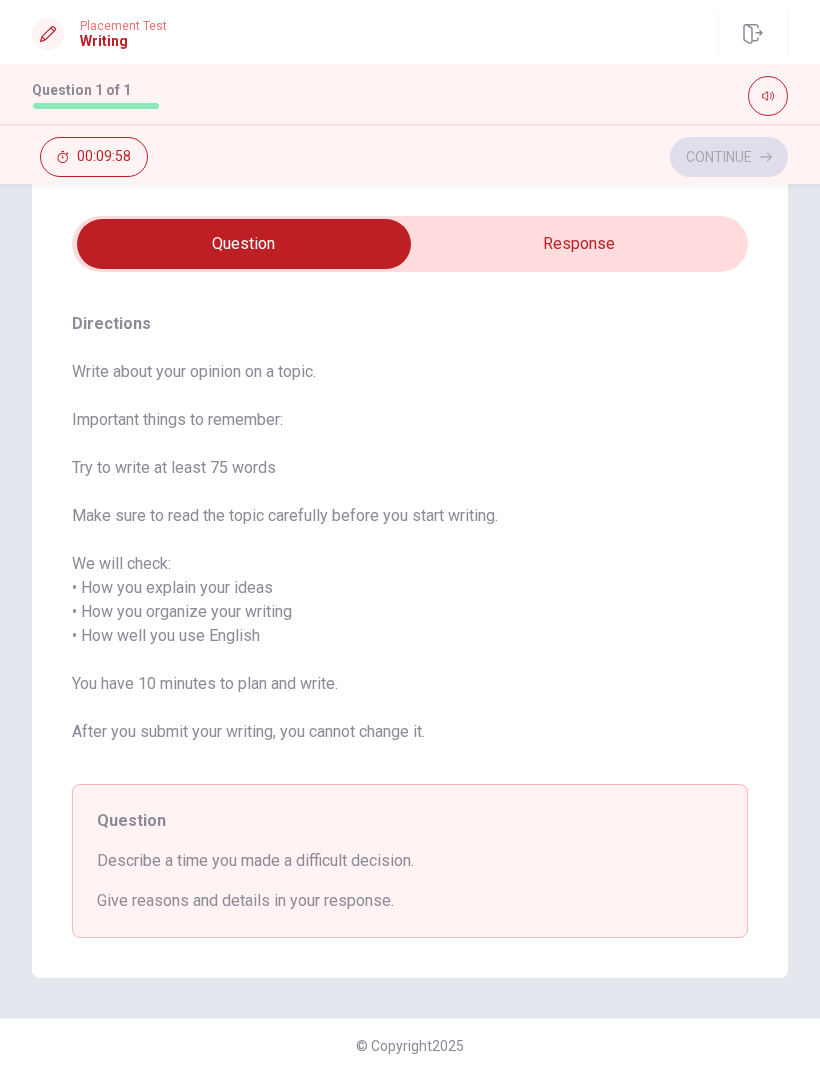click at bounding box center [244, 244] 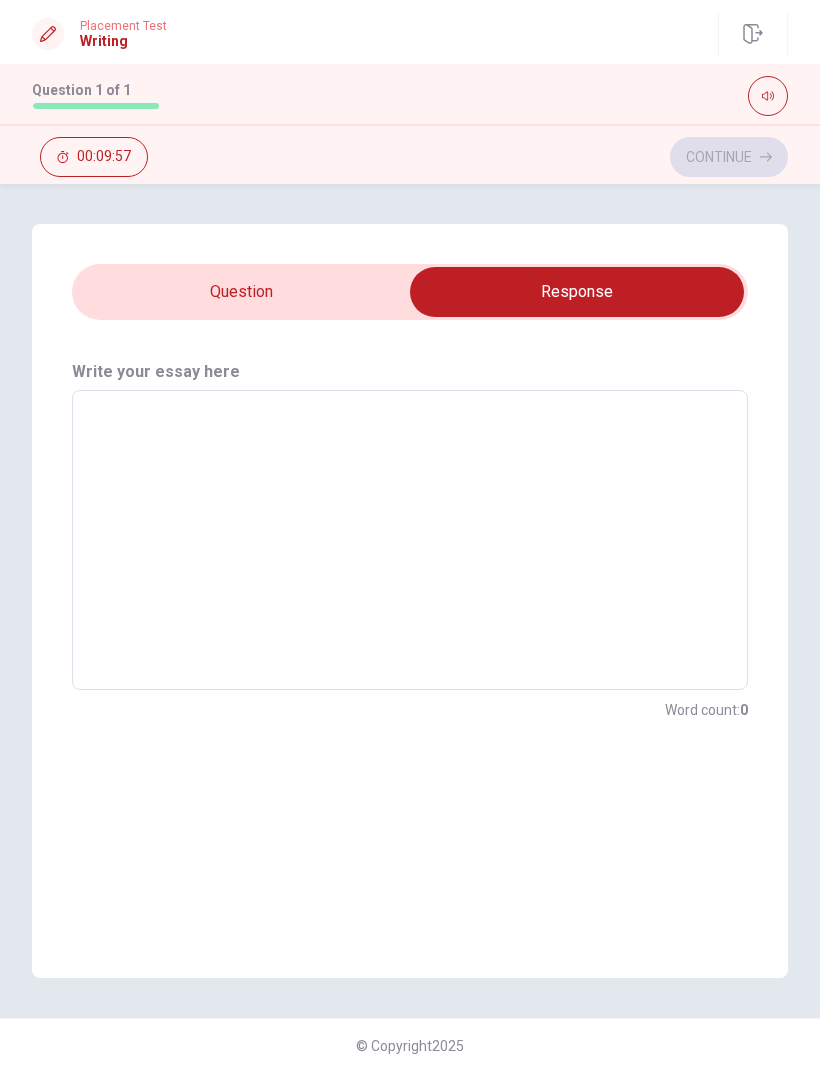 click at bounding box center (577, 292) 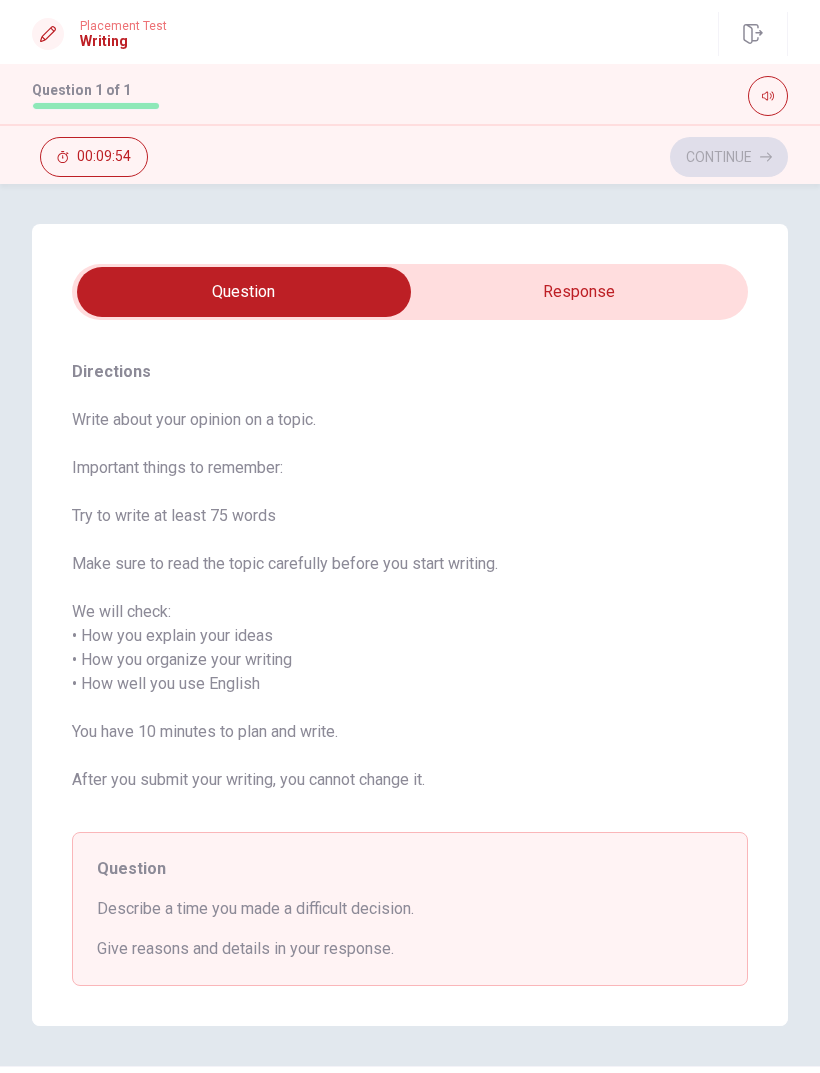 click at bounding box center (244, 292) 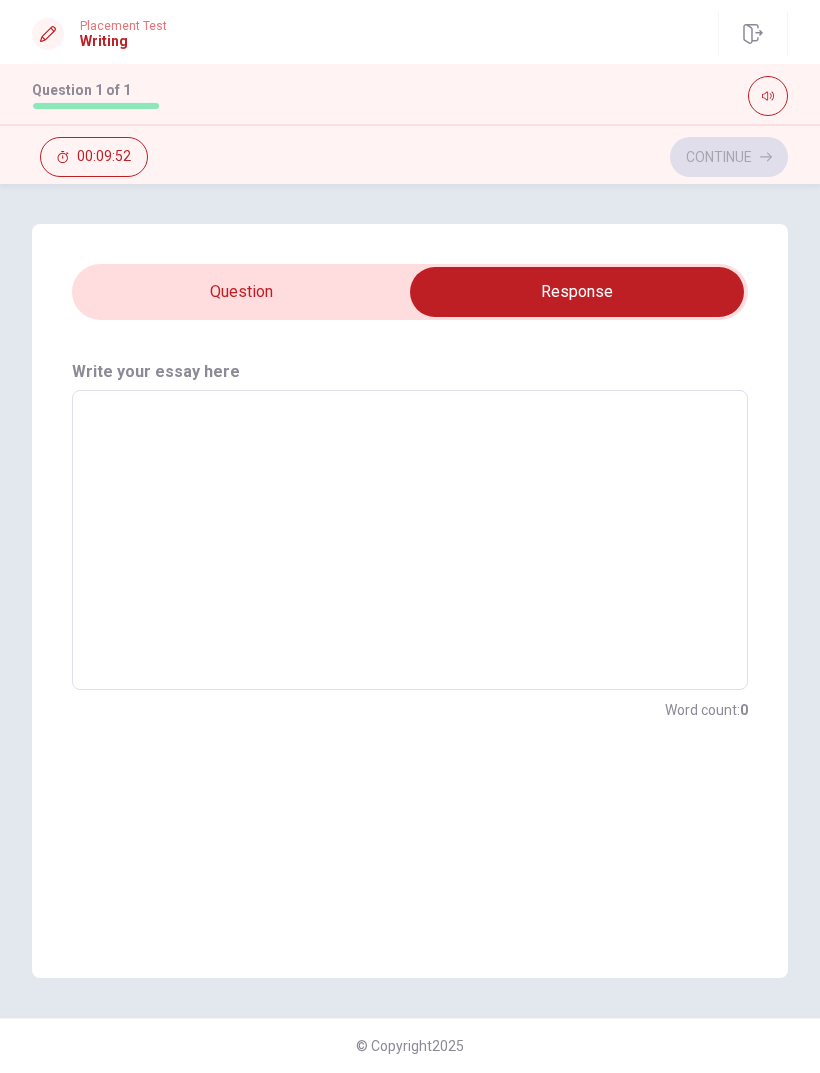 click at bounding box center (577, 292) 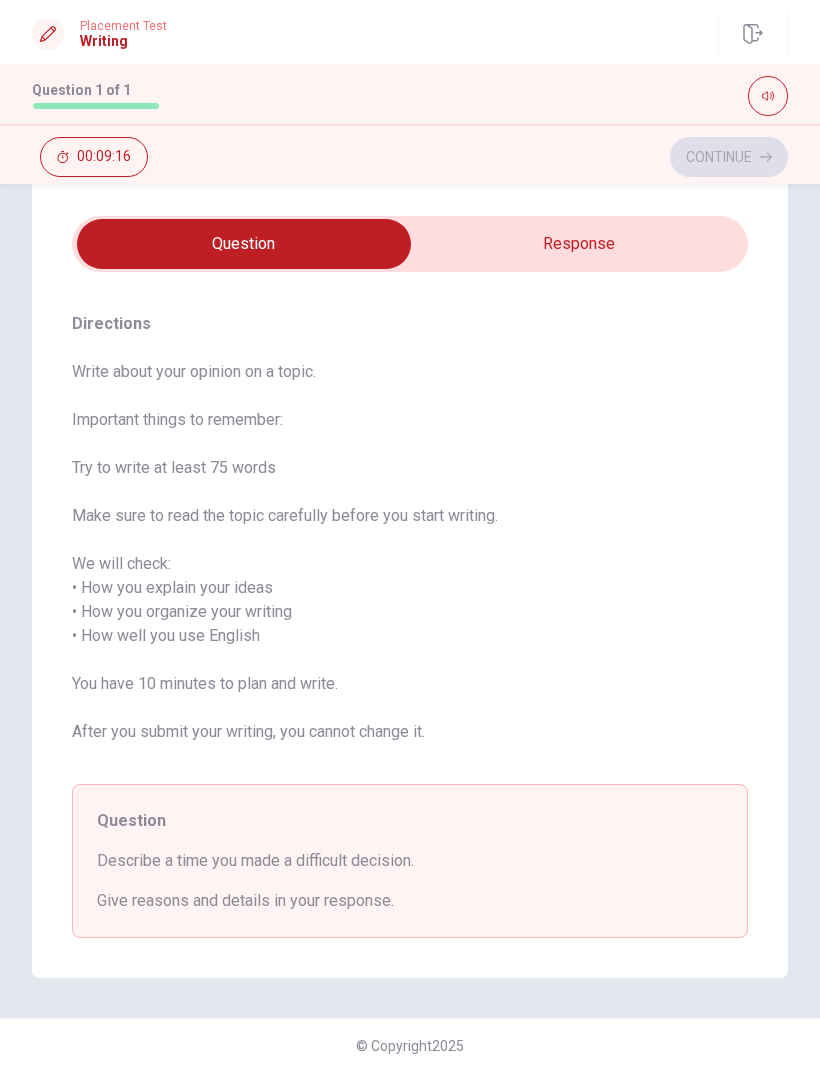 scroll, scrollTop: 48, scrollLeft: 0, axis: vertical 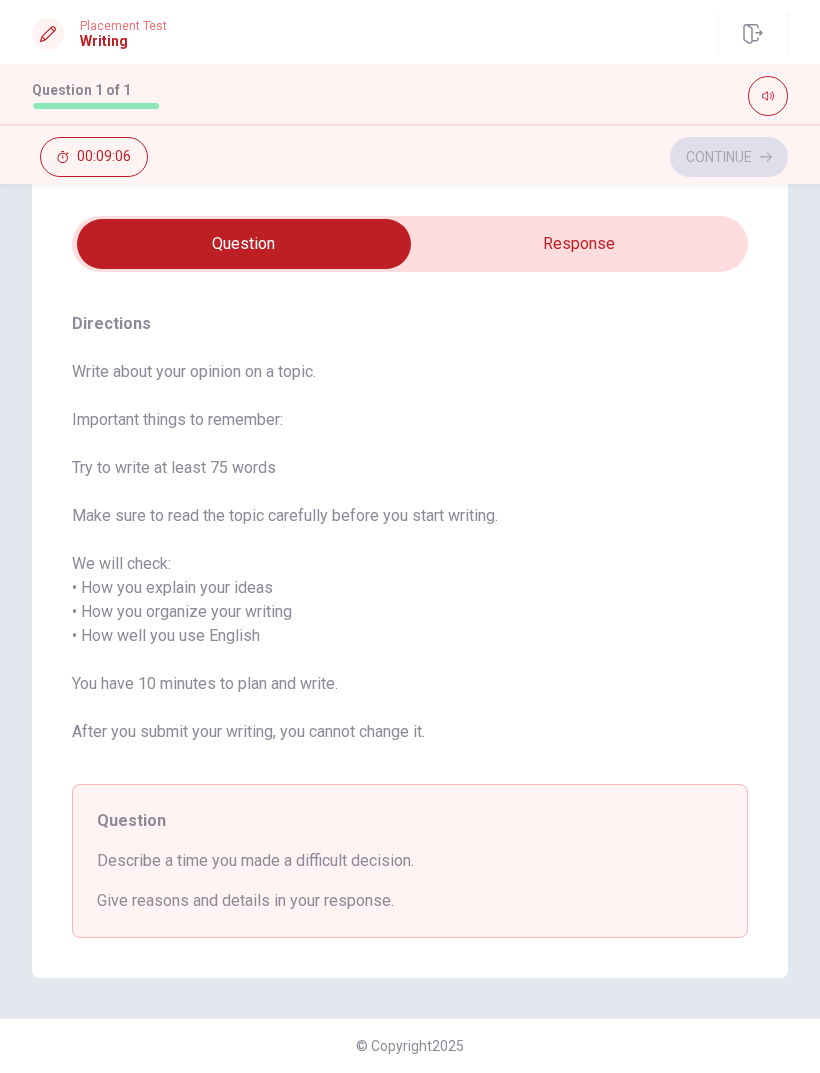 click at bounding box center [244, 244] 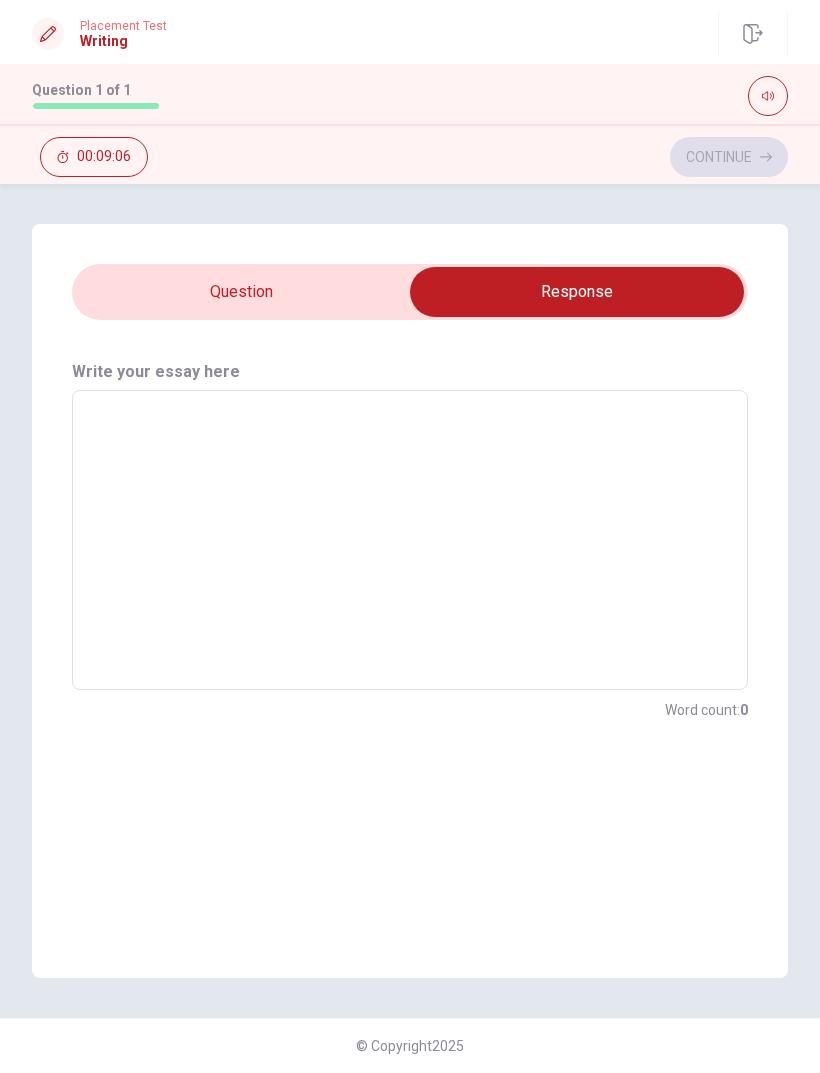 scroll, scrollTop: 0, scrollLeft: 0, axis: both 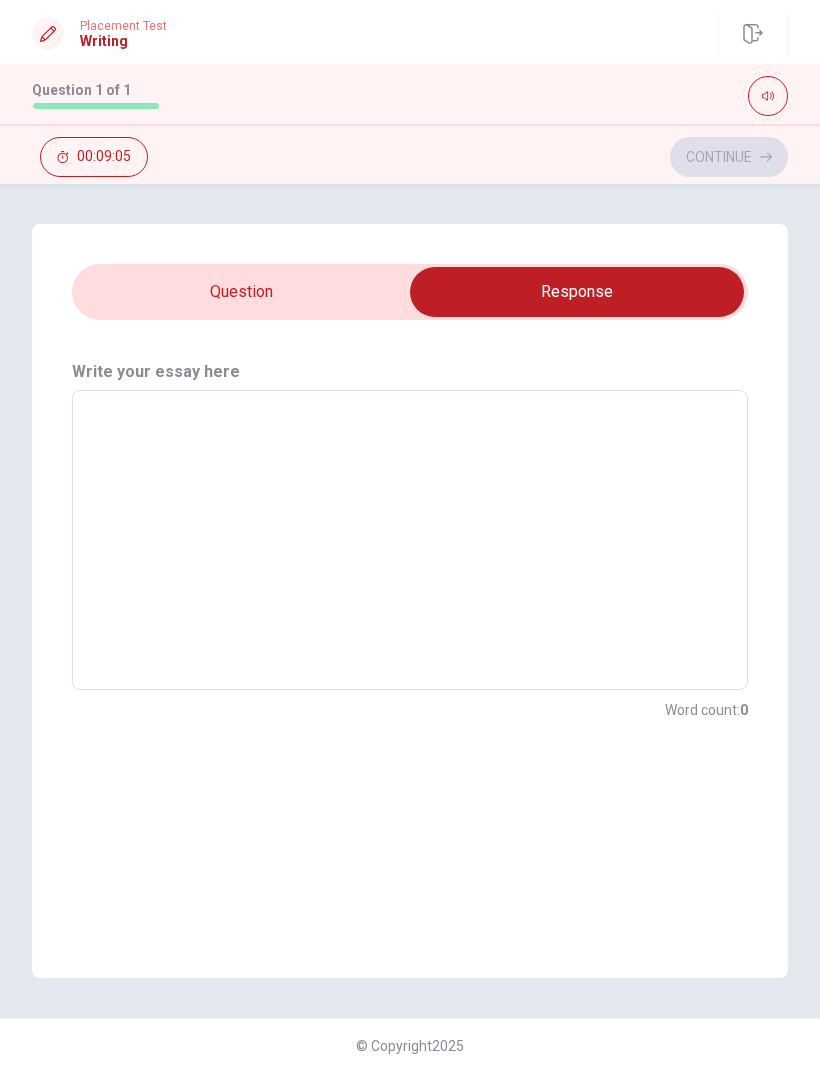 click at bounding box center (410, 540) 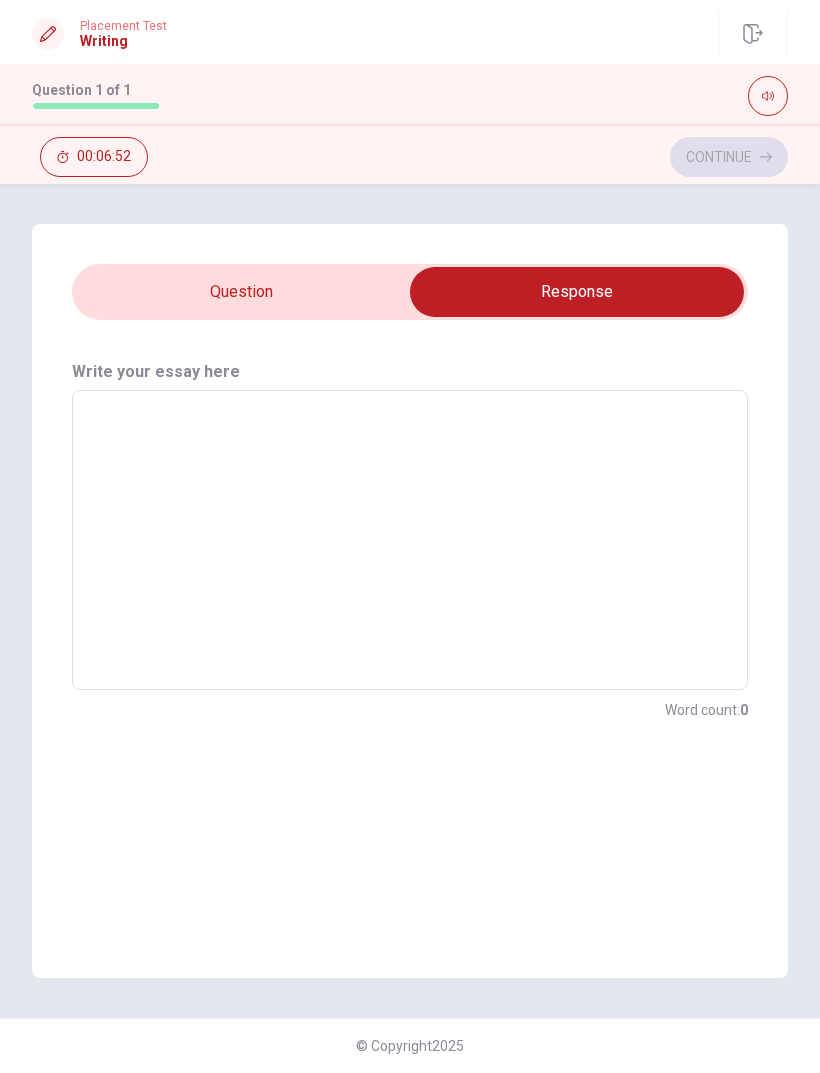 click at bounding box center (410, 540) 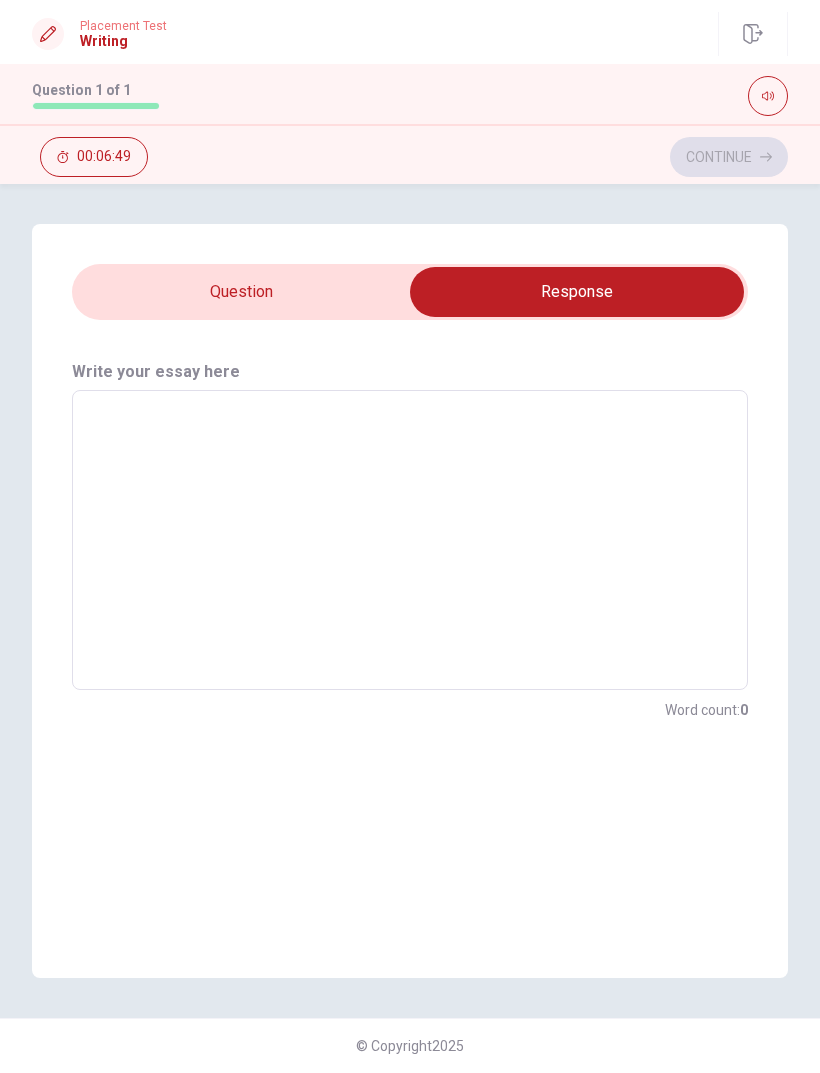 click at bounding box center [410, 540] 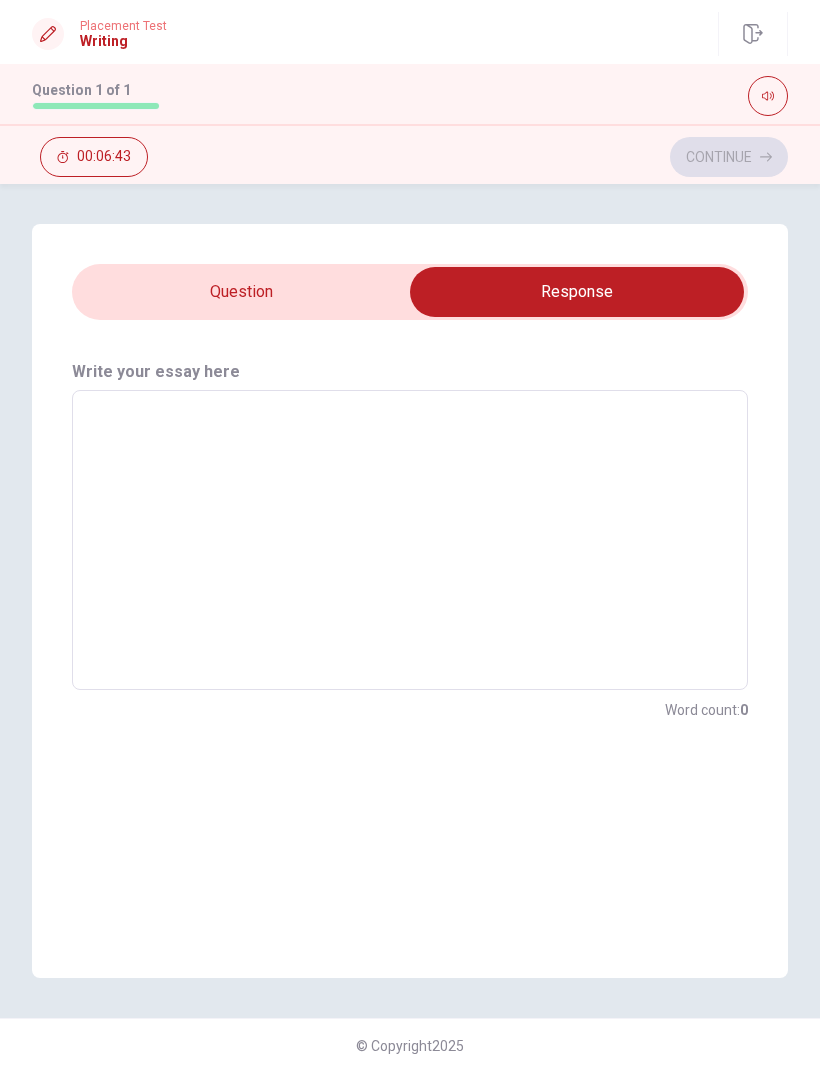 type on "I" 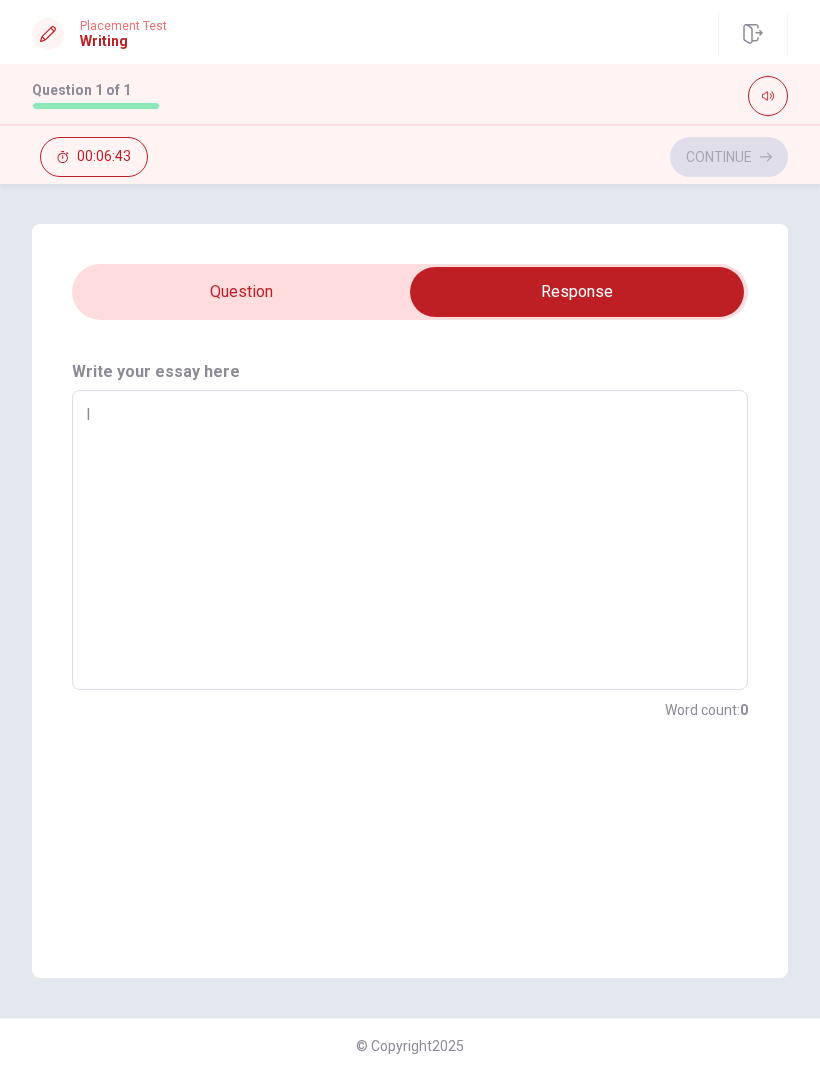 type on "x" 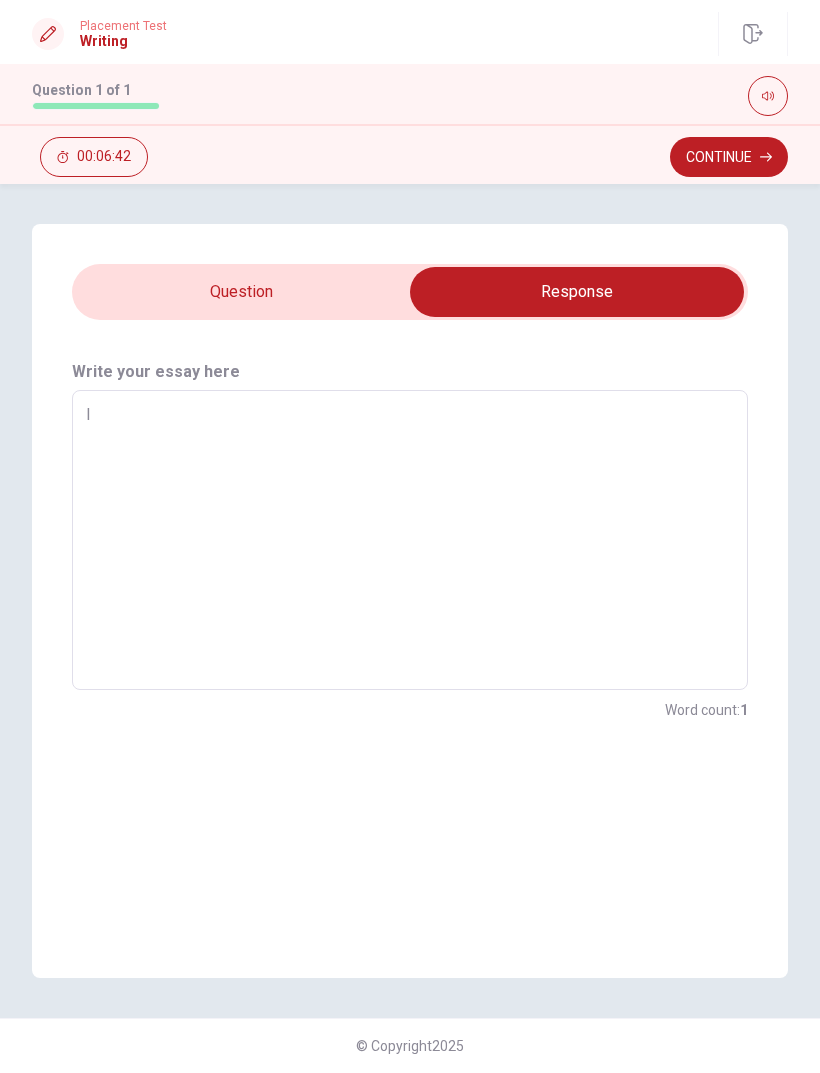 type on "I" 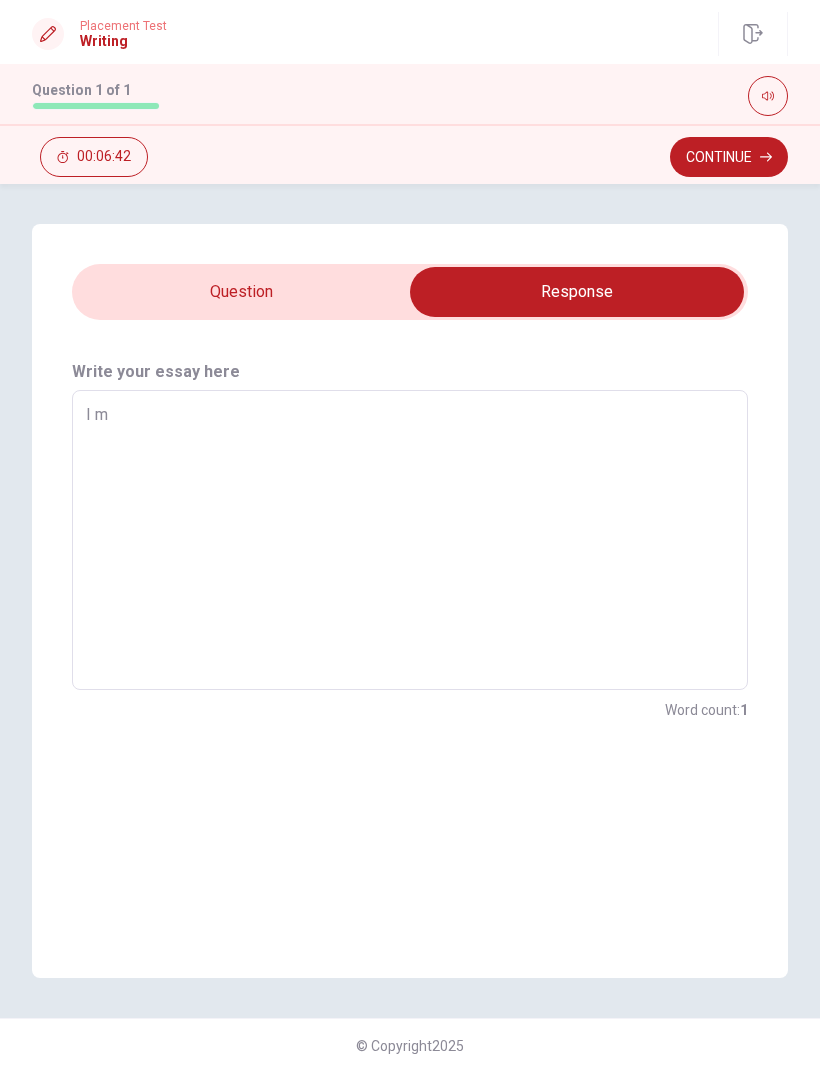 type on "x" 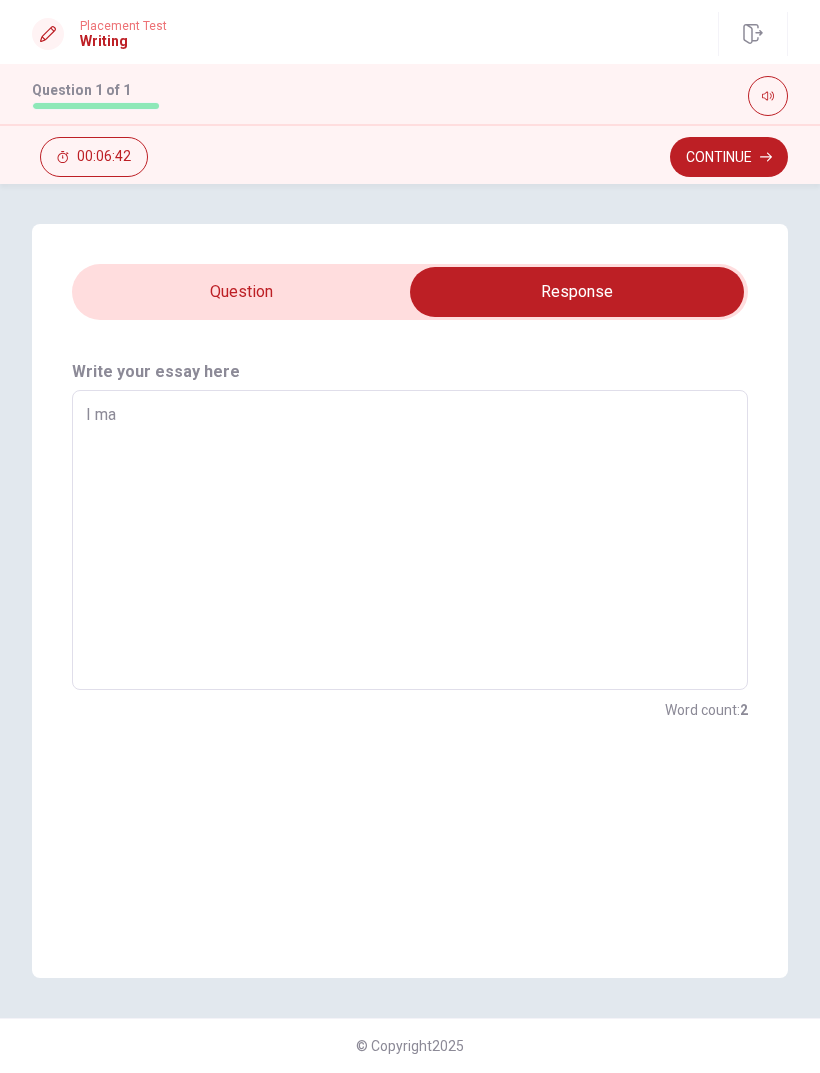 type on "x" 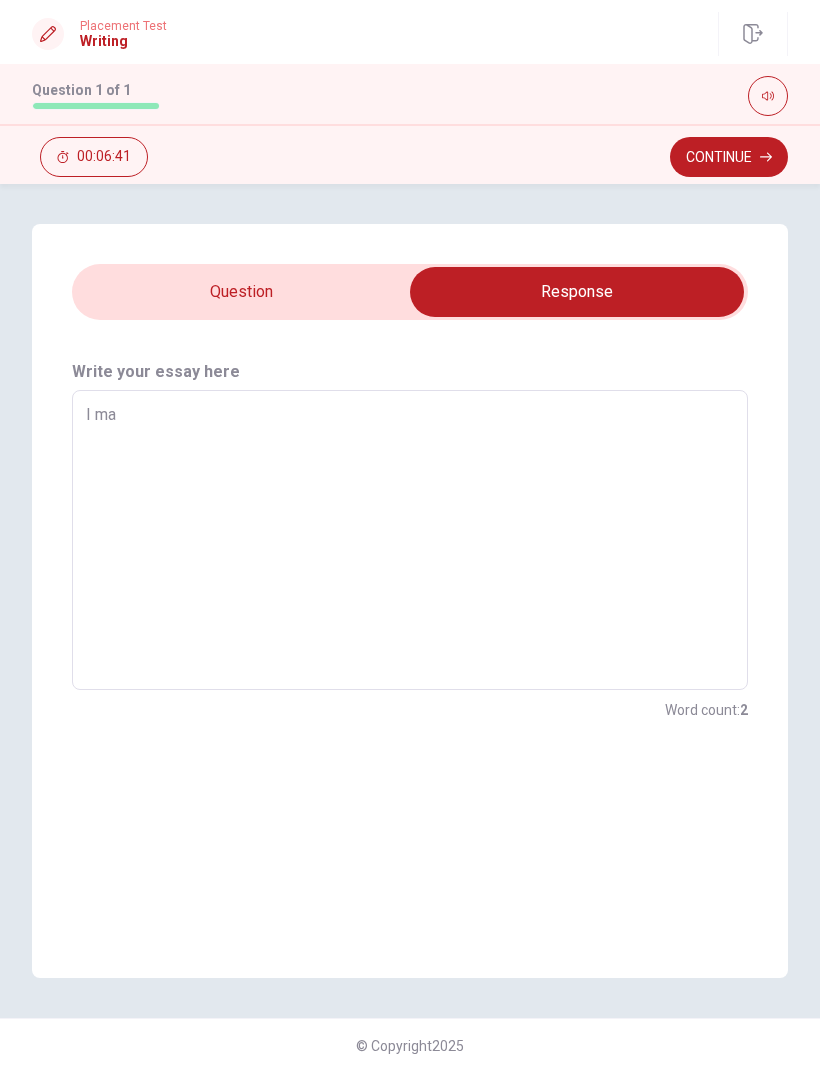type on "I mas" 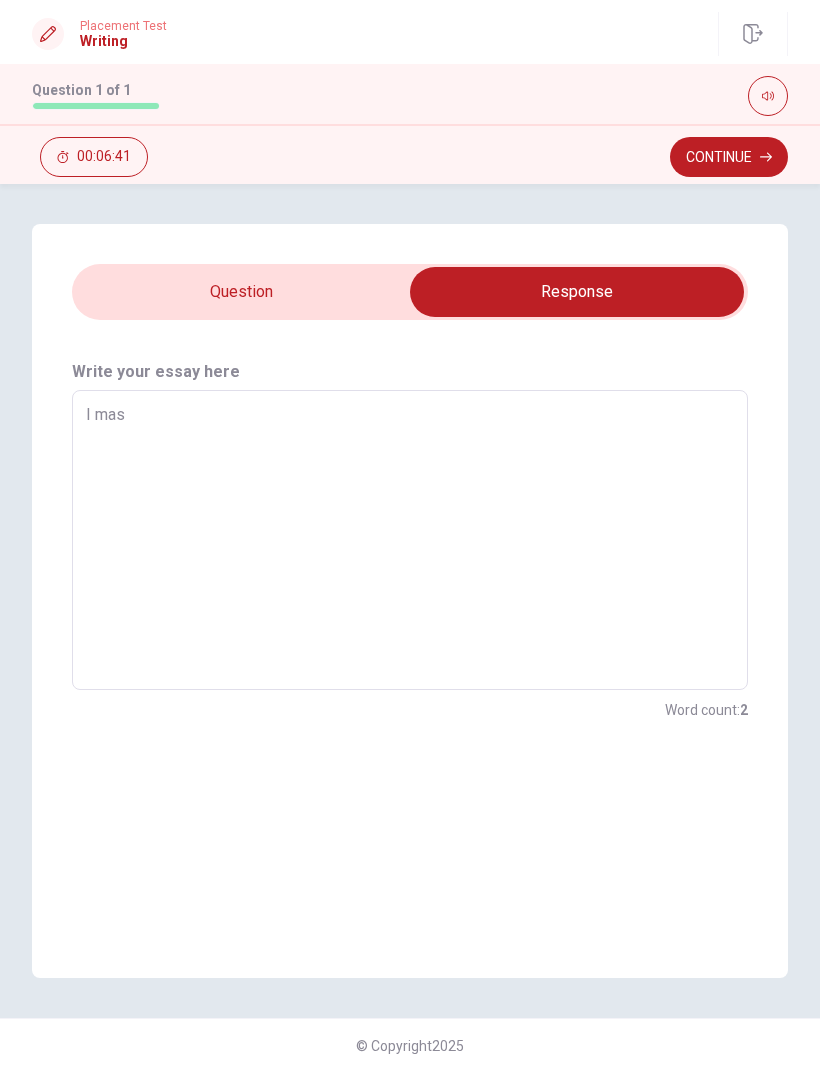 type on "x" 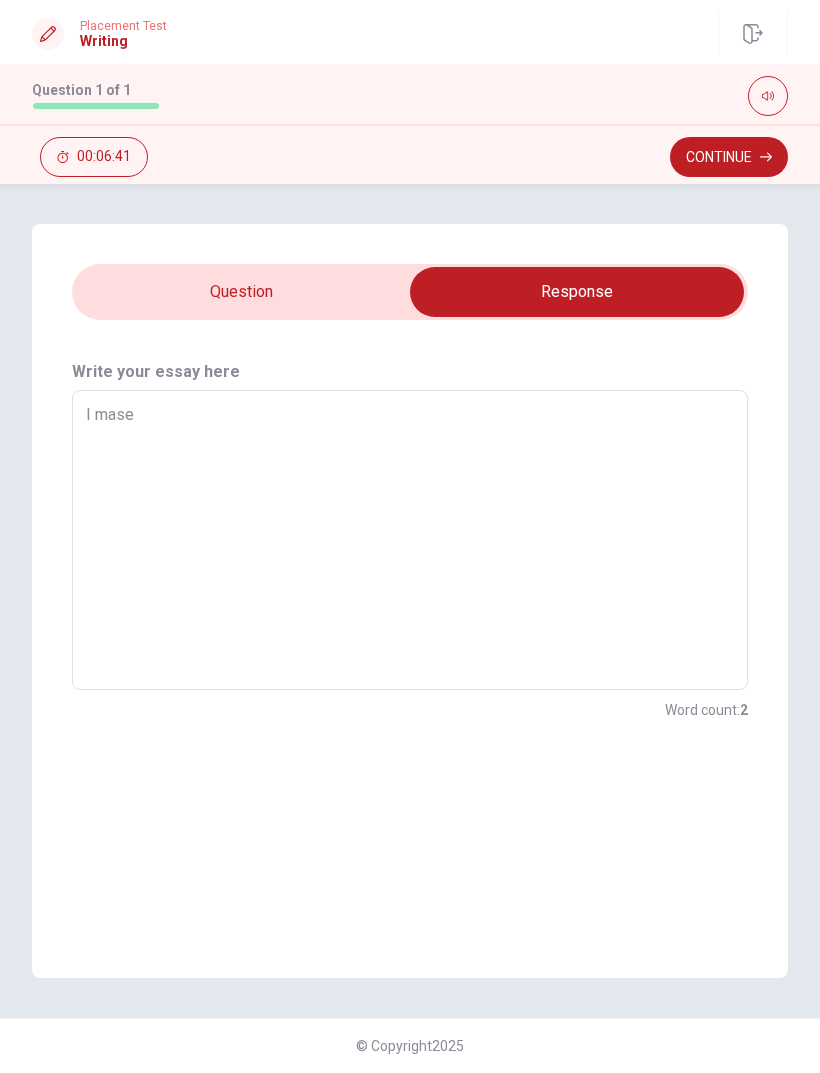 type on "x" 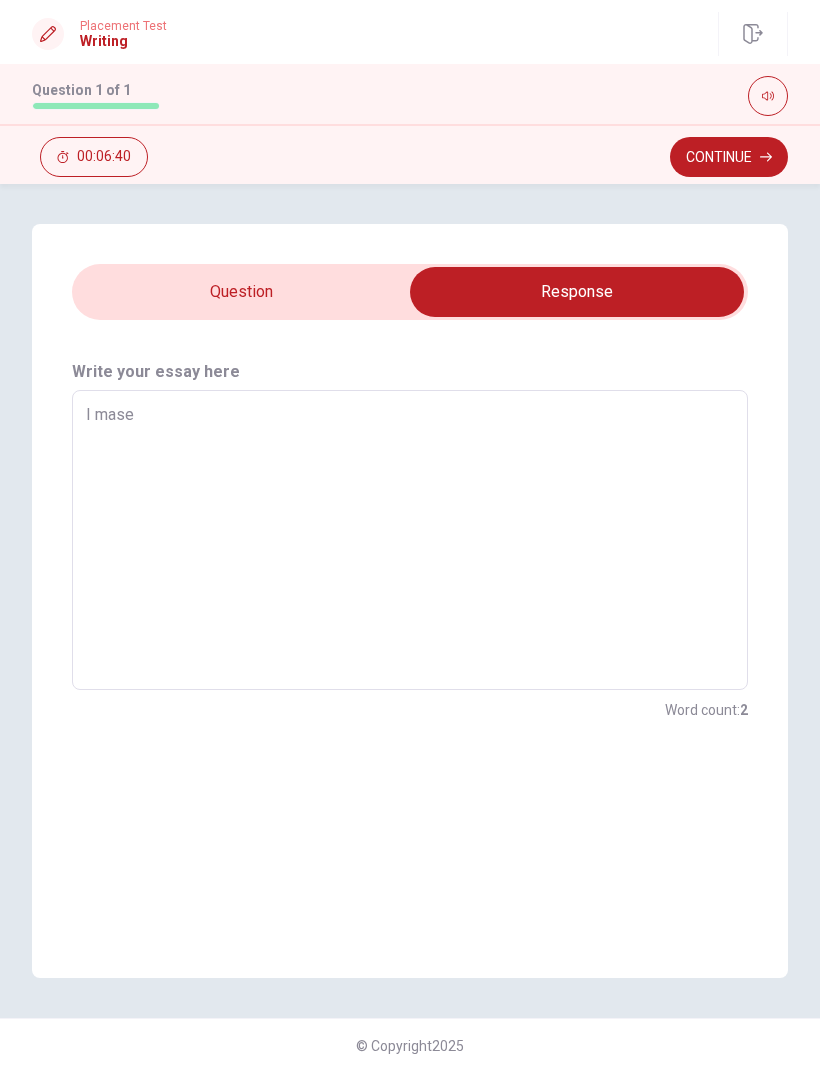 type on "I mase a" 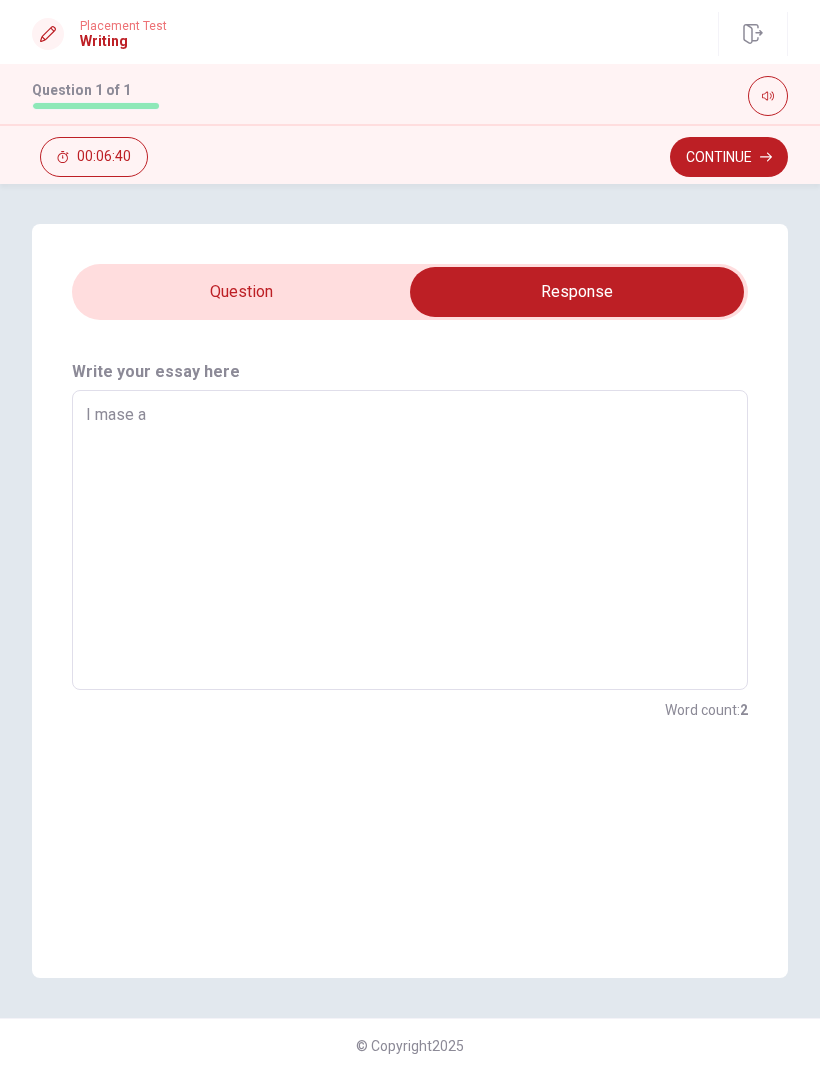 type on "x" 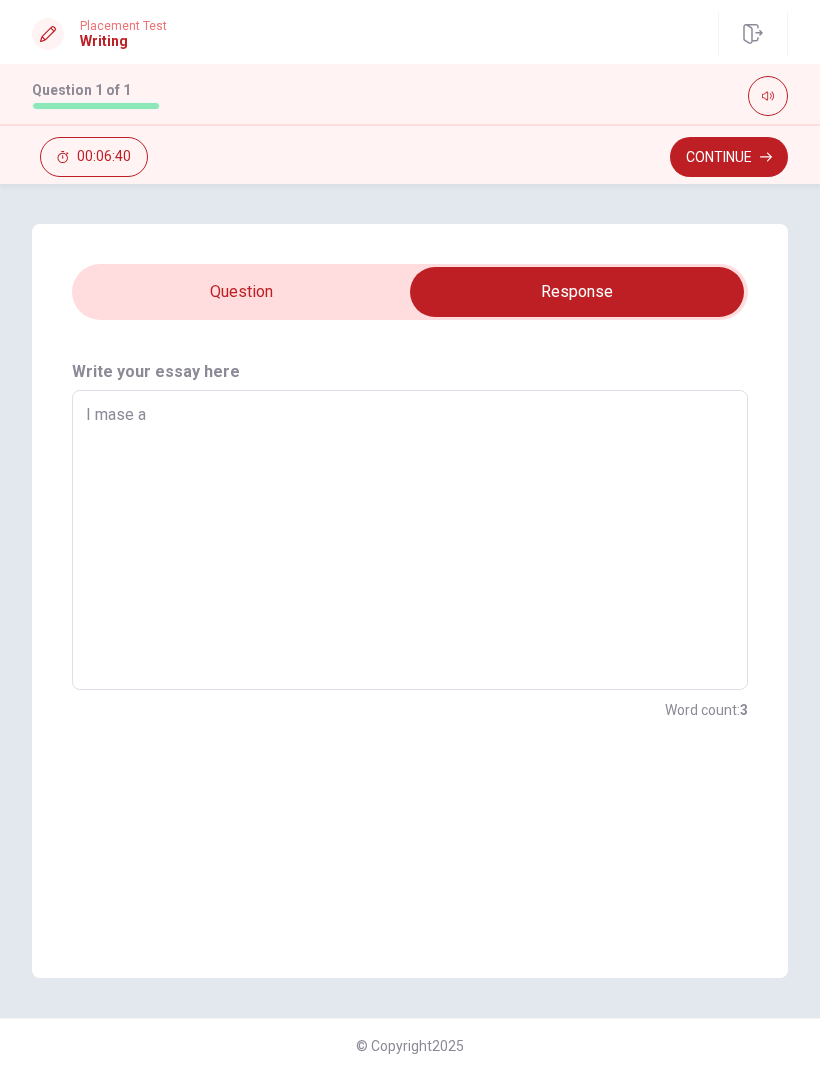 type on "I mase a" 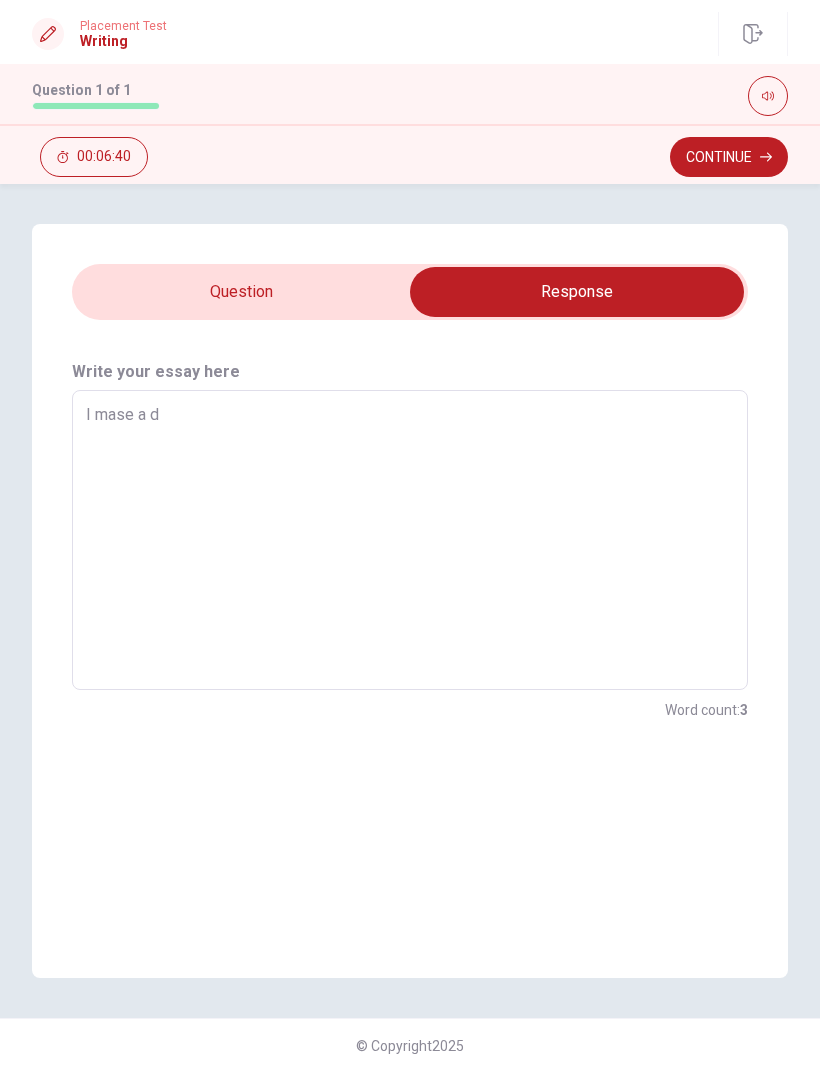 type on "x" 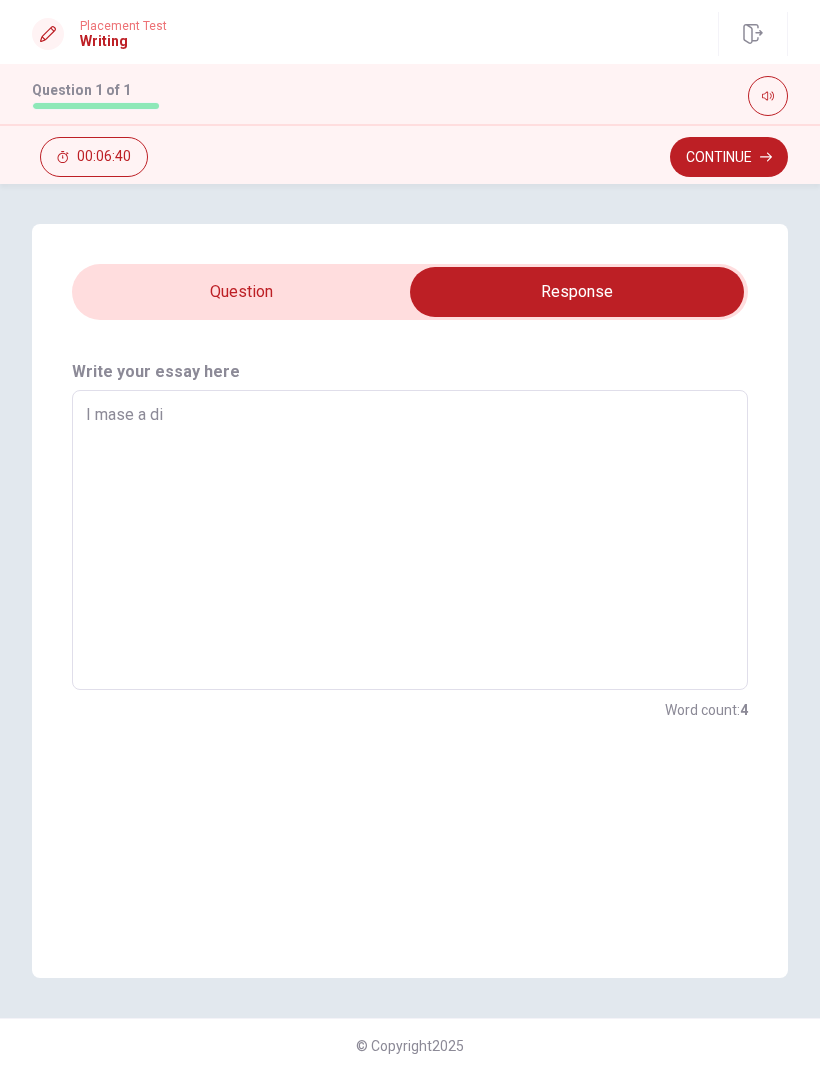 type on "x" 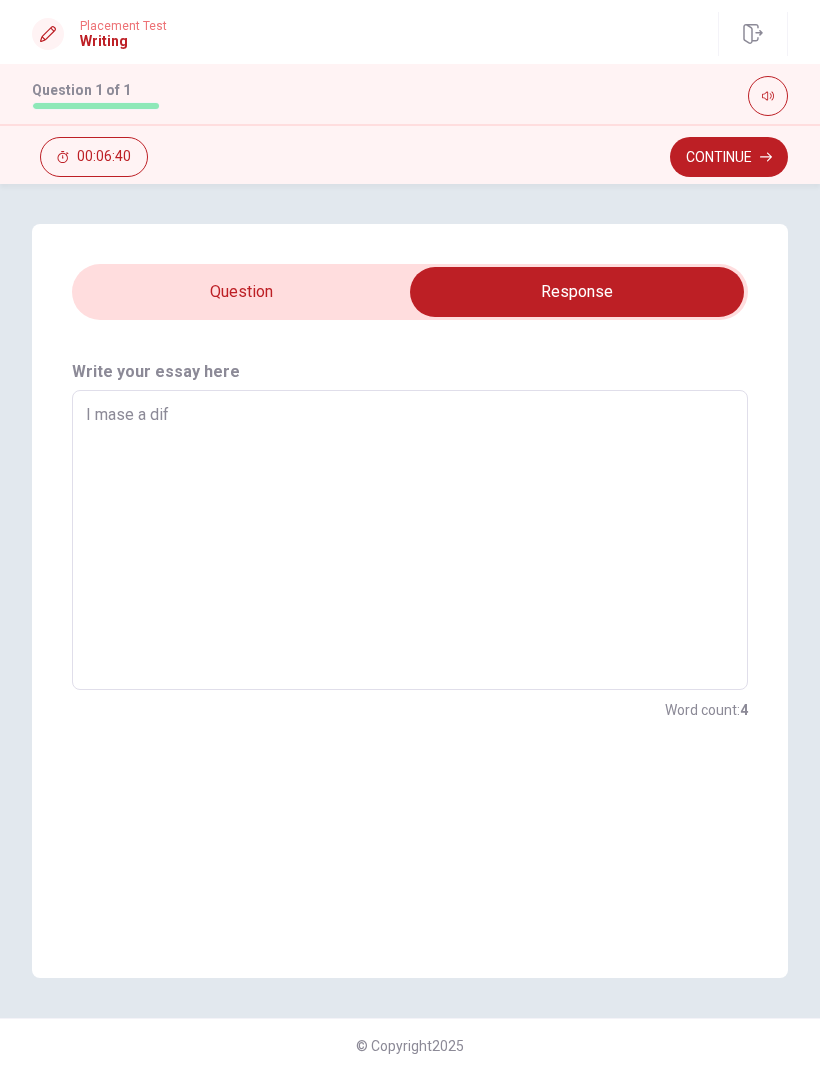 type on "x" 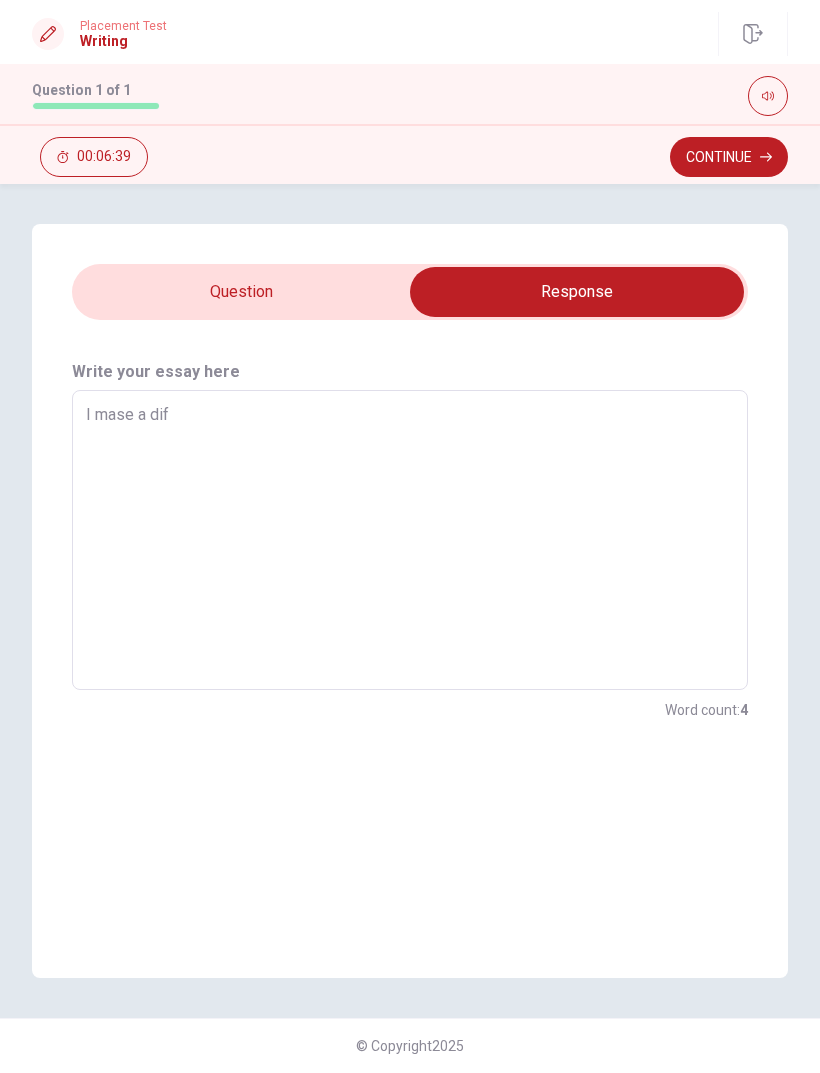 type on "I mase a diff" 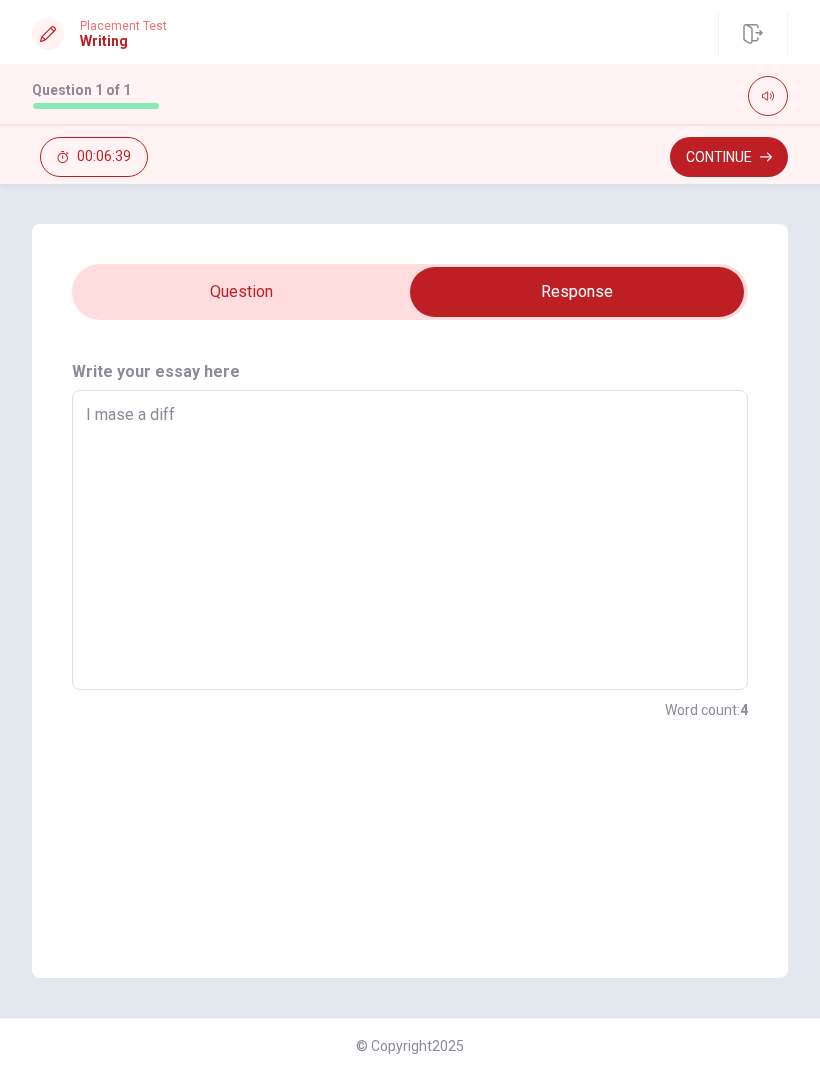type on "x" 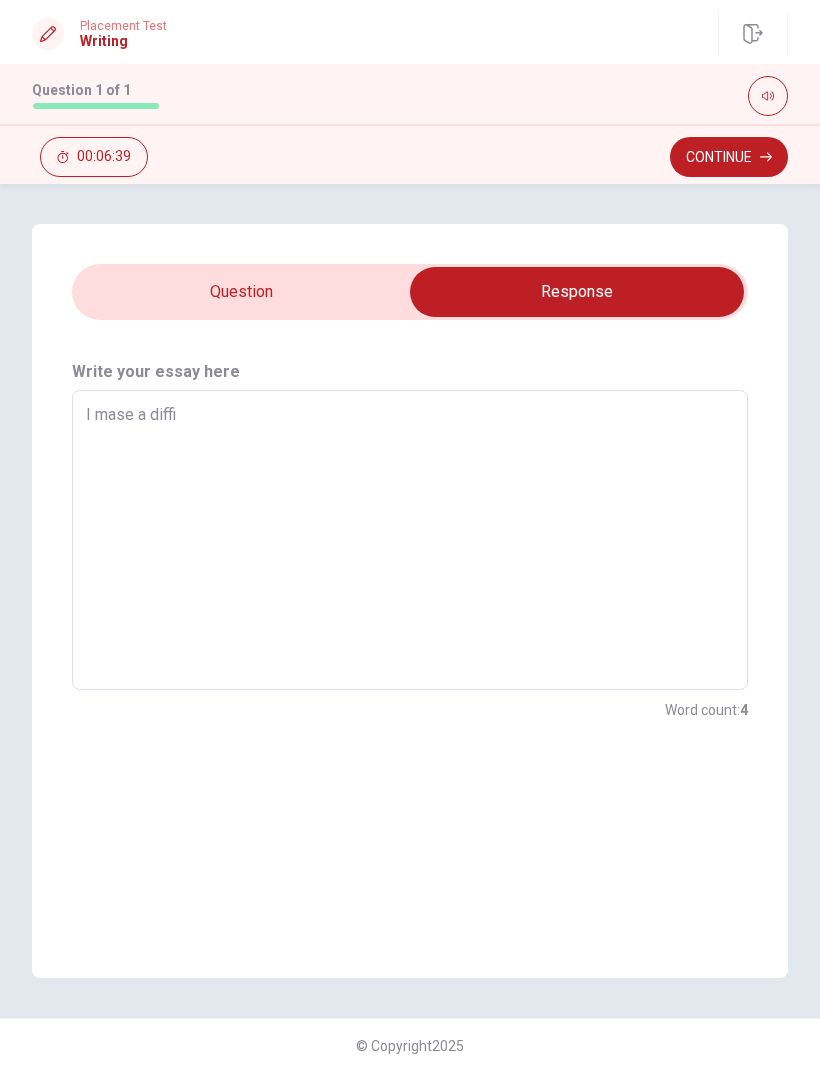 type on "x" 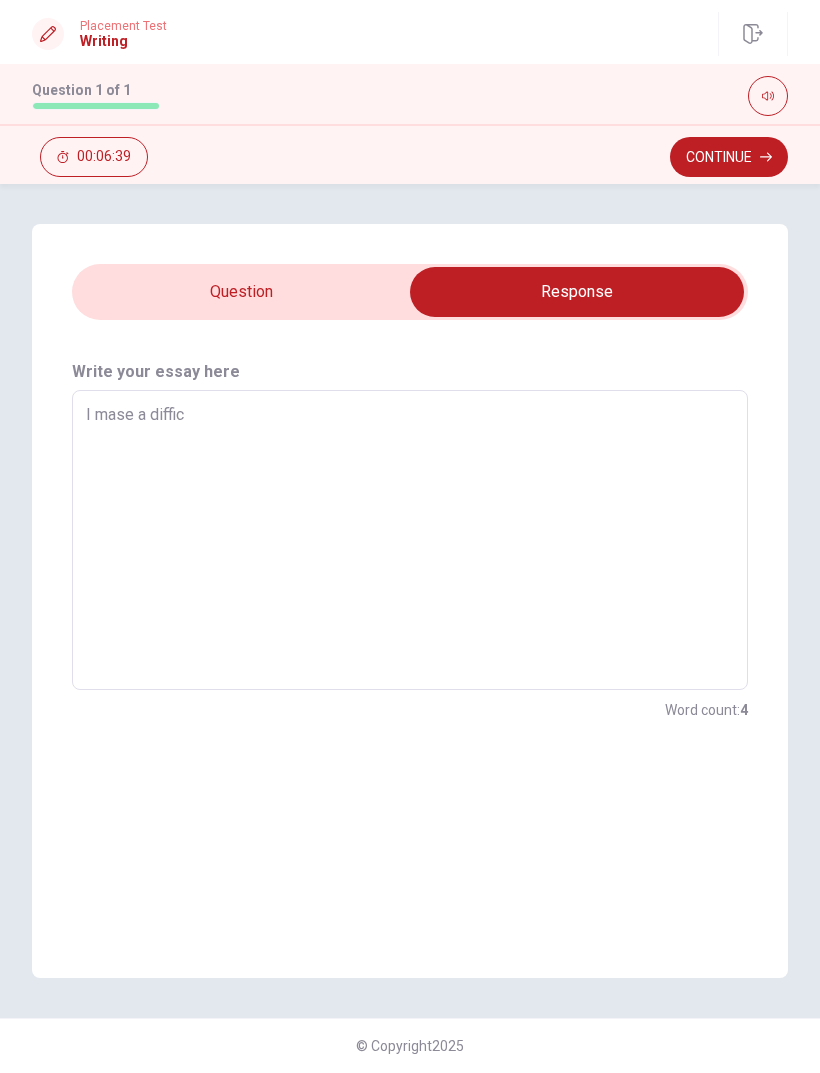 type on "x" 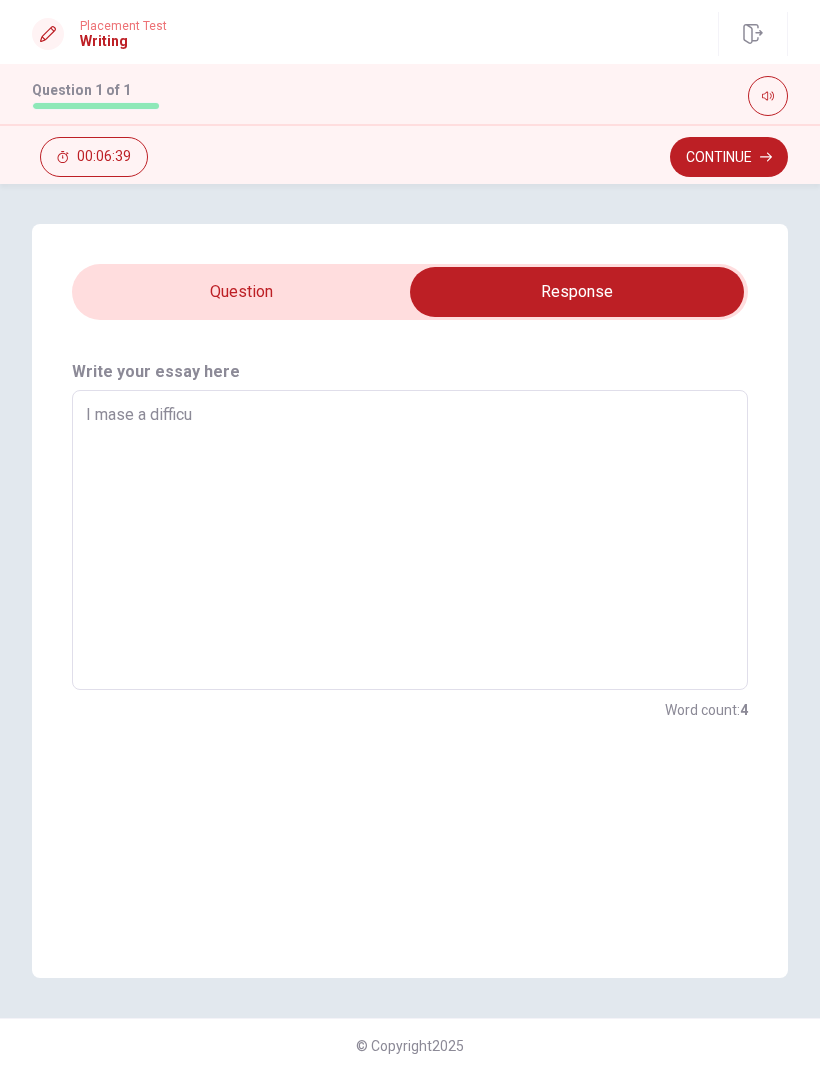 type on "x" 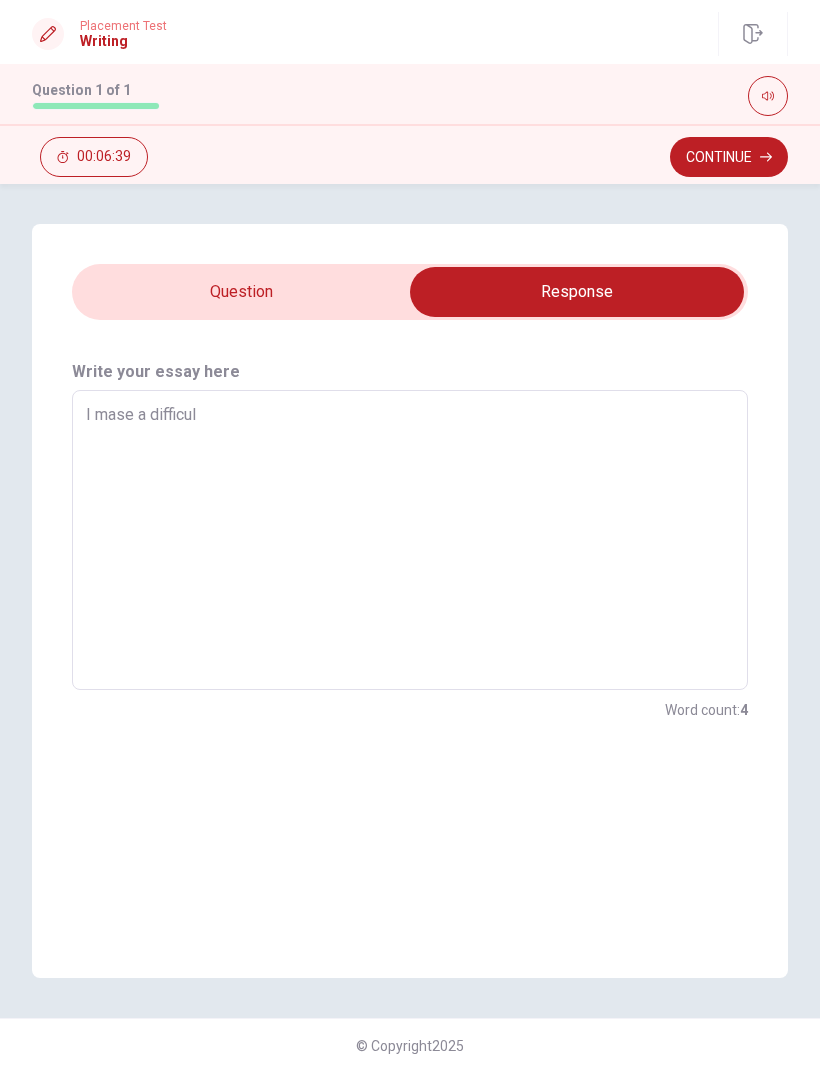 type on "x" 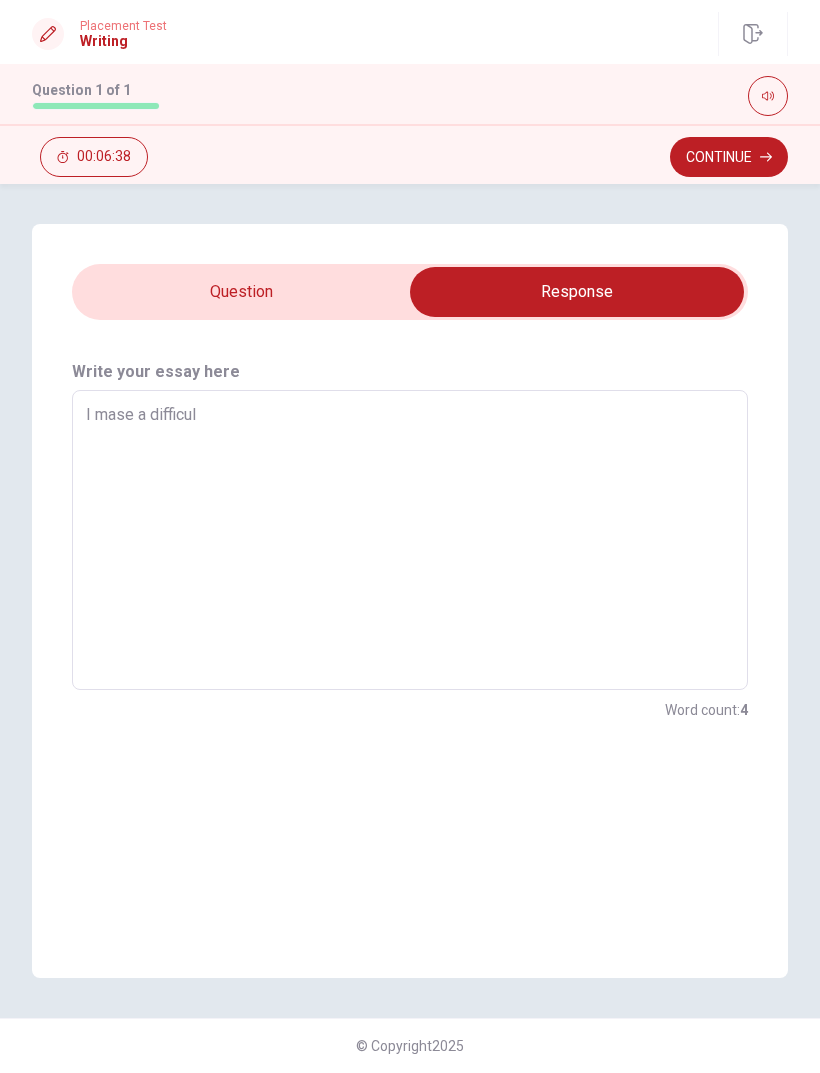 type on "I mase a difficult" 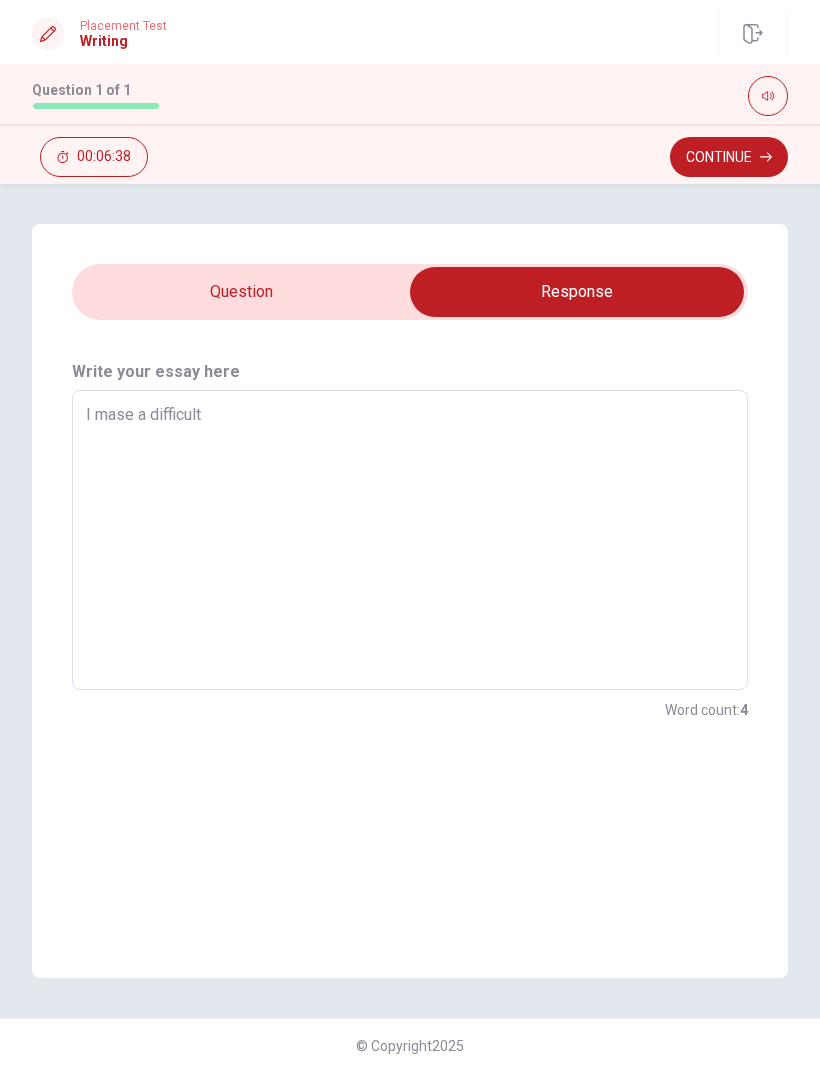 type on "x" 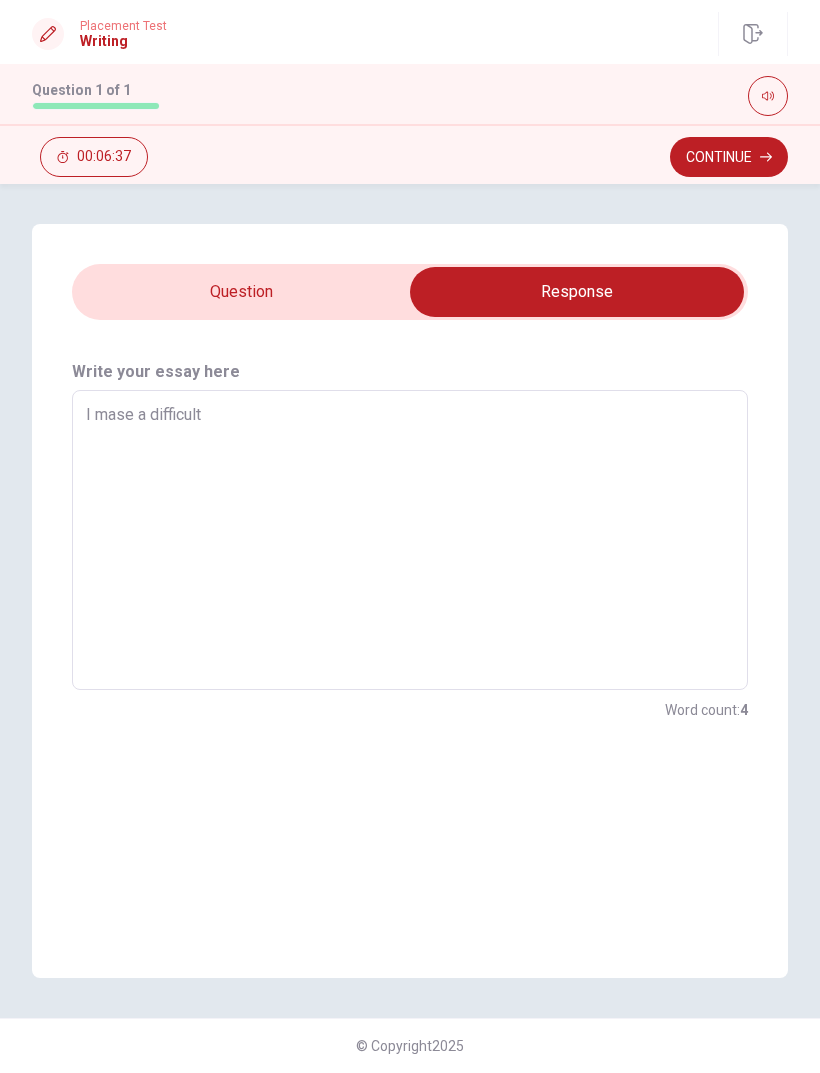 type on "I mase a difficult d" 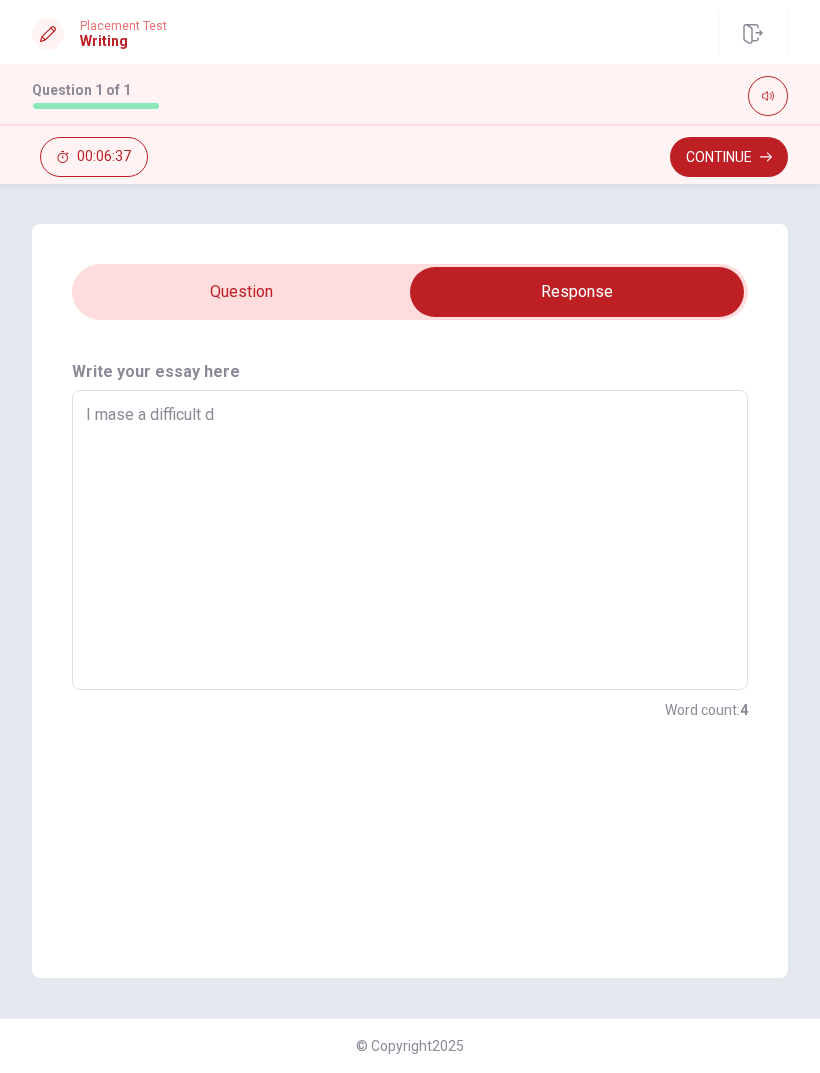 type on "x" 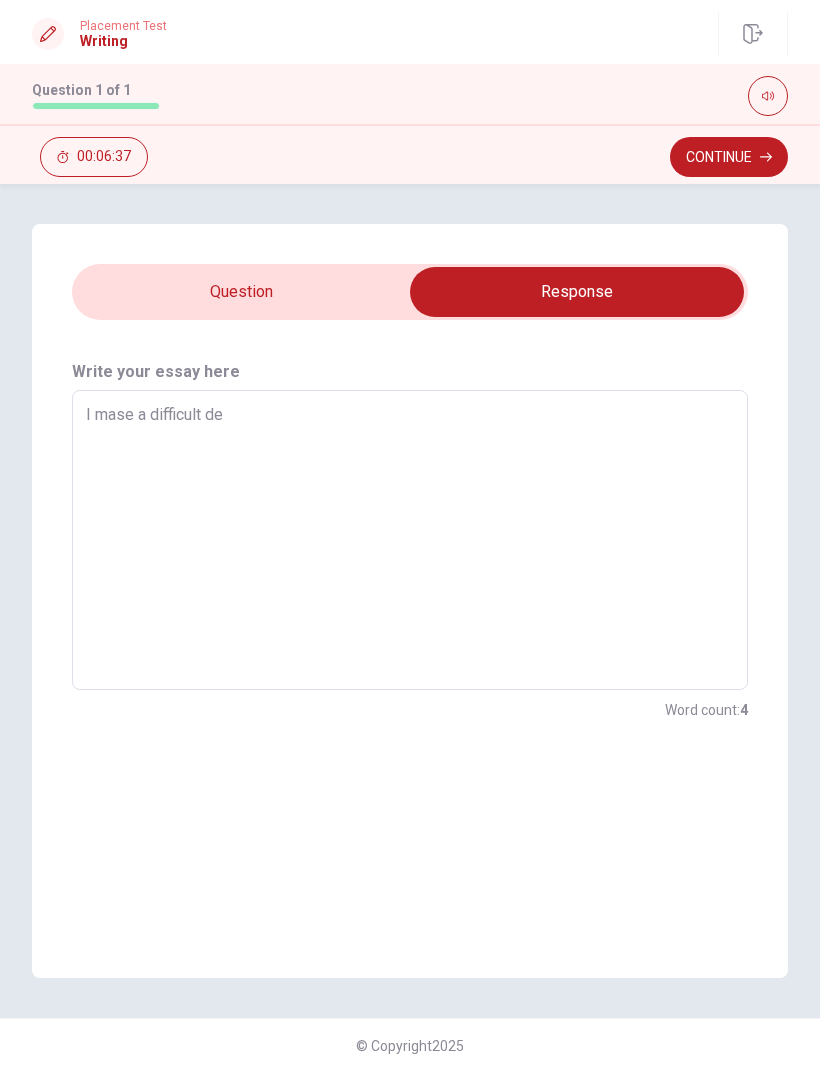 type on "x" 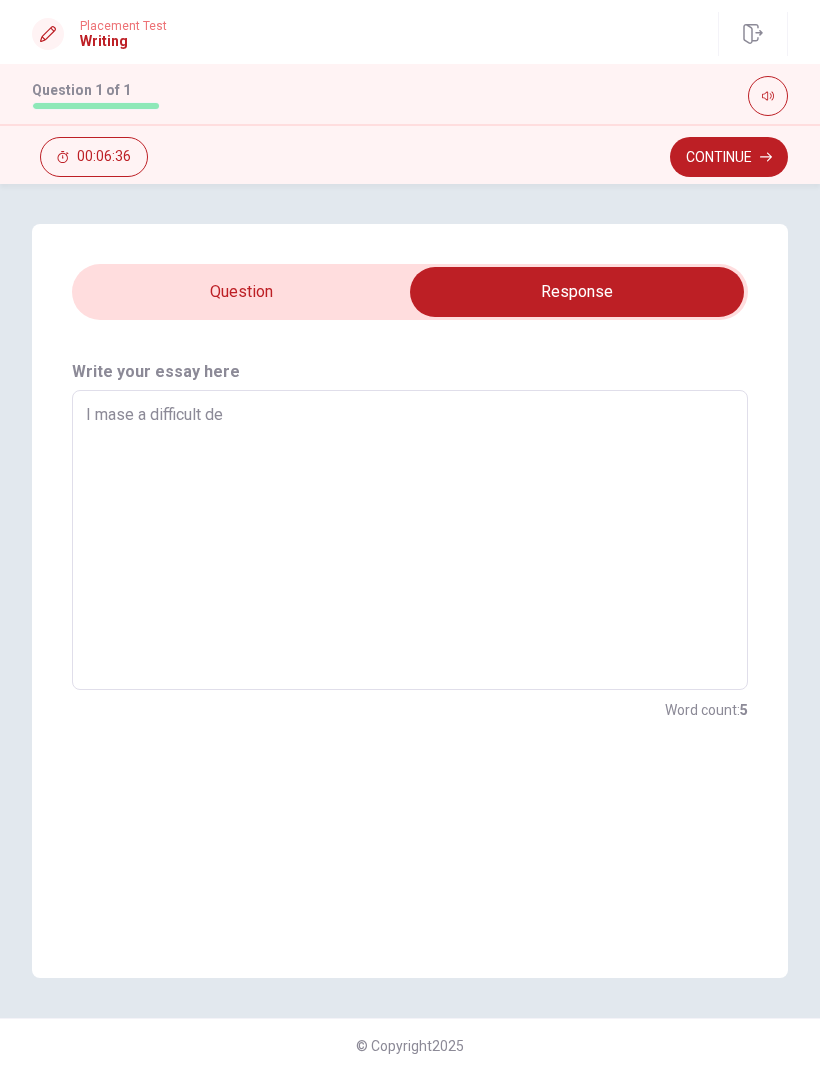 type on "I mase a difficult dec" 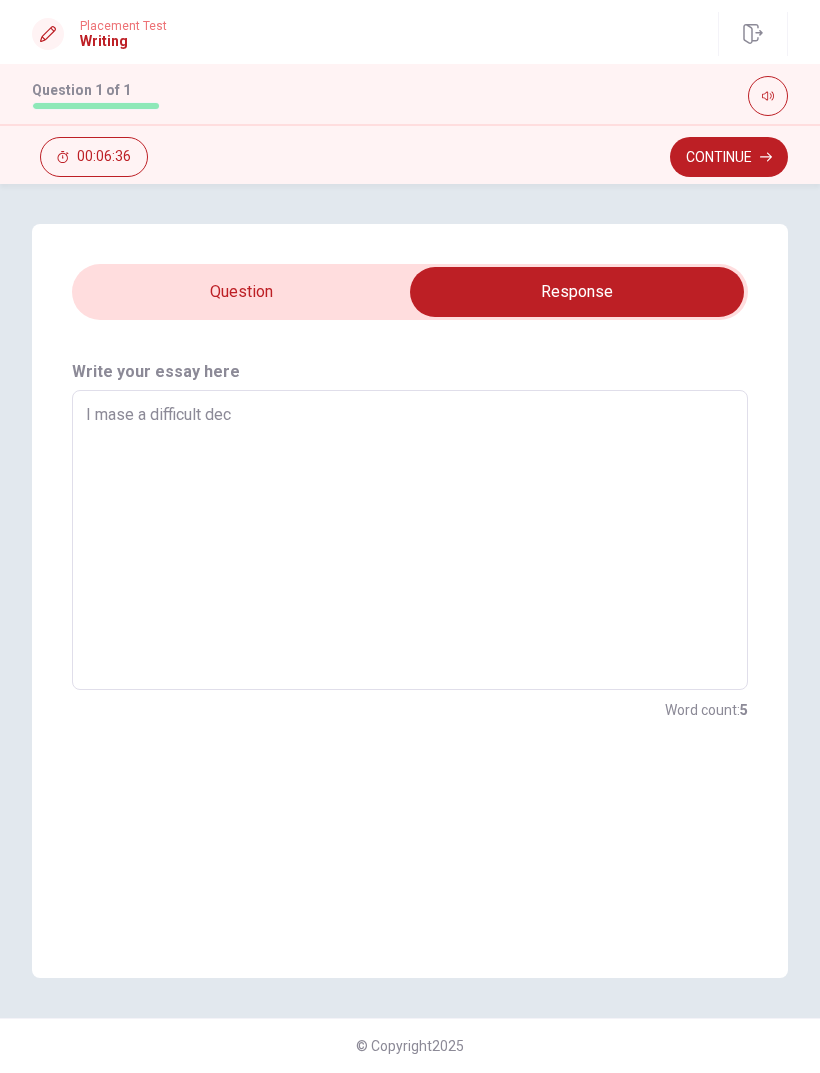 type on "x" 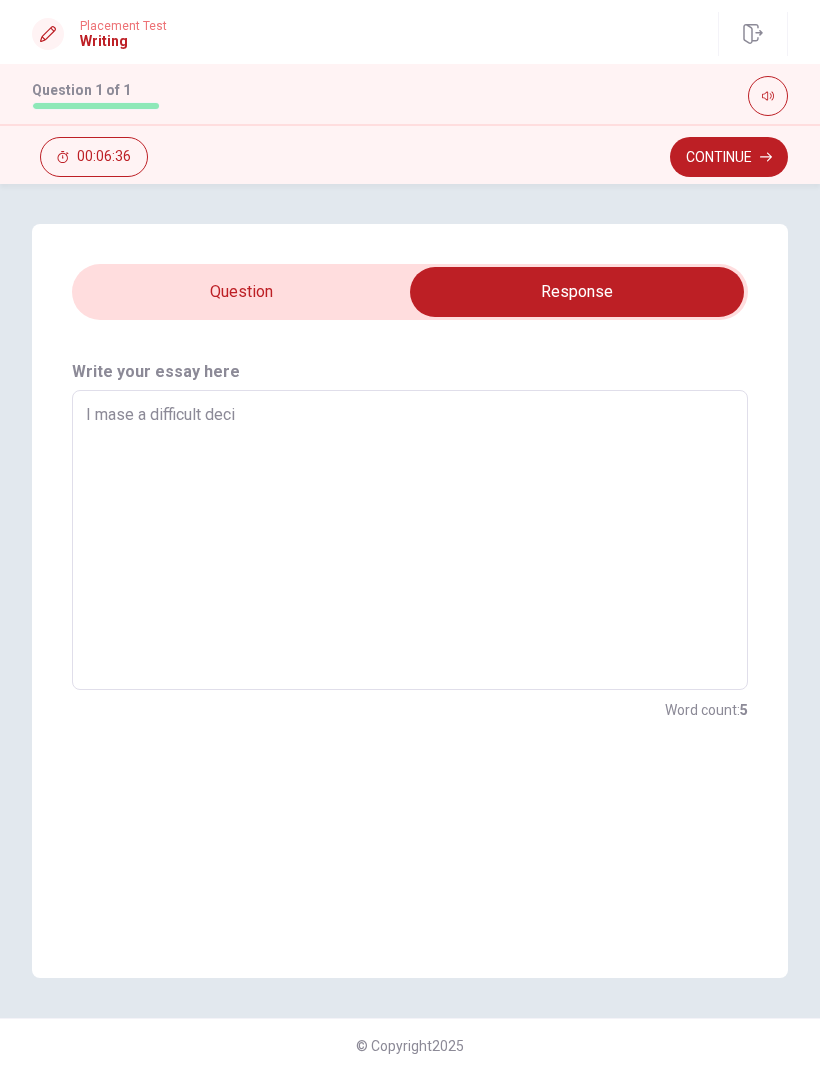 type on "x" 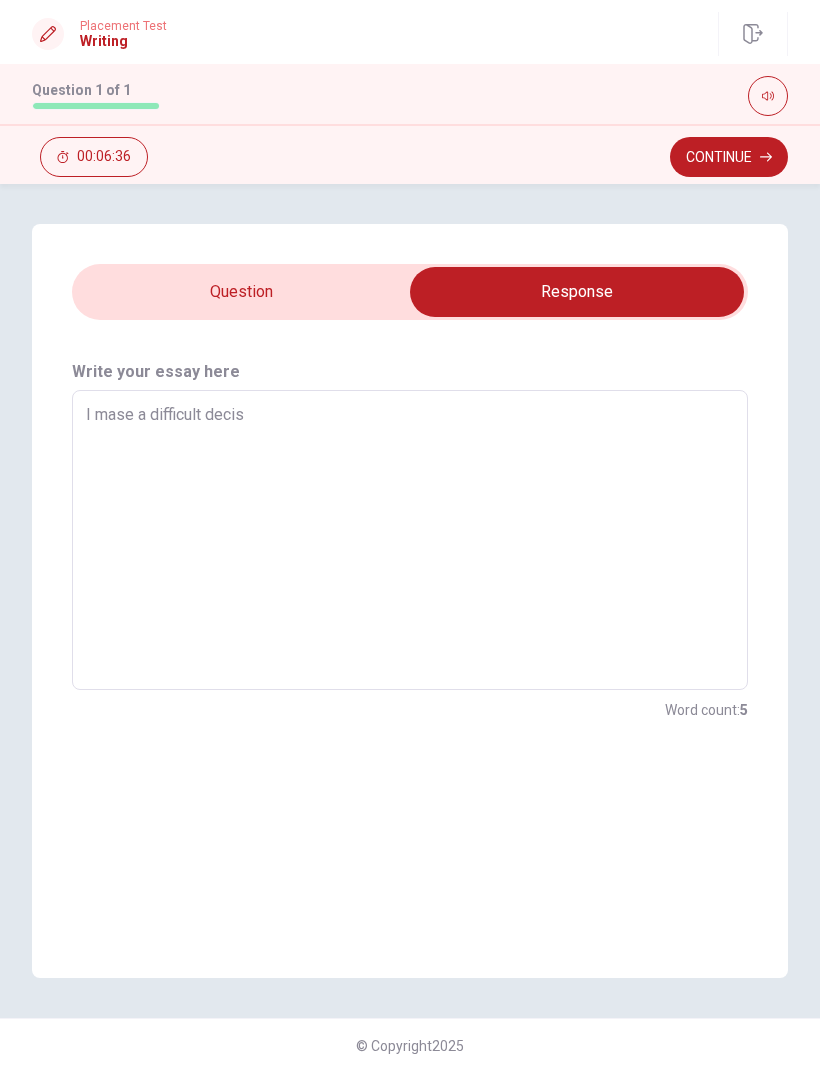 type on "x" 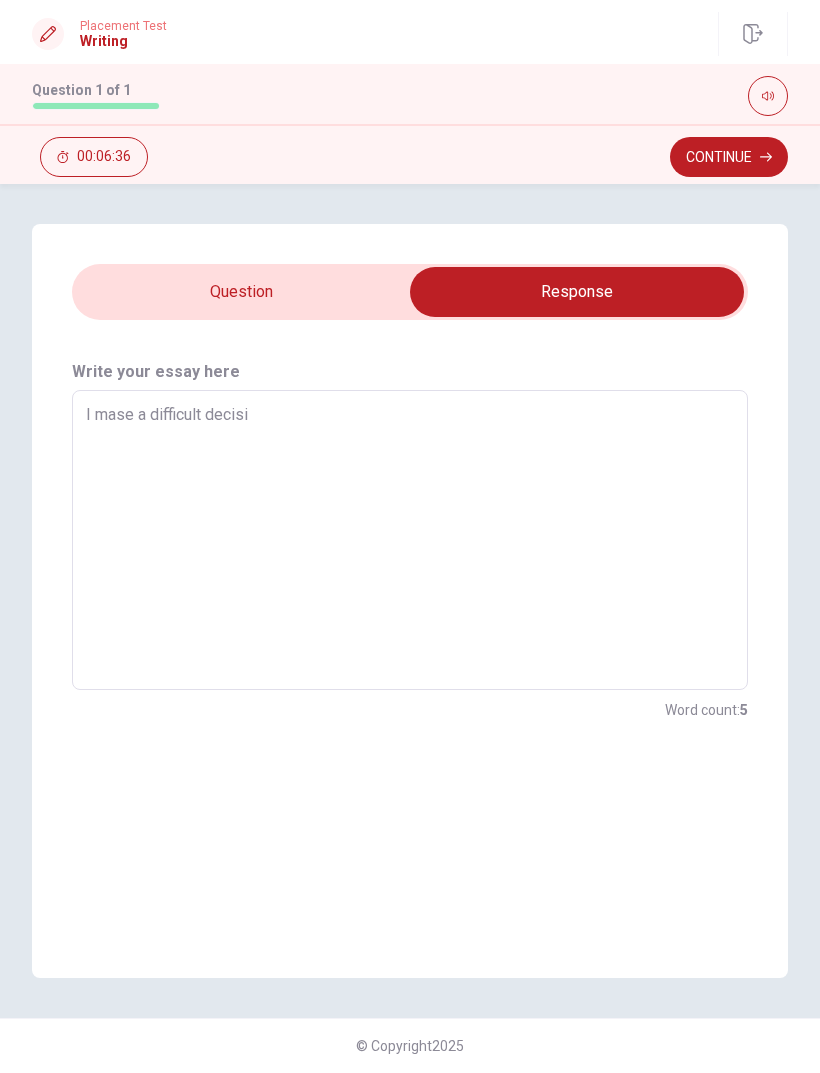 type on "x" 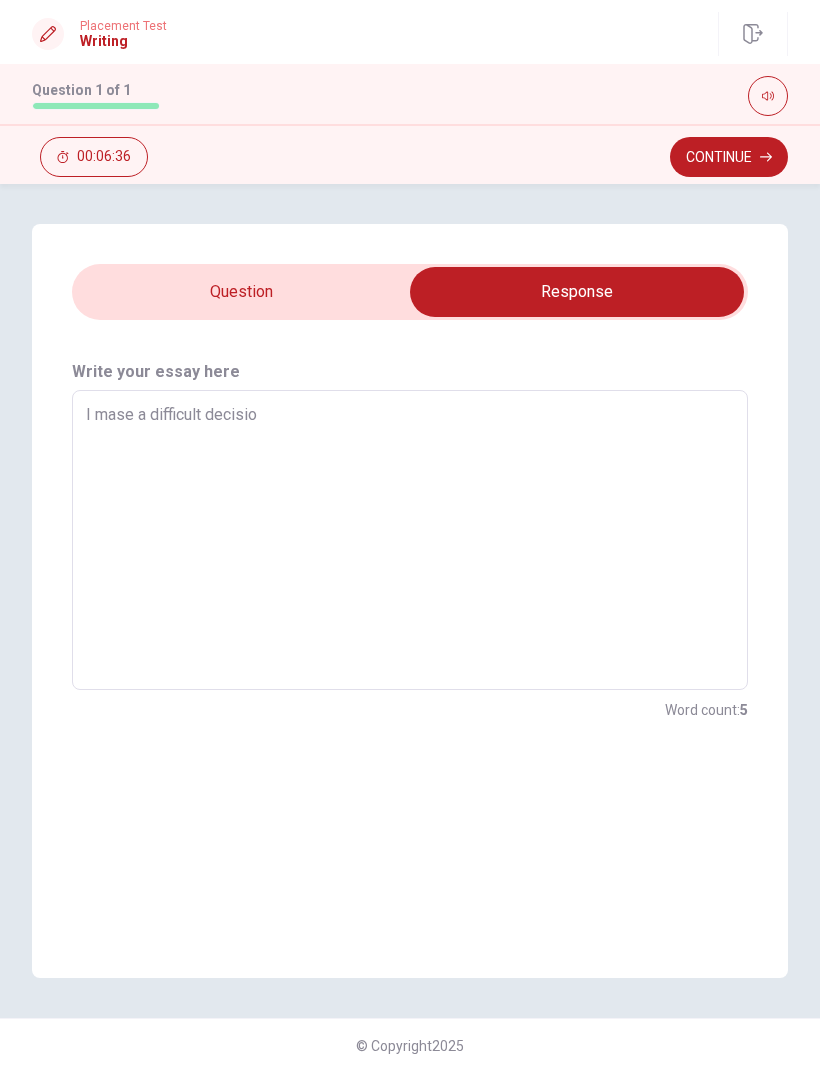 type on "x" 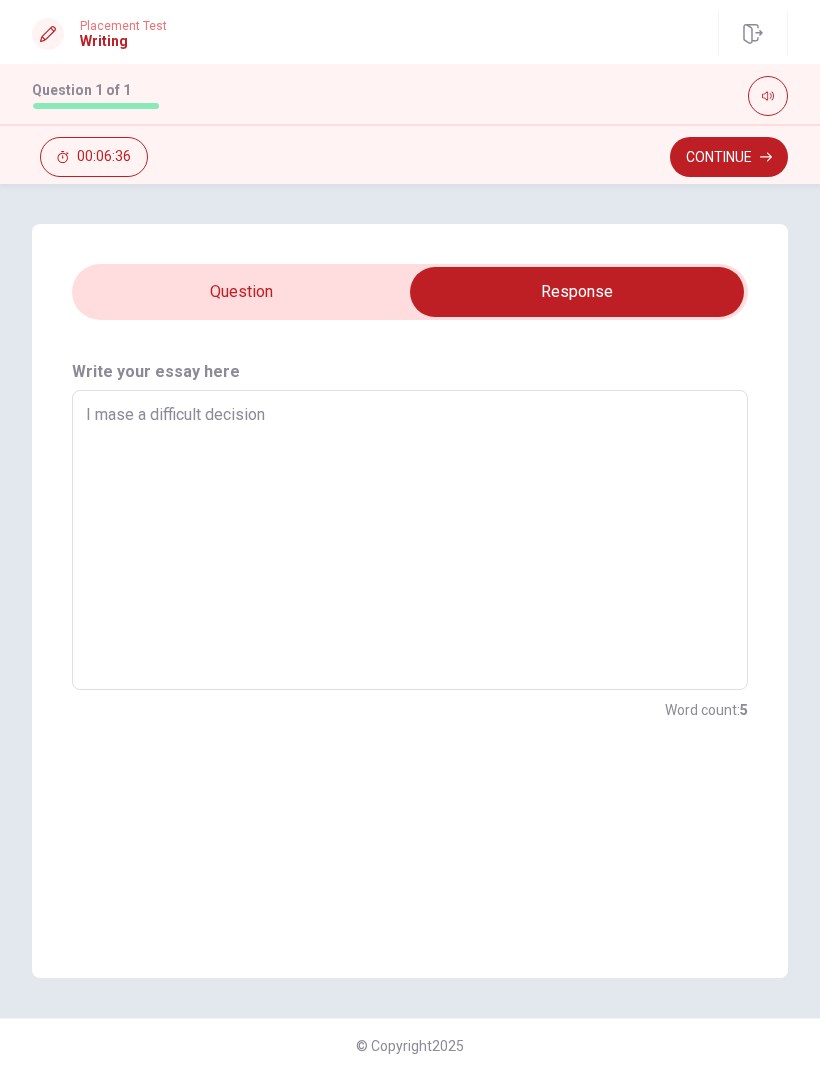 type on "x" 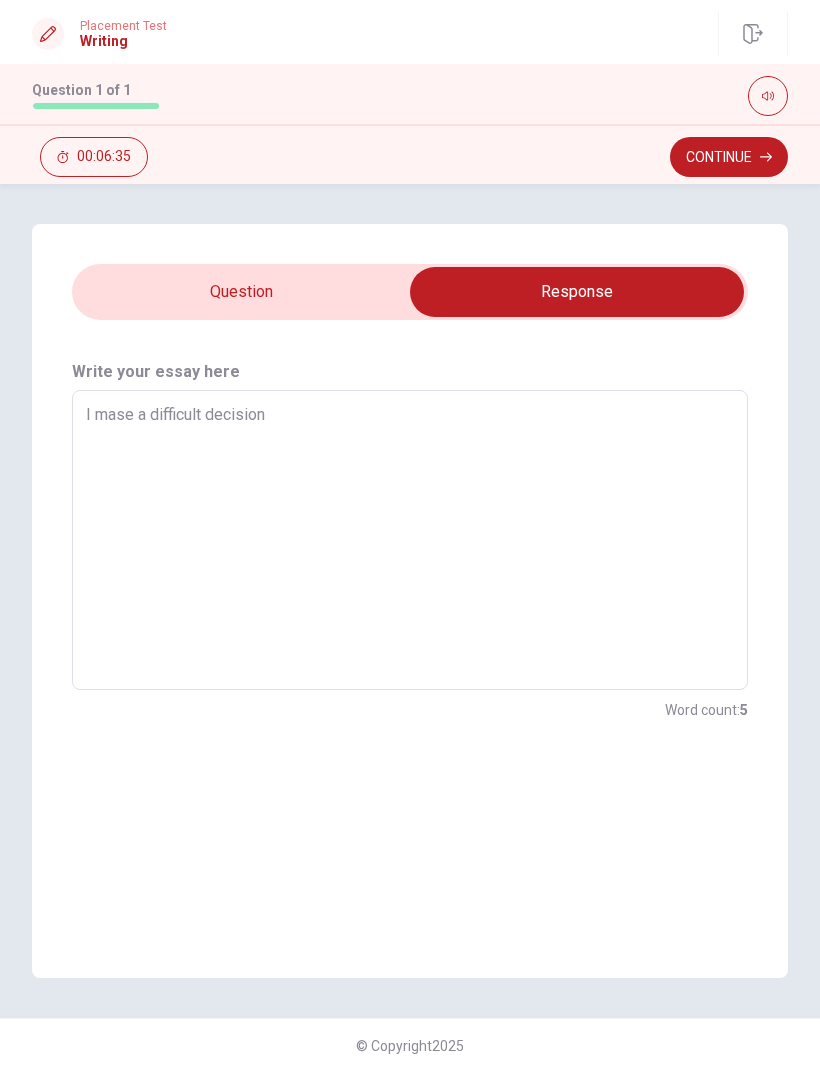 type on "I mase a difficult decision" 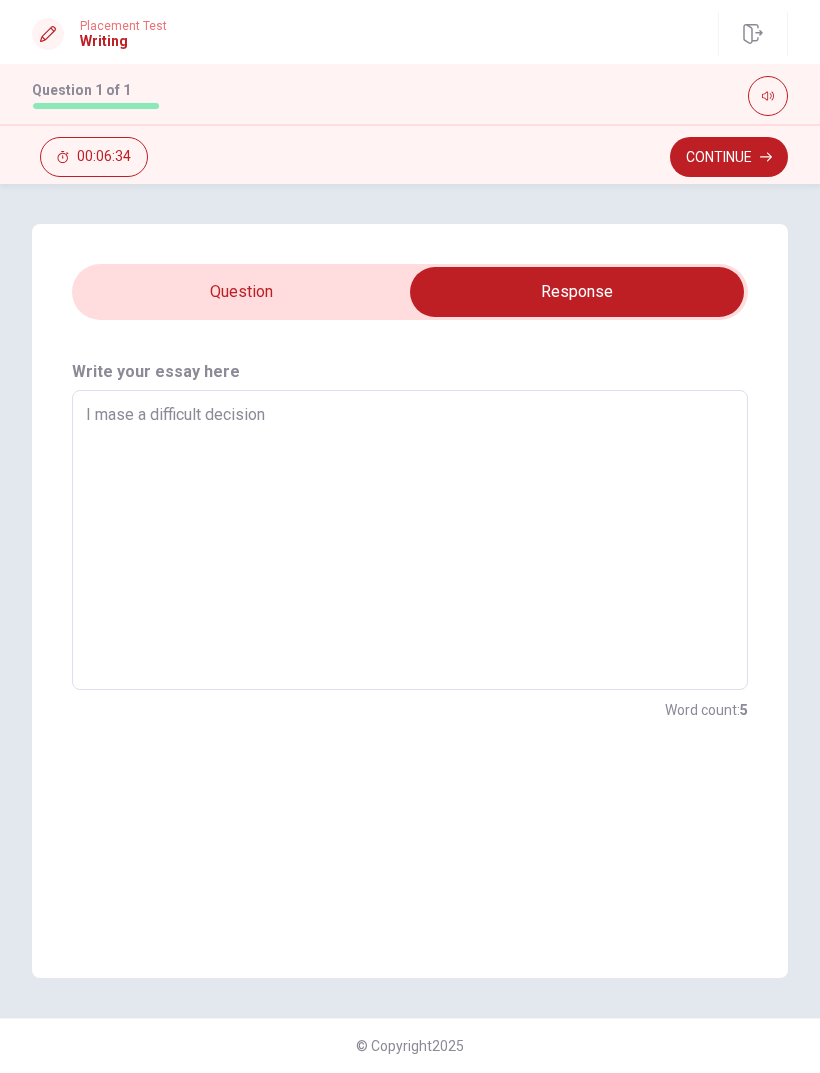 type on "I mase a difficult decision w" 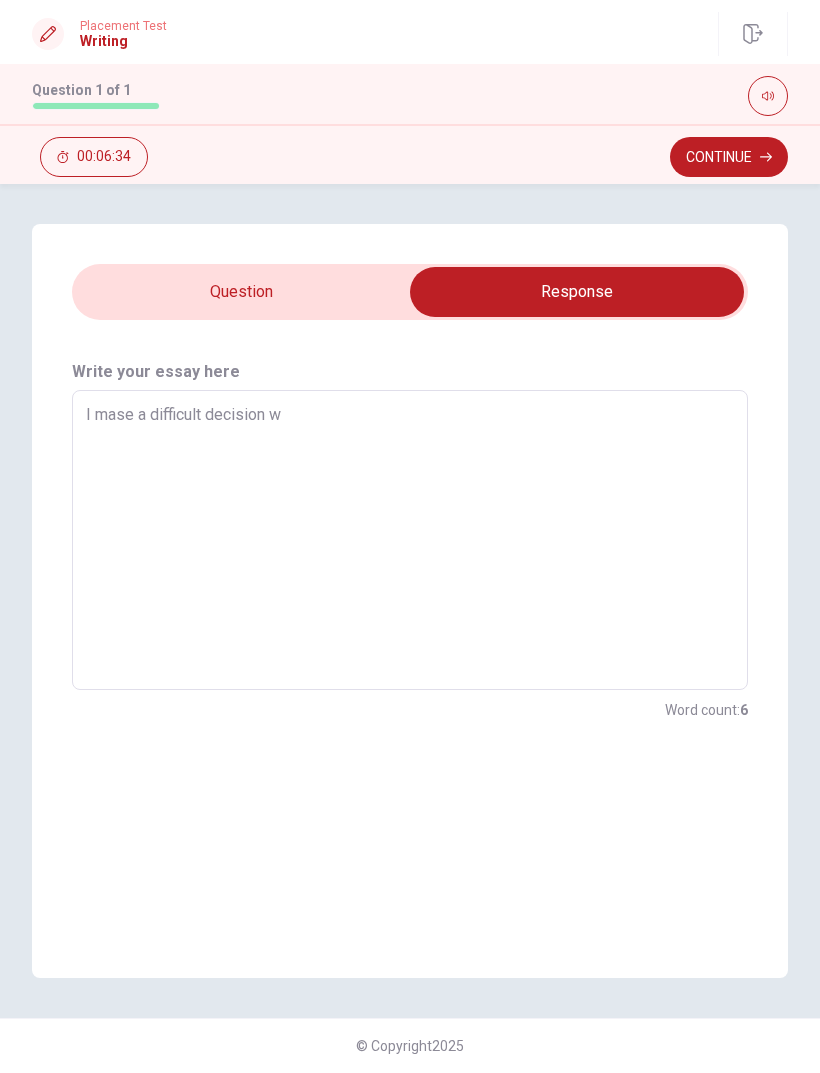 type on "x" 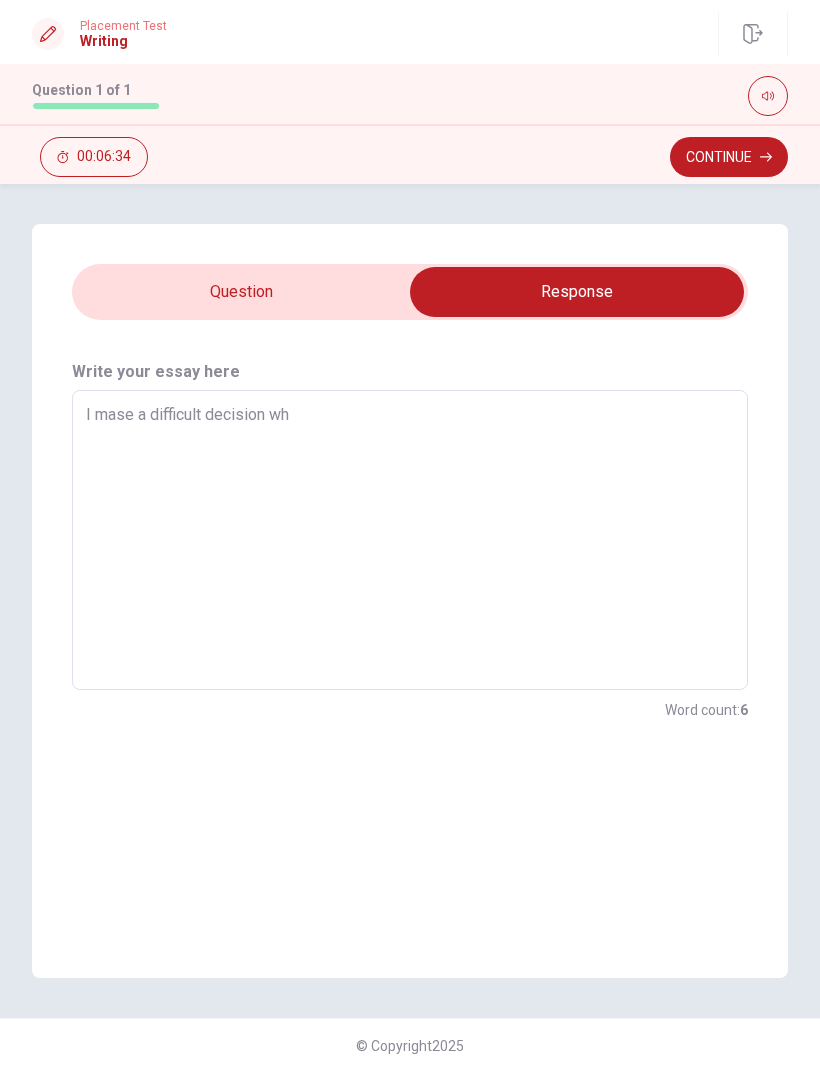 type on "x" 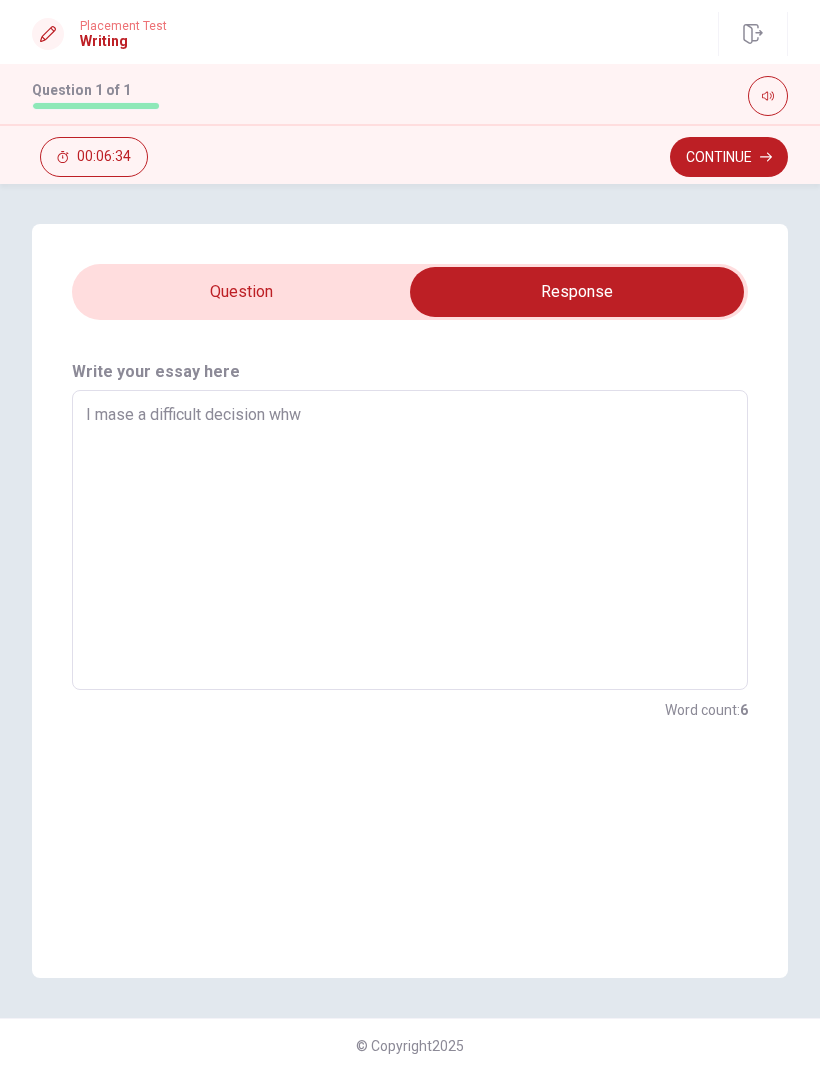 type on "x" 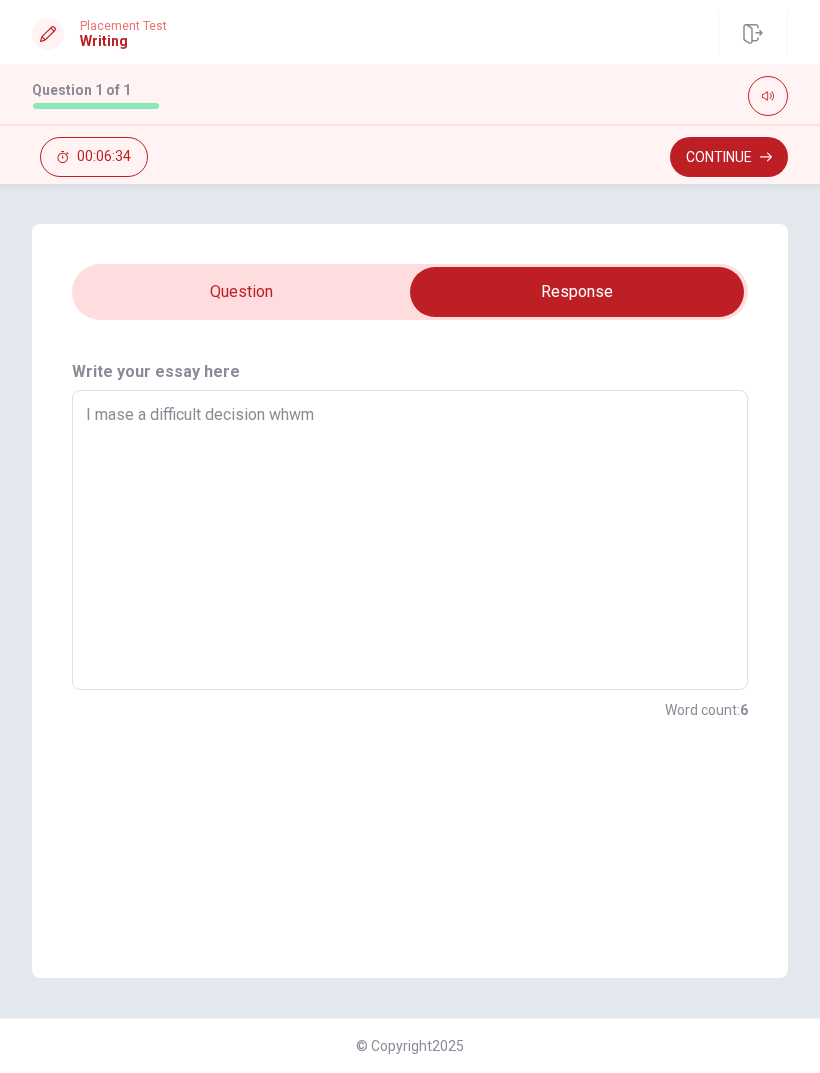 type on "x" 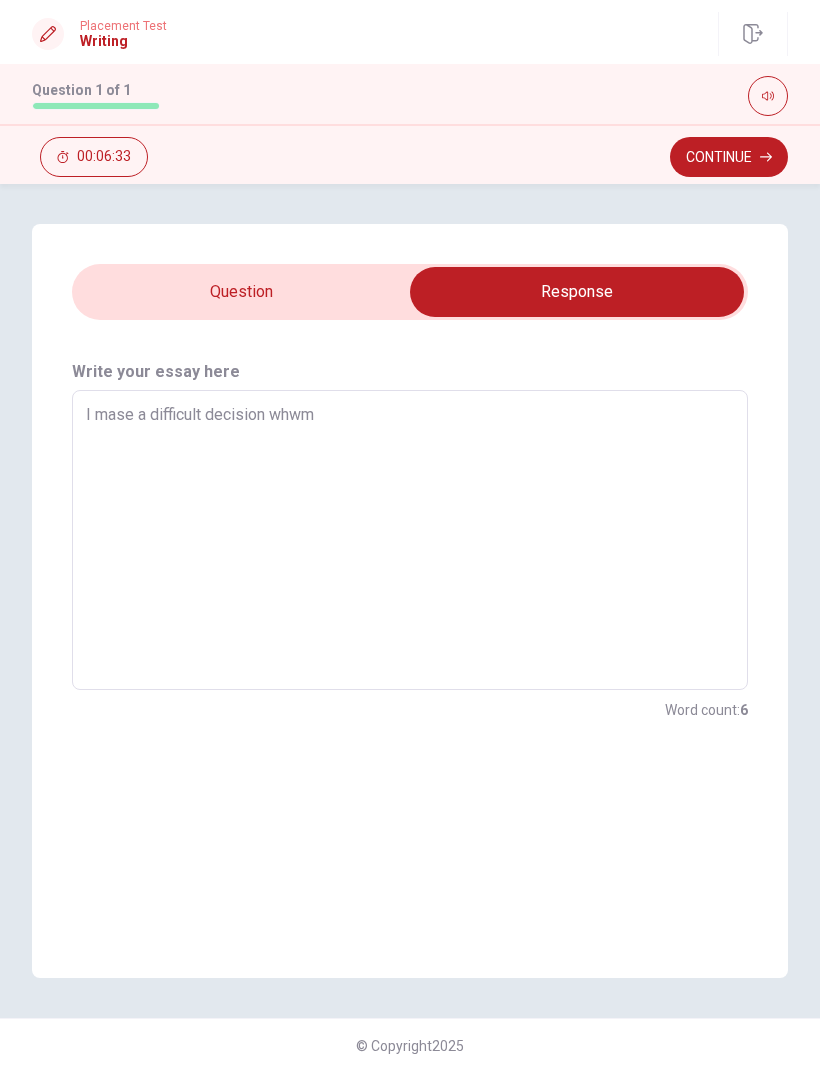 type on "I mase a difficult decision whwm" 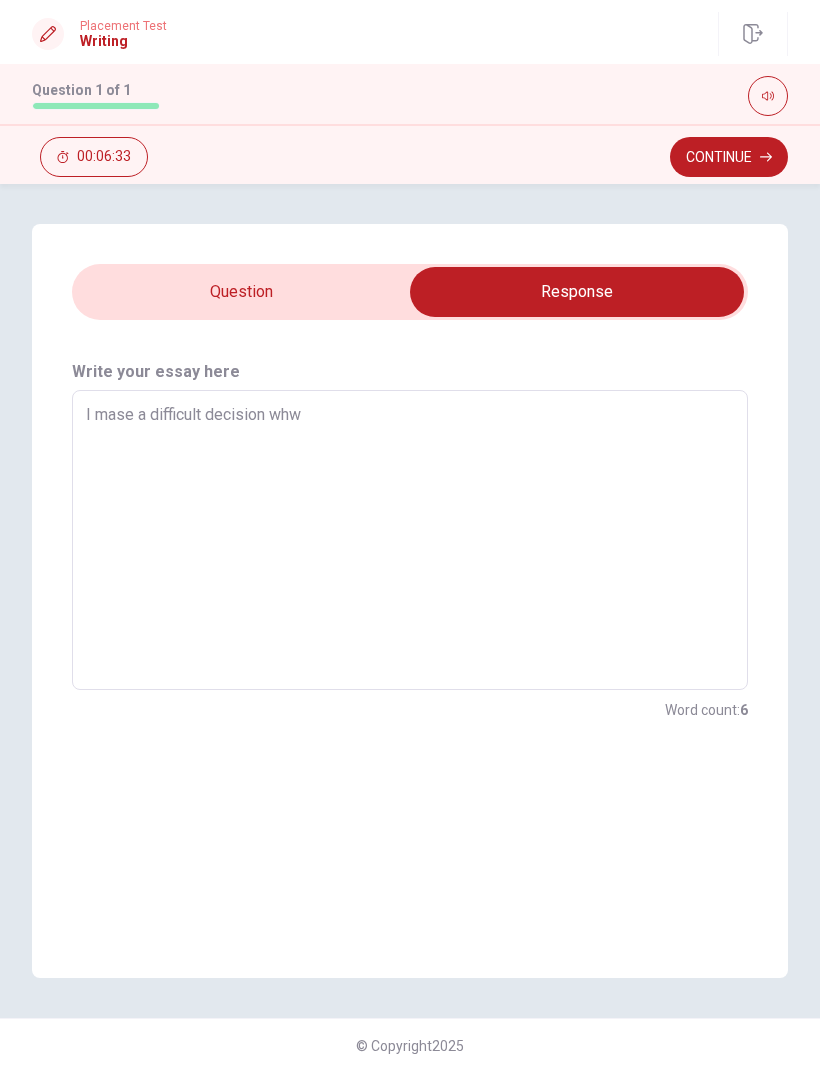 type on "x" 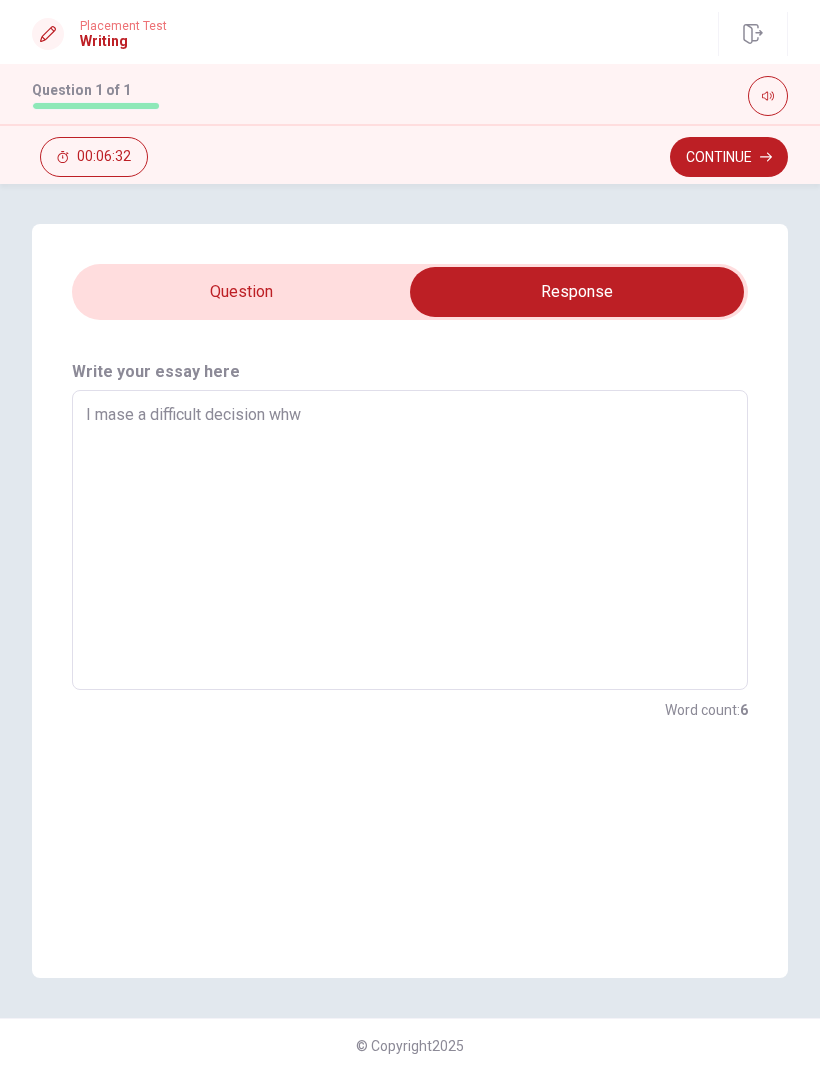 type on "I mase a difficult decision wh" 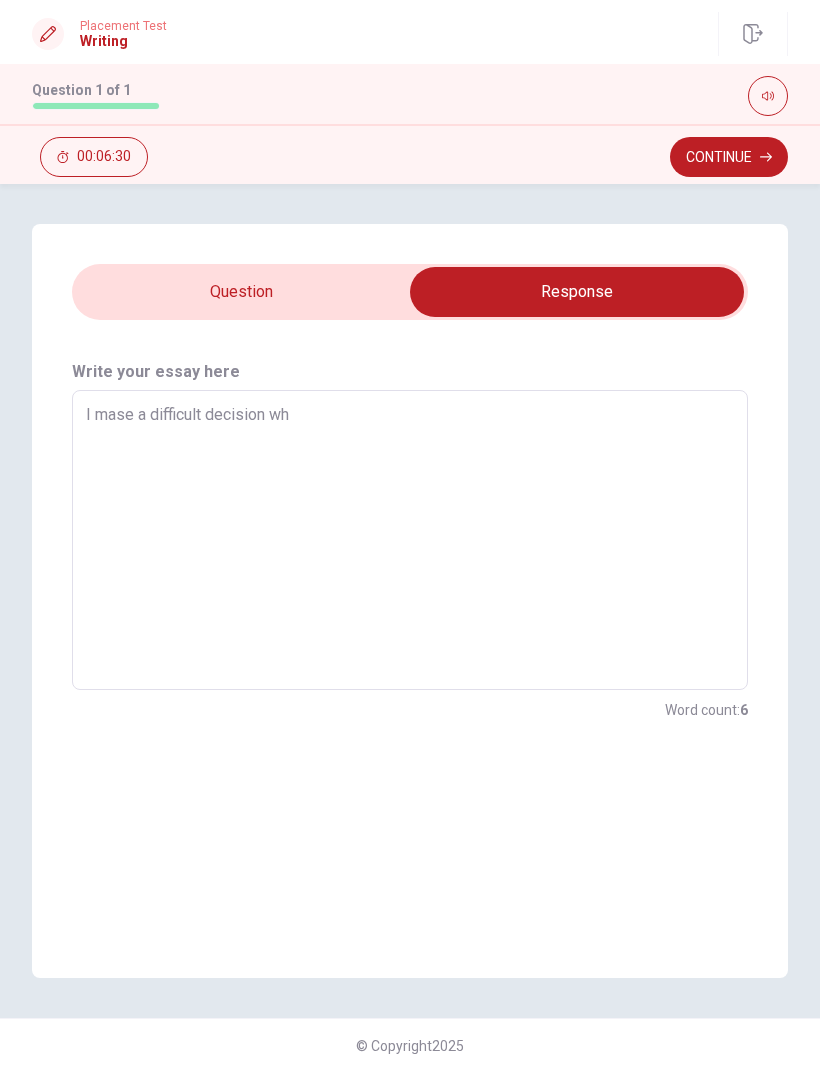type on "x" 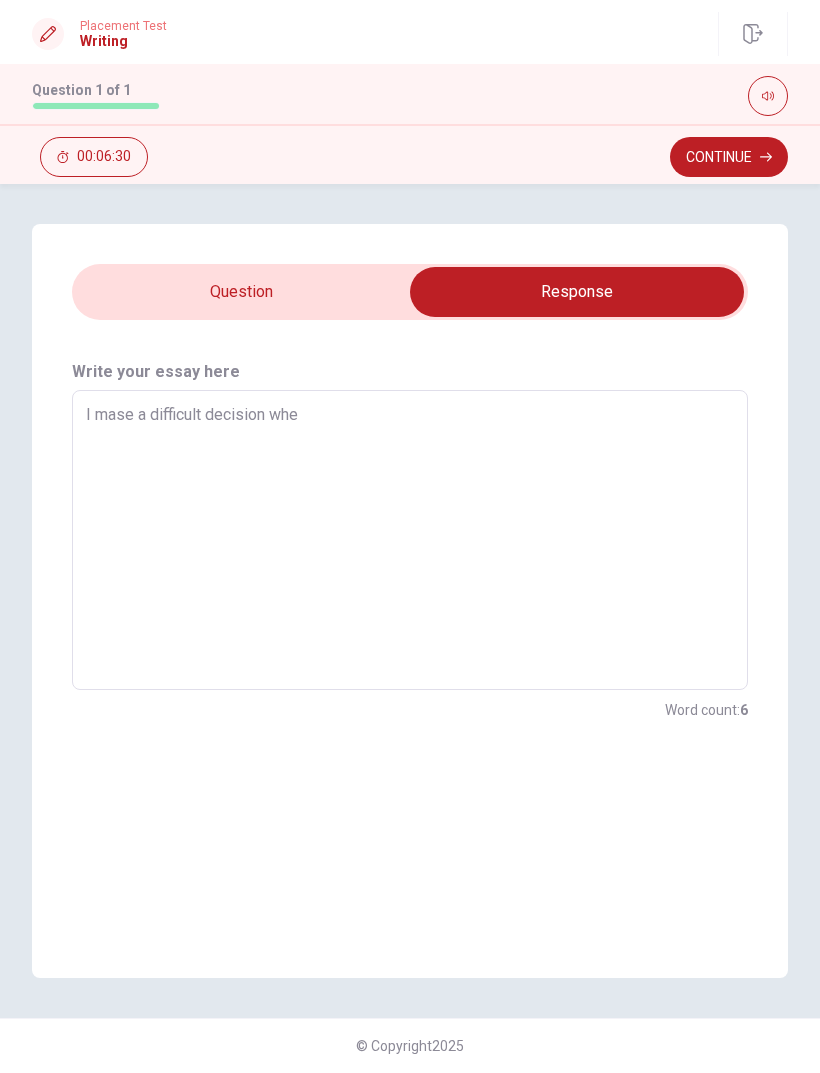 type on "x" 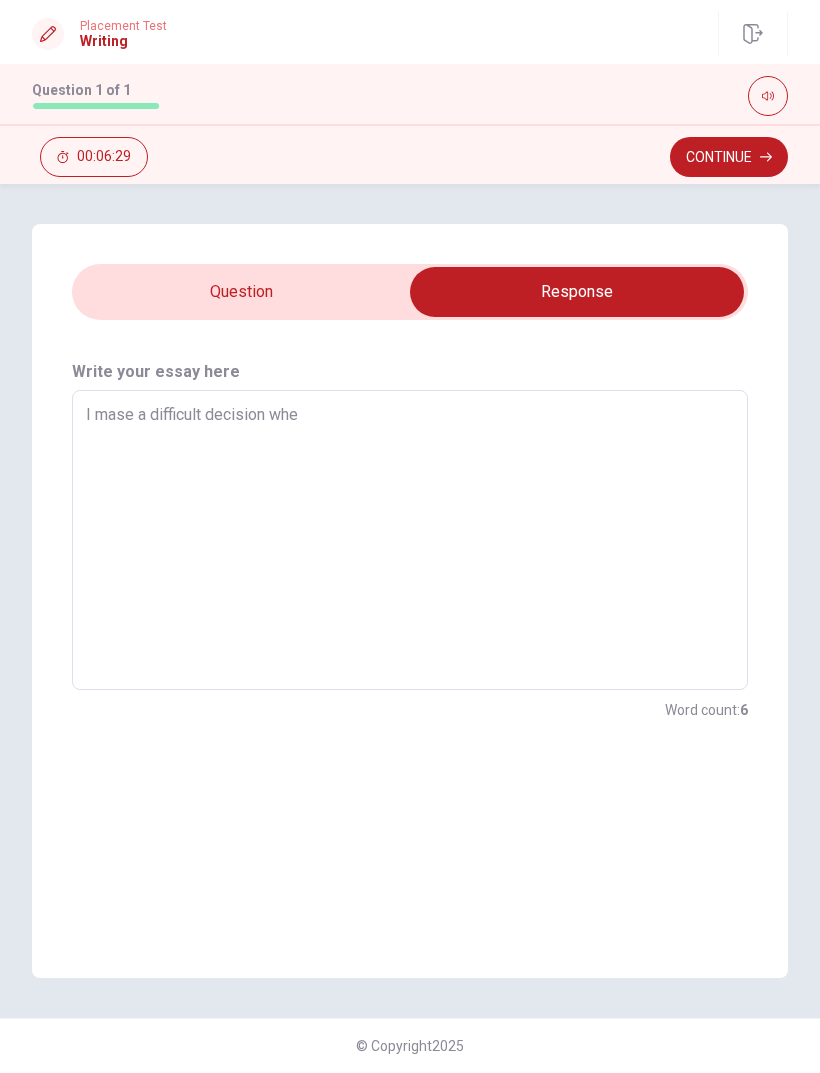 type on "I mase a difficult decision when" 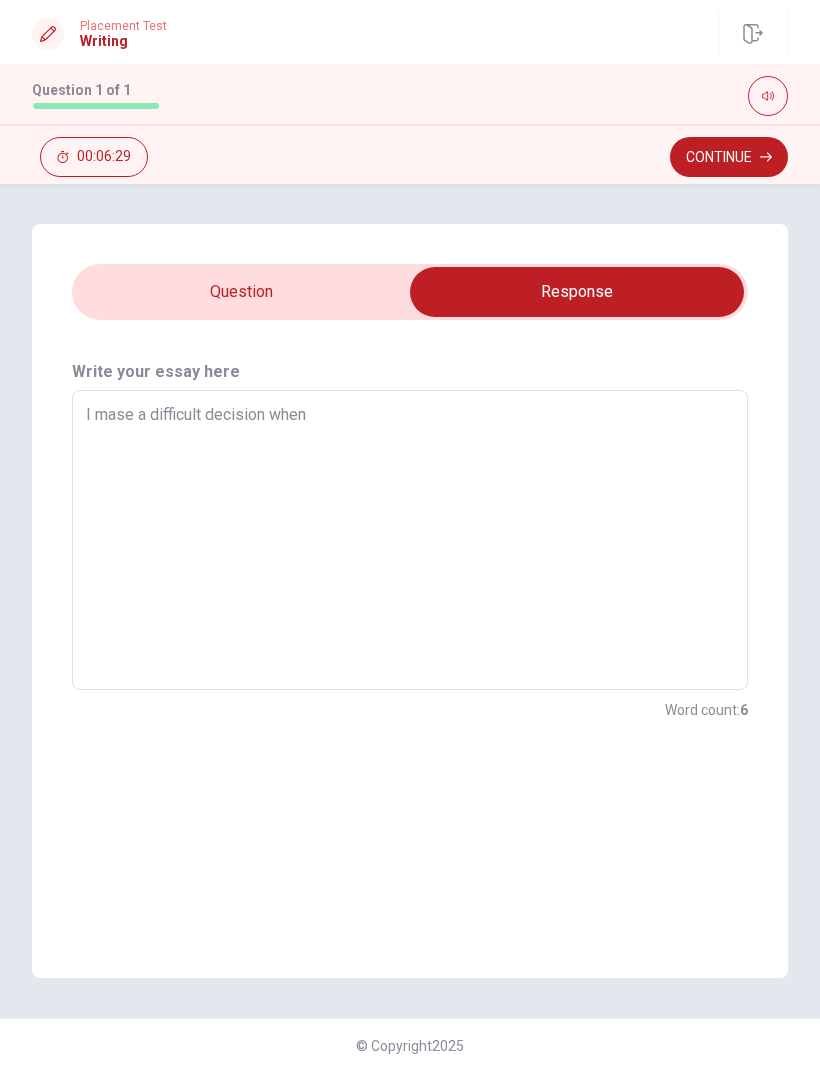 type on "x" 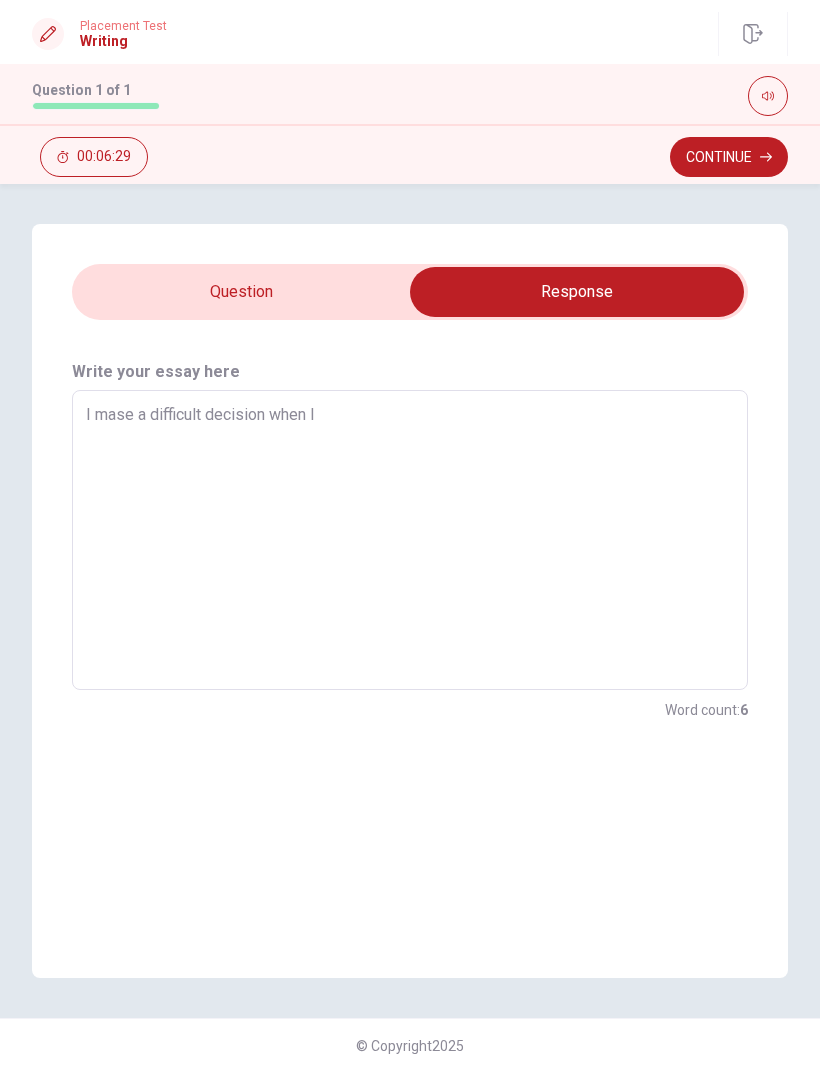 type on "x" 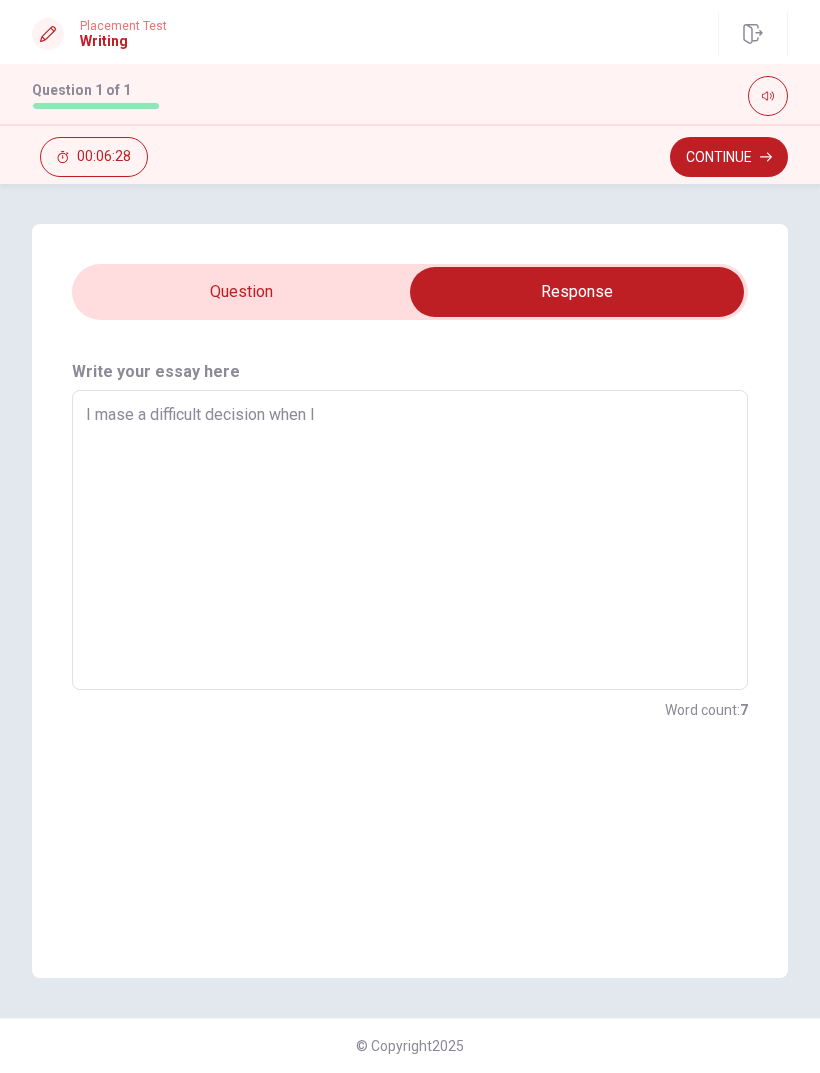 type on "I mase a difficult decision when I h" 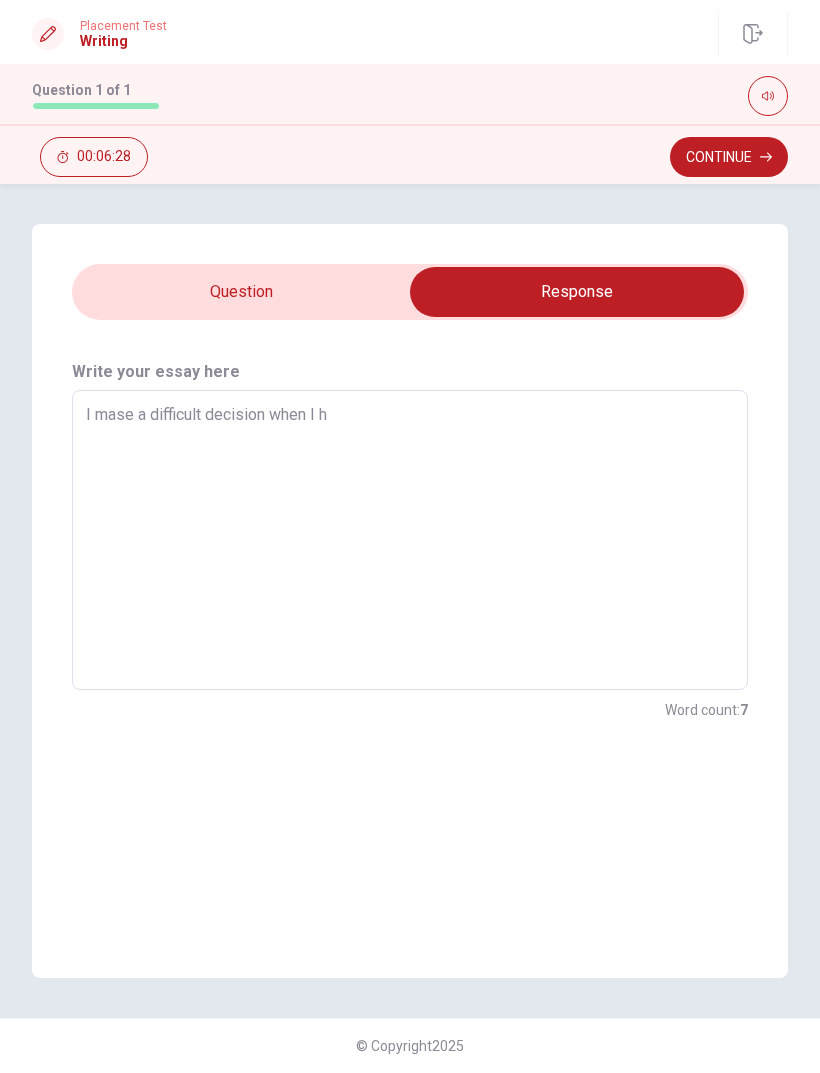 type on "x" 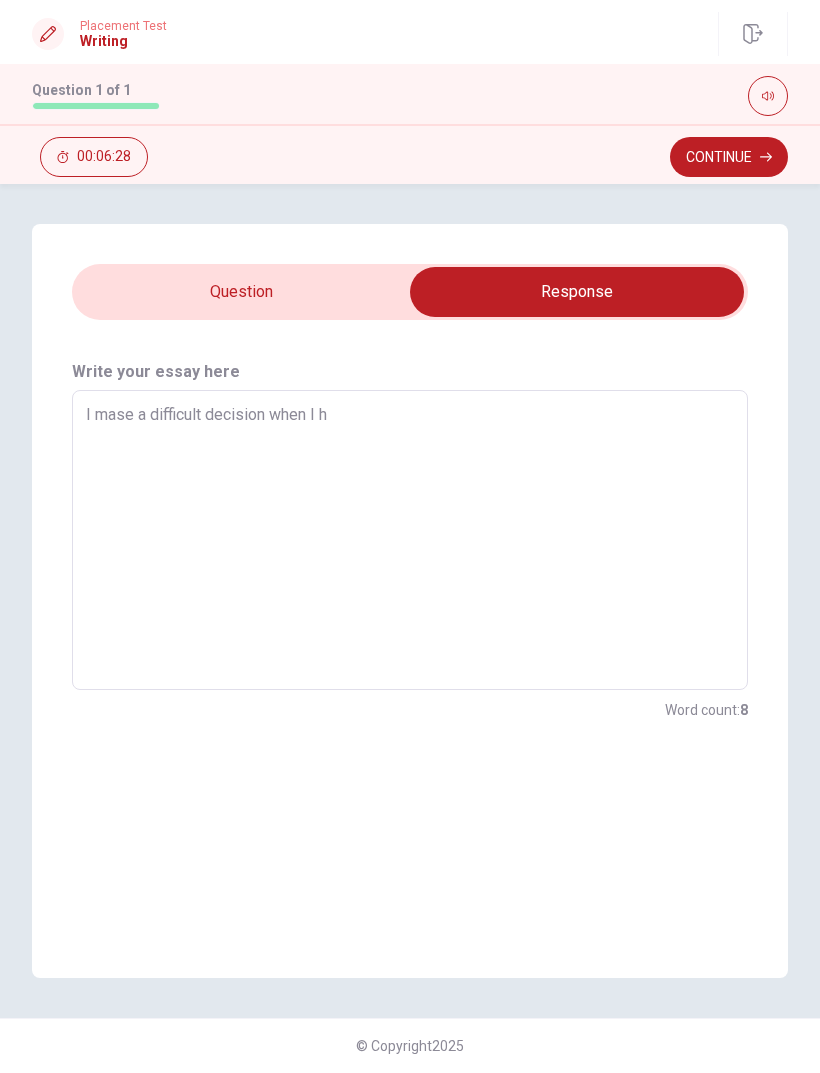 type on "I mase a difficult decision when I ha" 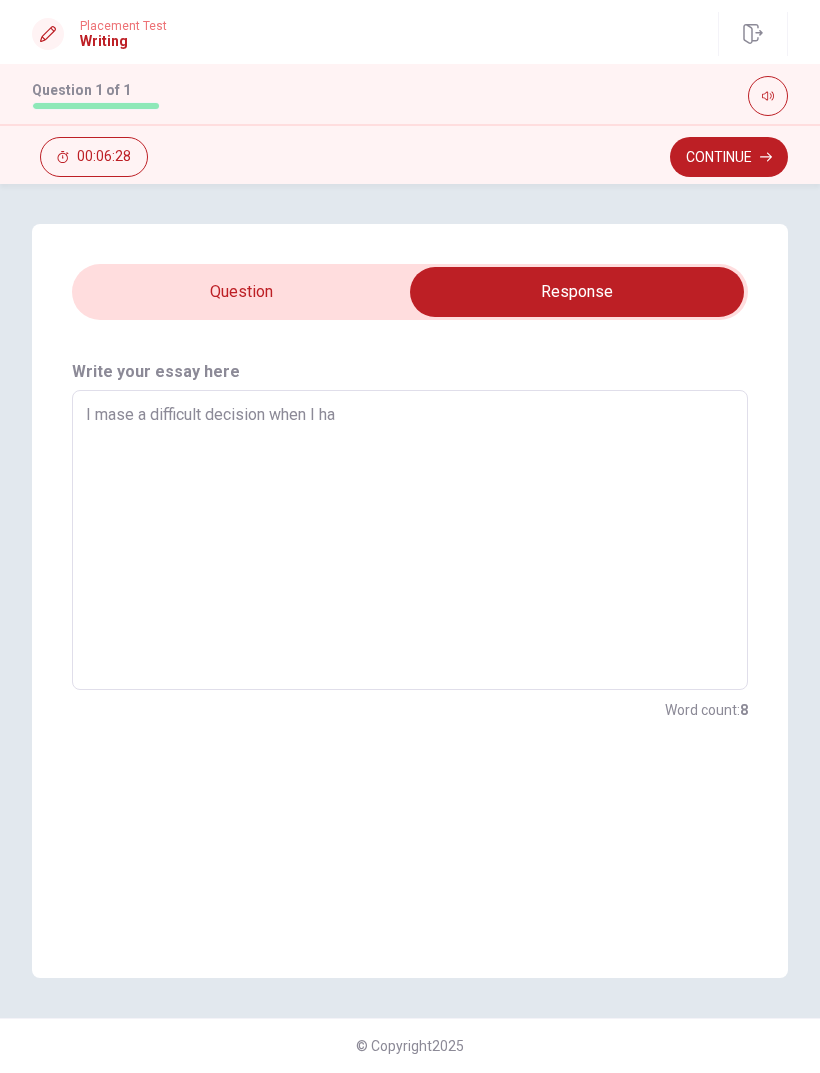type on "x" 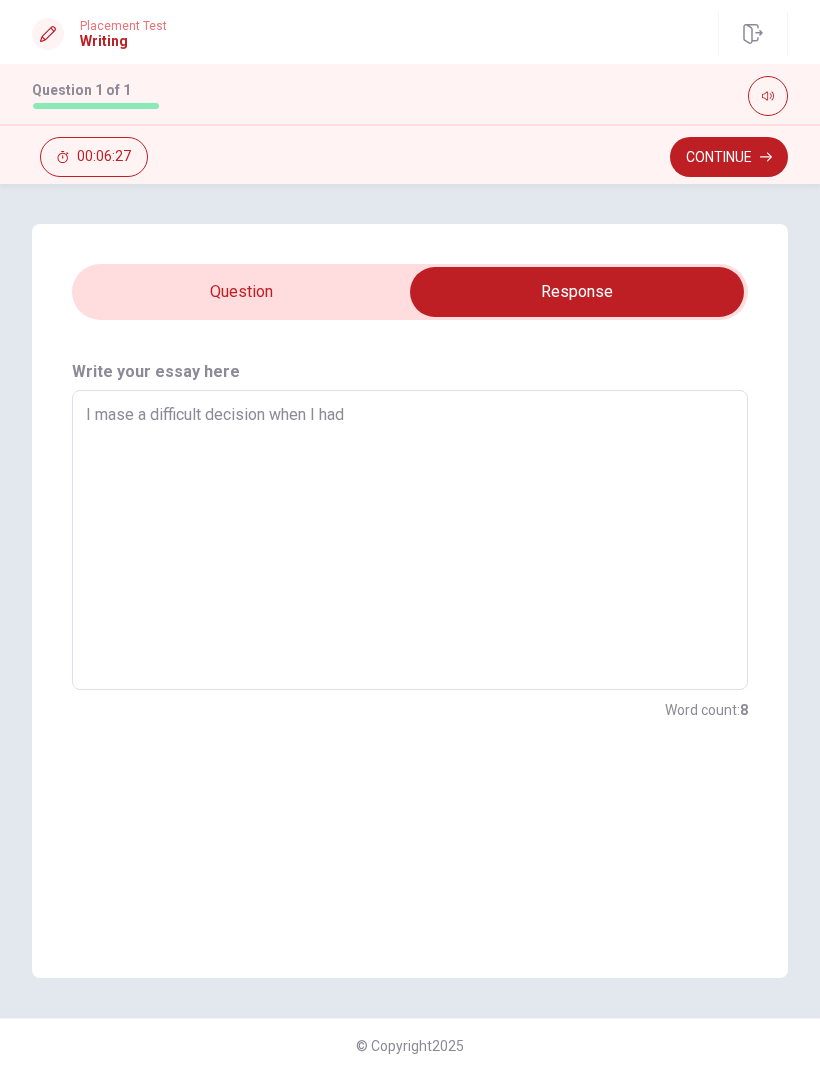 type on "x" 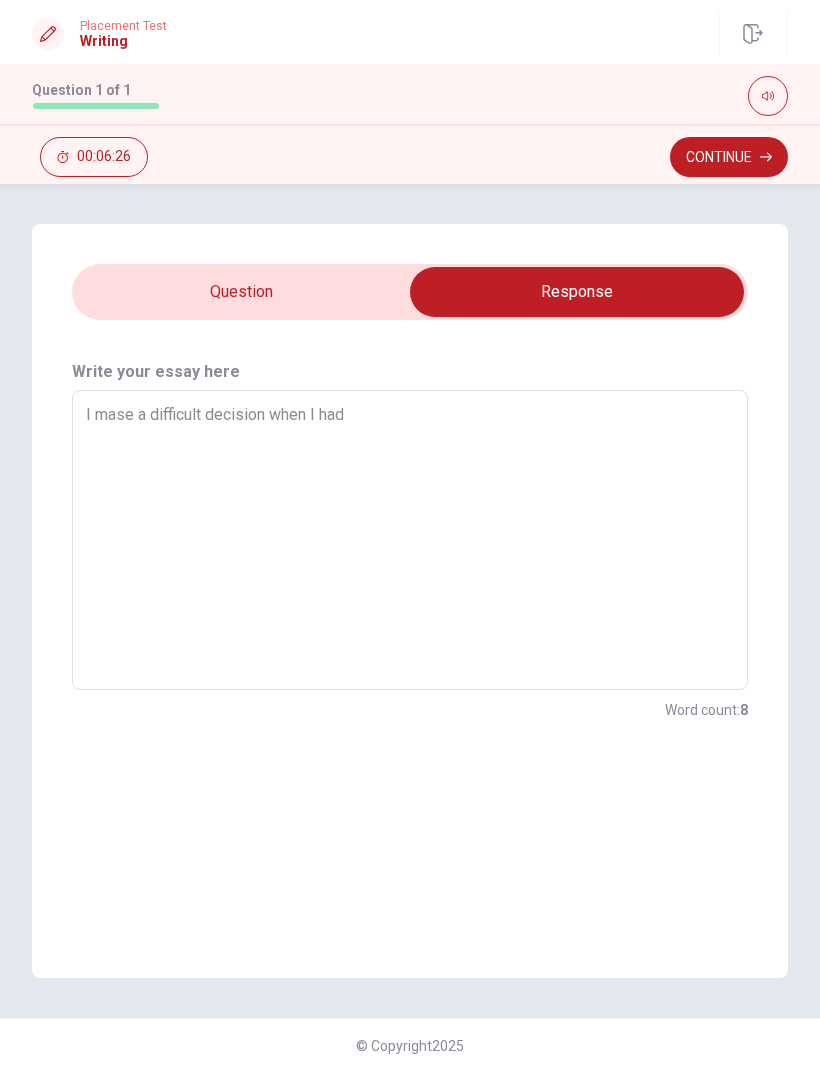 type on "x" 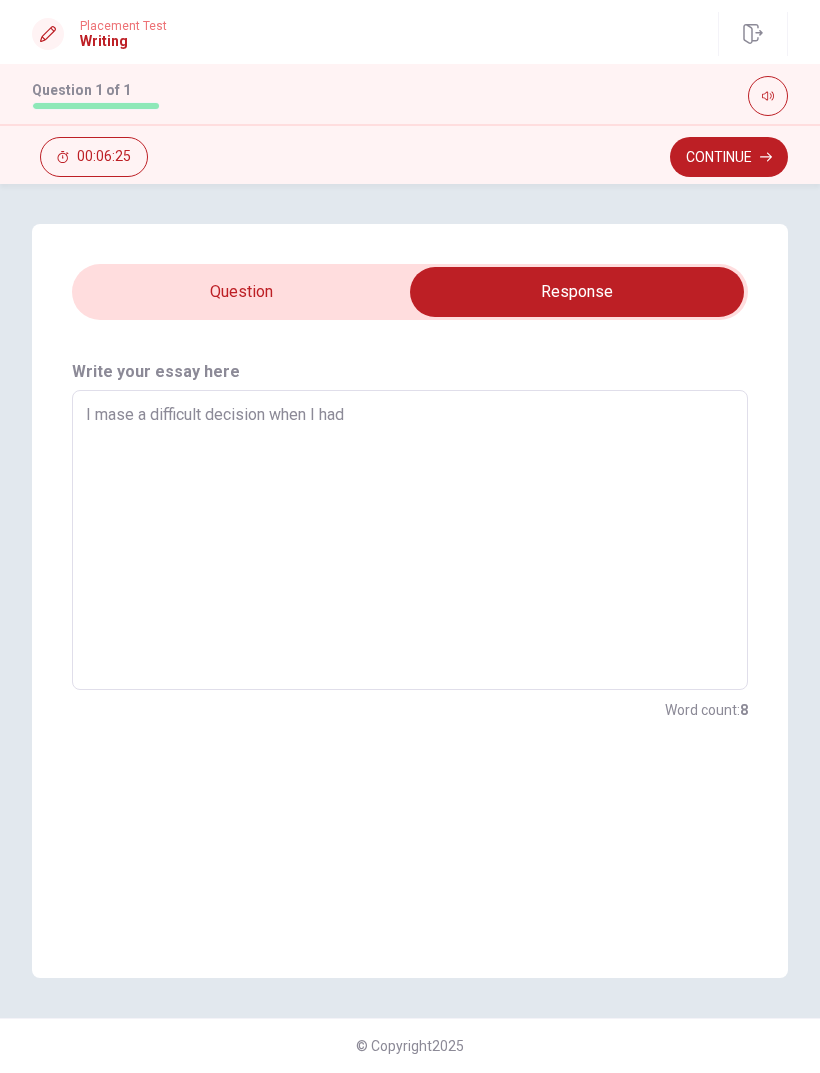 type on "I mase a difficult decision when I had t" 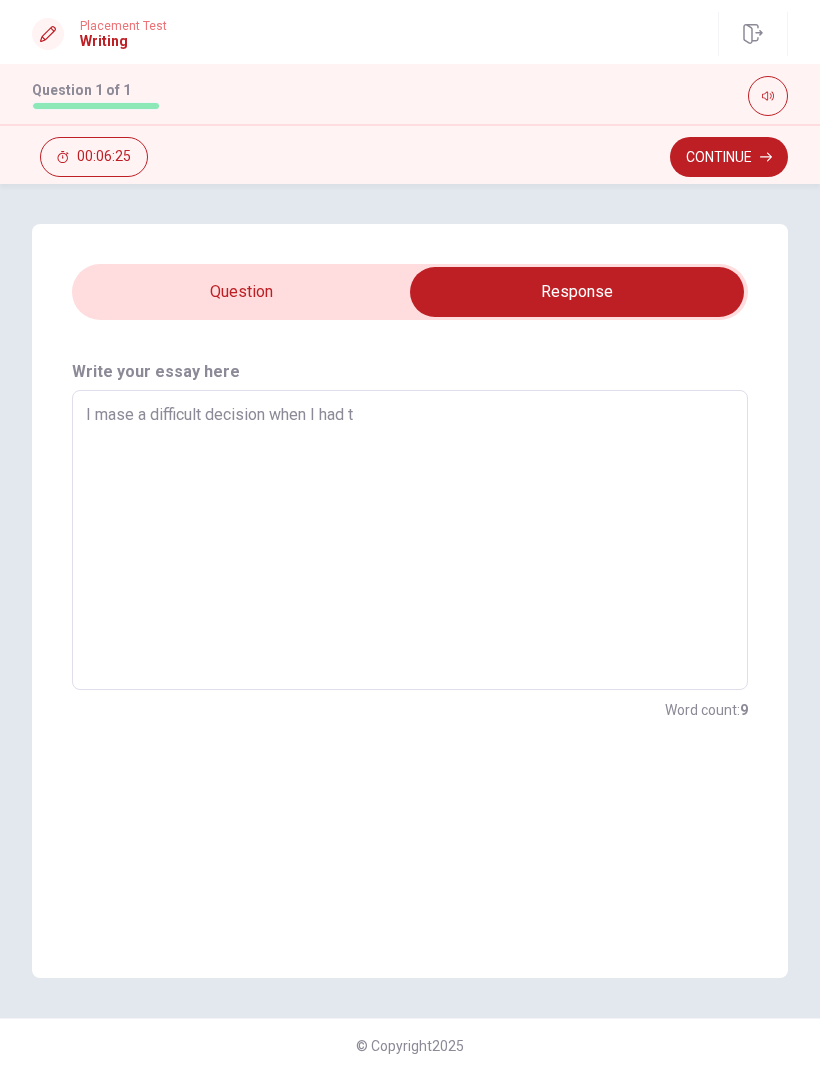 type on "x" 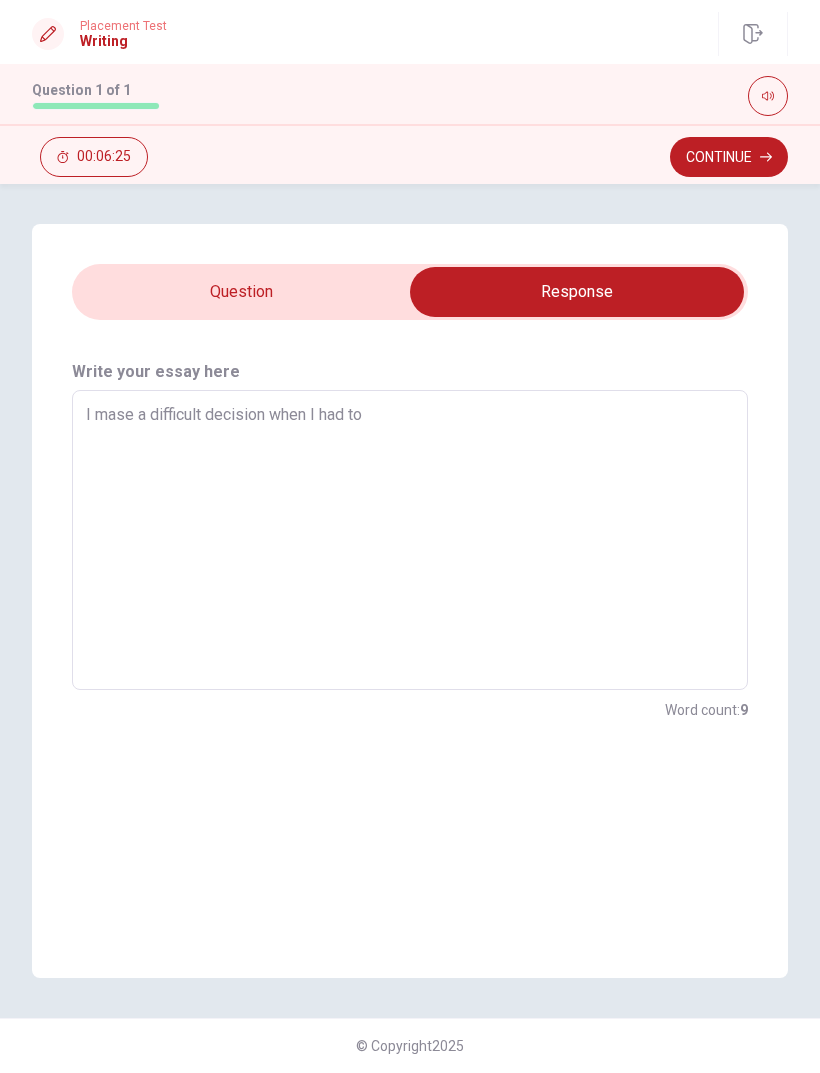 type on "x" 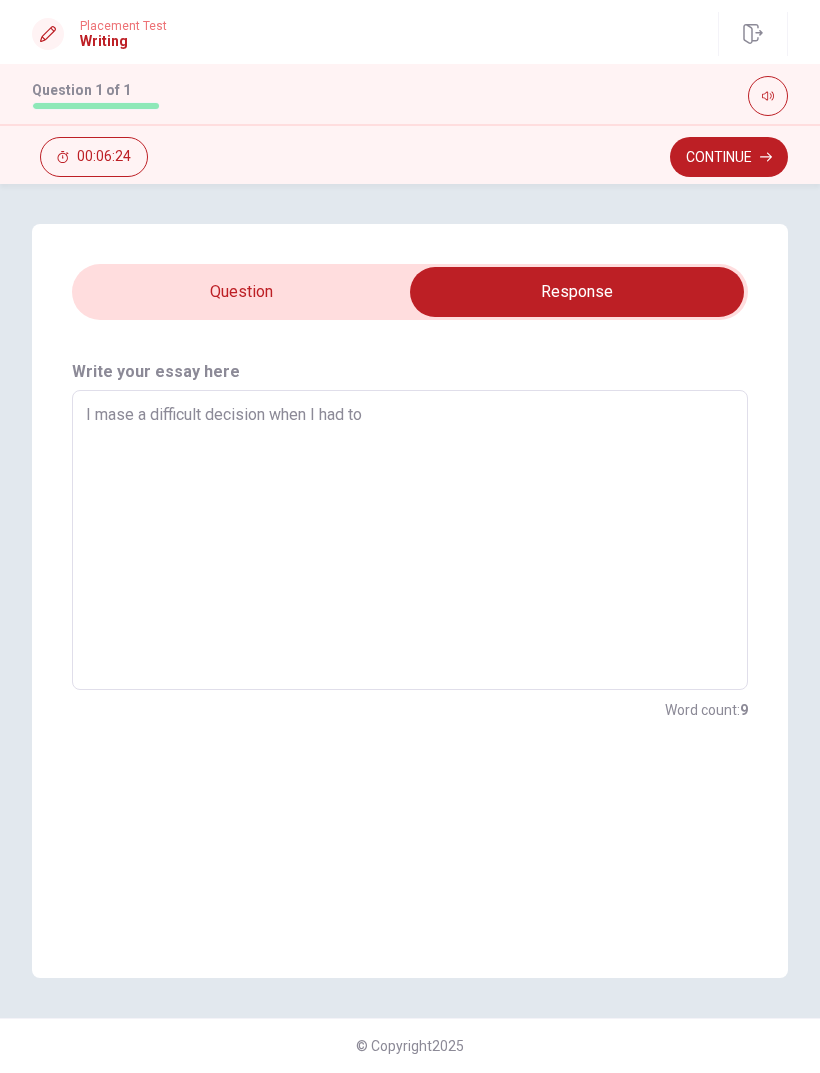 type on "I mase a difficult decision when I had to" 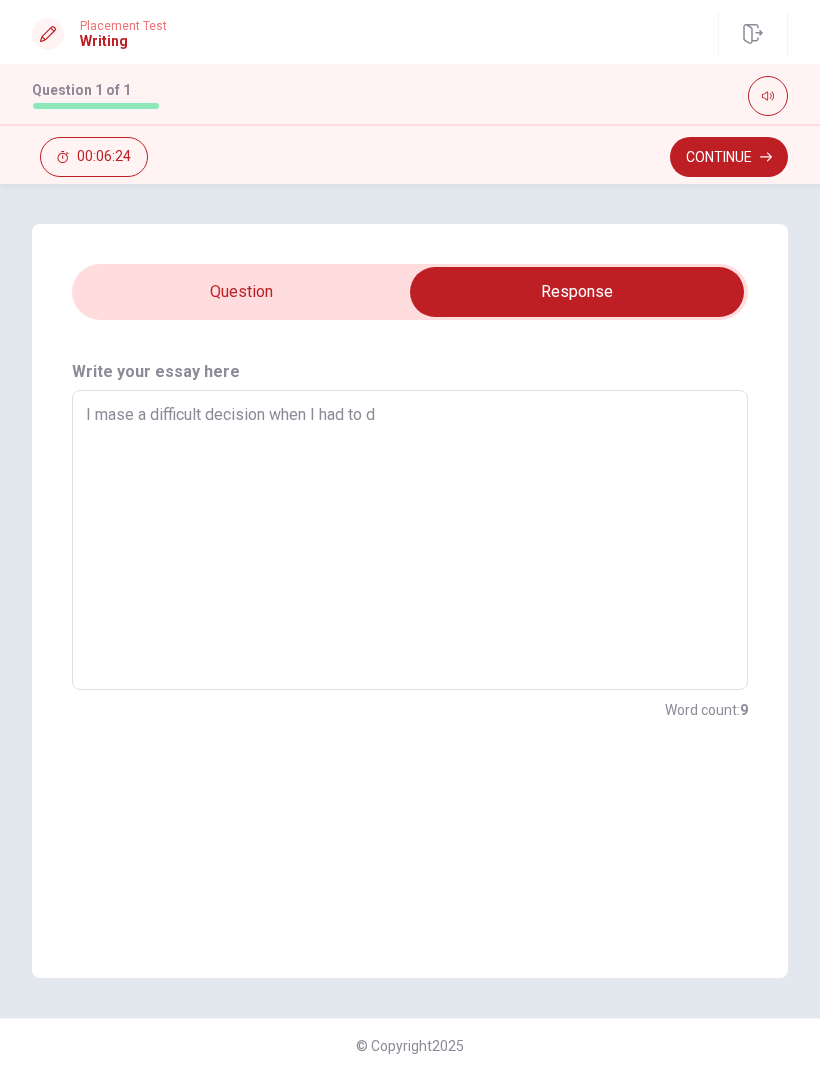 type on "x" 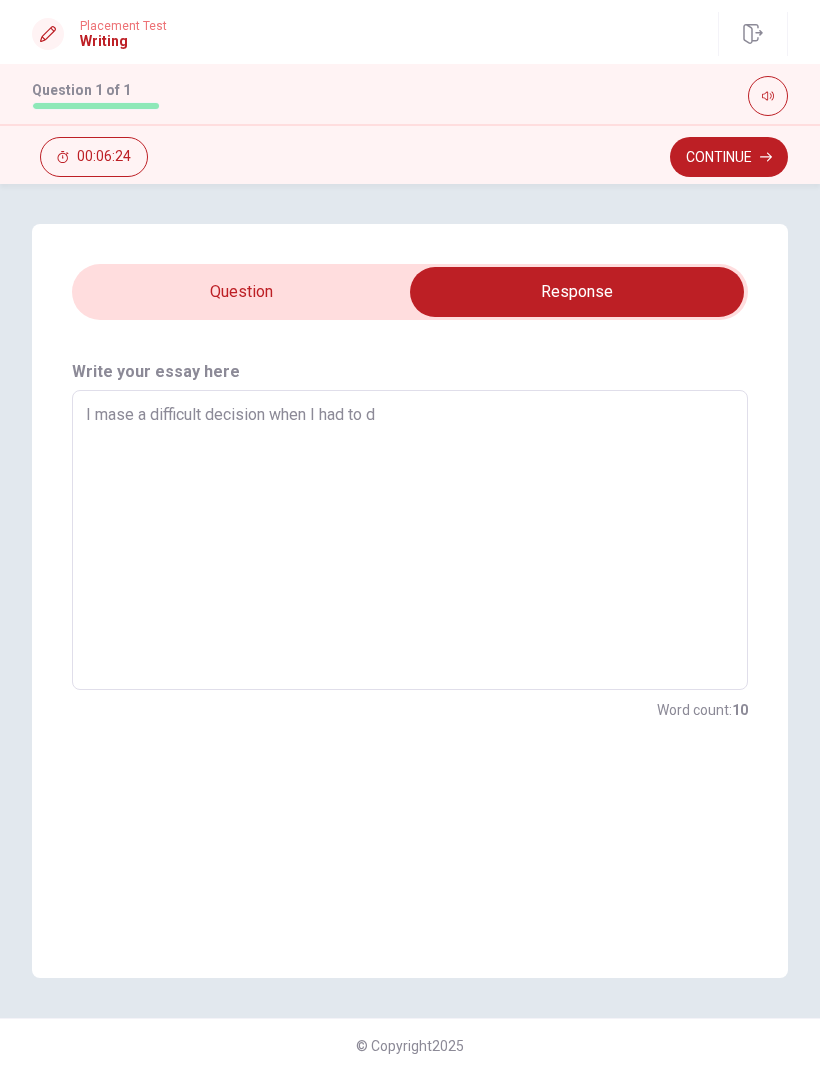 type on "I mase a difficult decision when I had to de" 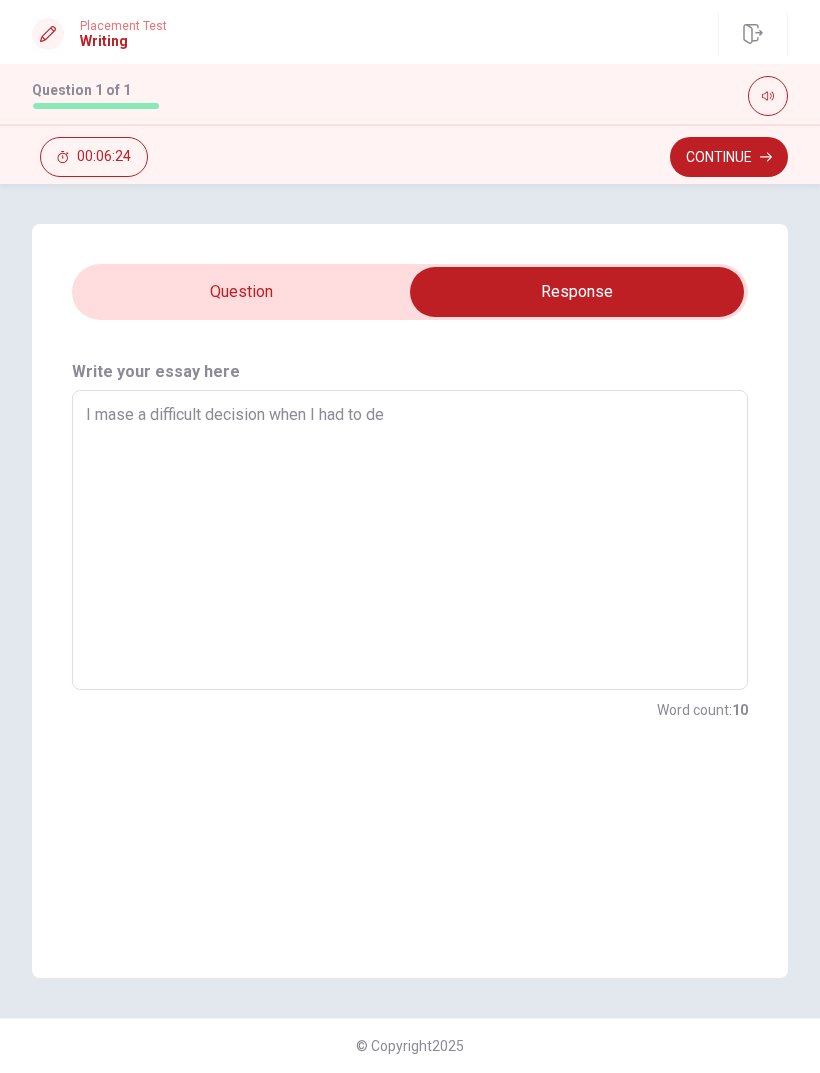 type on "x" 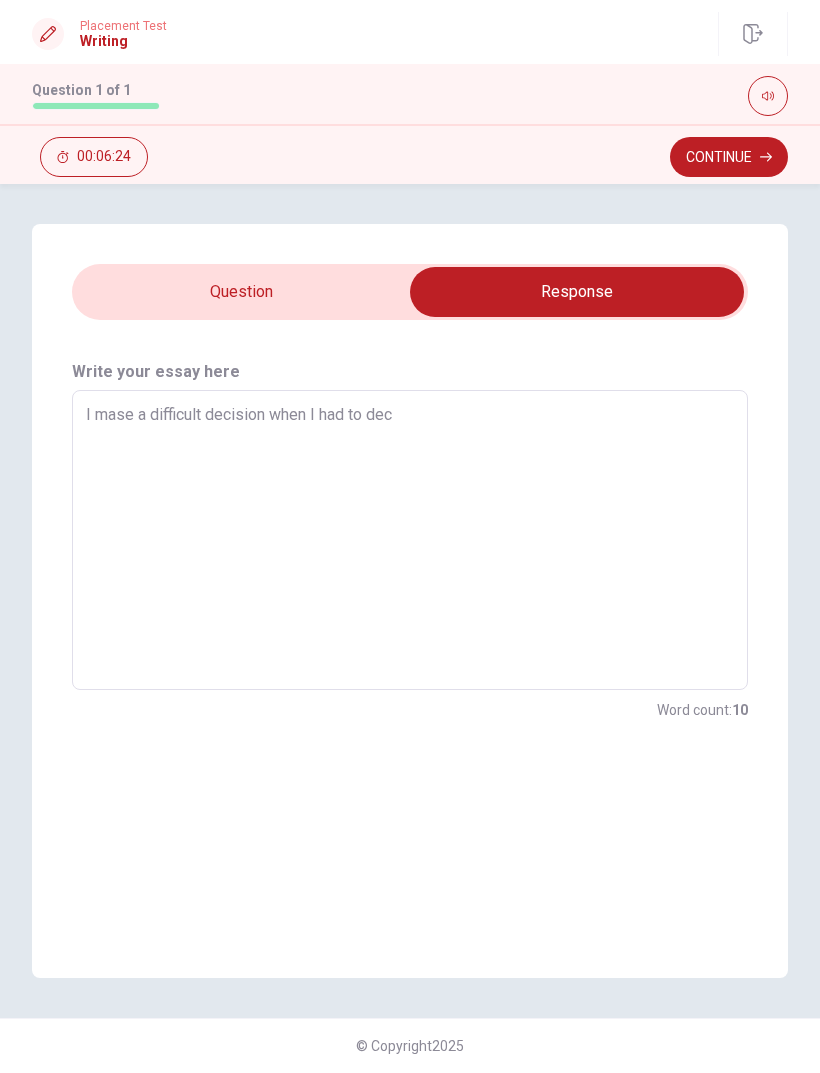 type on "x" 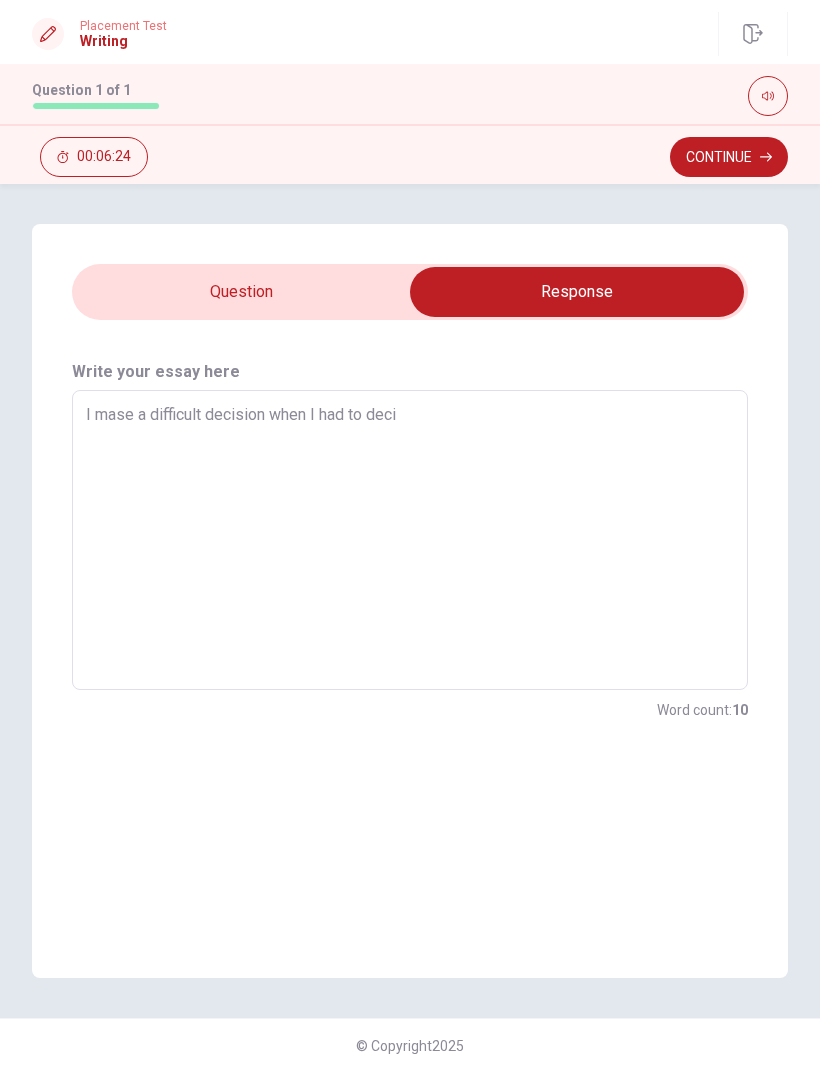type on "x" 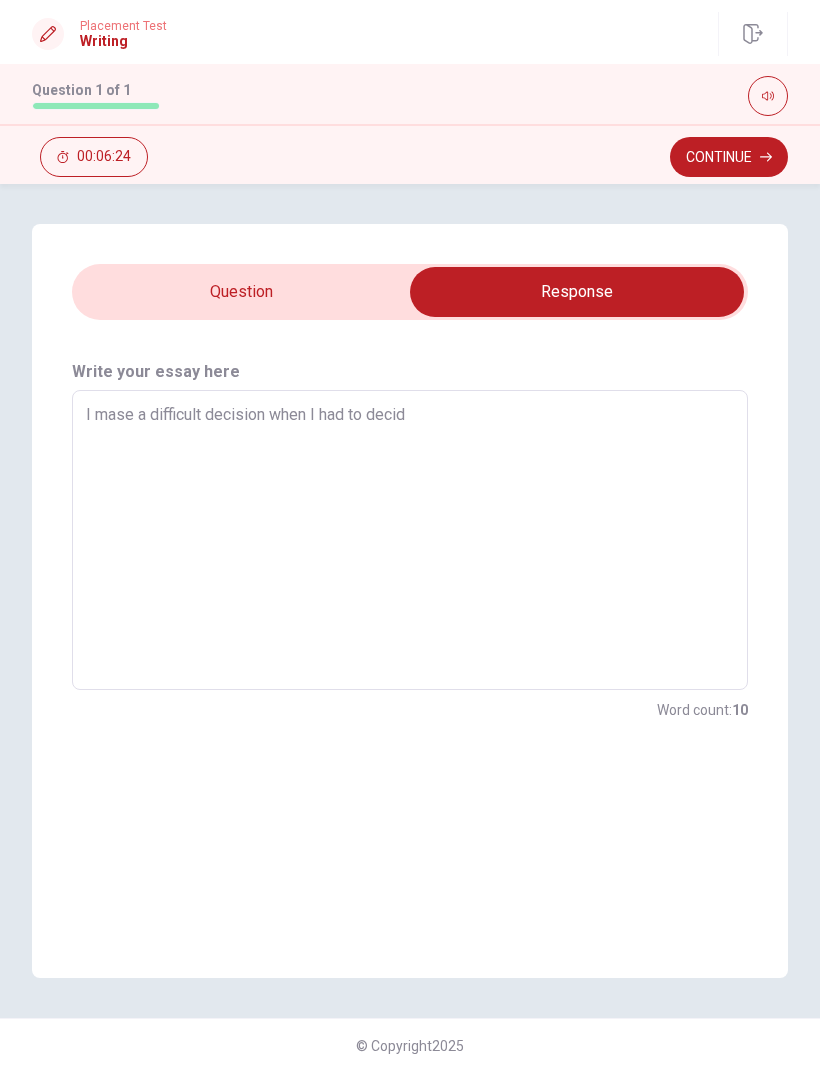 type on "x" 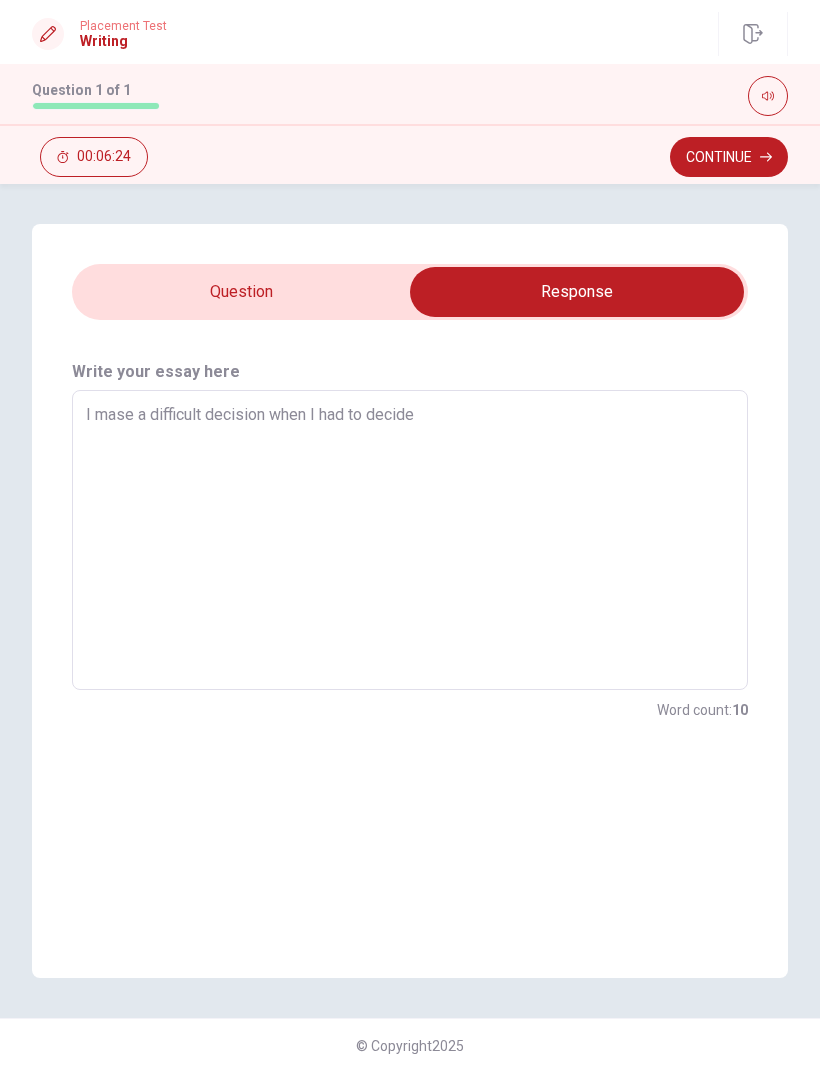 type on "x" 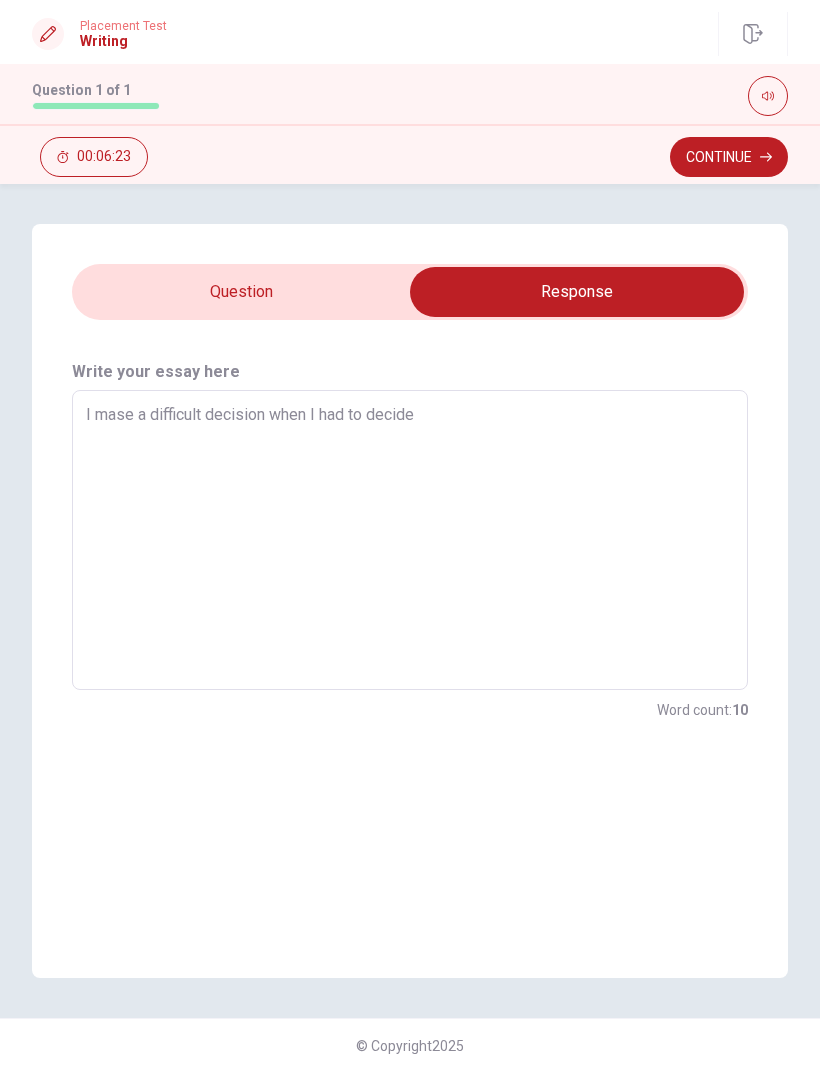 type on "I mase a difficult decision when I had to decide" 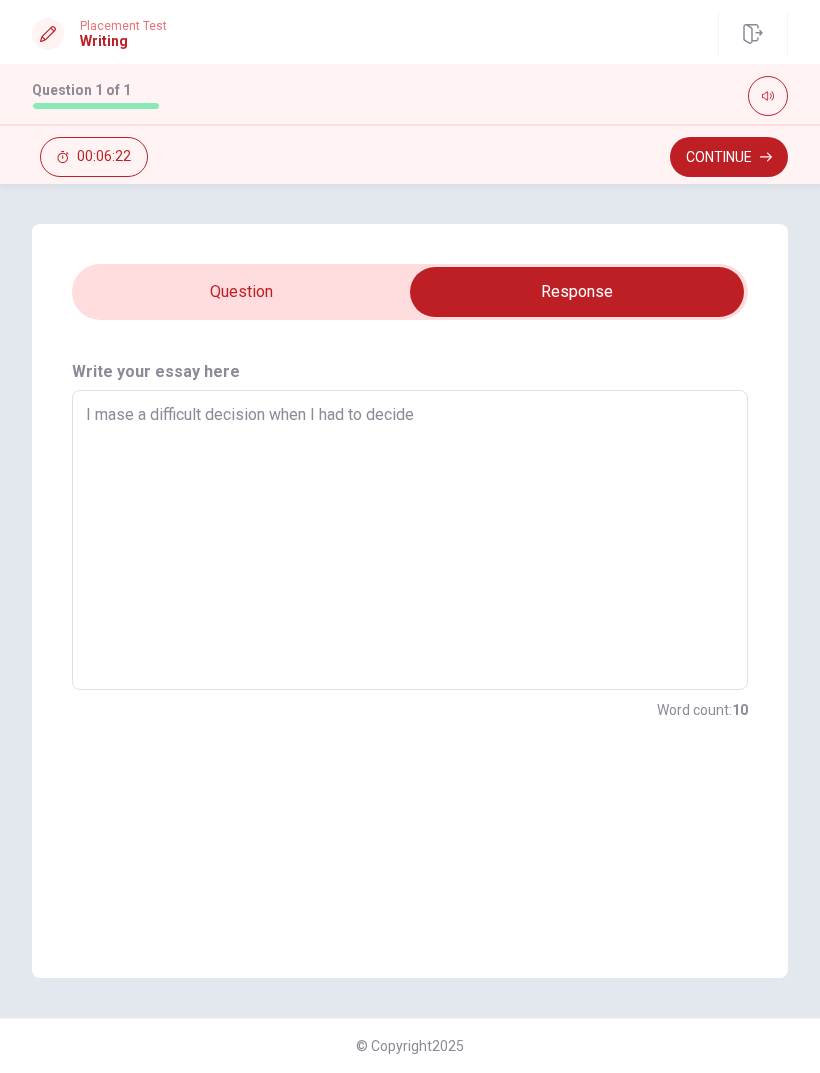 type on "x" 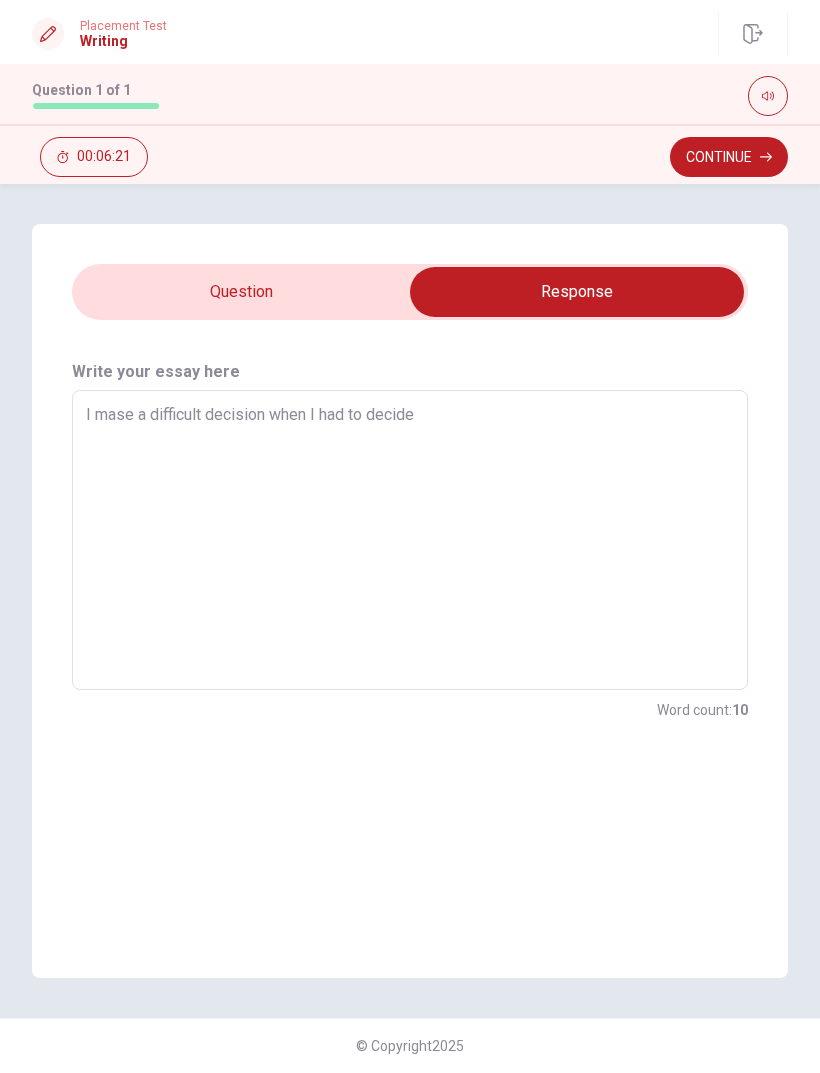 type on "I mase a difficult decision when I had to decide w" 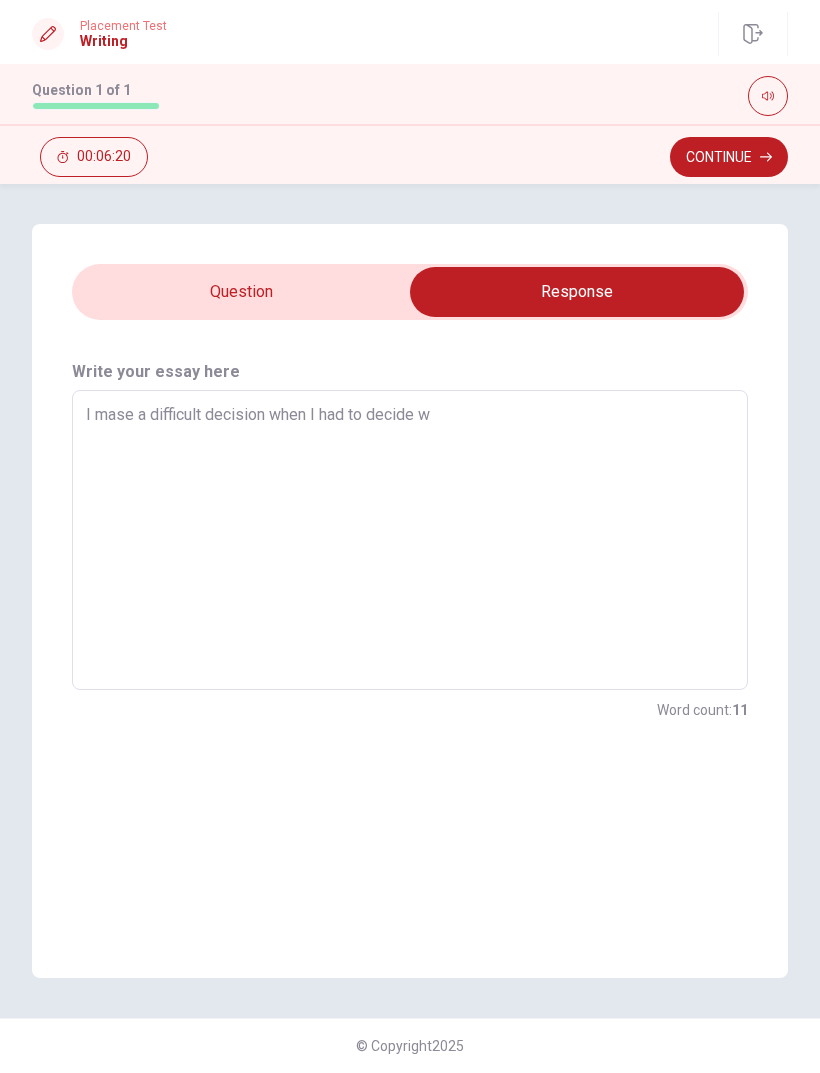 type on "x" 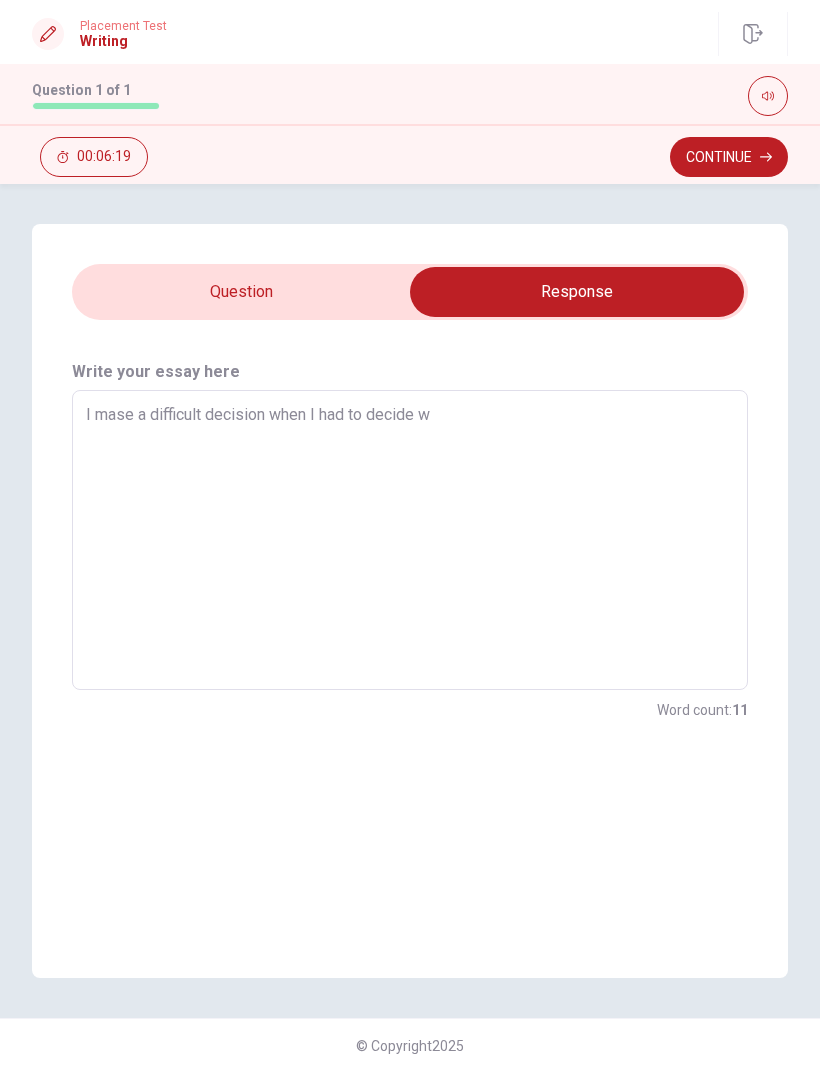 type on "I mase a difficult decision when I had to decide wh" 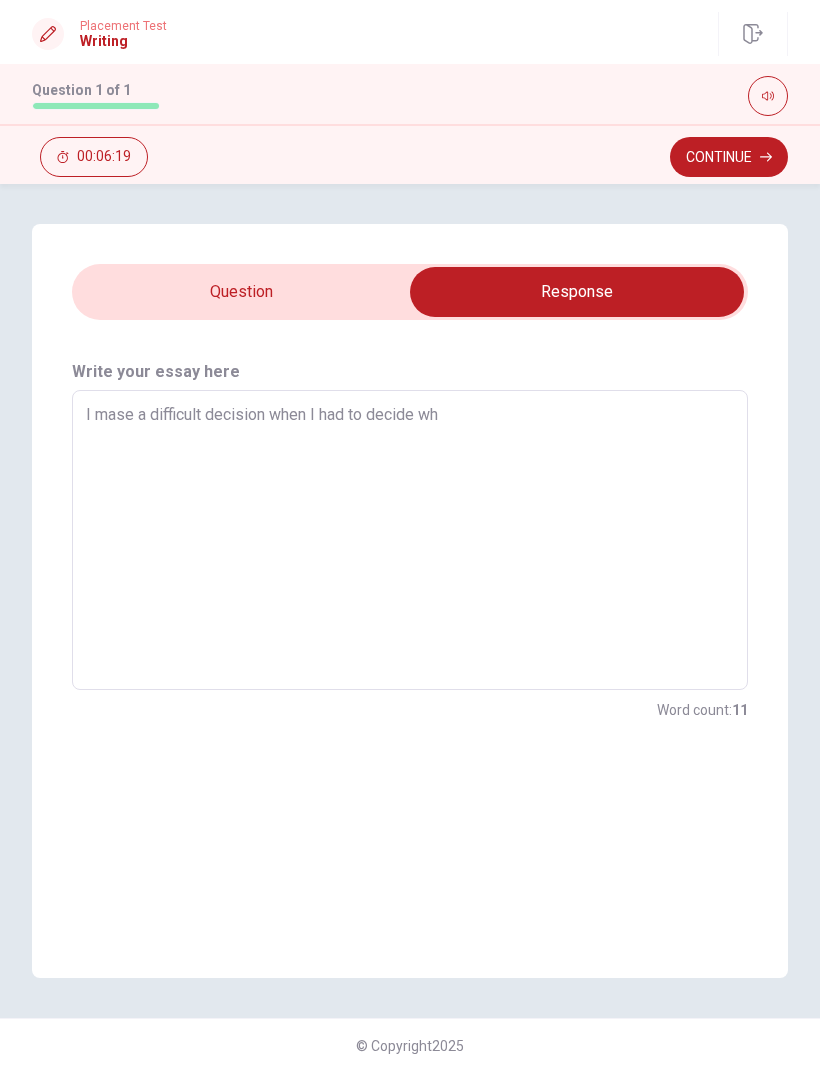 type on "x" 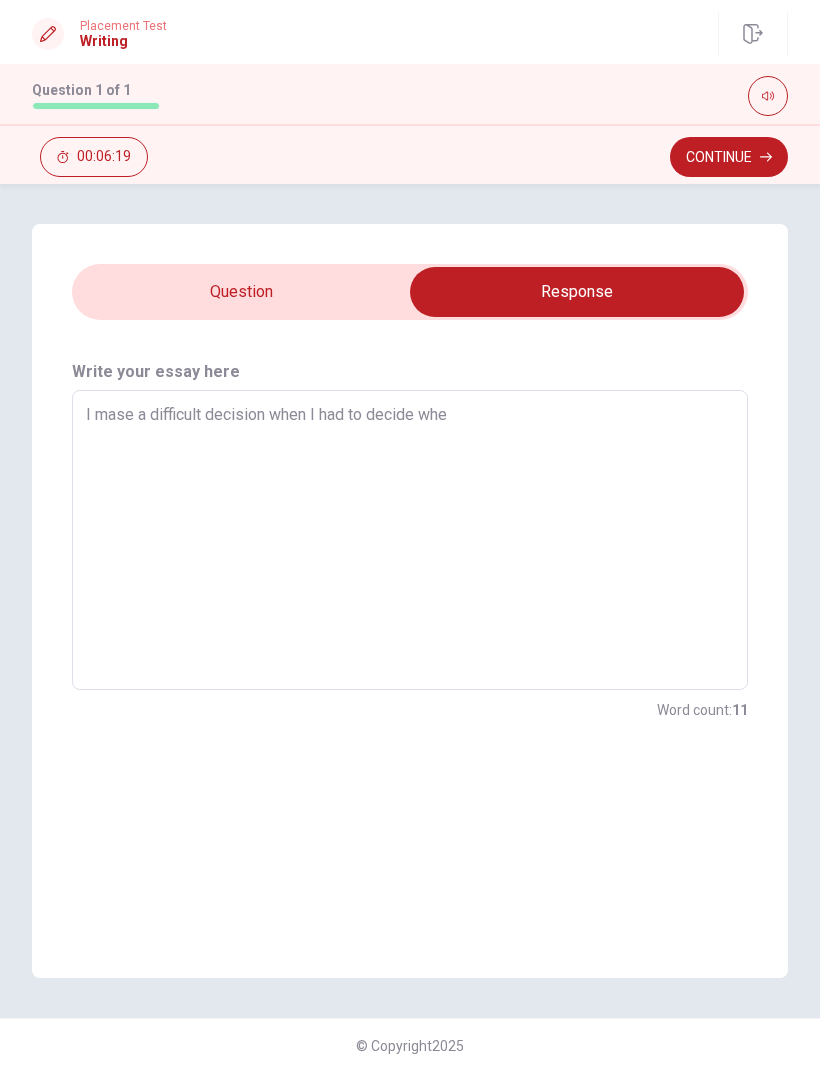 type on "x" 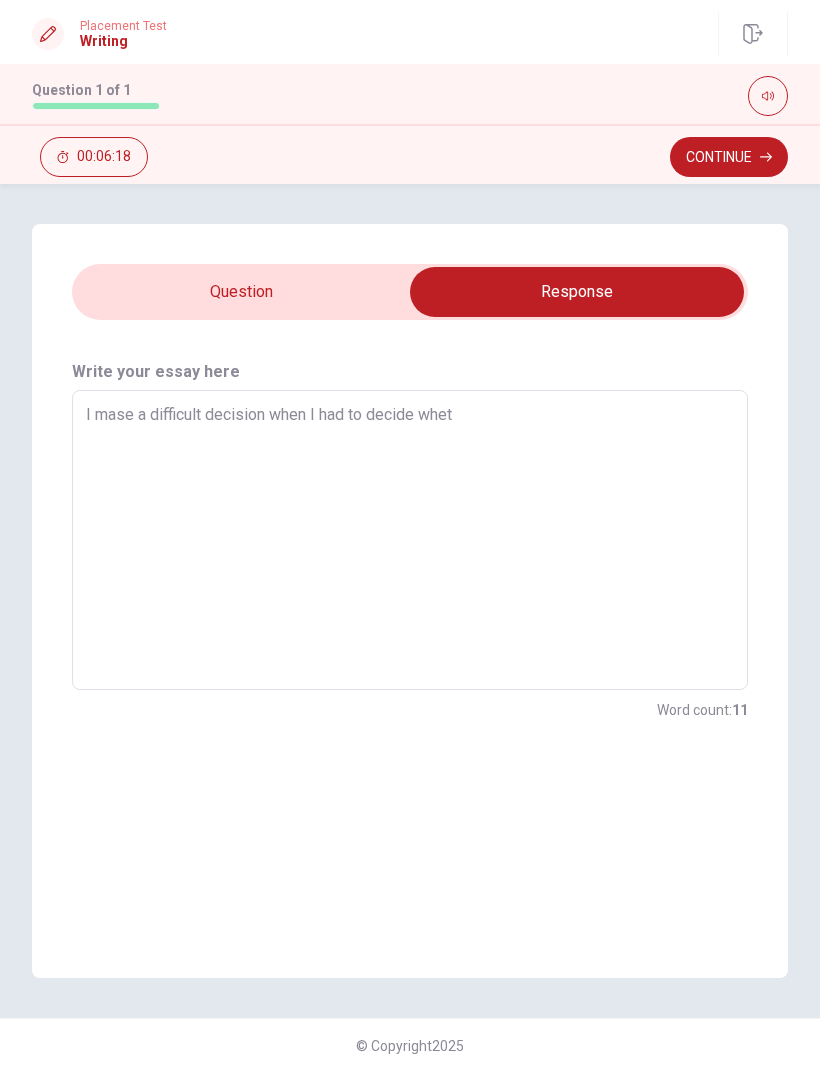 type on "x" 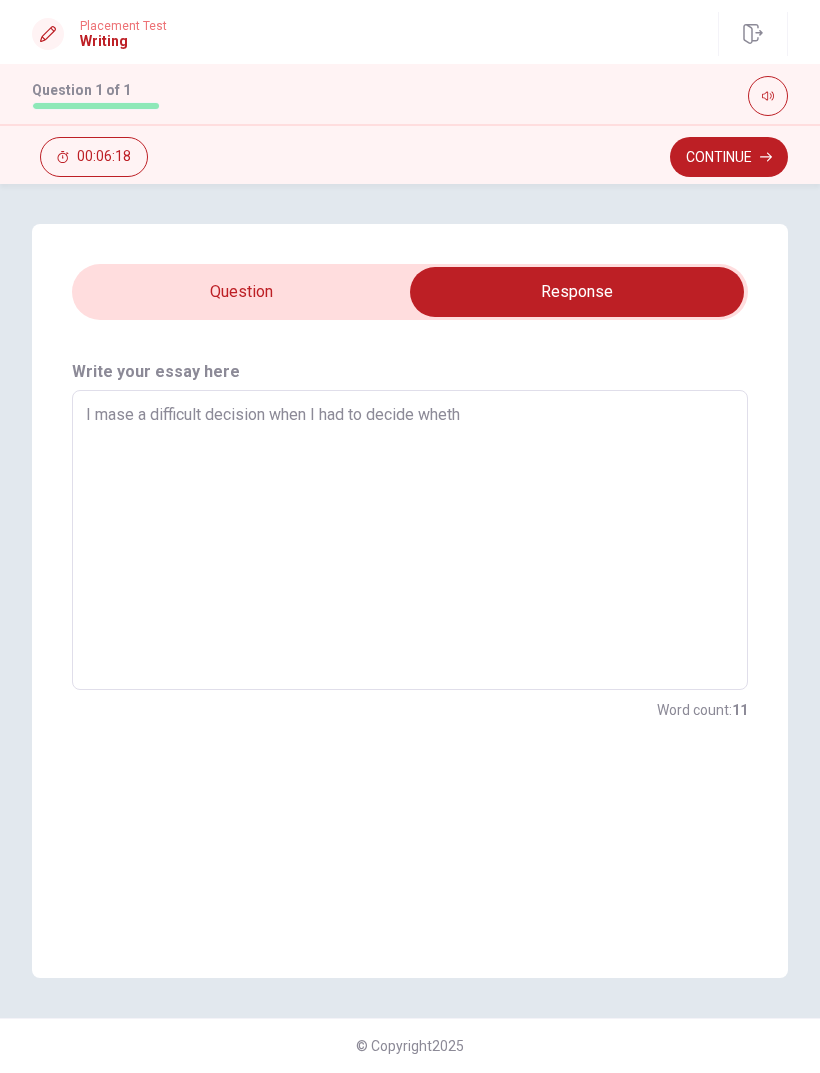 type on "x" 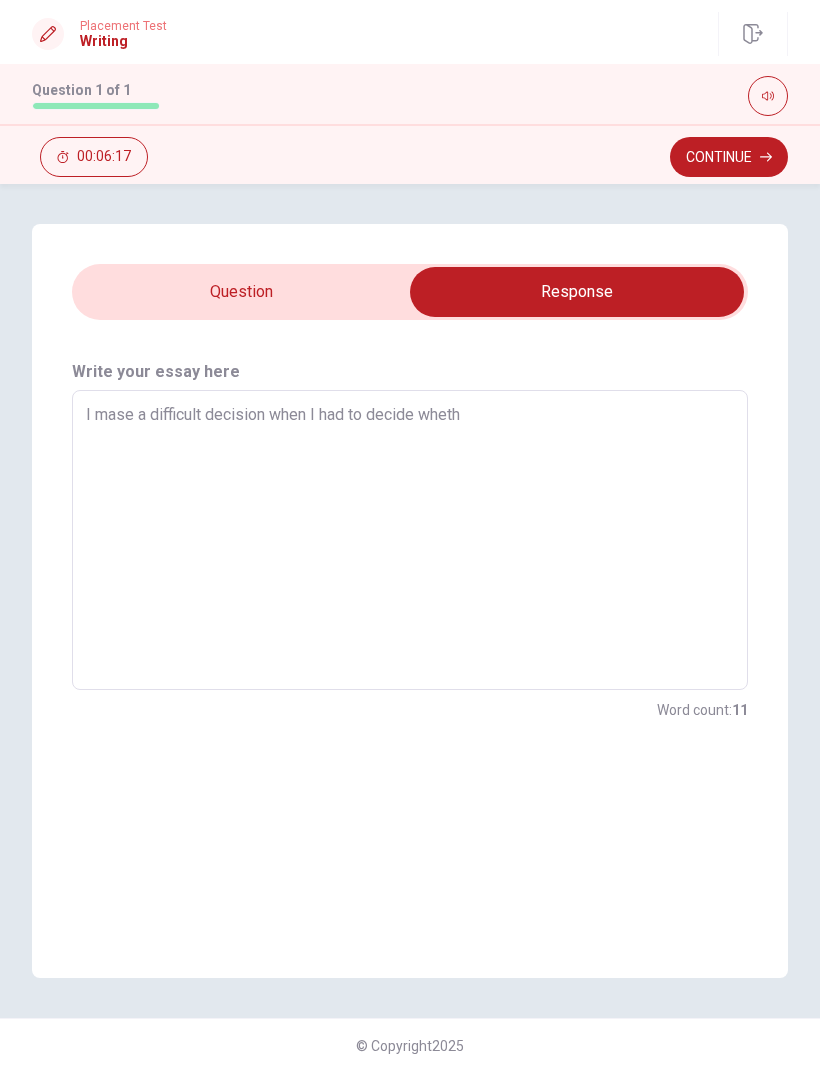 type on "I mase a difficult decision when I had to decide whethe" 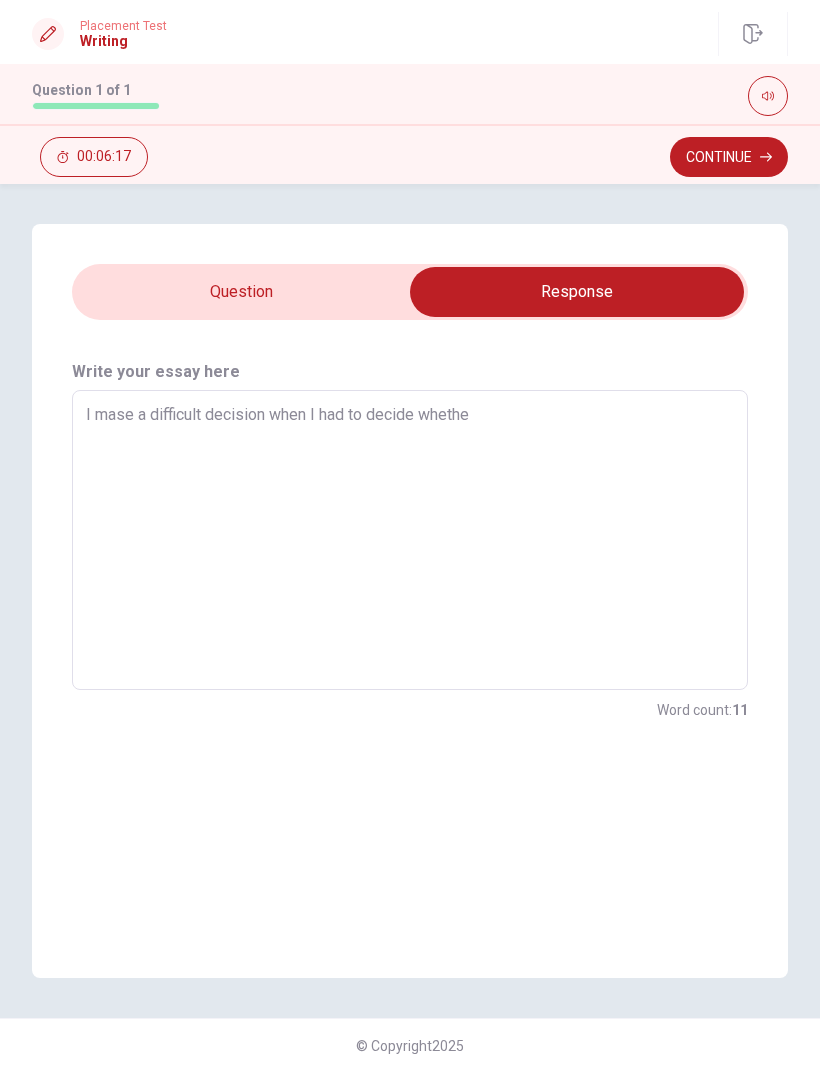 type on "x" 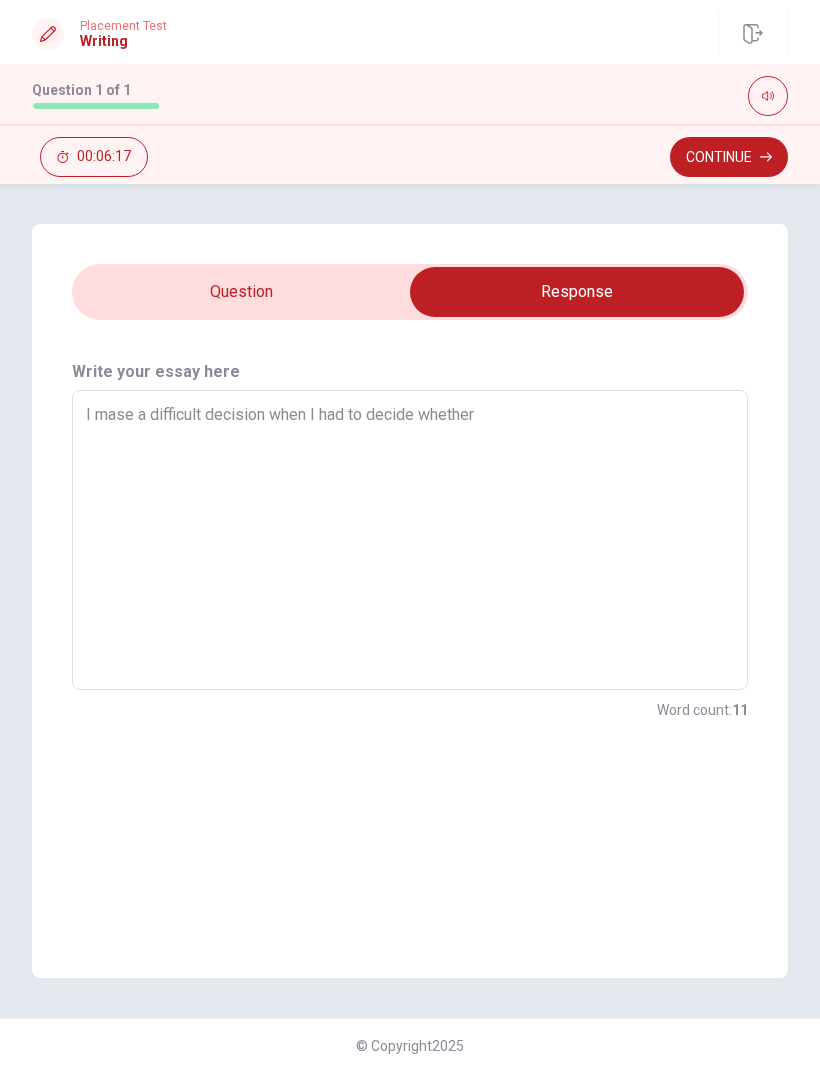type on "x" 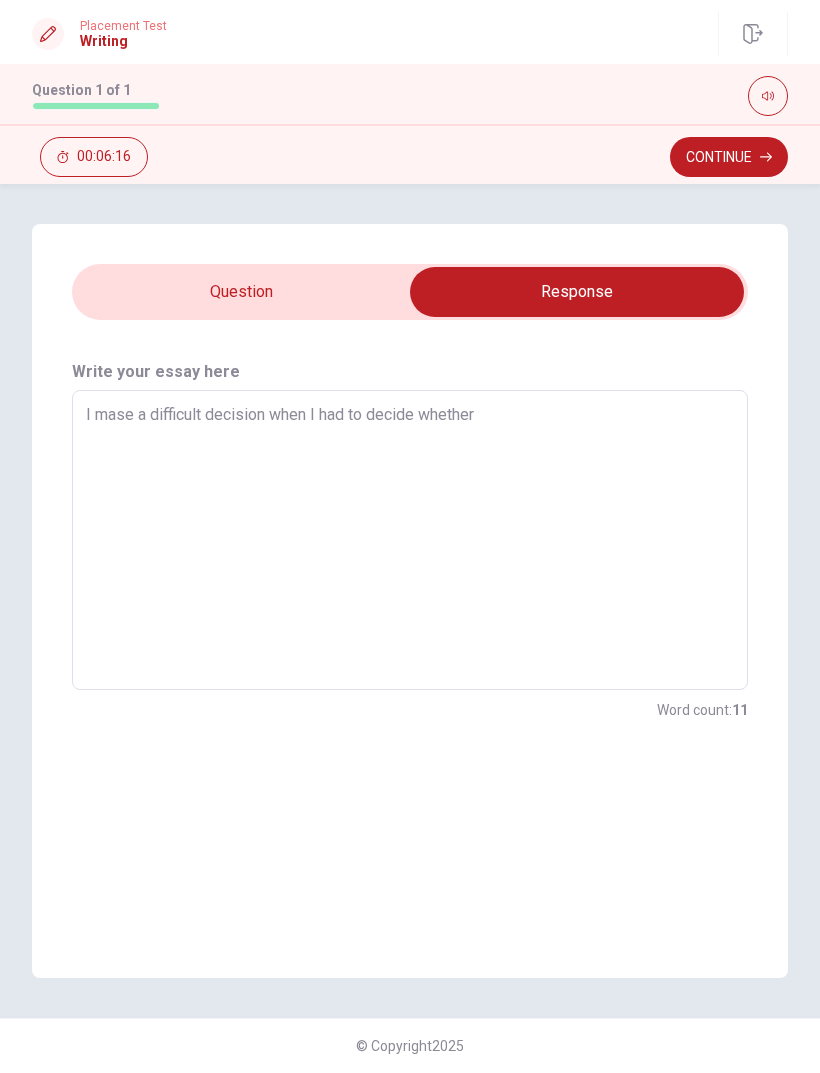 type on "x" 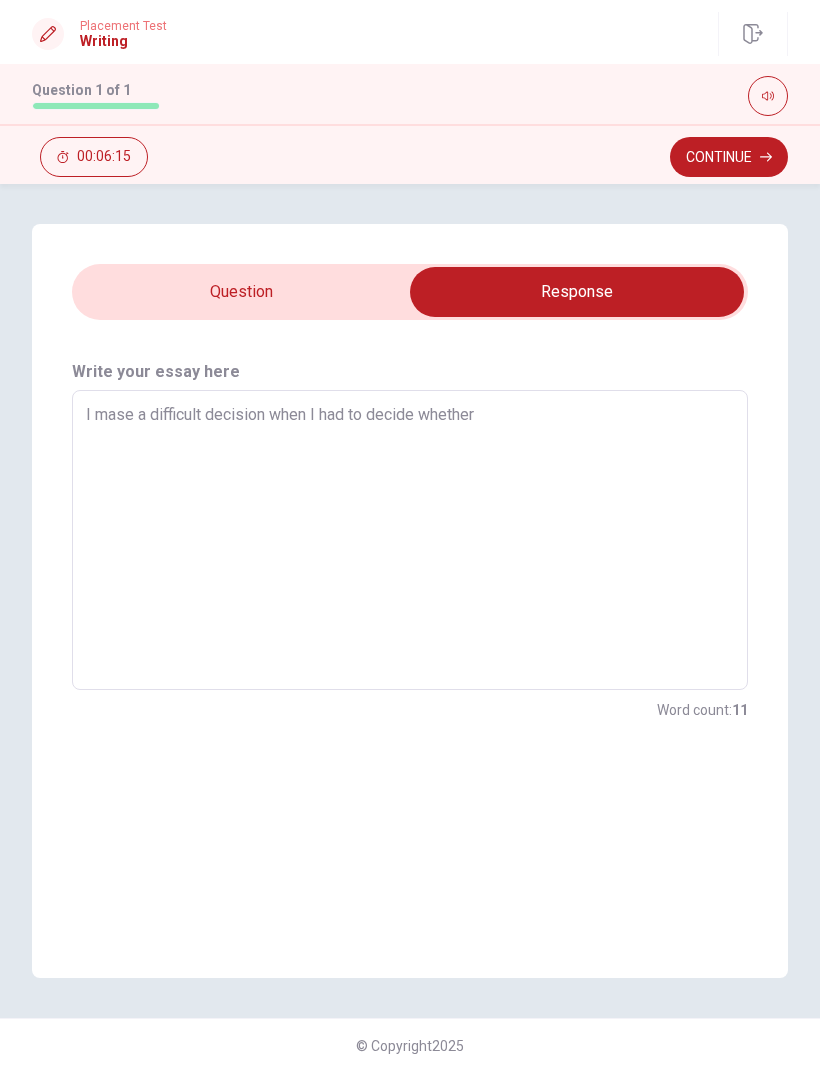 type on "I mase a difficult decision when I had to decide whether t" 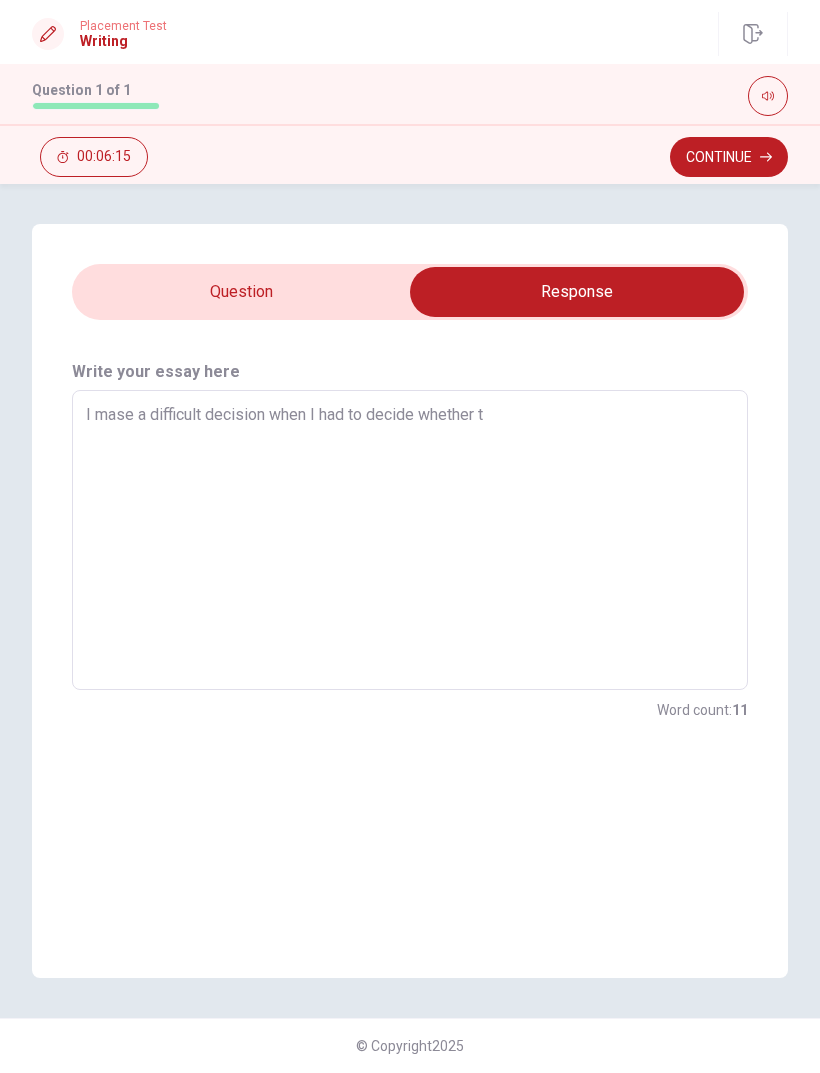 type on "x" 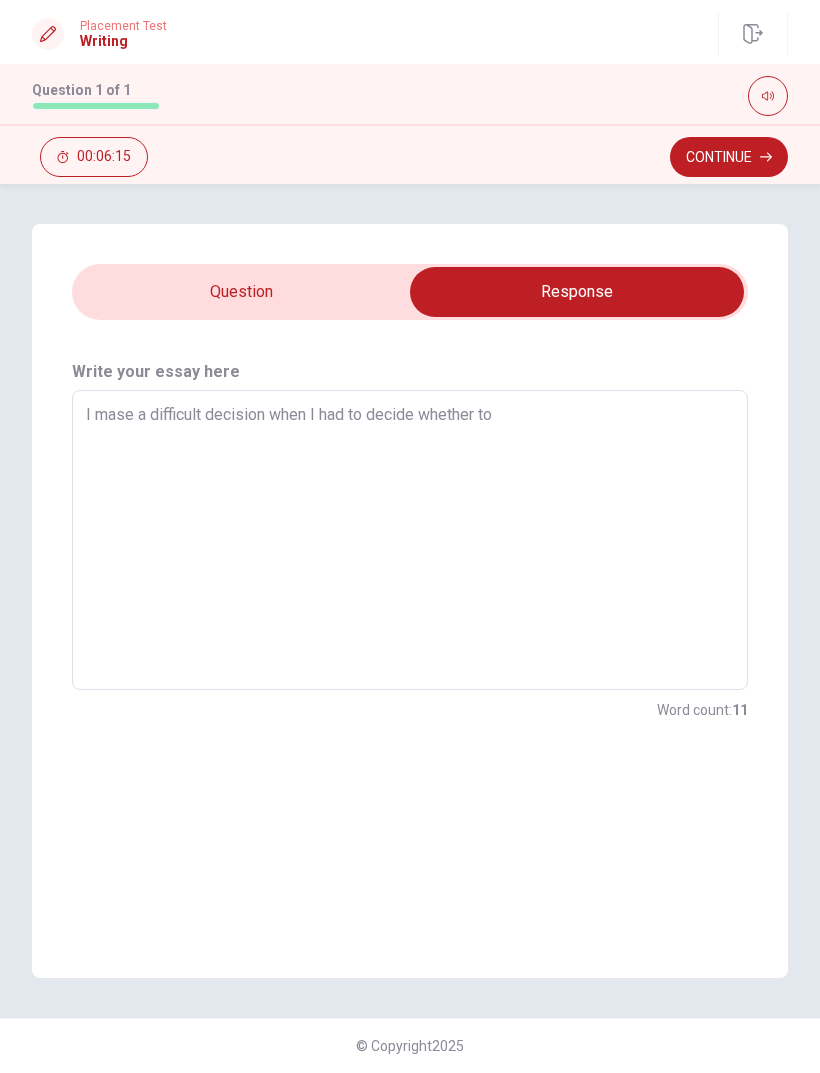 type on "x" 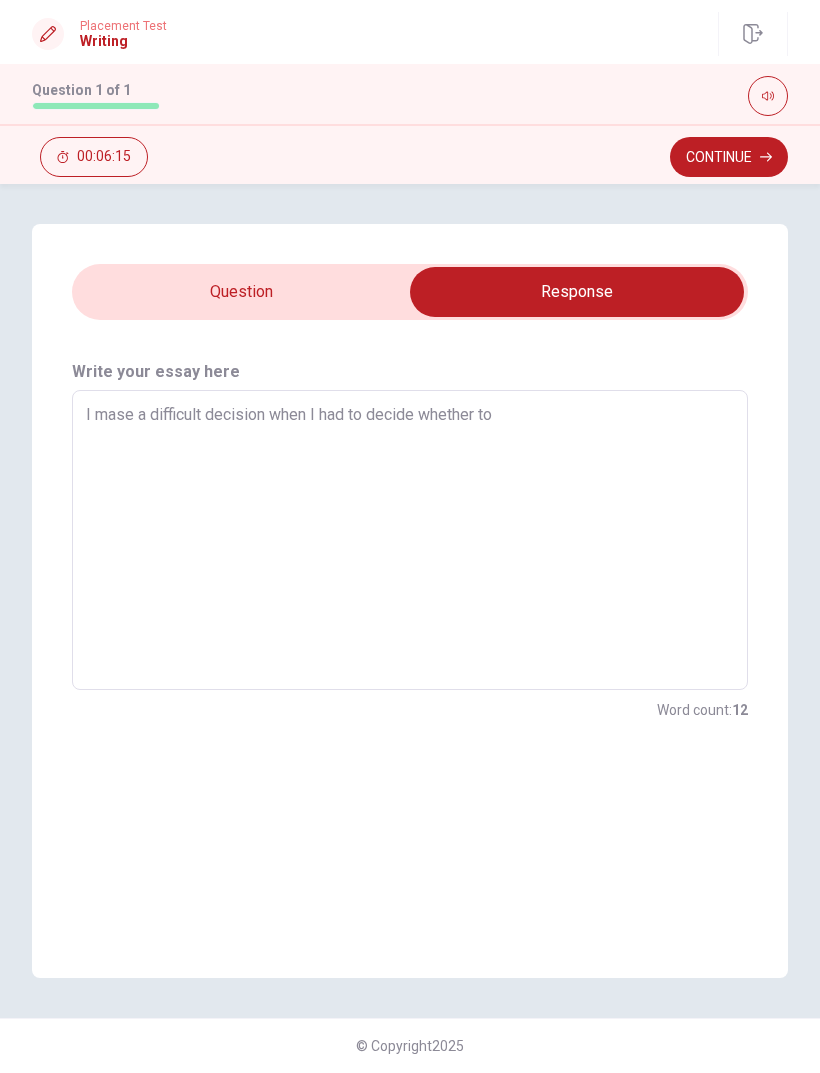type on "I mase a difficult decision when I had to decide whether to" 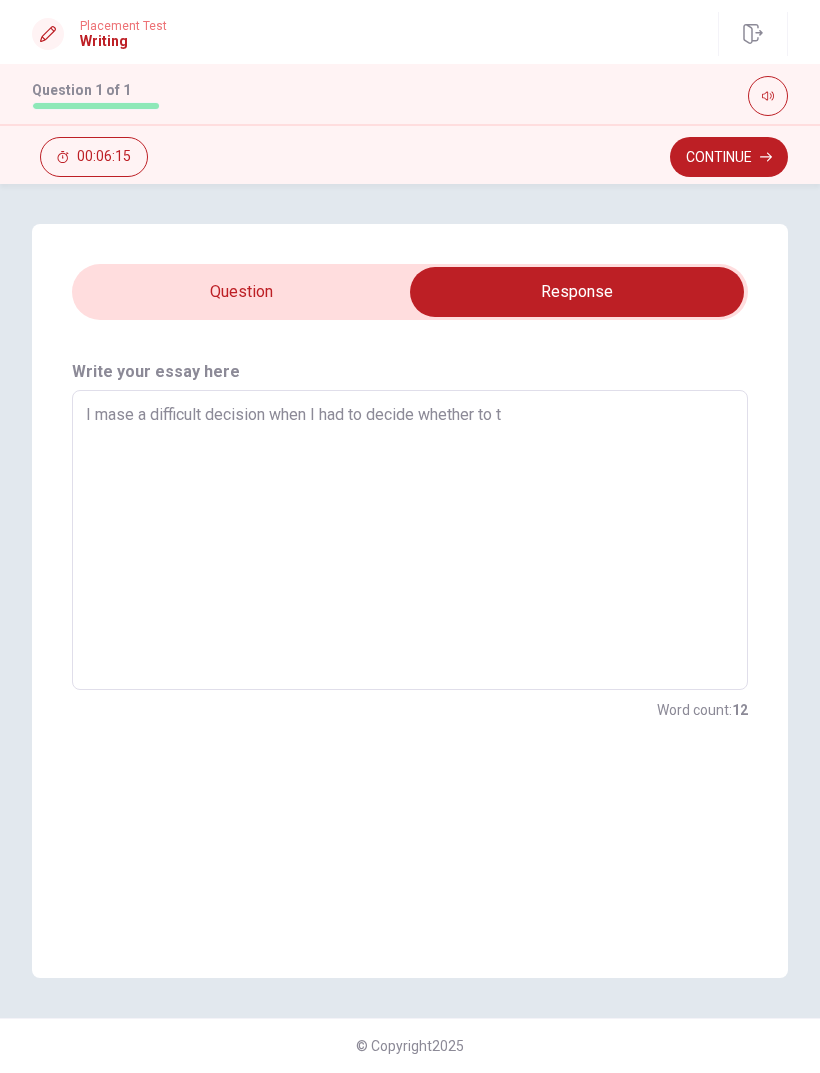 type on "x" 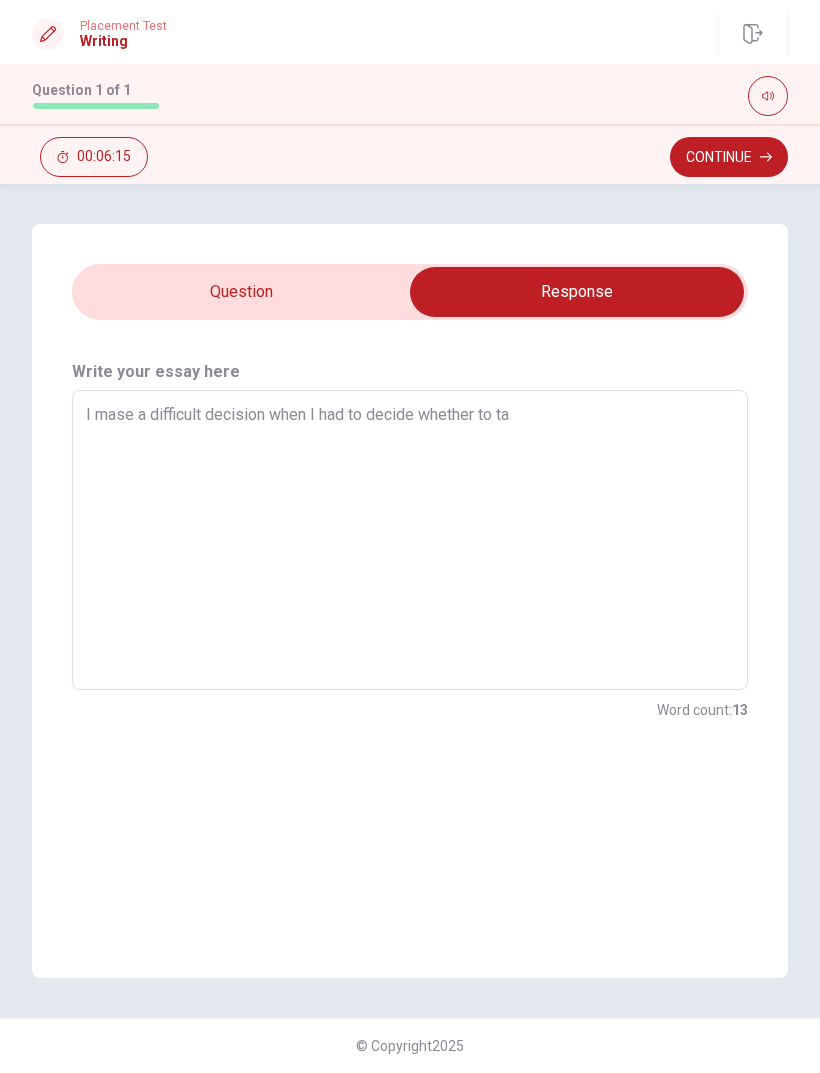 type on "x" 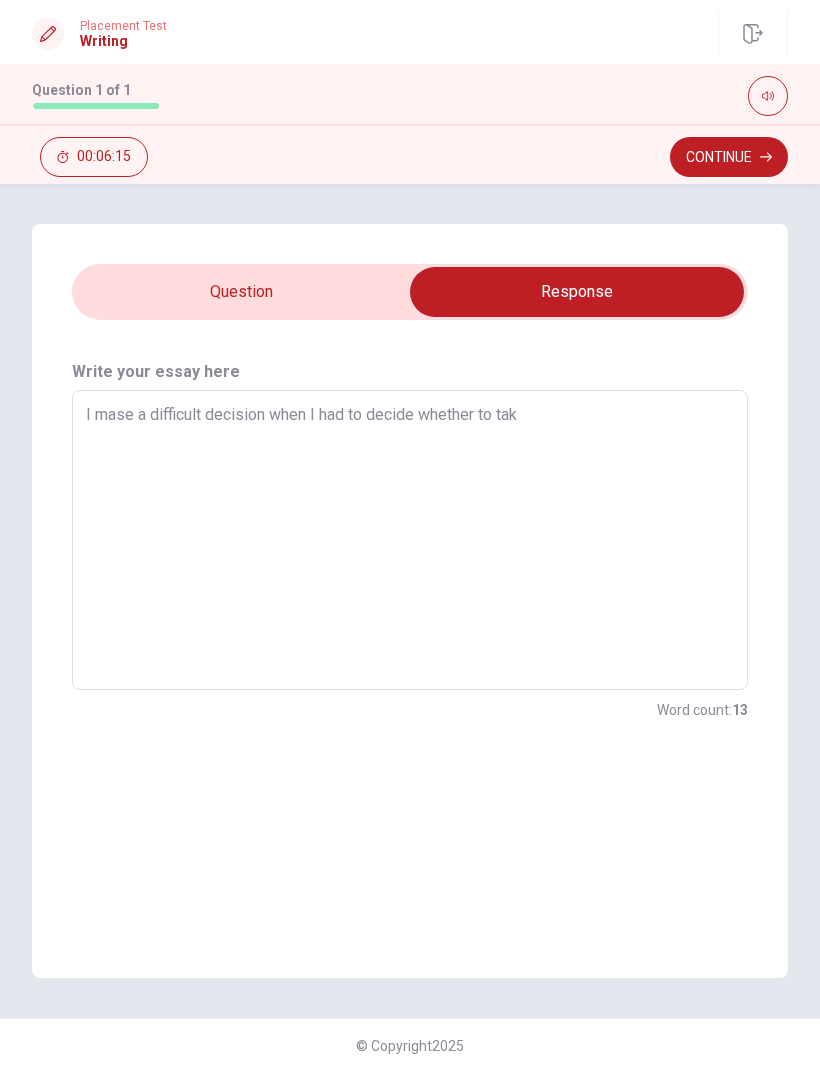 type on "x" 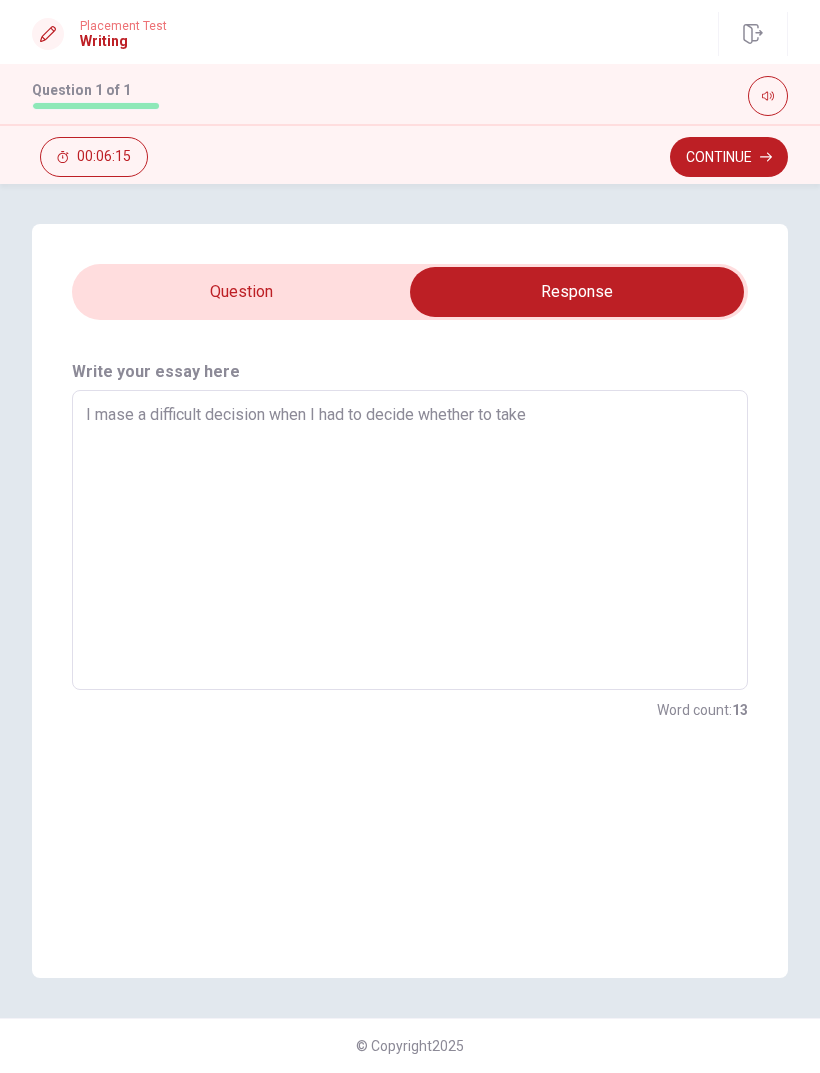 type on "x" 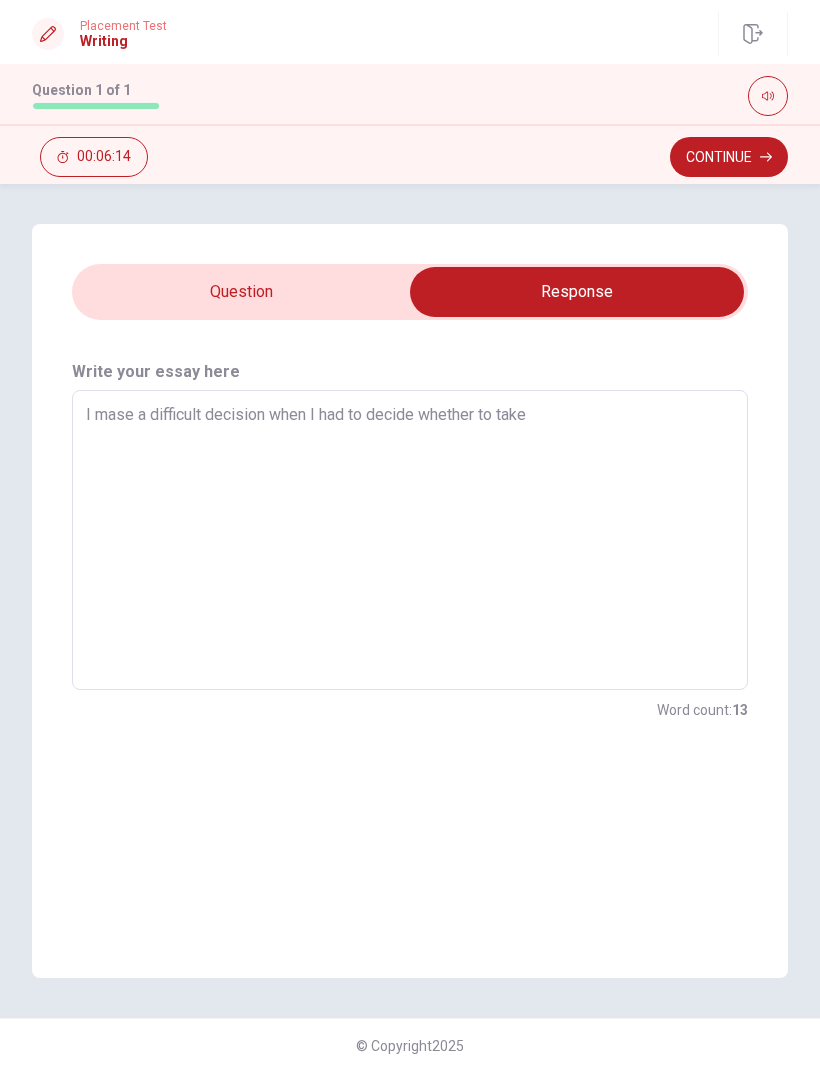 type on "I mase a difficult decision when I had to decide whether to take" 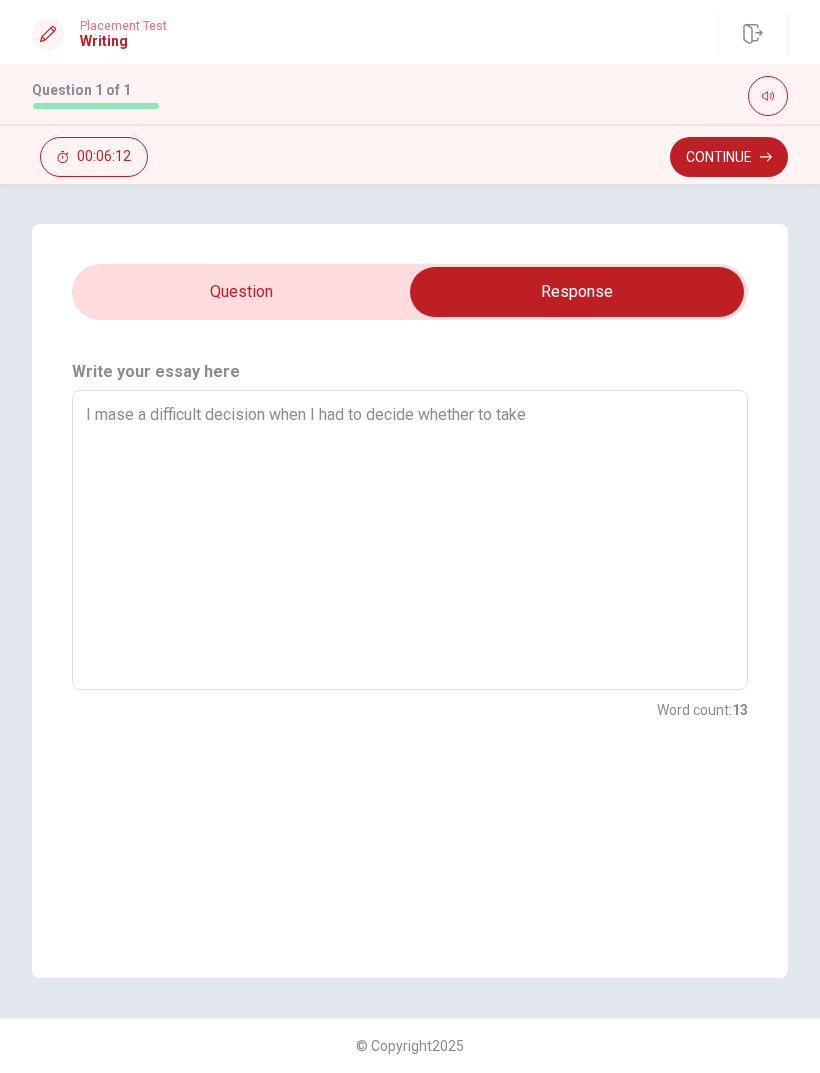 type on "x" 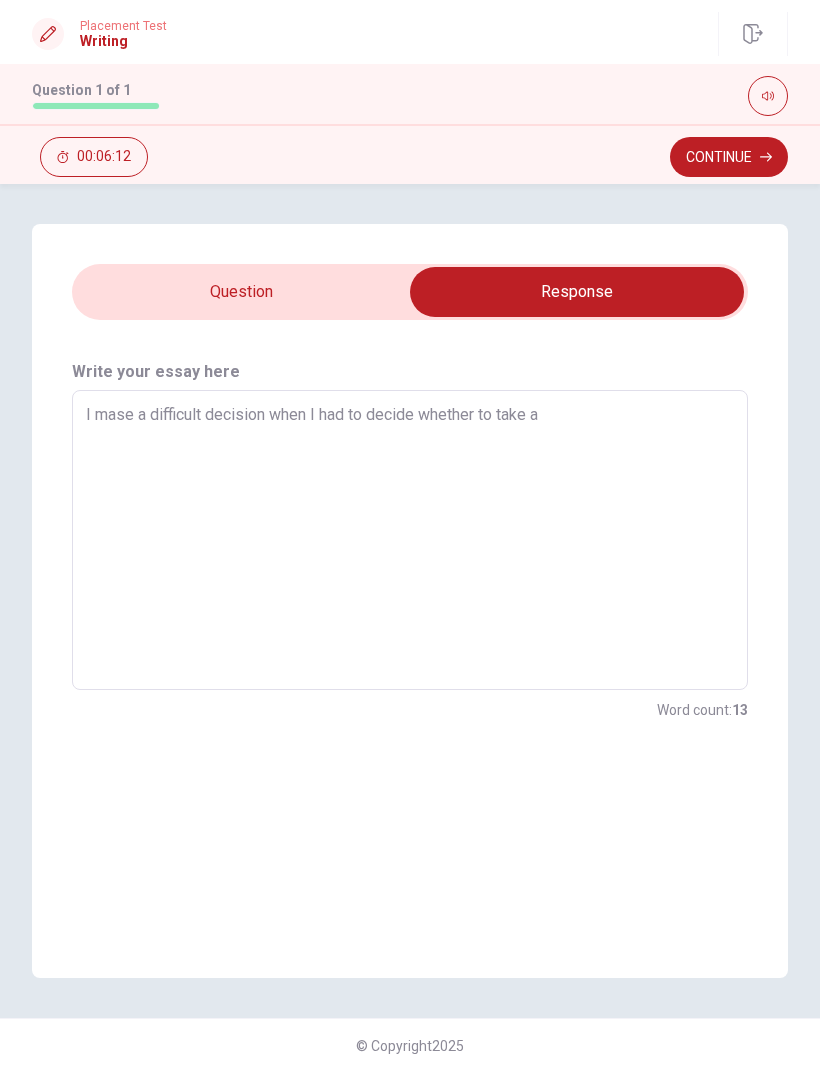 type on "x" 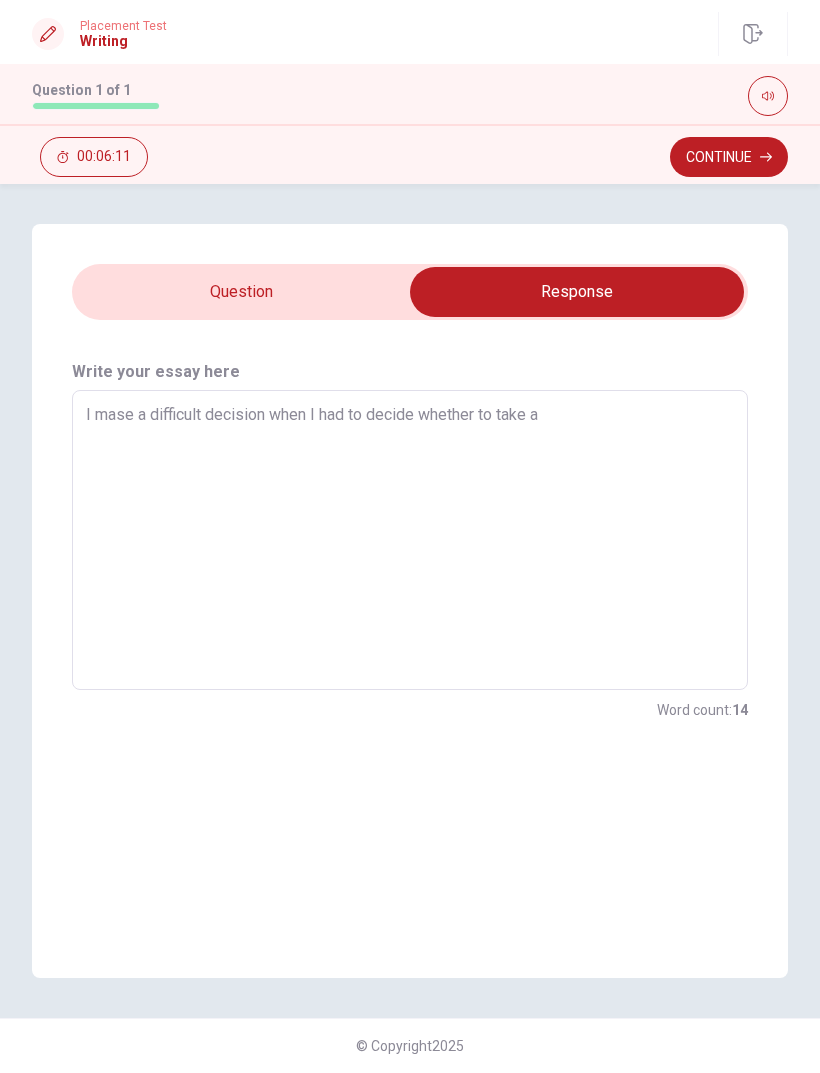 type on "I mase a difficult decision when I had to decide whether to take a t" 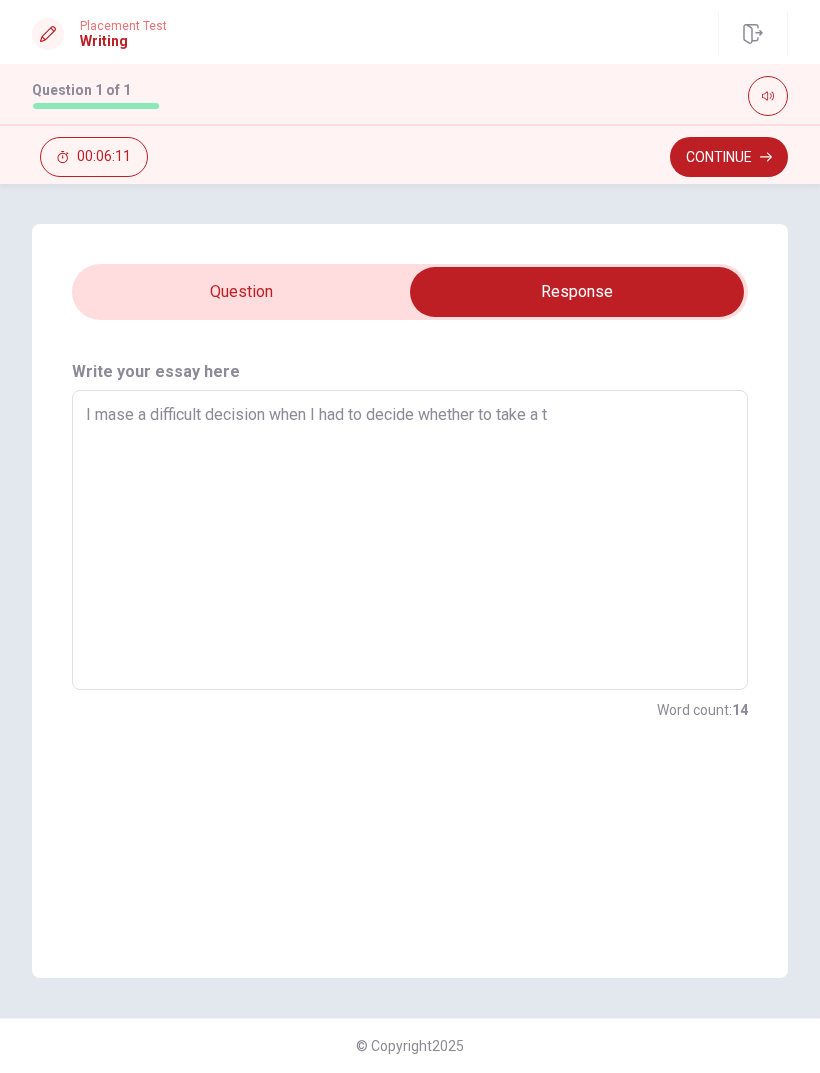 type on "x" 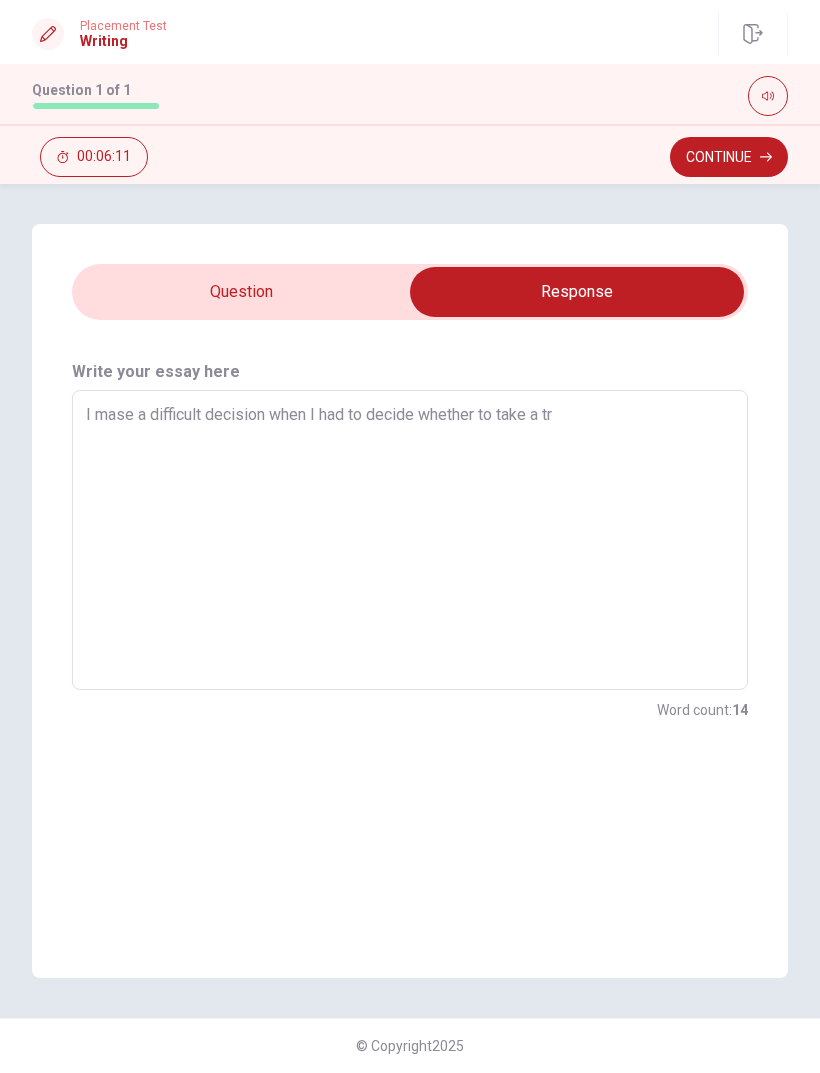 type on "x" 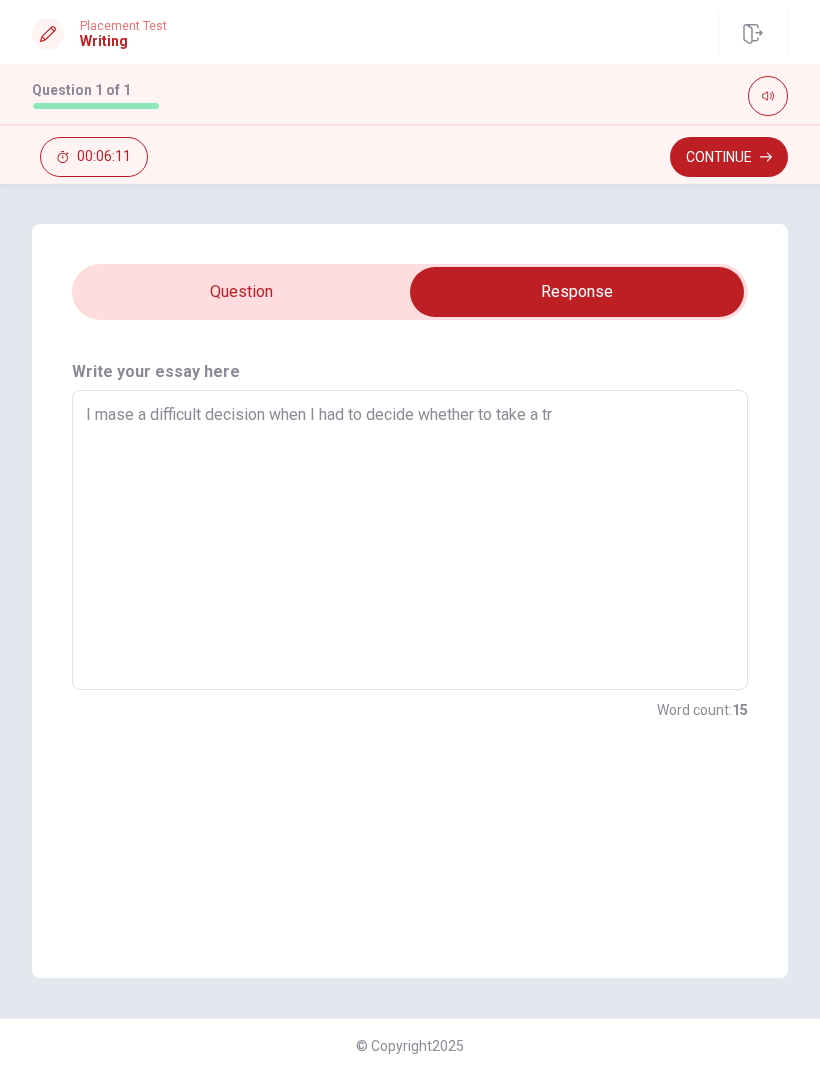 type on "I mase a difficult decision when I had to decide whether to take a tri" 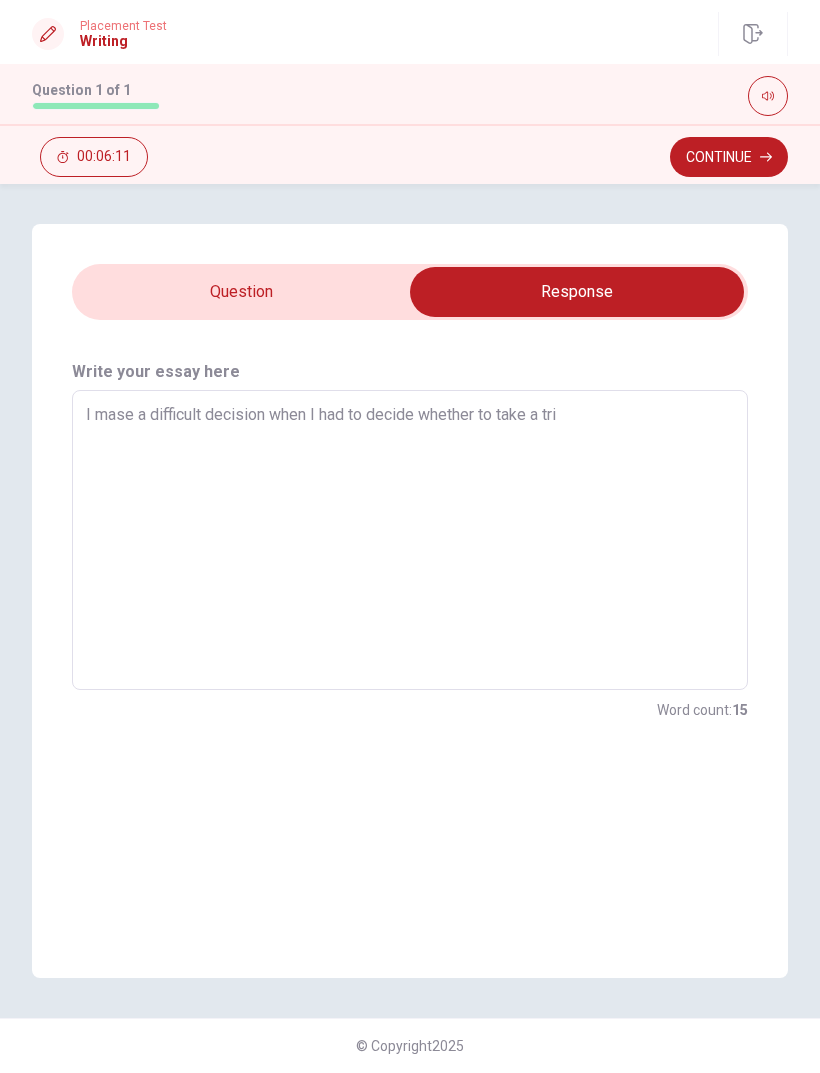 type on "x" 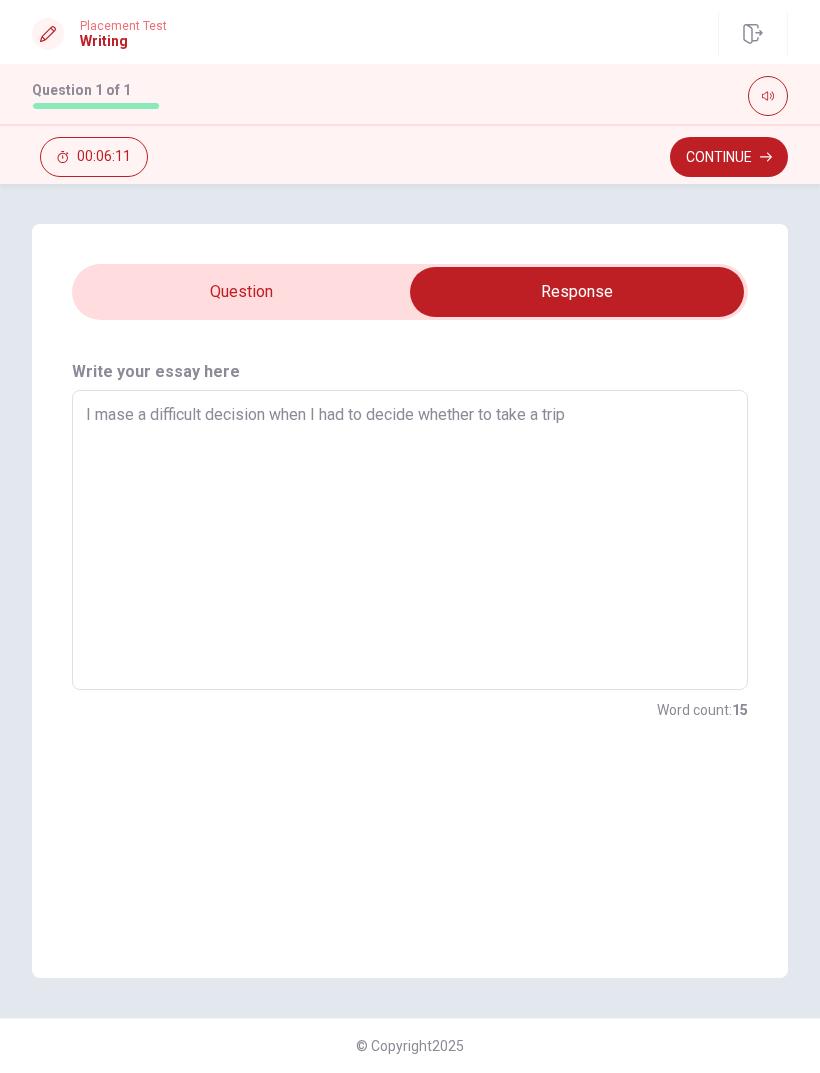 type on "x" 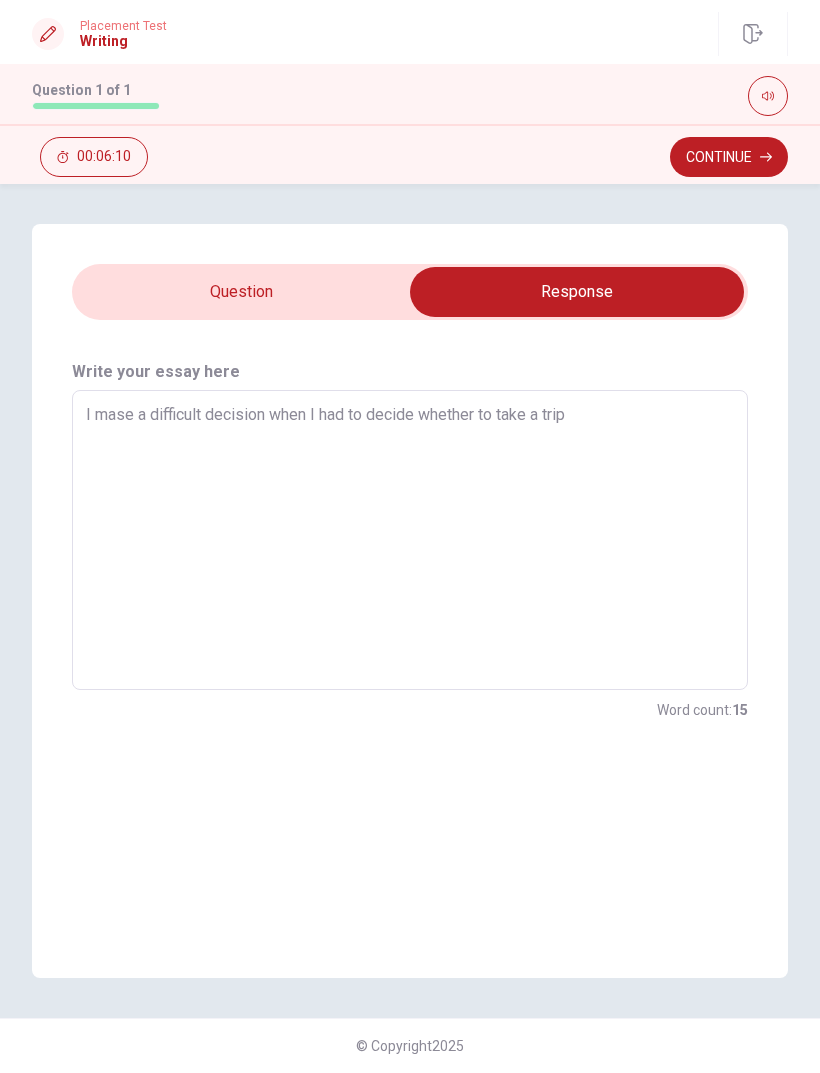 type on "x" 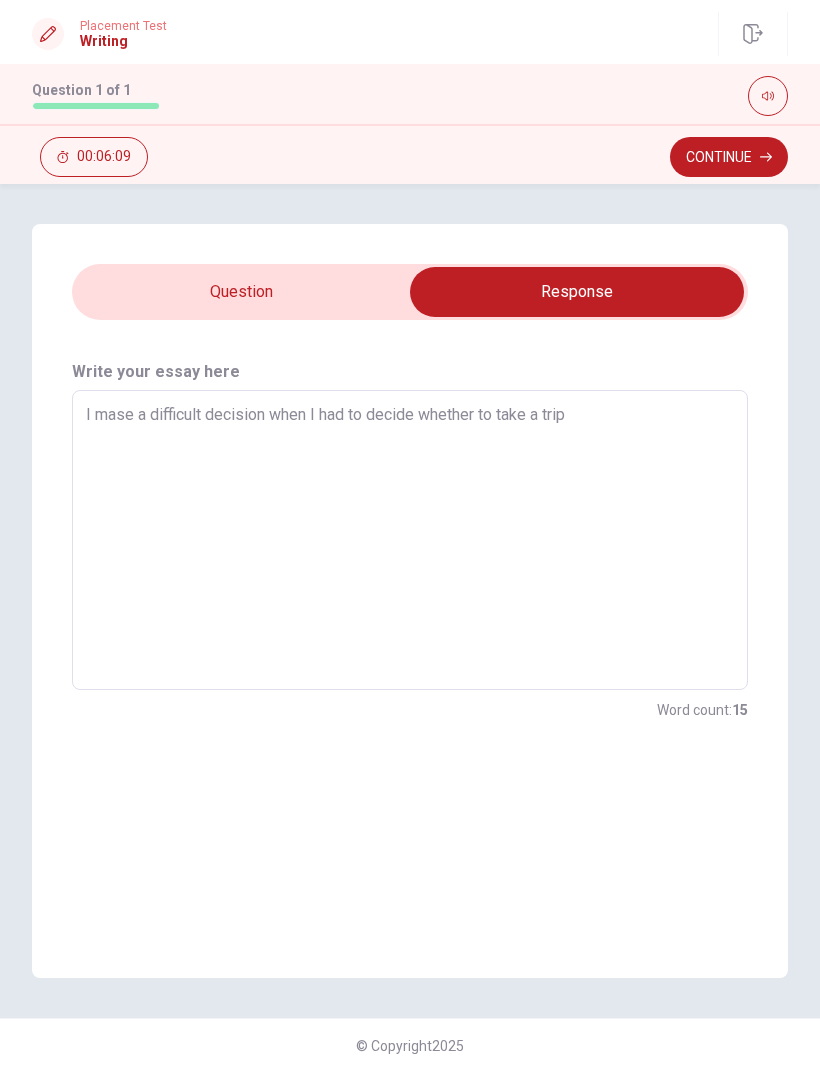 type on "I mase a difficult decision when I had to decide whether to take a trip a" 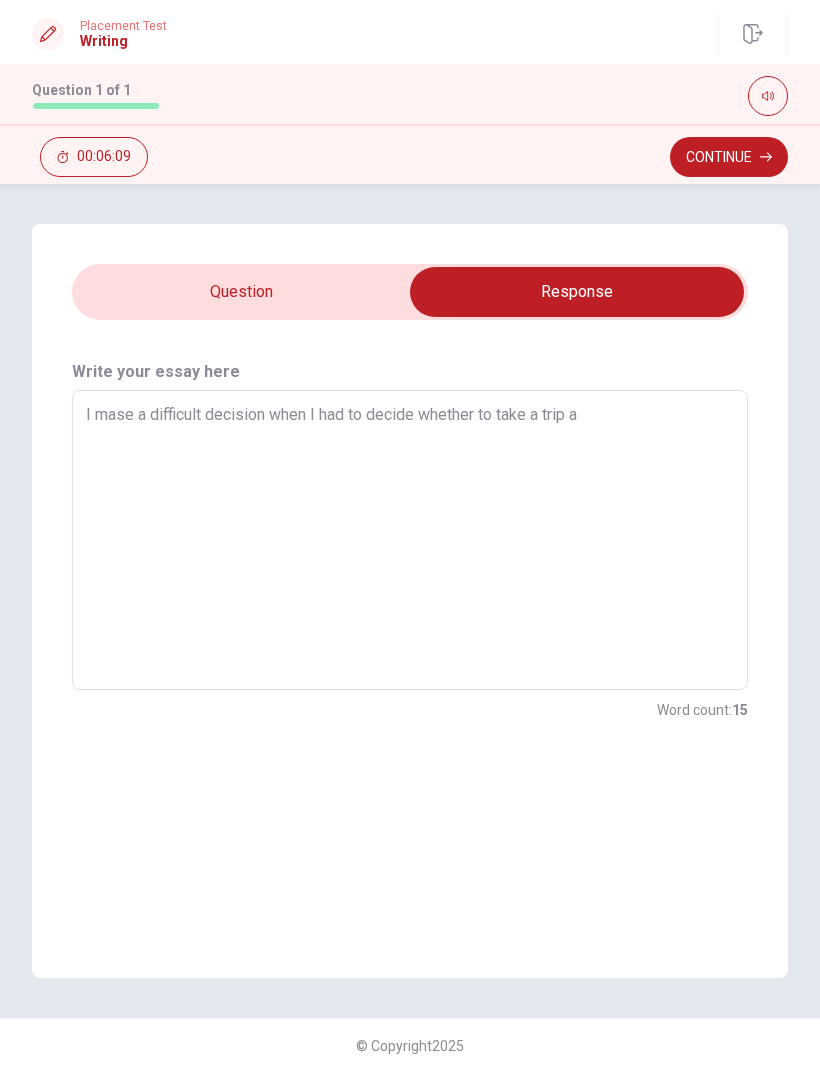 type on "x" 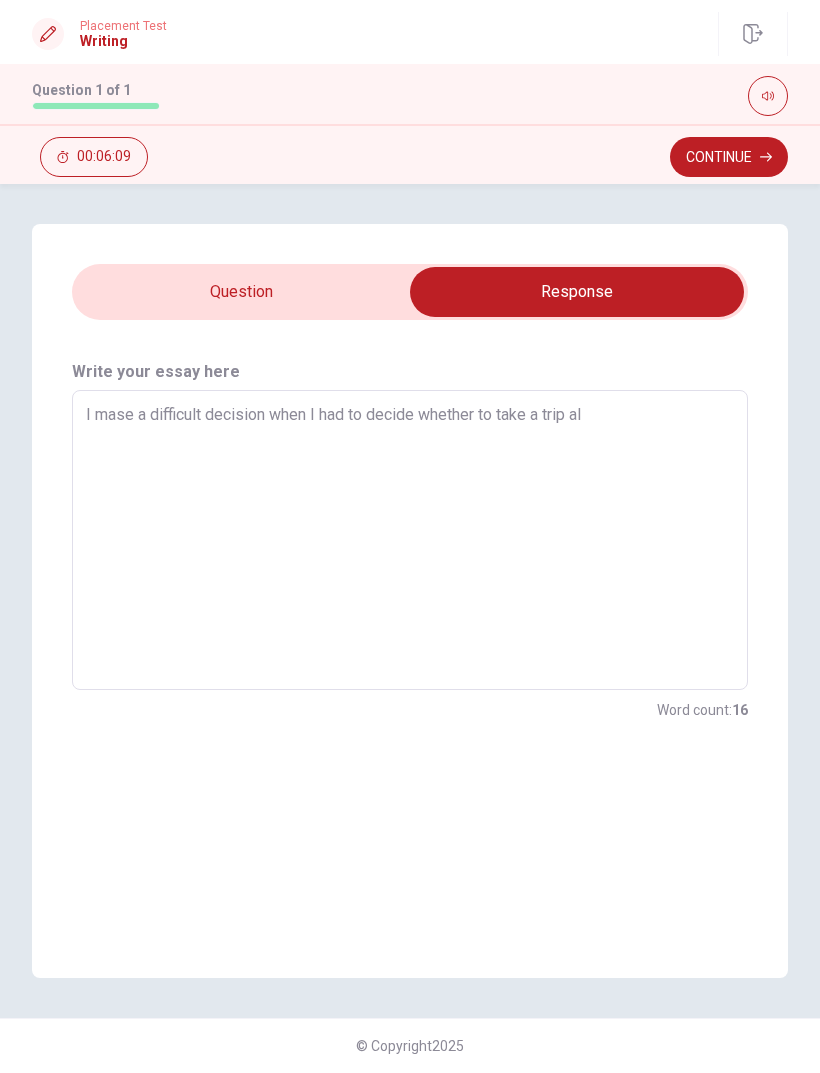 type on "x" 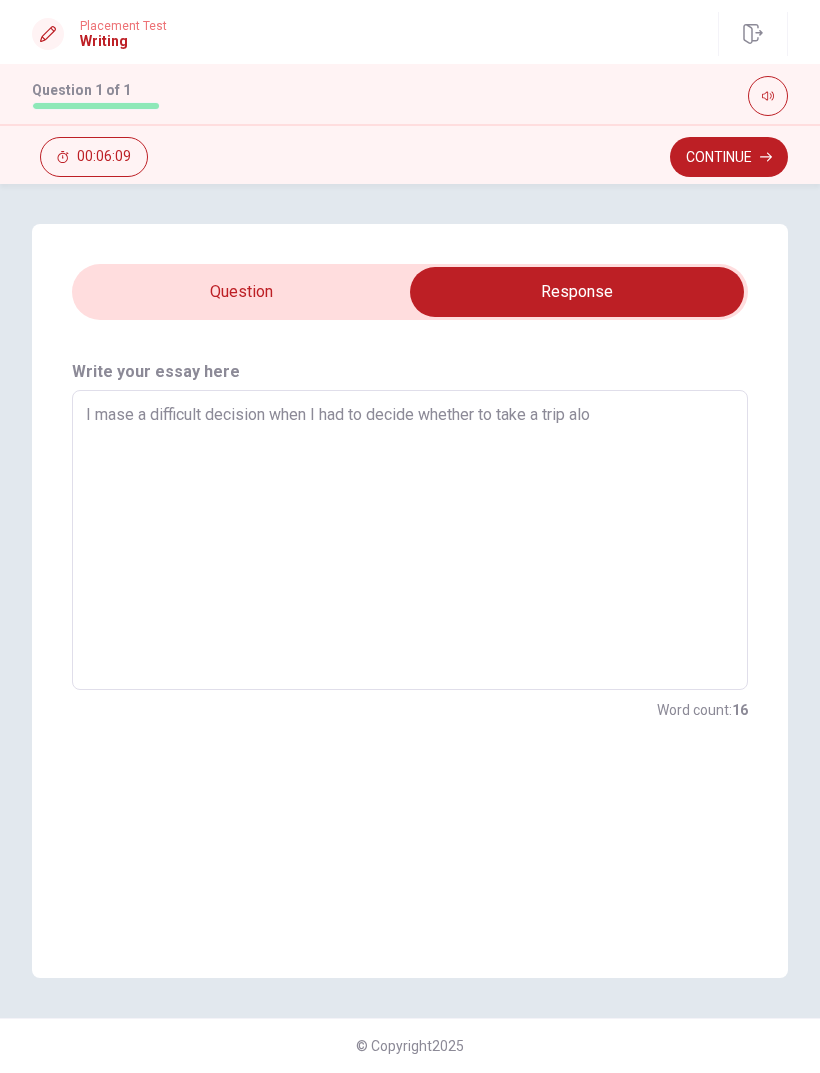 type on "x" 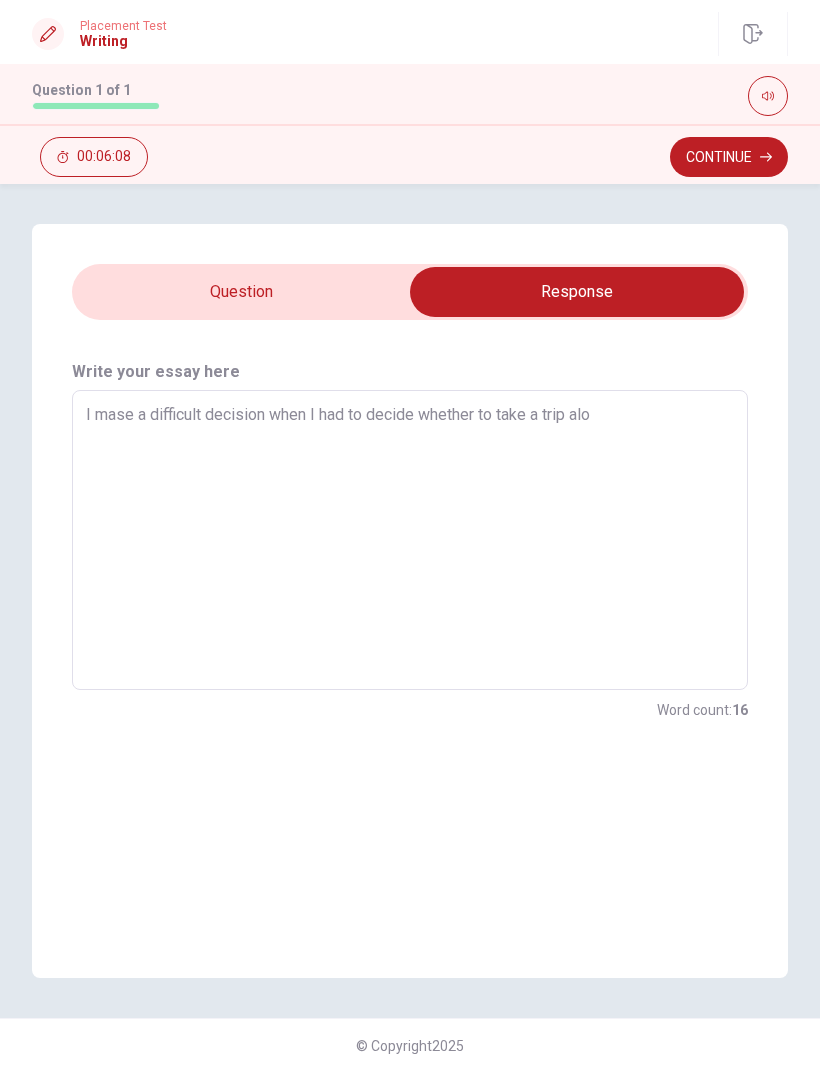 type on "I mase a difficult decision when I had to decide whether to take a trip alon" 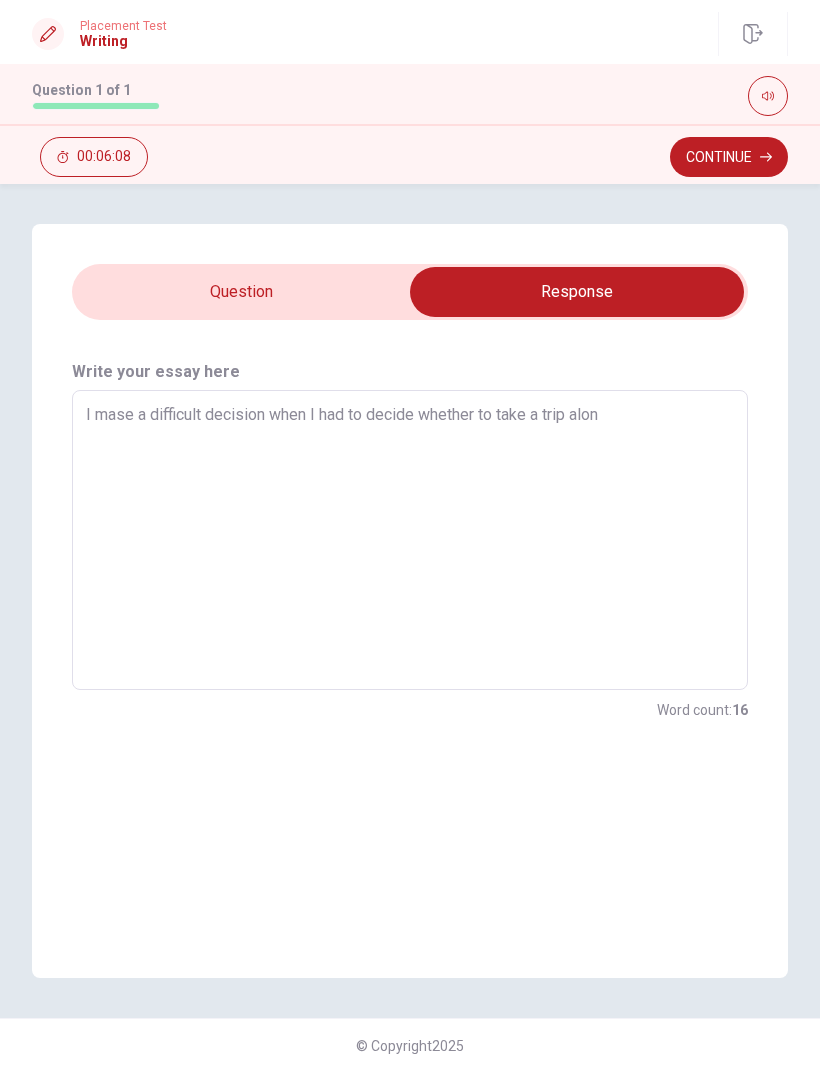 type on "x" 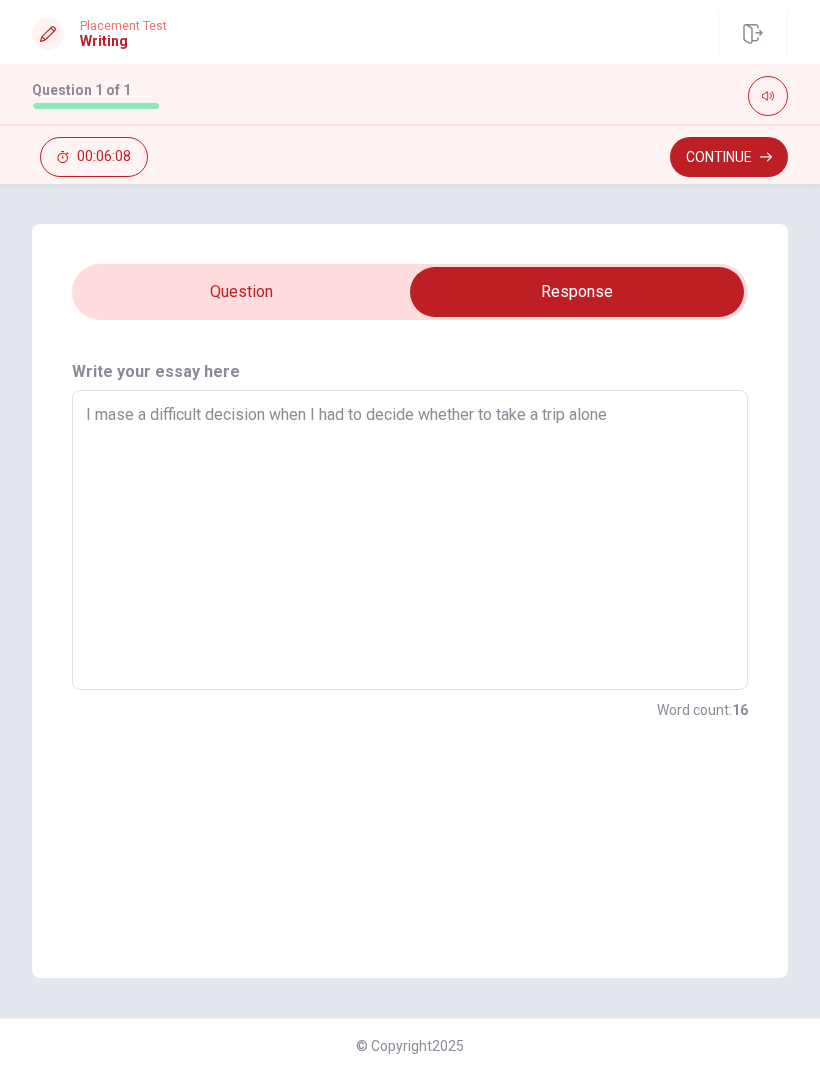 type on "x" 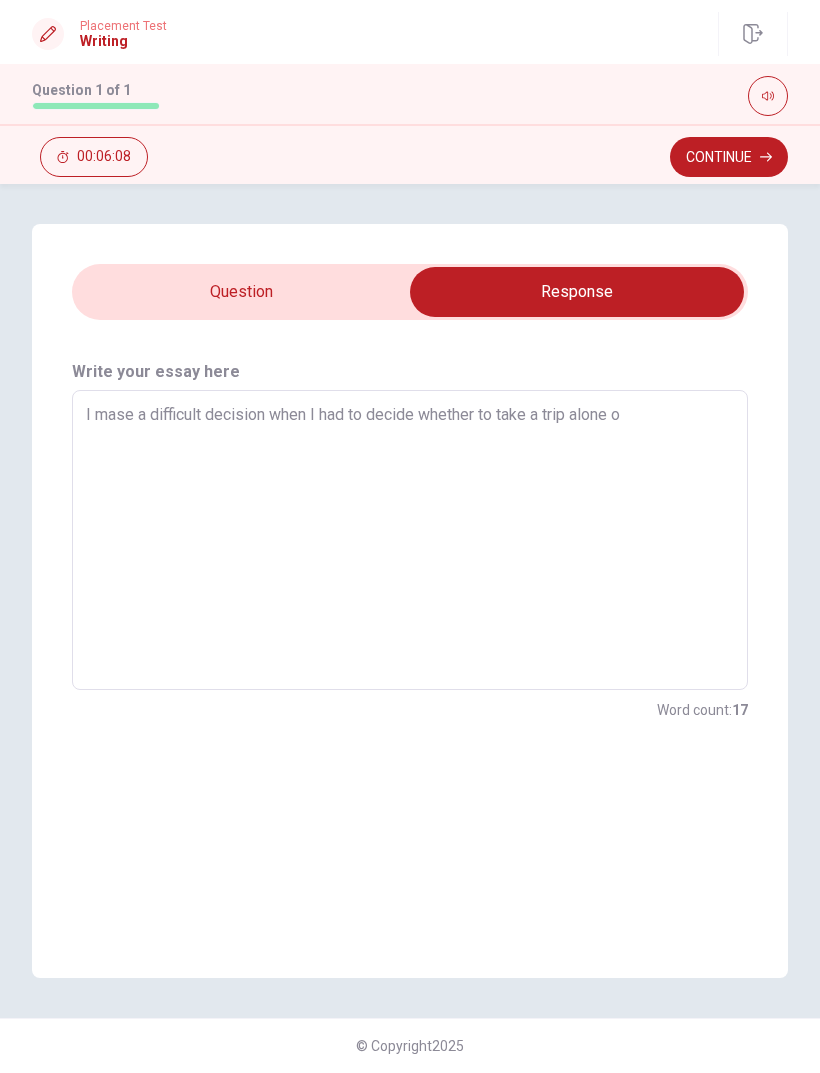 type on "x" 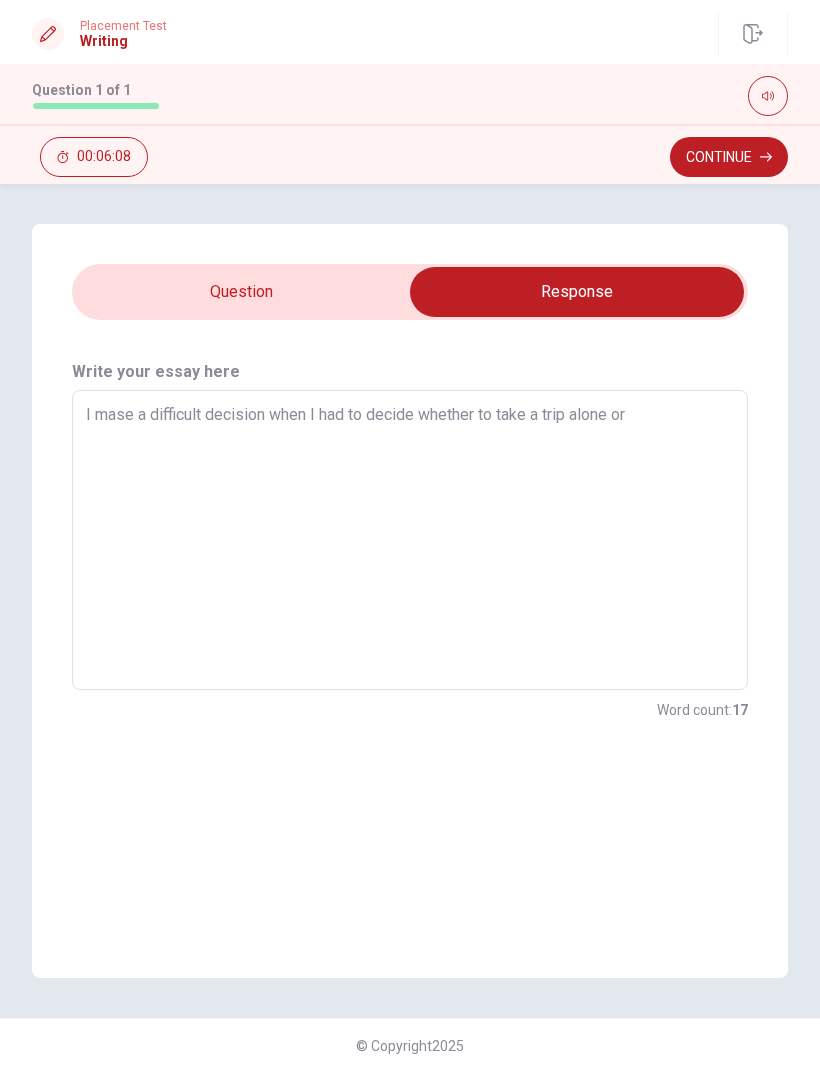 type on "x" 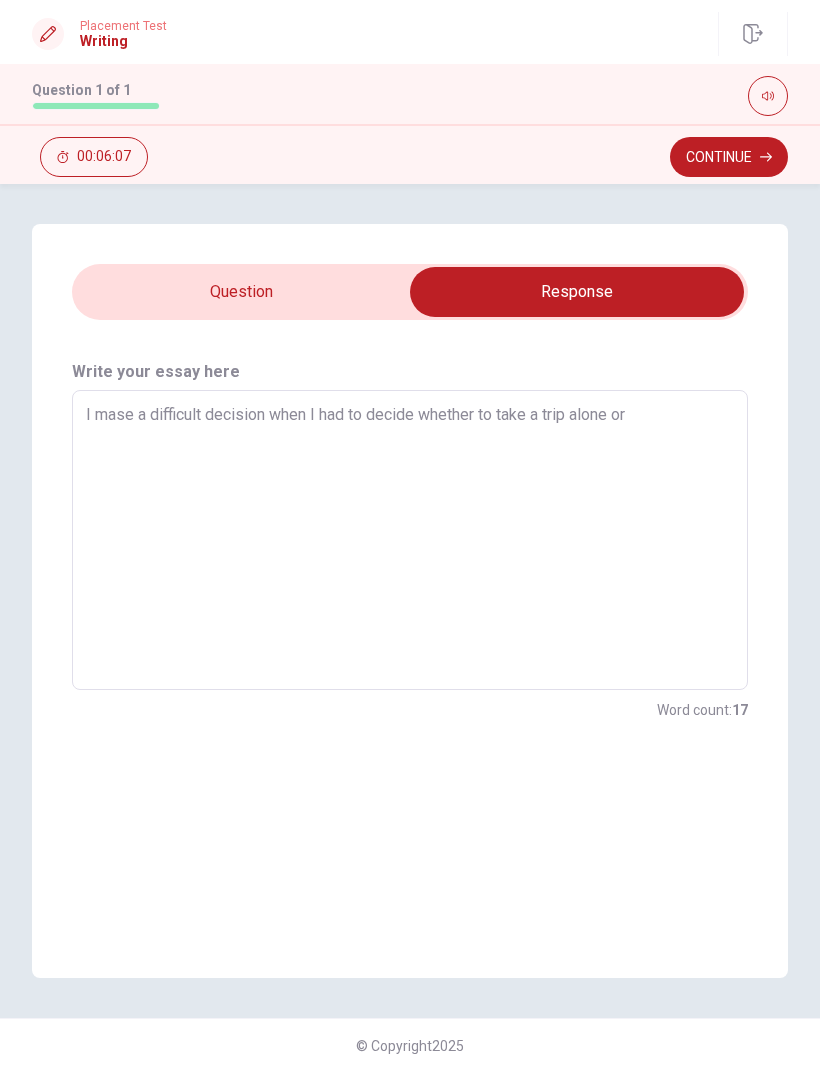 type on "I mase a difficult decision when I had to decide whether to take a trip alone or" 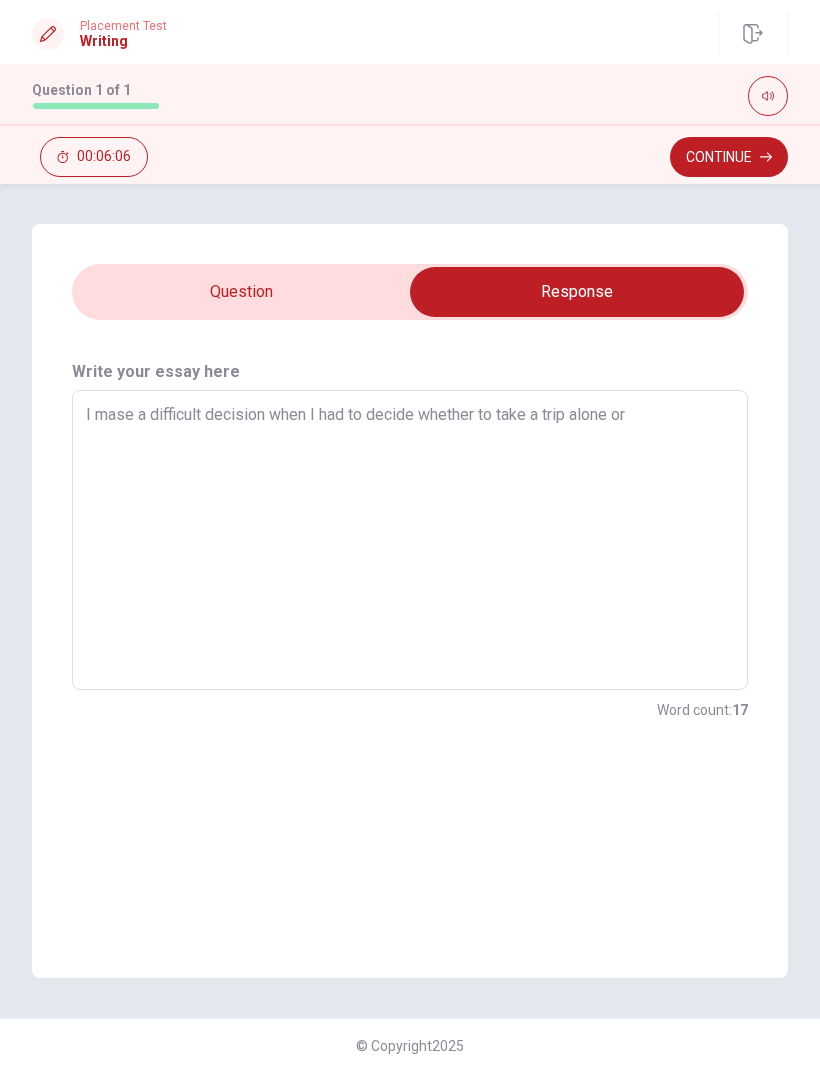type on "x" 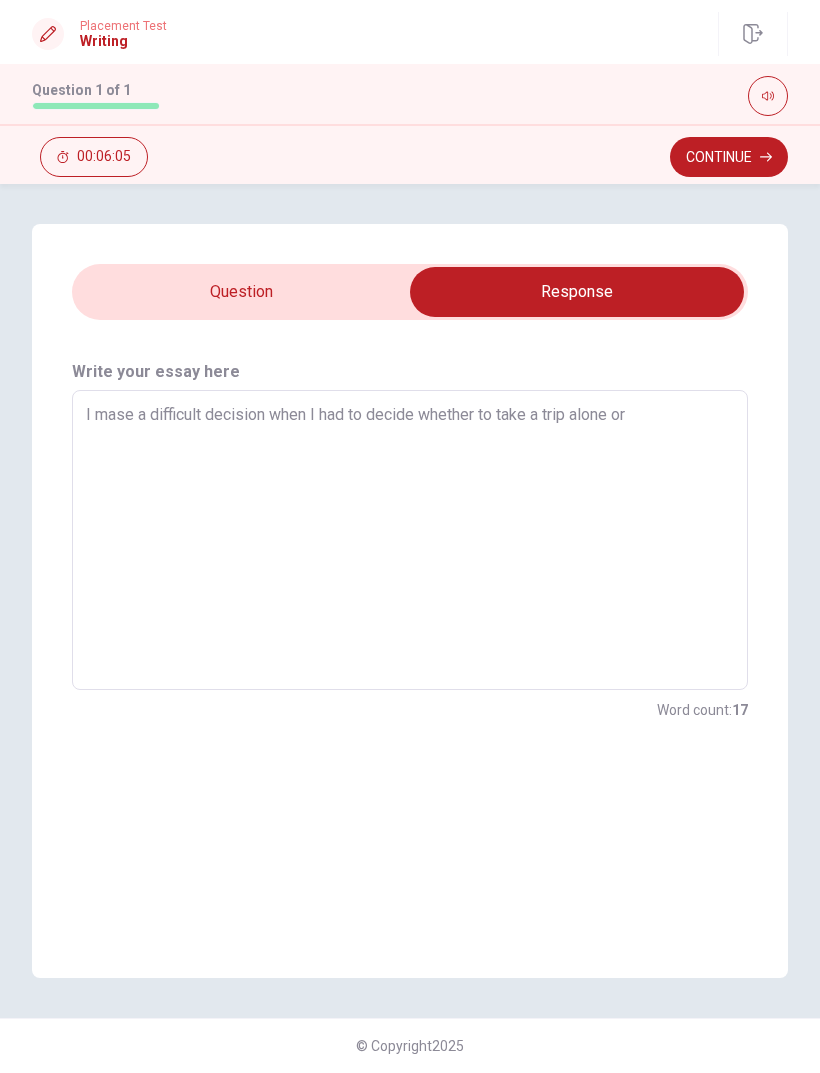 type on "I mase a difficult decision when I had to decide whether to take a trip alone or n" 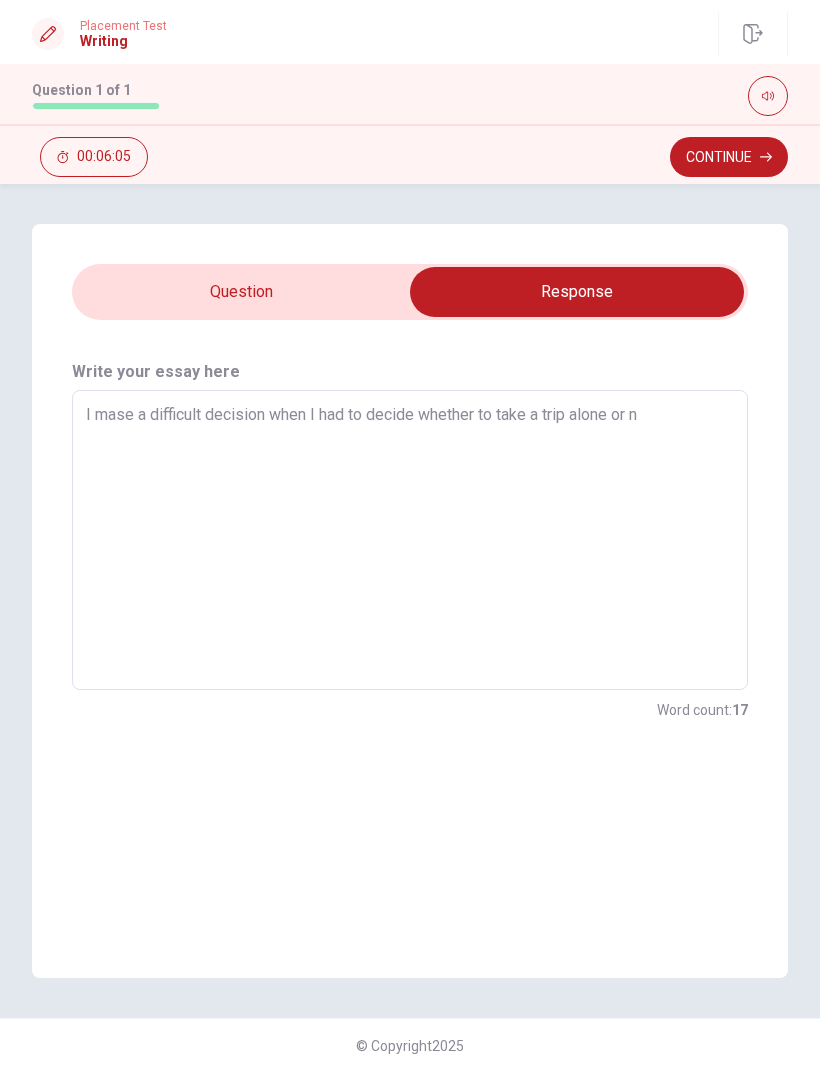 type on "x" 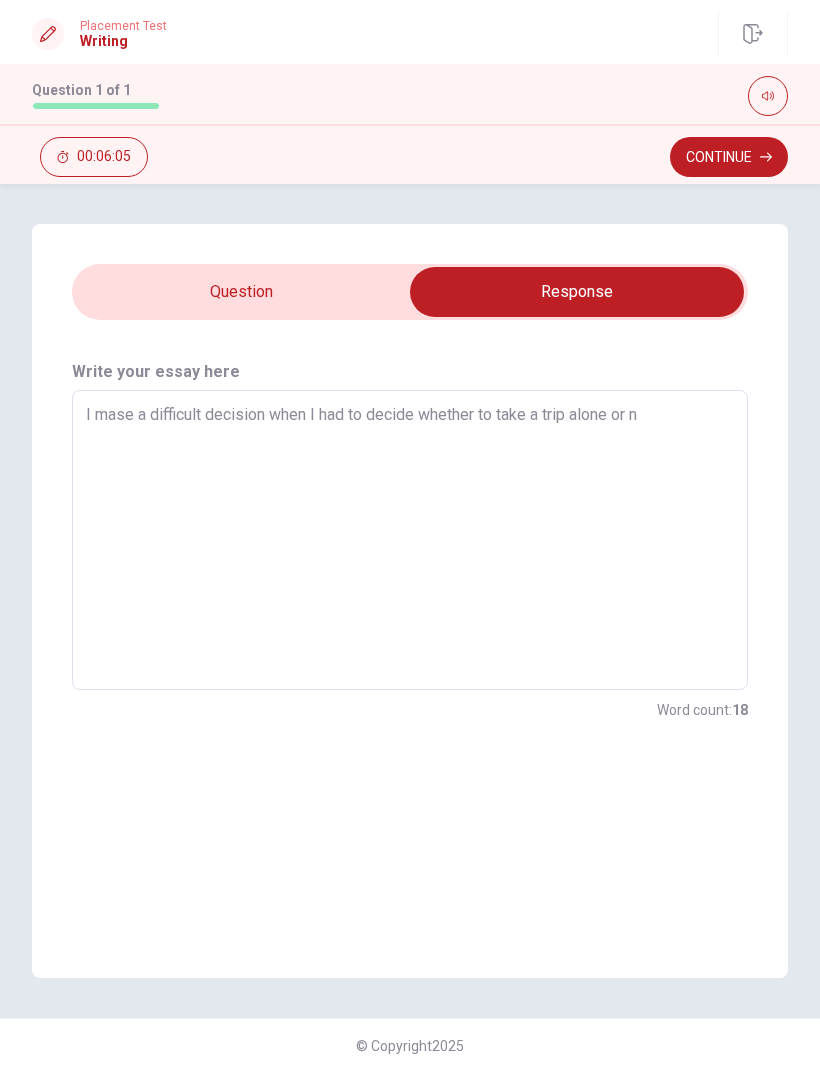 type on "I mase a difficult decision when I had to decide whether to take a trip alone or no" 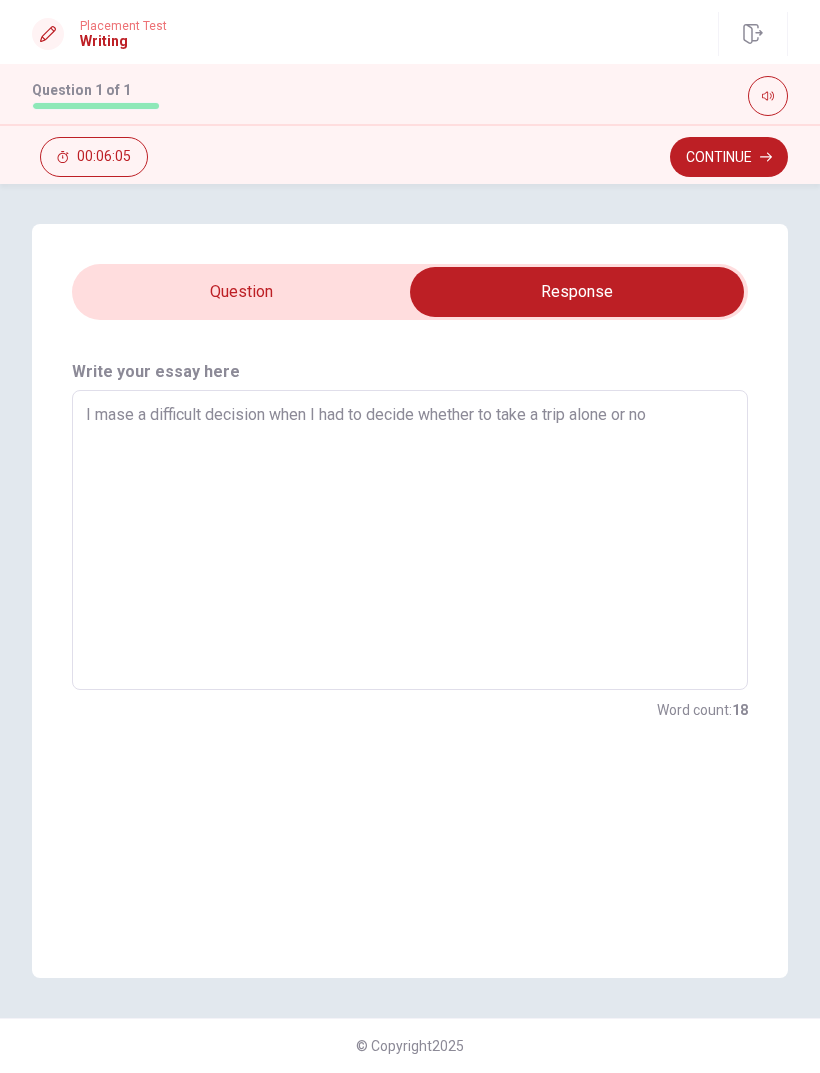 type on "x" 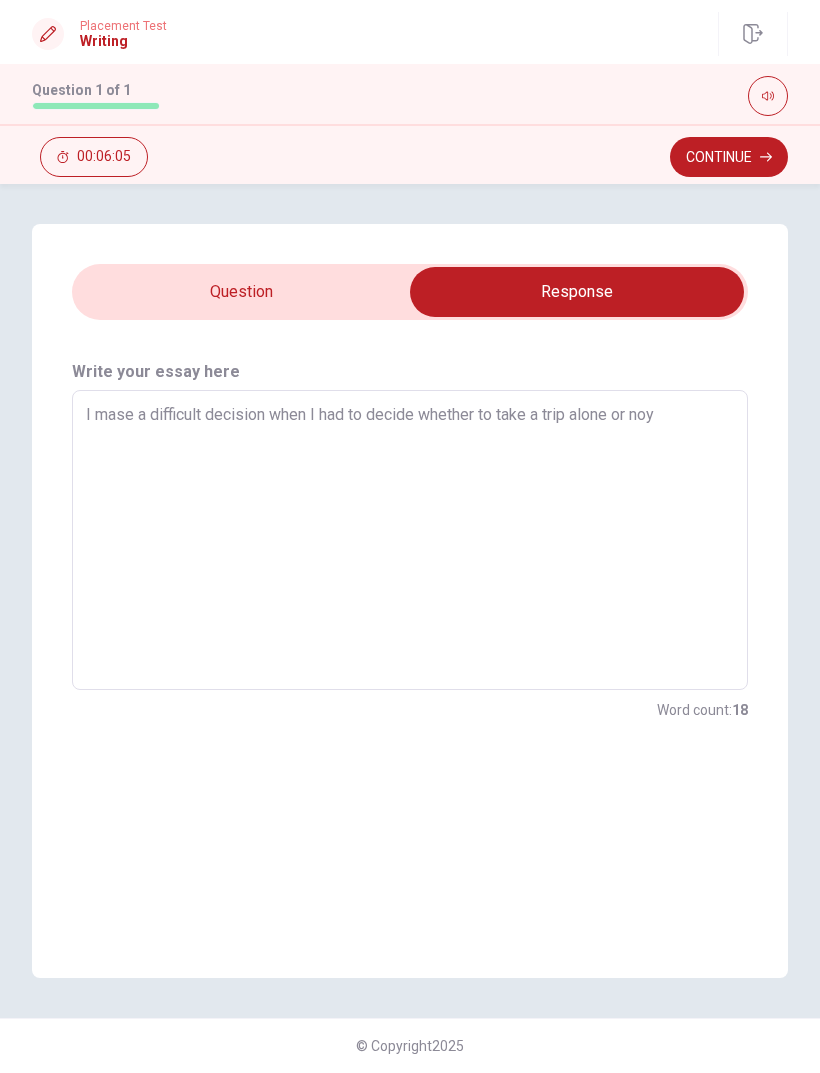 type on "x" 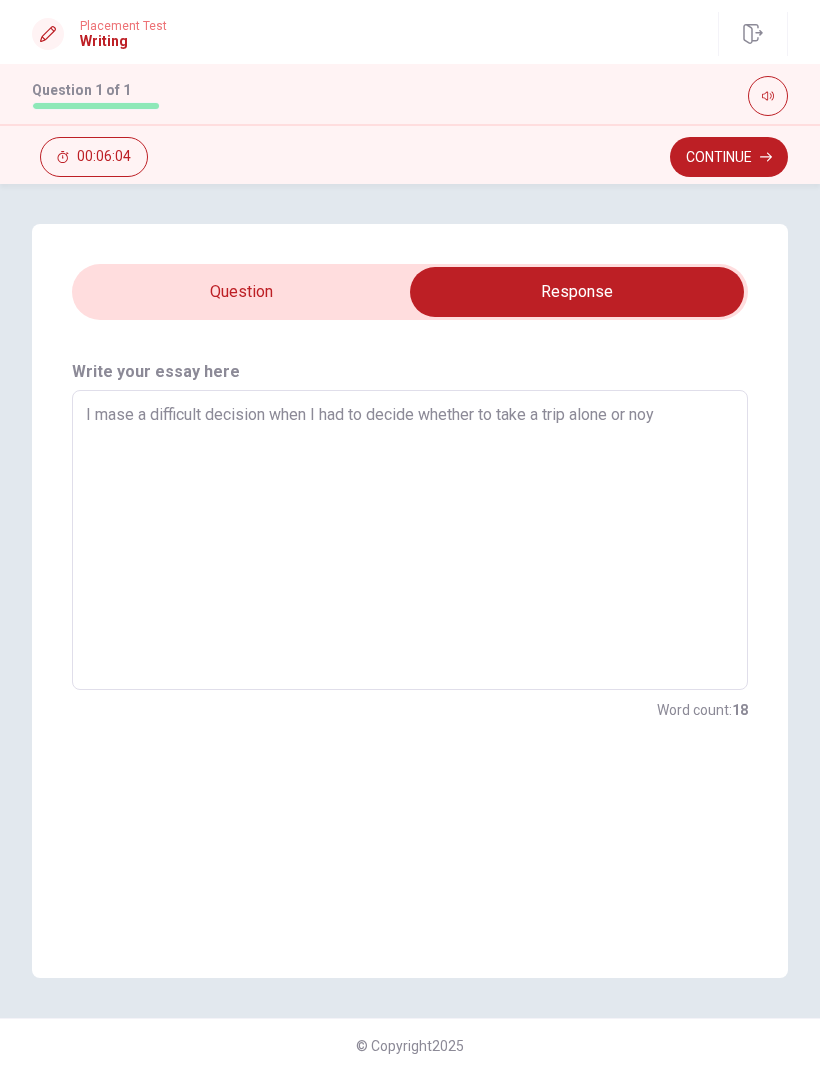 type on "I mase a difficult decision when I had to decide whether to take a trip alone or no" 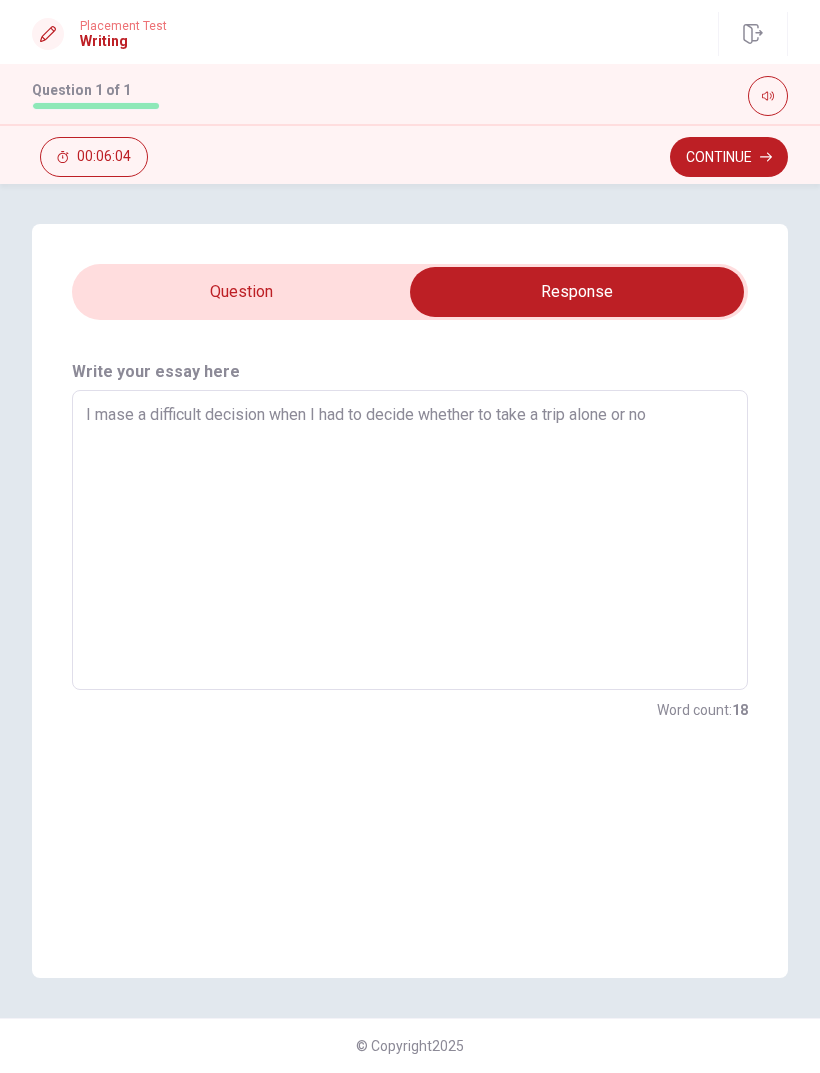 type on "x" 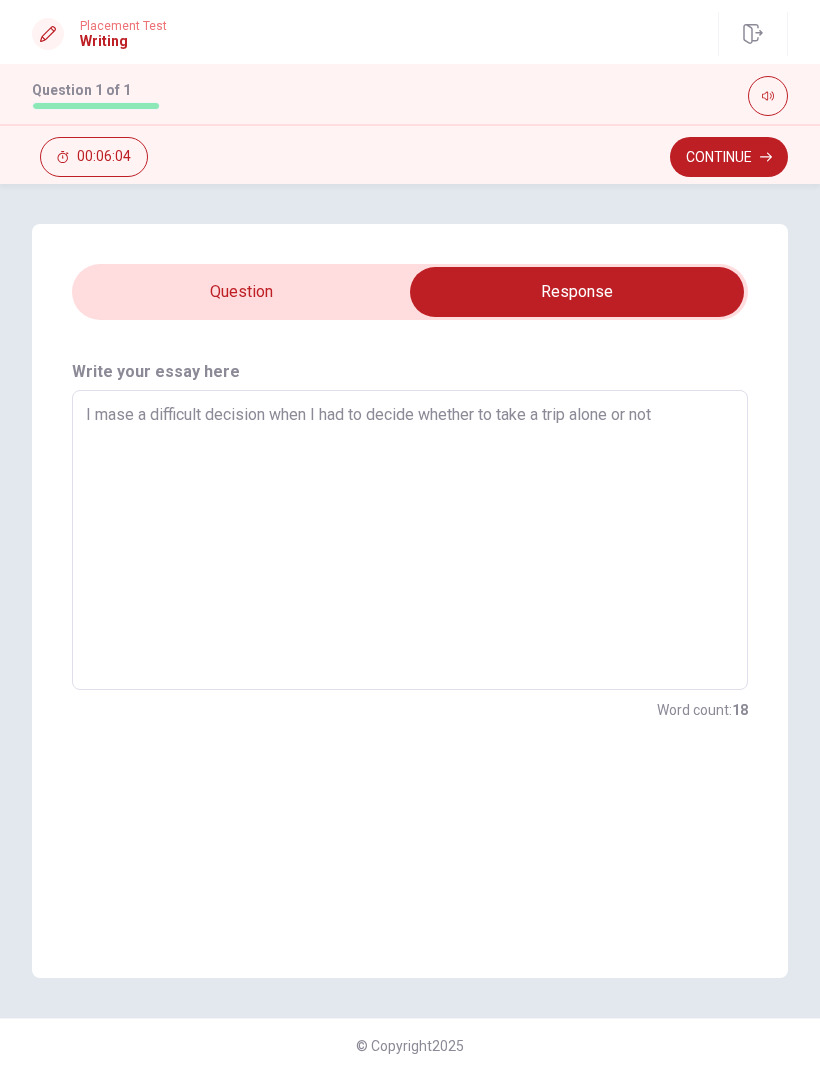 type on "x" 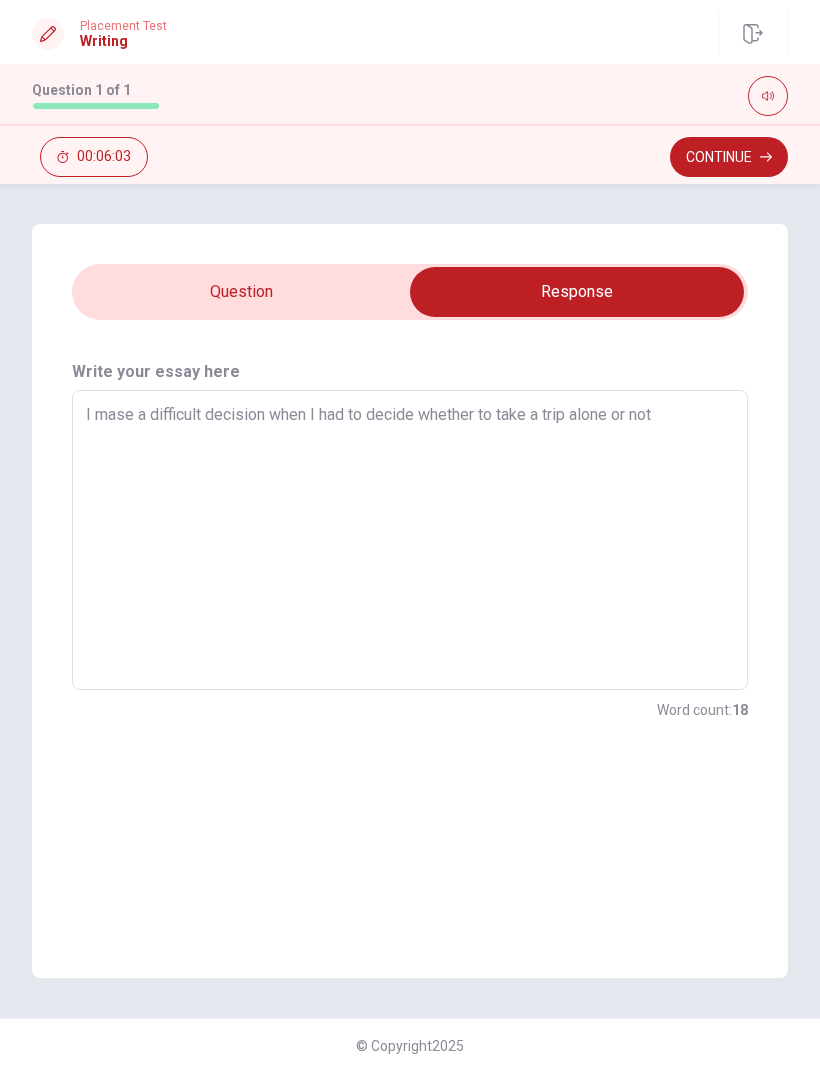 type on "I mase a difficult decision when I had to decide whether to take a trip alone or not," 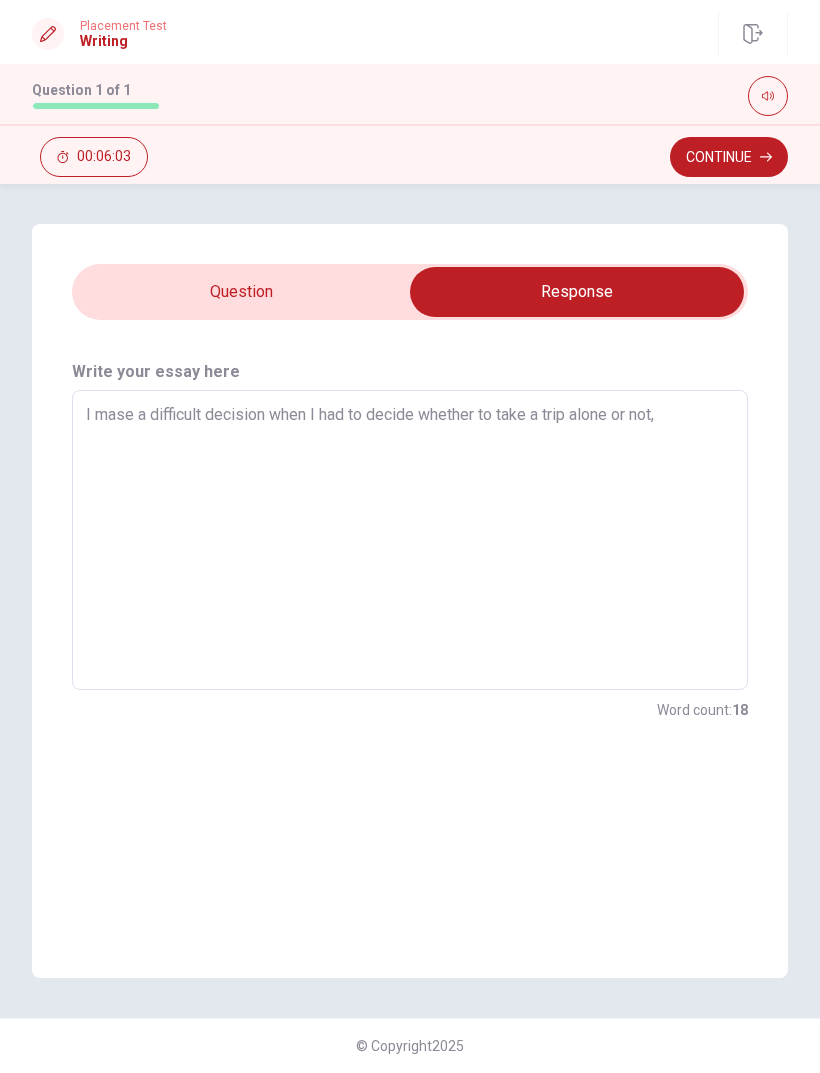 type on "x" 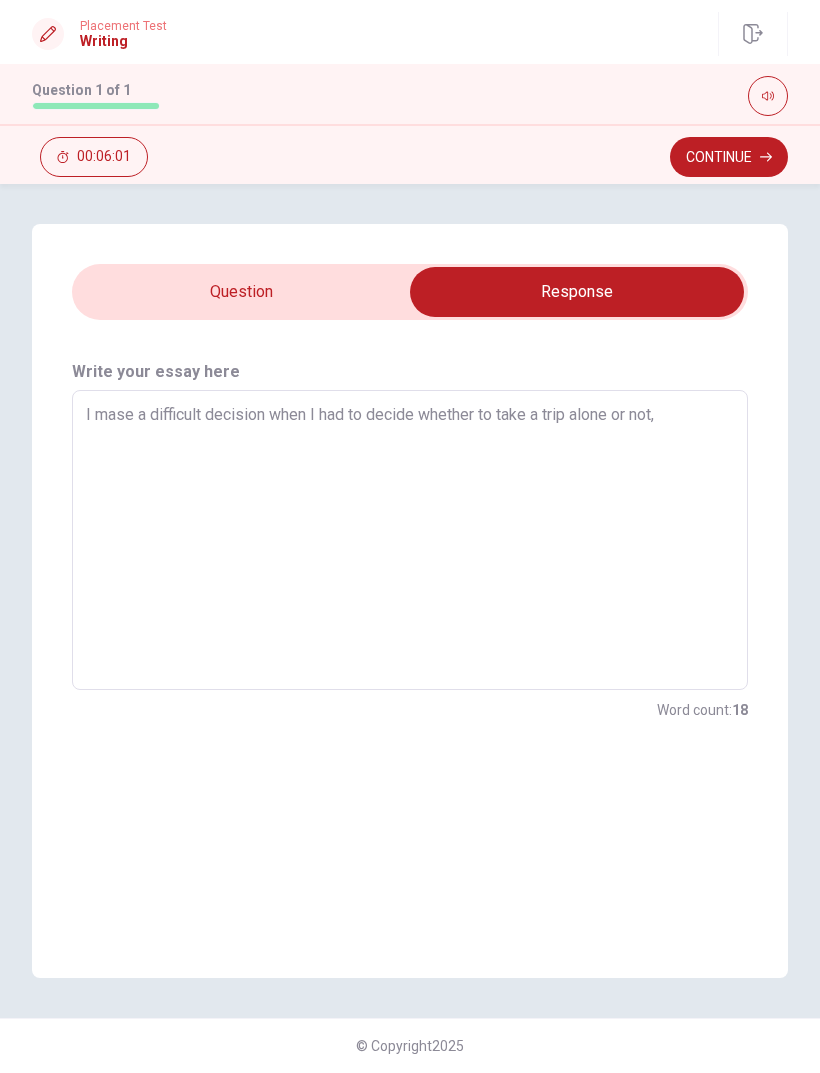 type on "x" 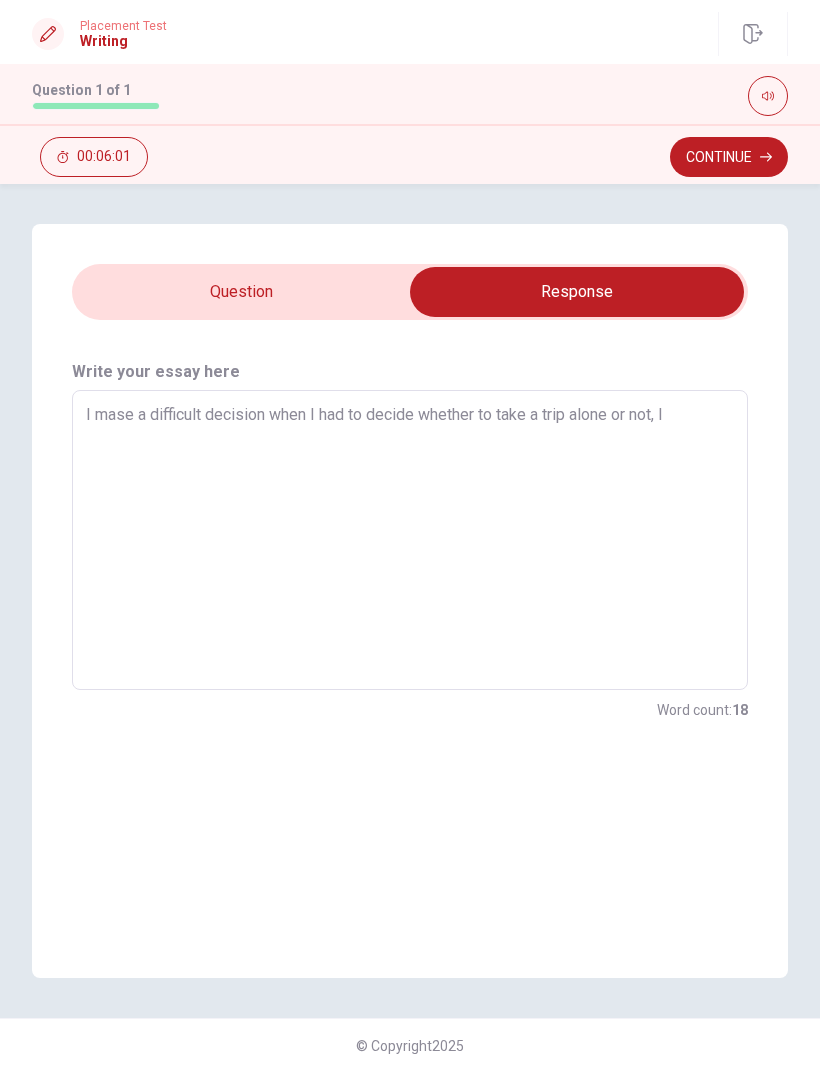 type on "x" 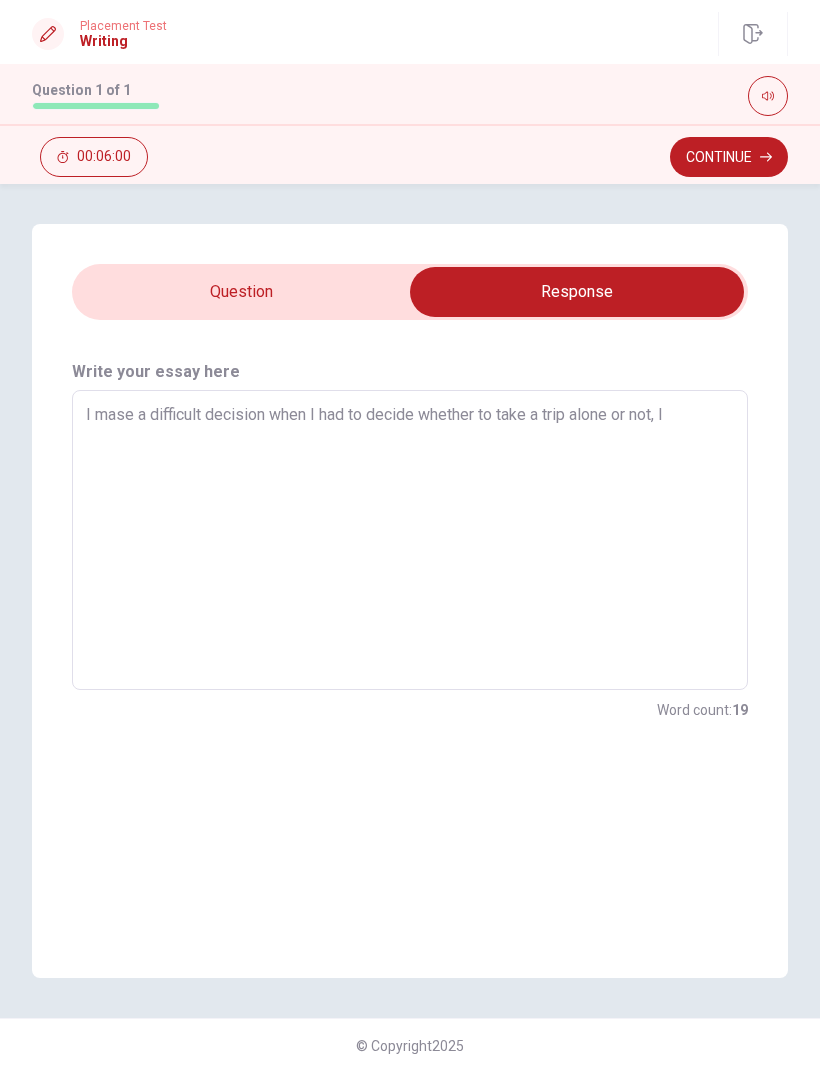type on "I mase a difficult decision when I had to decide whether to take a trip alone or not, I" 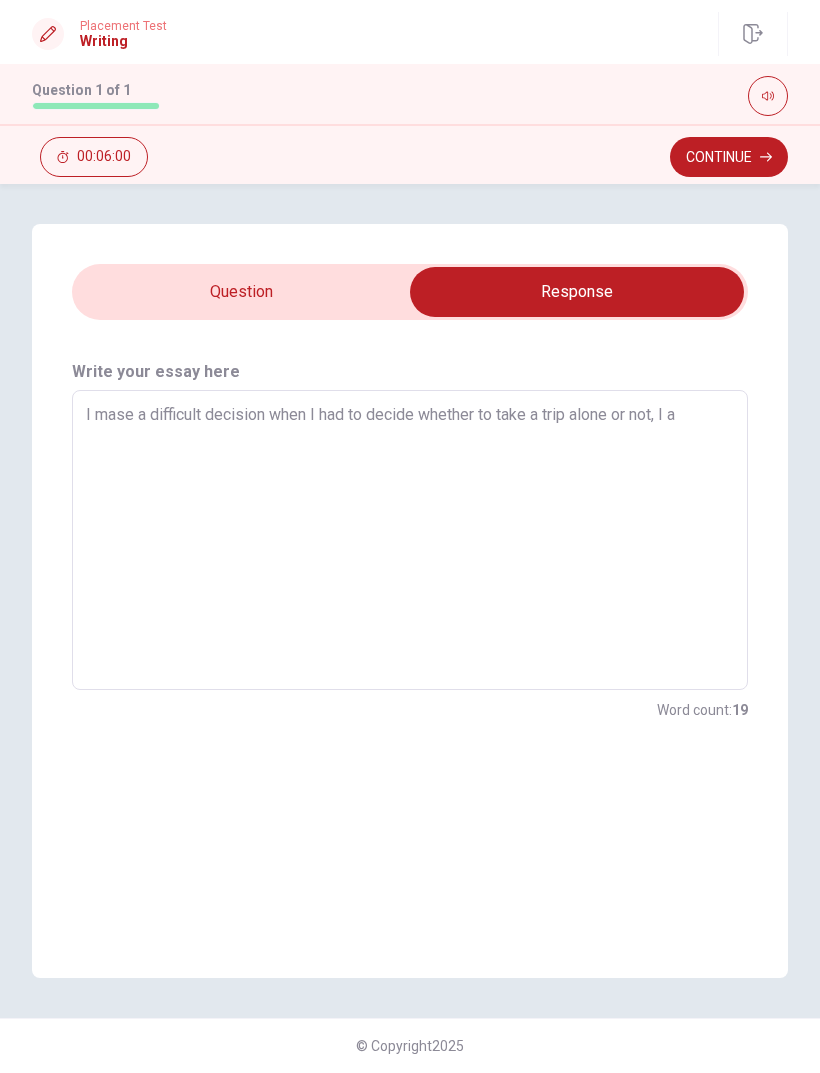 type on "x" 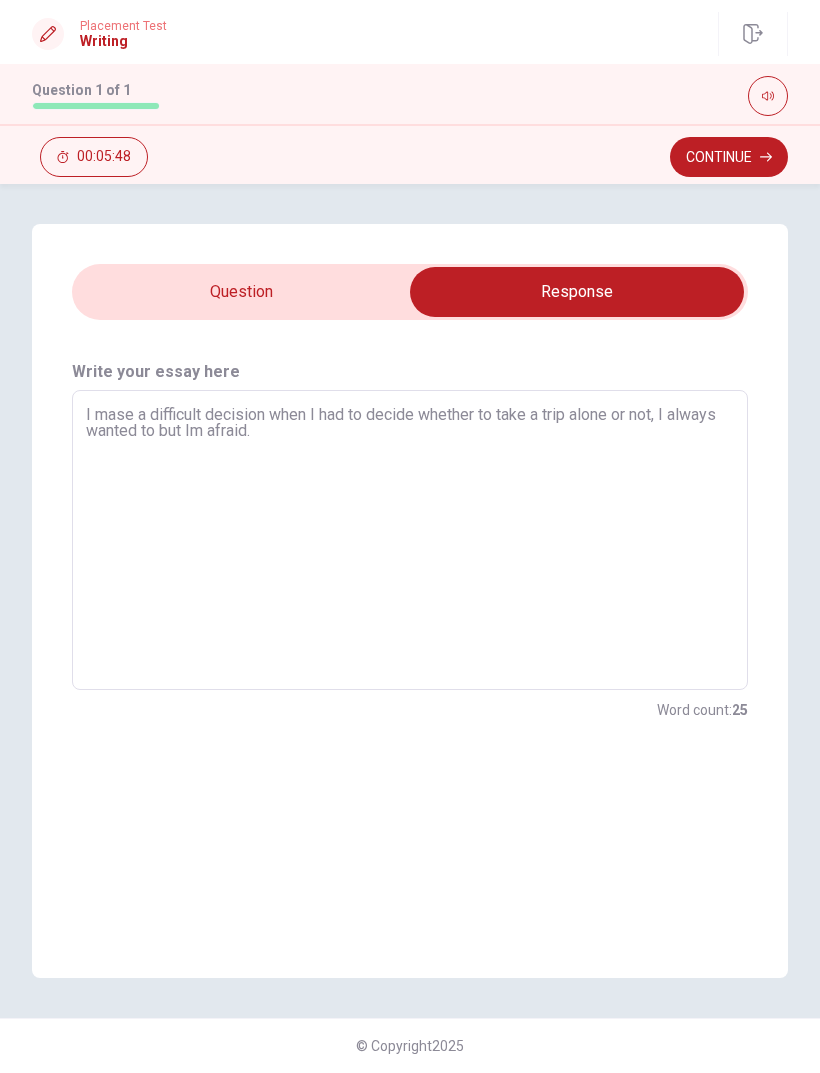 click at bounding box center [577, 292] 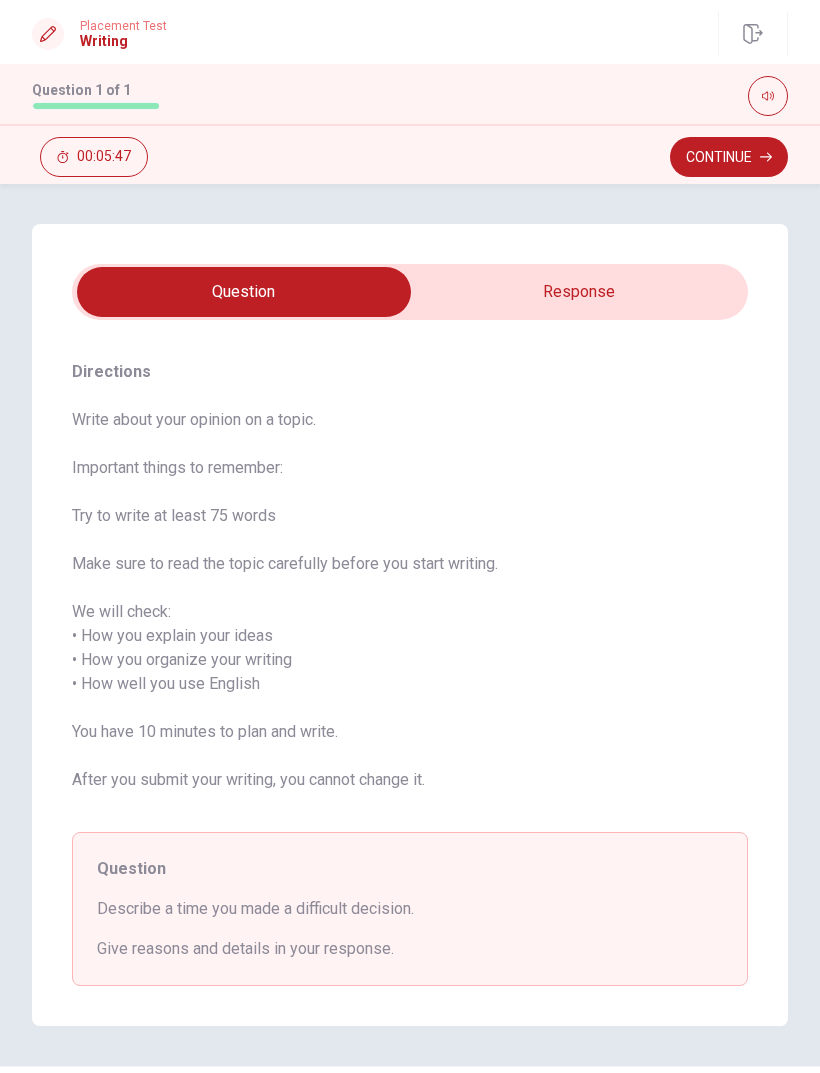 click at bounding box center (244, 292) 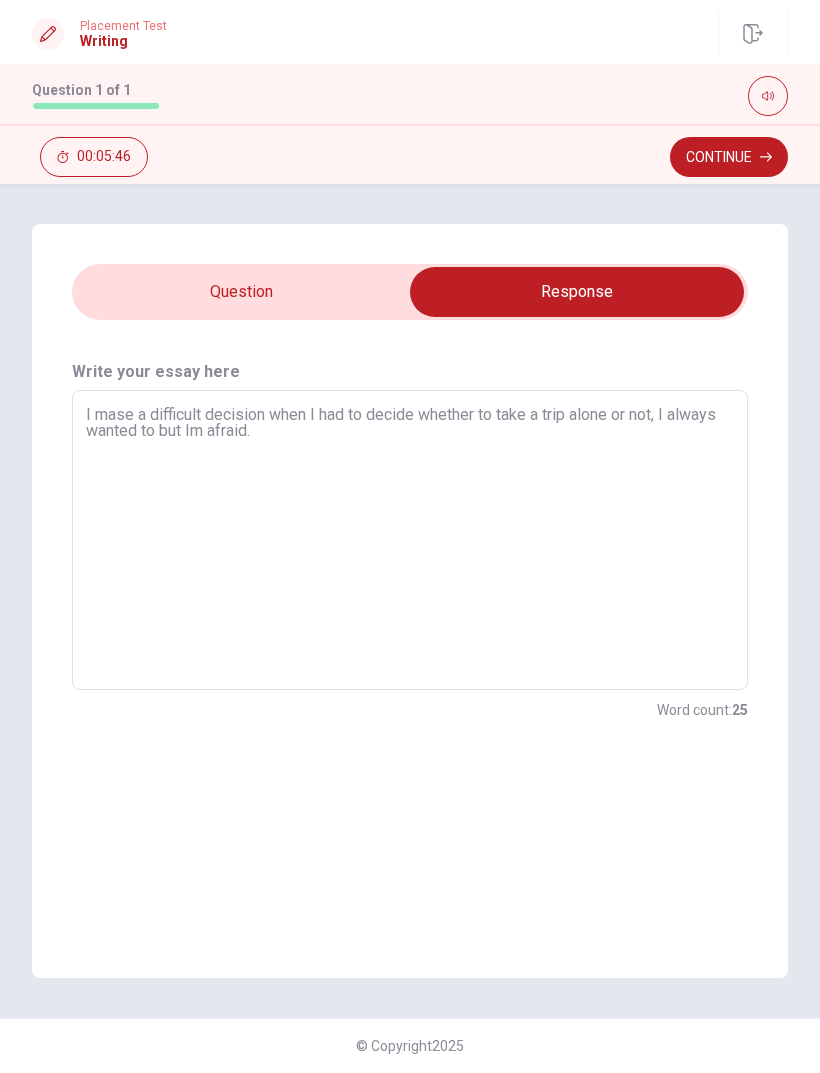click on "Continue" at bounding box center [729, 157] 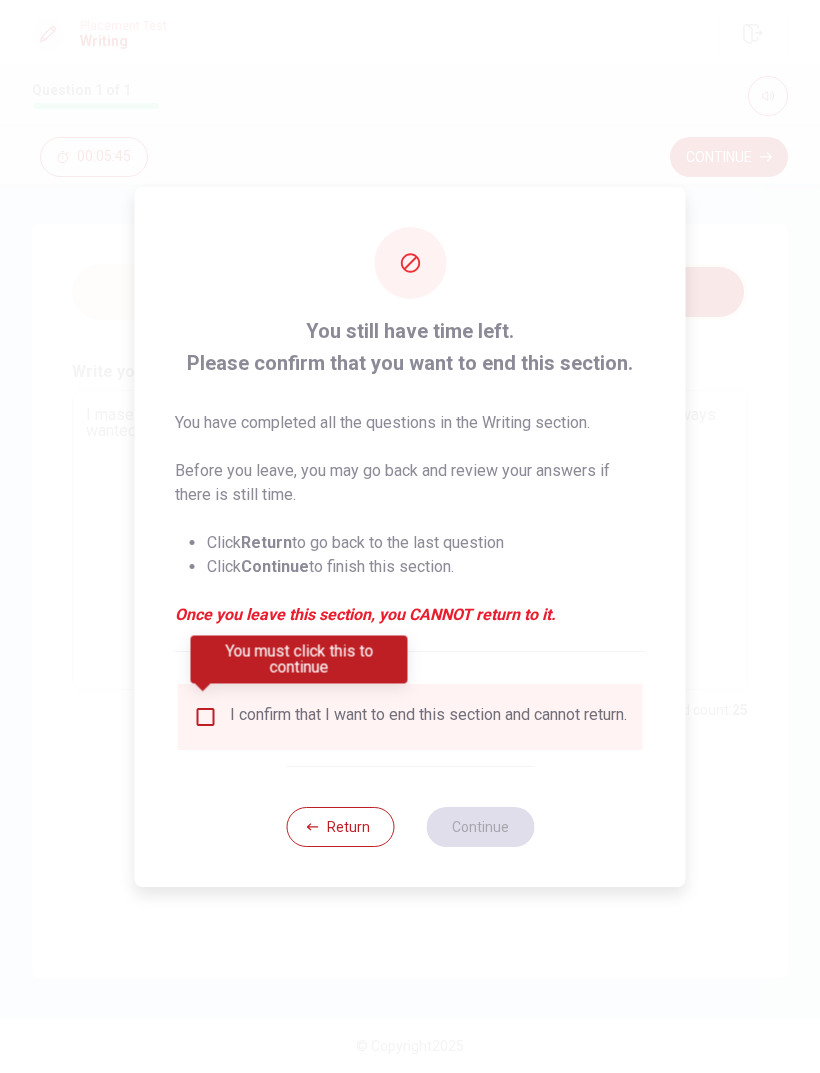 click at bounding box center [206, 717] 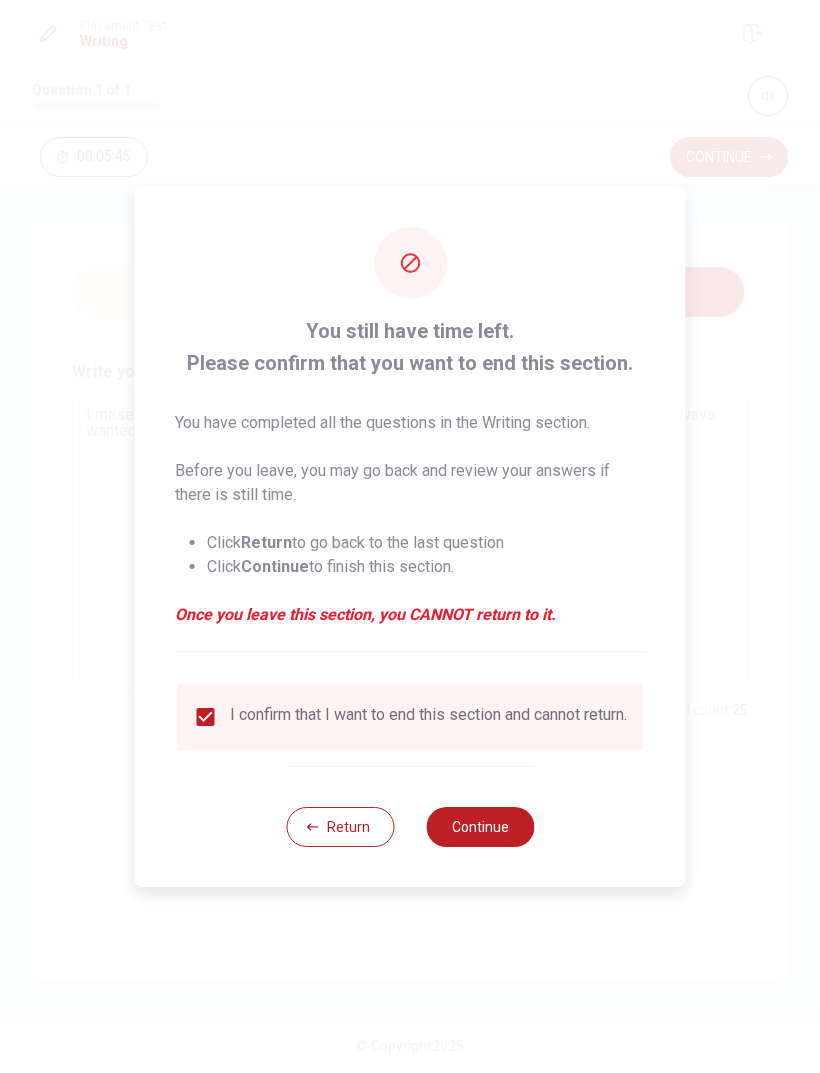click on "Continue" at bounding box center [480, 827] 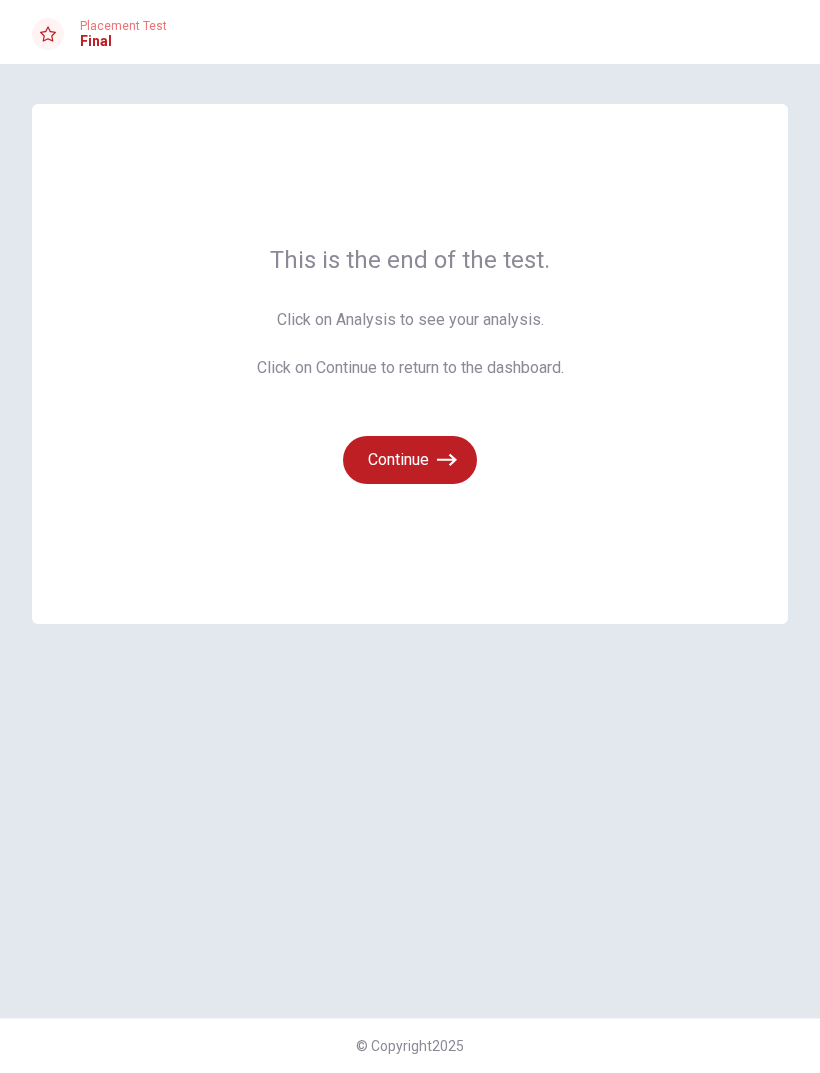 click on "Continue" at bounding box center (410, 460) 